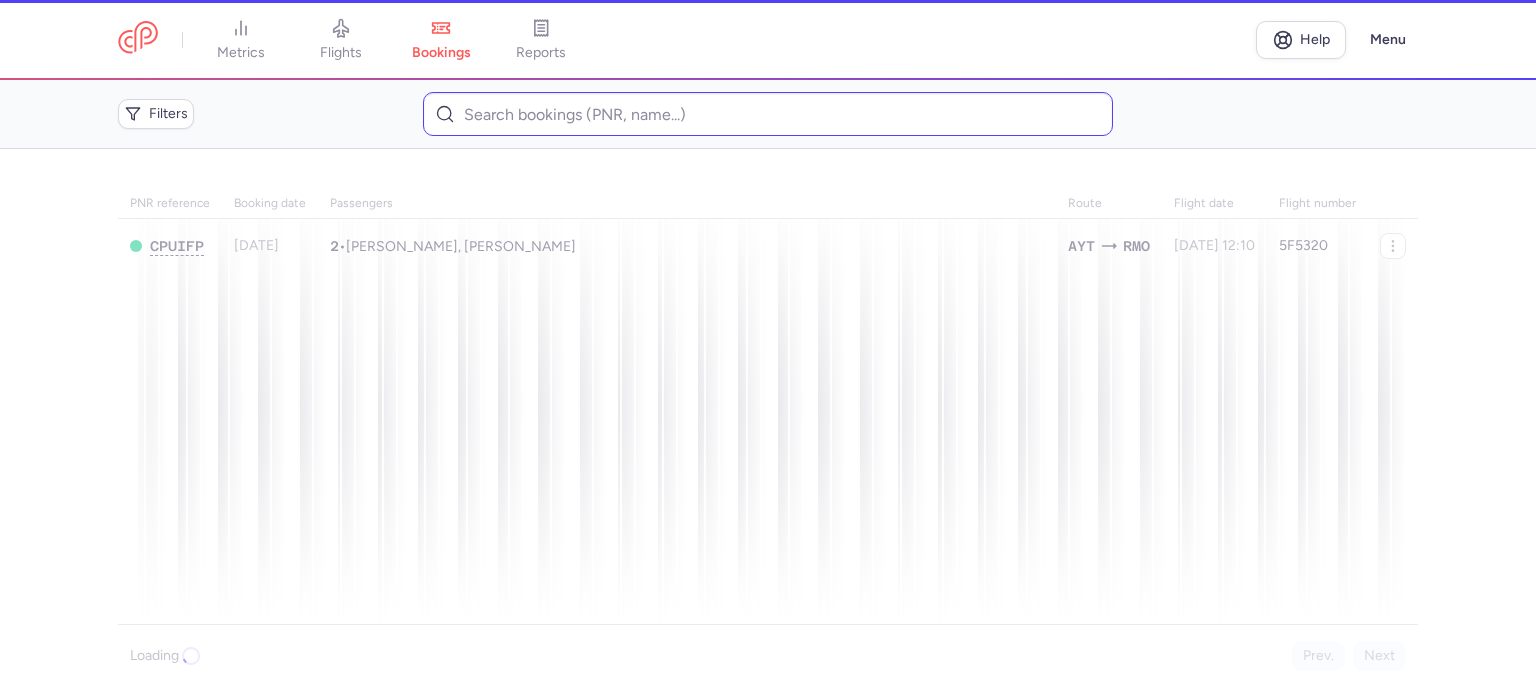 scroll, scrollTop: 0, scrollLeft: 0, axis: both 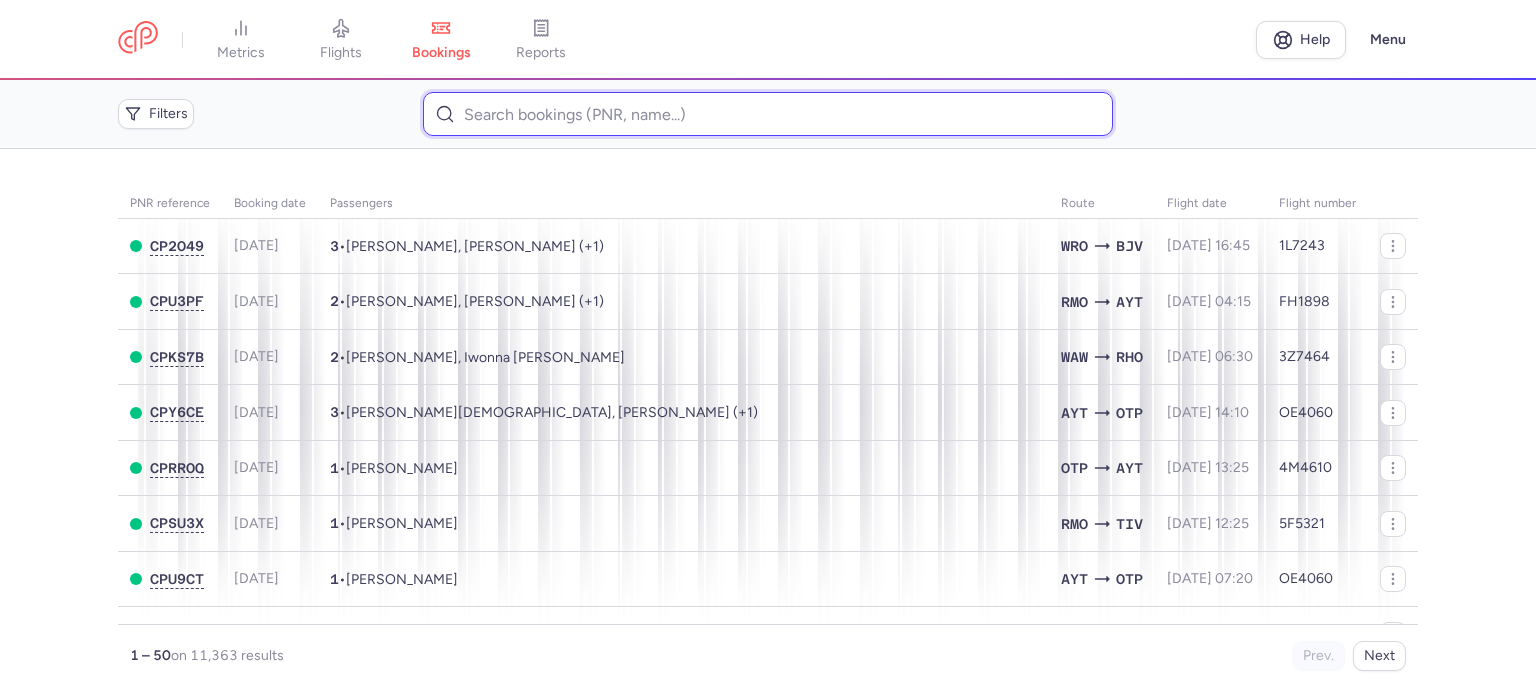 paste on "KISELJOVA 	NATALJA" 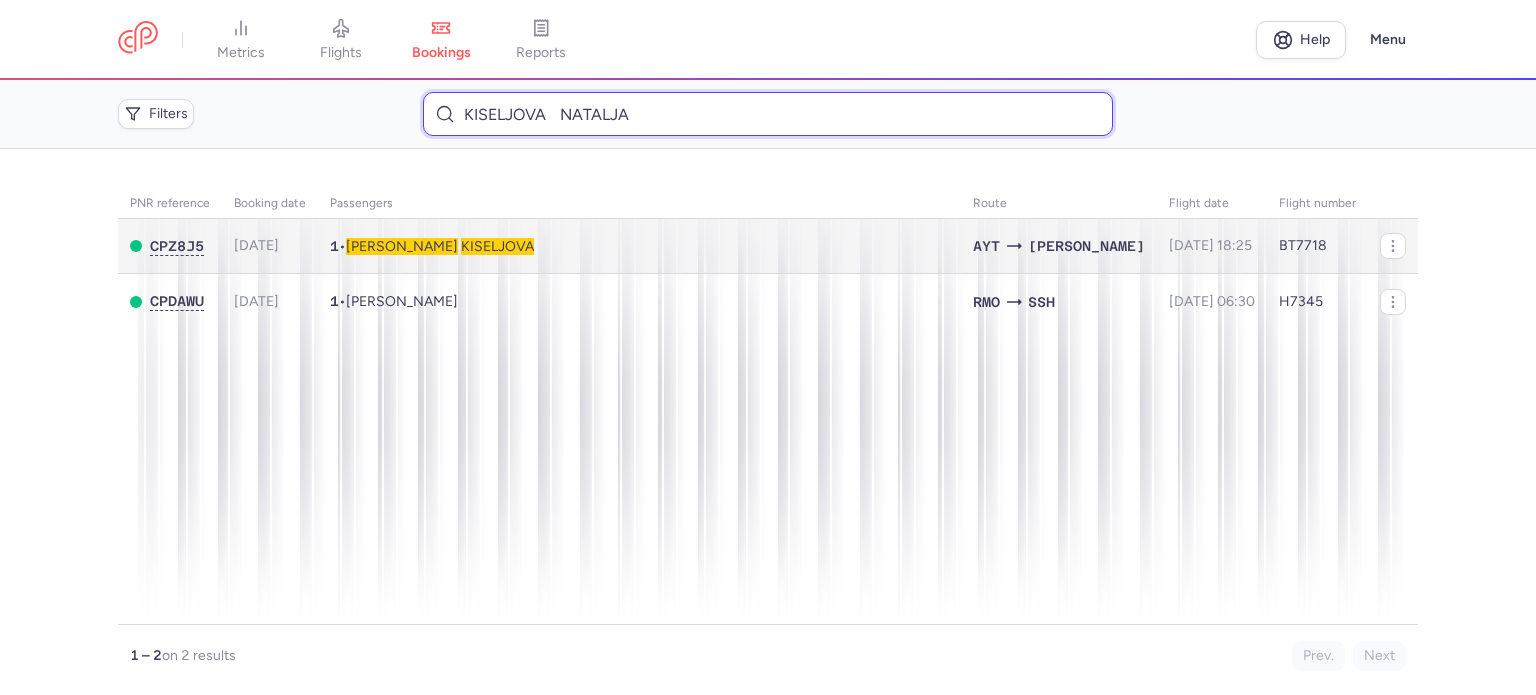 type on "KISELJOVA 	NATALJA" 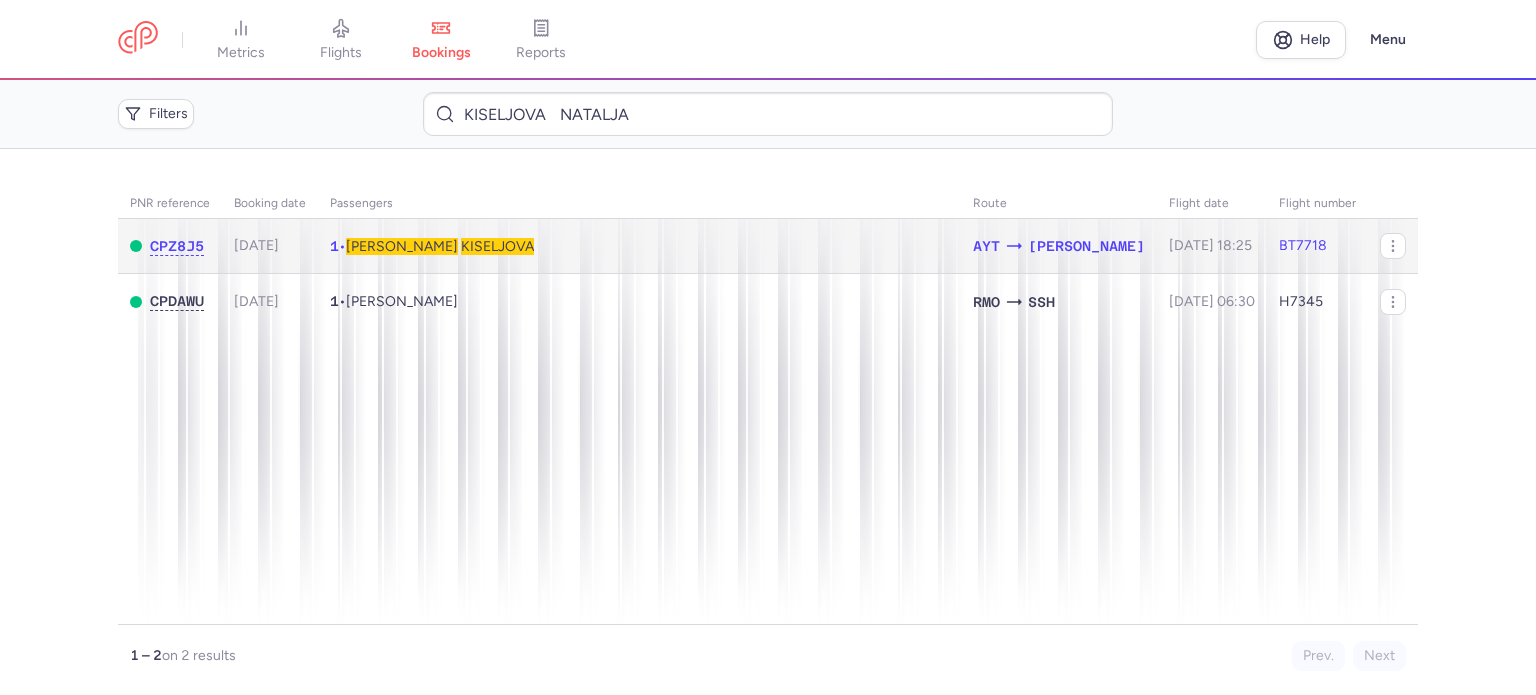 click on "KISELJOVA" at bounding box center (497, 246) 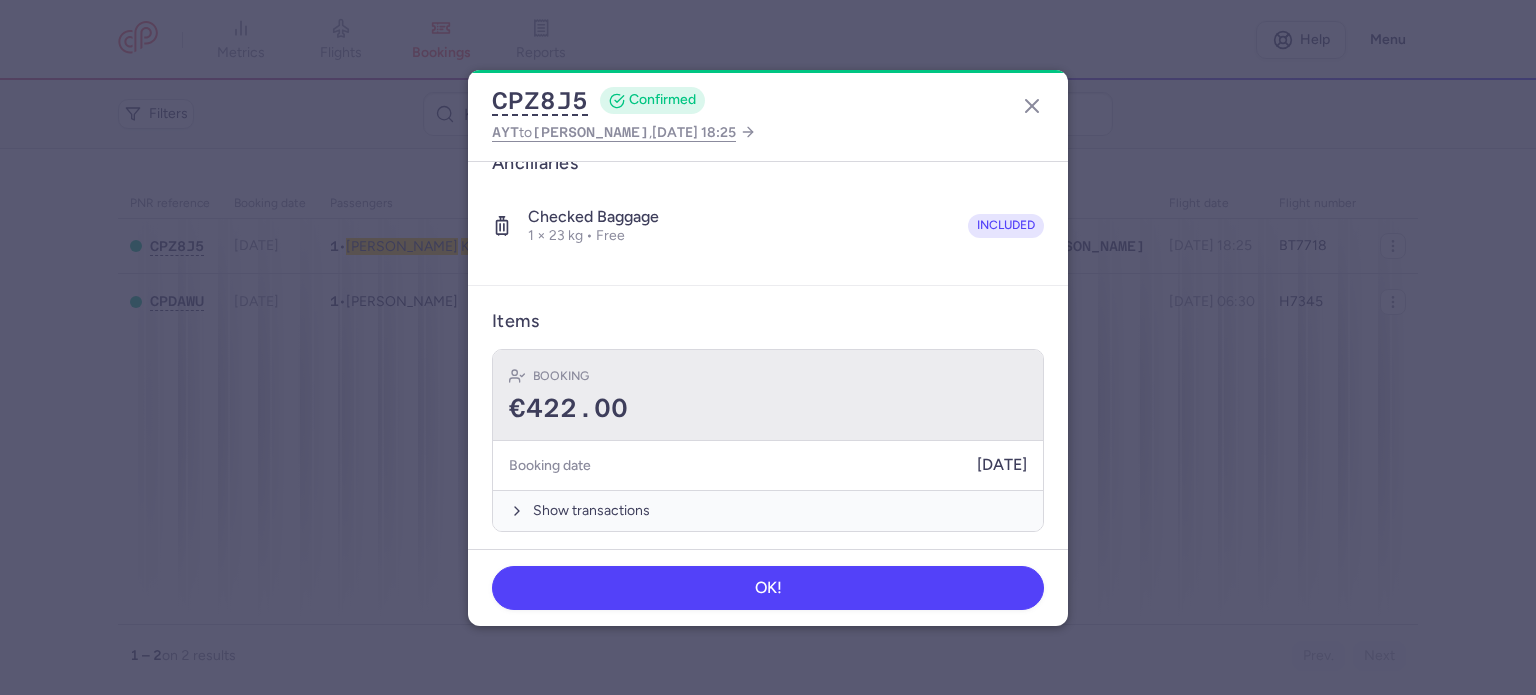 scroll, scrollTop: 352, scrollLeft: 0, axis: vertical 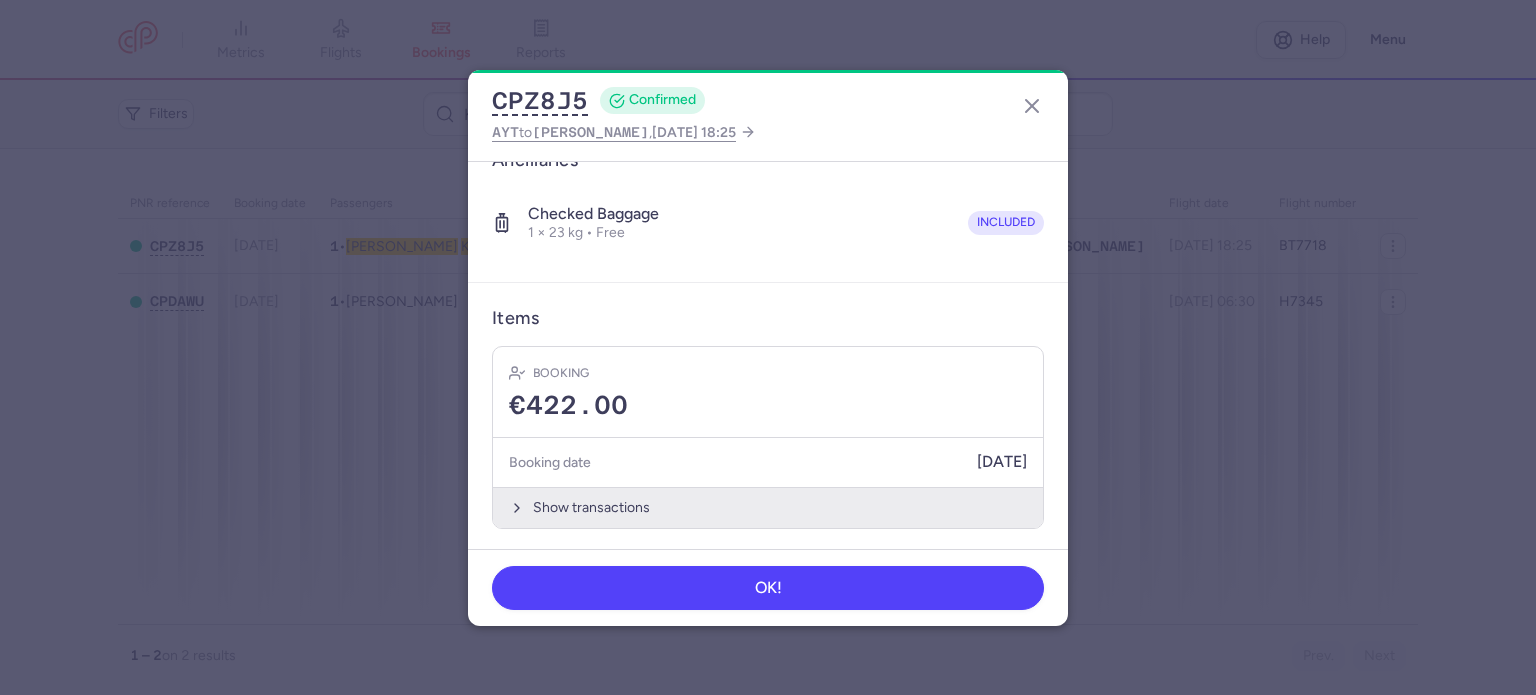 click on "Show transactions" at bounding box center (768, 507) 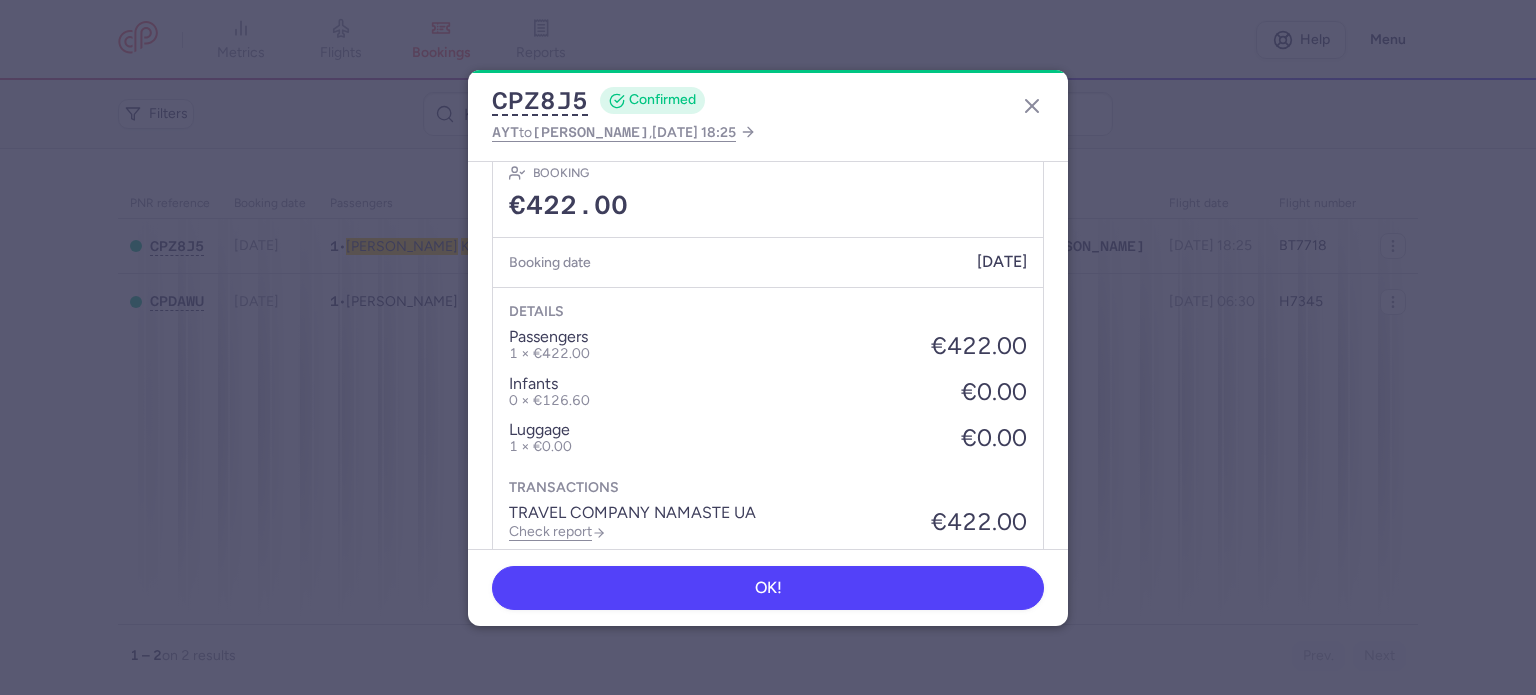 scroll, scrollTop: 621, scrollLeft: 0, axis: vertical 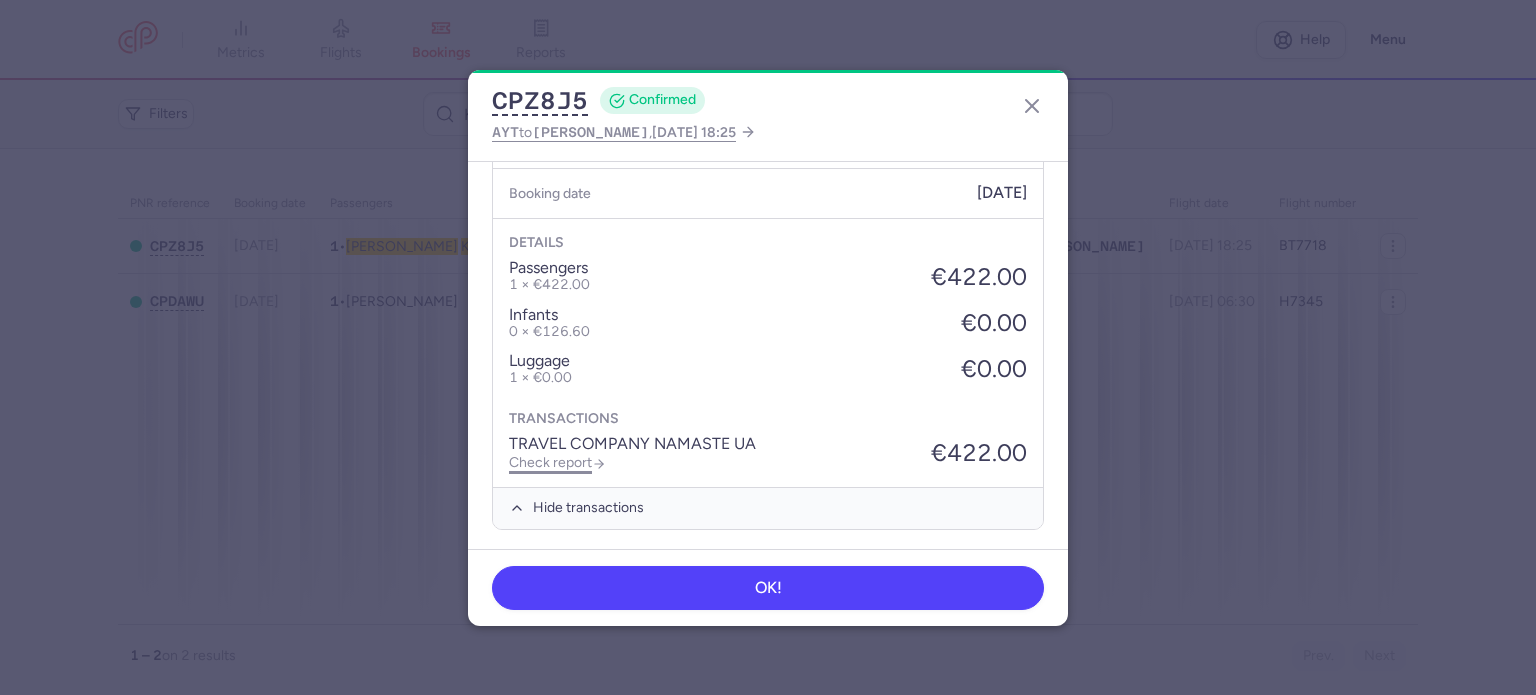 click on "Check report" 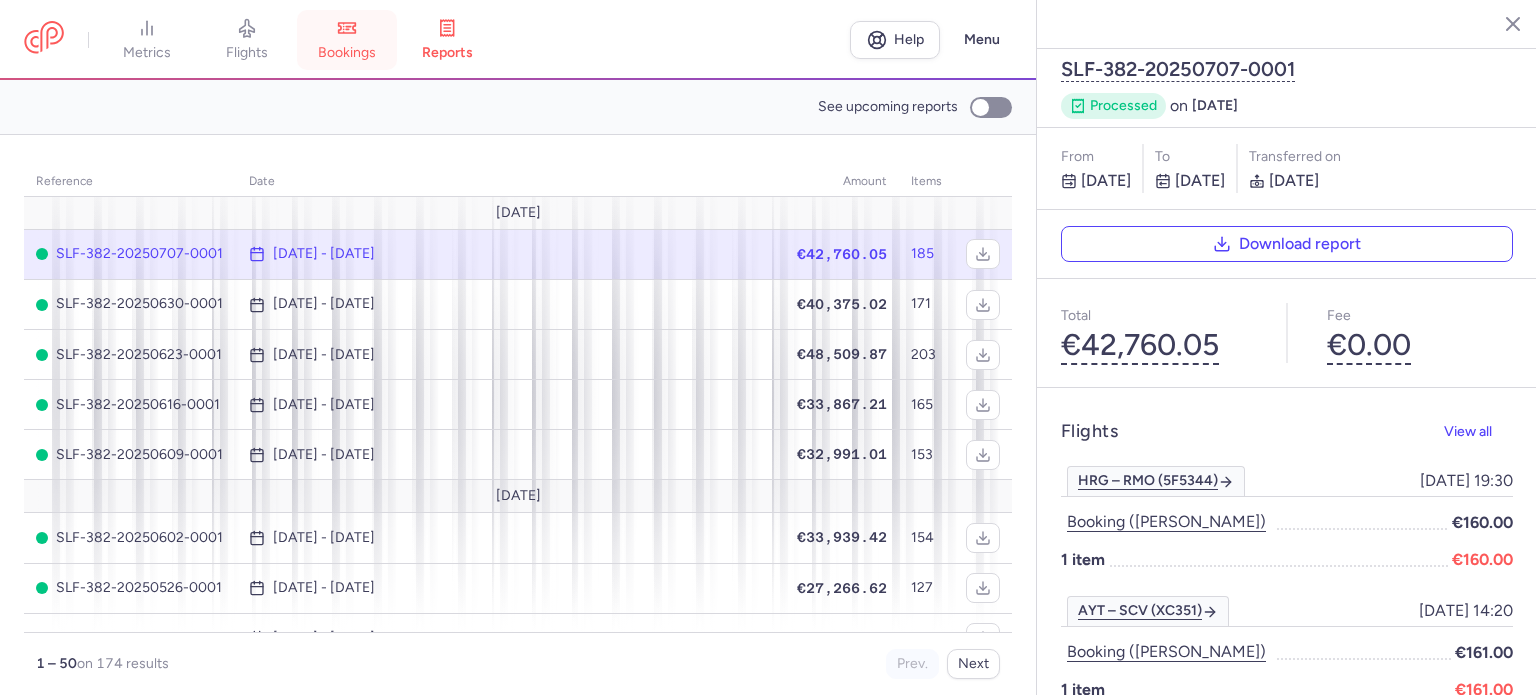 drag, startPoint x: 332, startPoint y: 49, endPoint x: 380, endPoint y: 75, distance: 54.589375 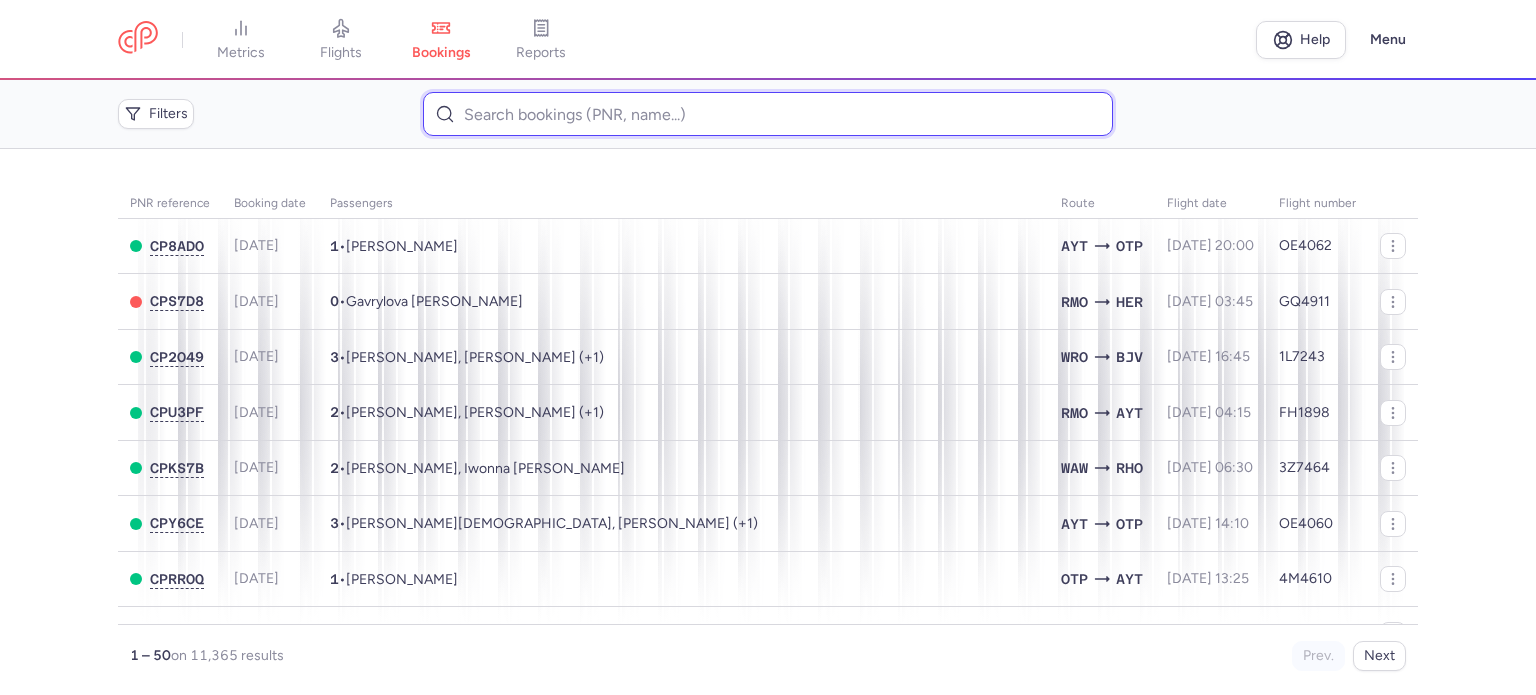 paste on "SHEVCHUK 	ALEXANDRA" 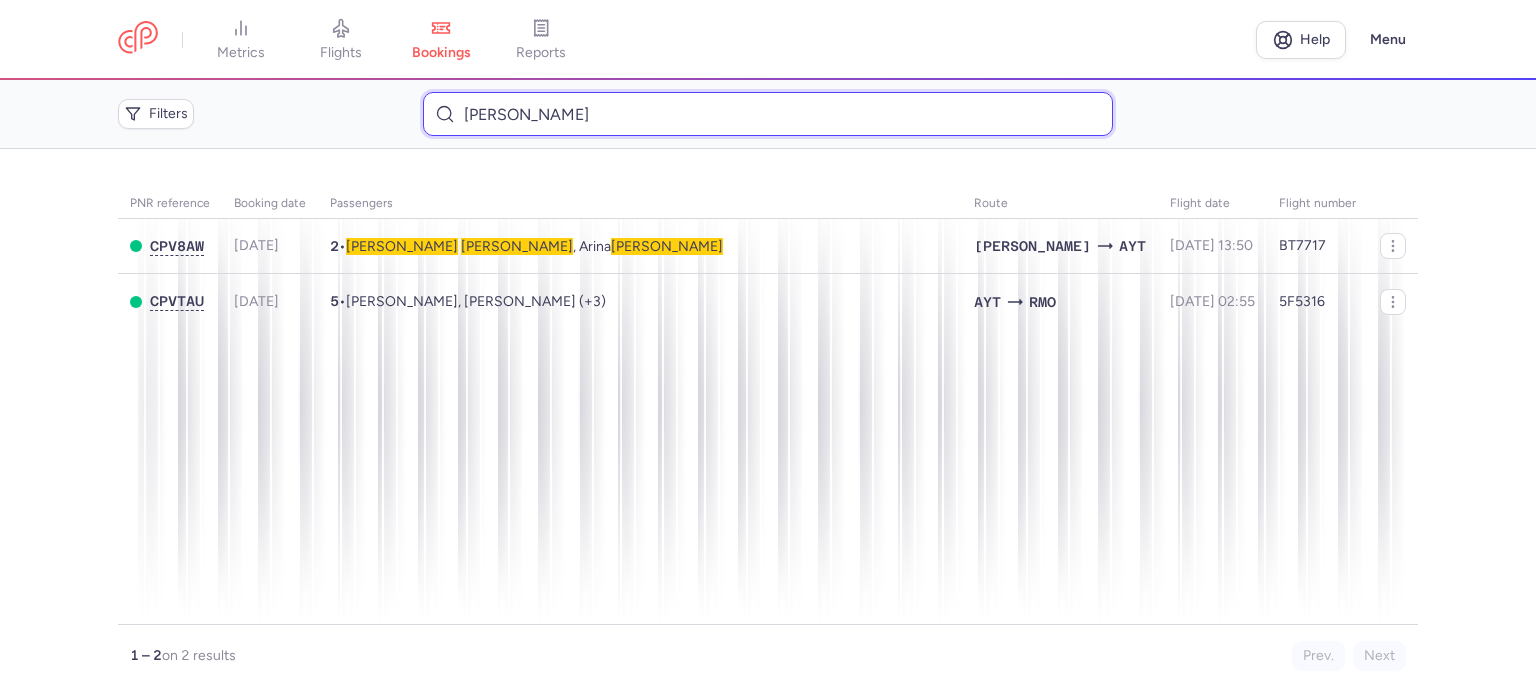 type on "SHEVCHUK 	ALEXANDRA" 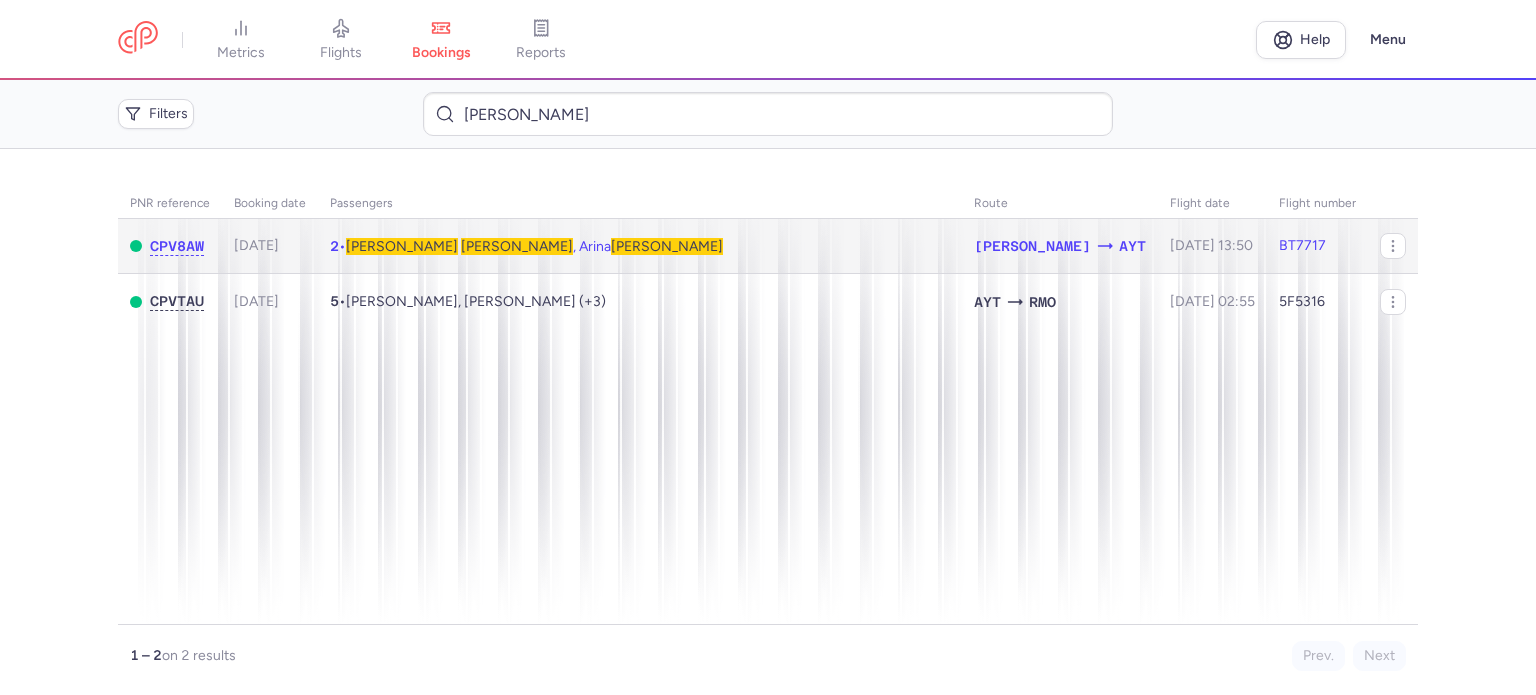 click on "SHEVCHUK" at bounding box center (517, 246) 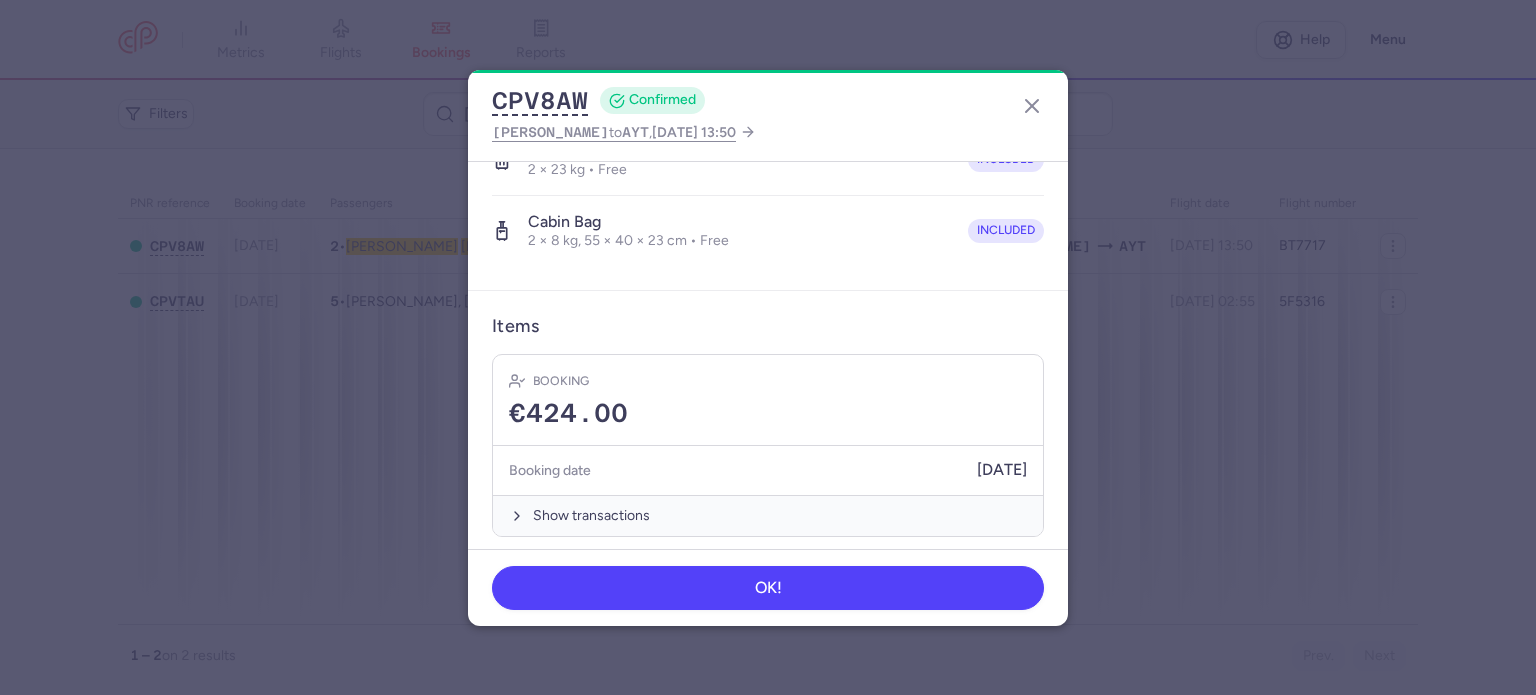 scroll, scrollTop: 492, scrollLeft: 0, axis: vertical 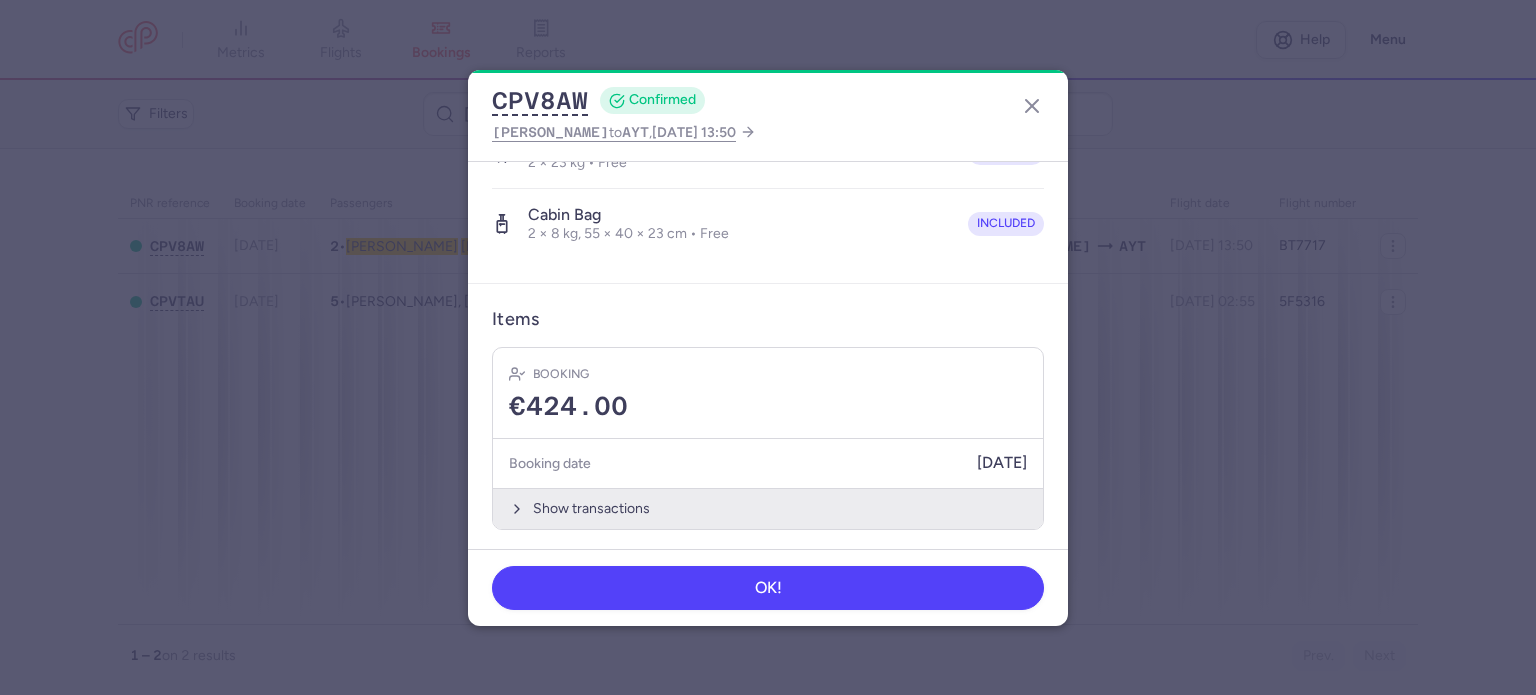 click on "Show transactions" at bounding box center (768, 508) 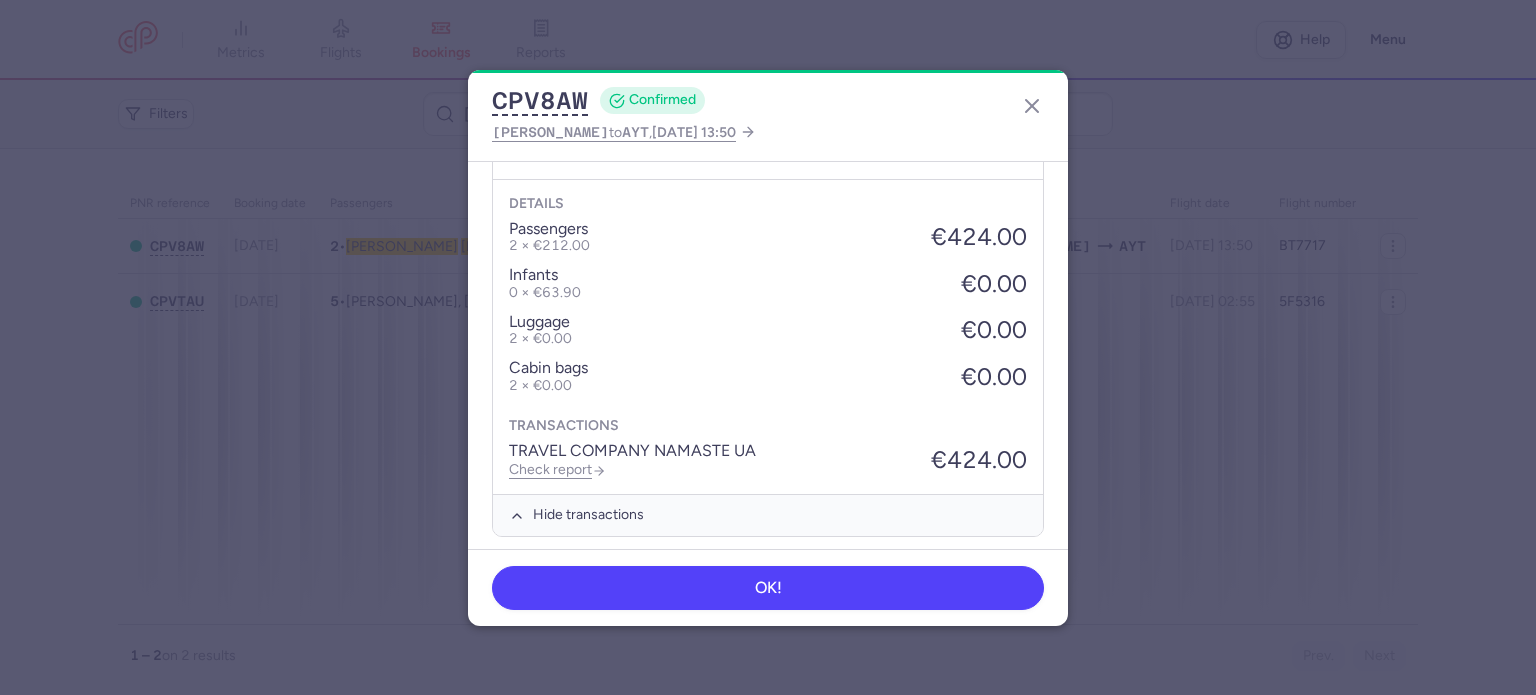 scroll, scrollTop: 808, scrollLeft: 0, axis: vertical 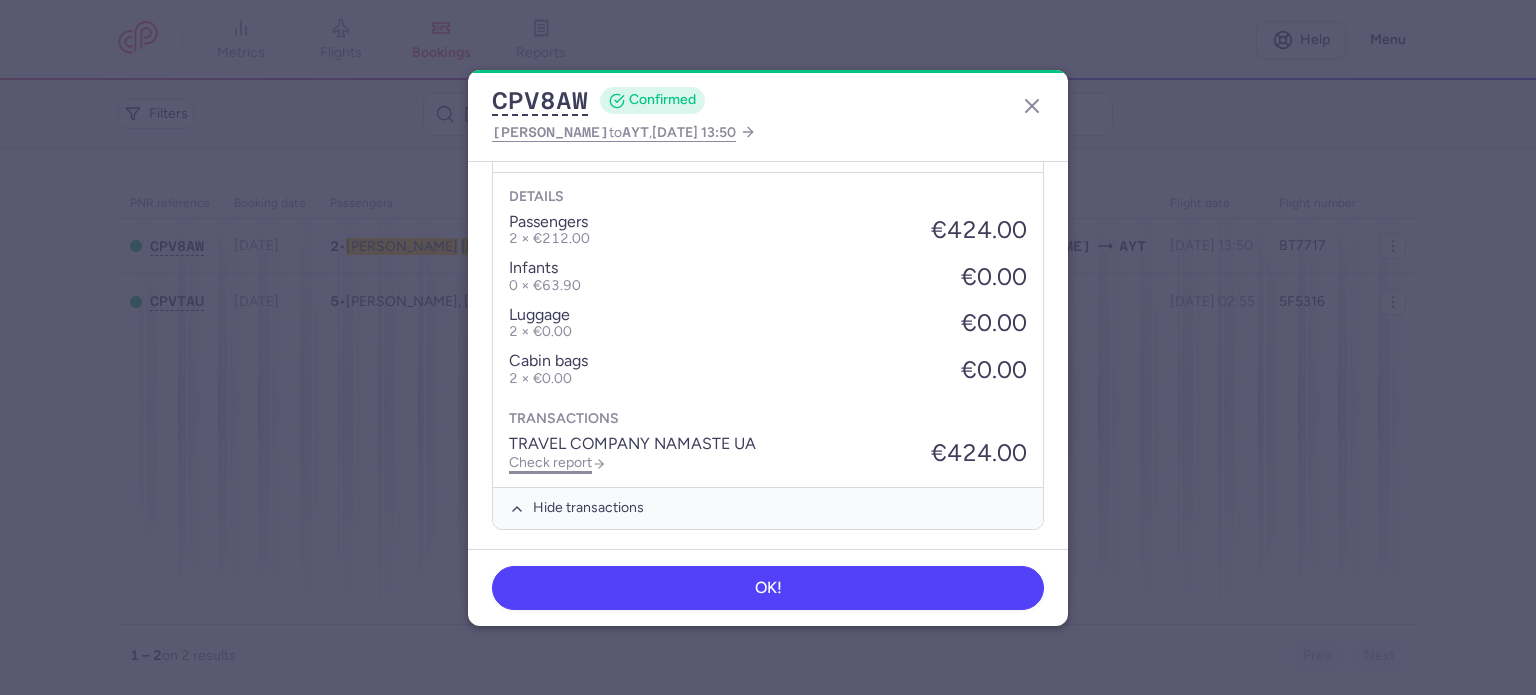 click on "Check report" 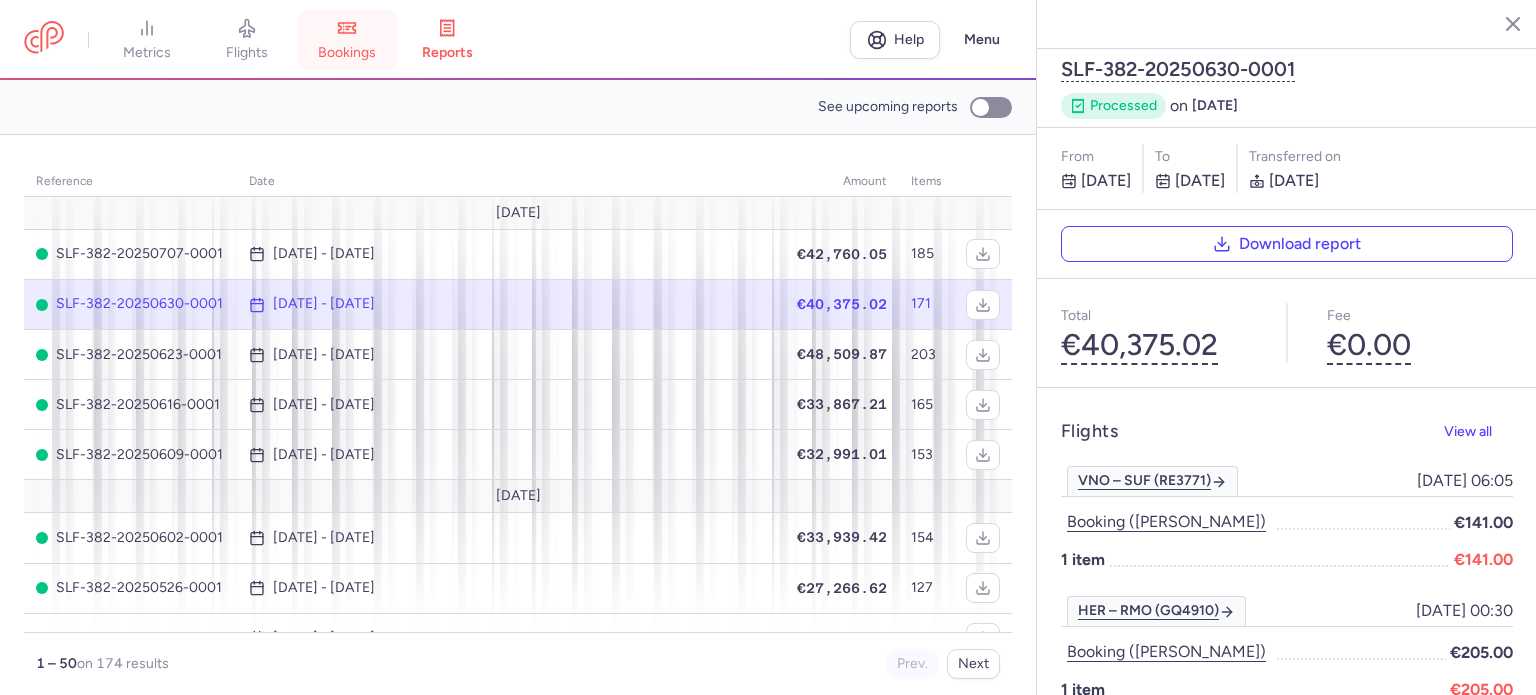 click on "bookings" at bounding box center [347, 53] 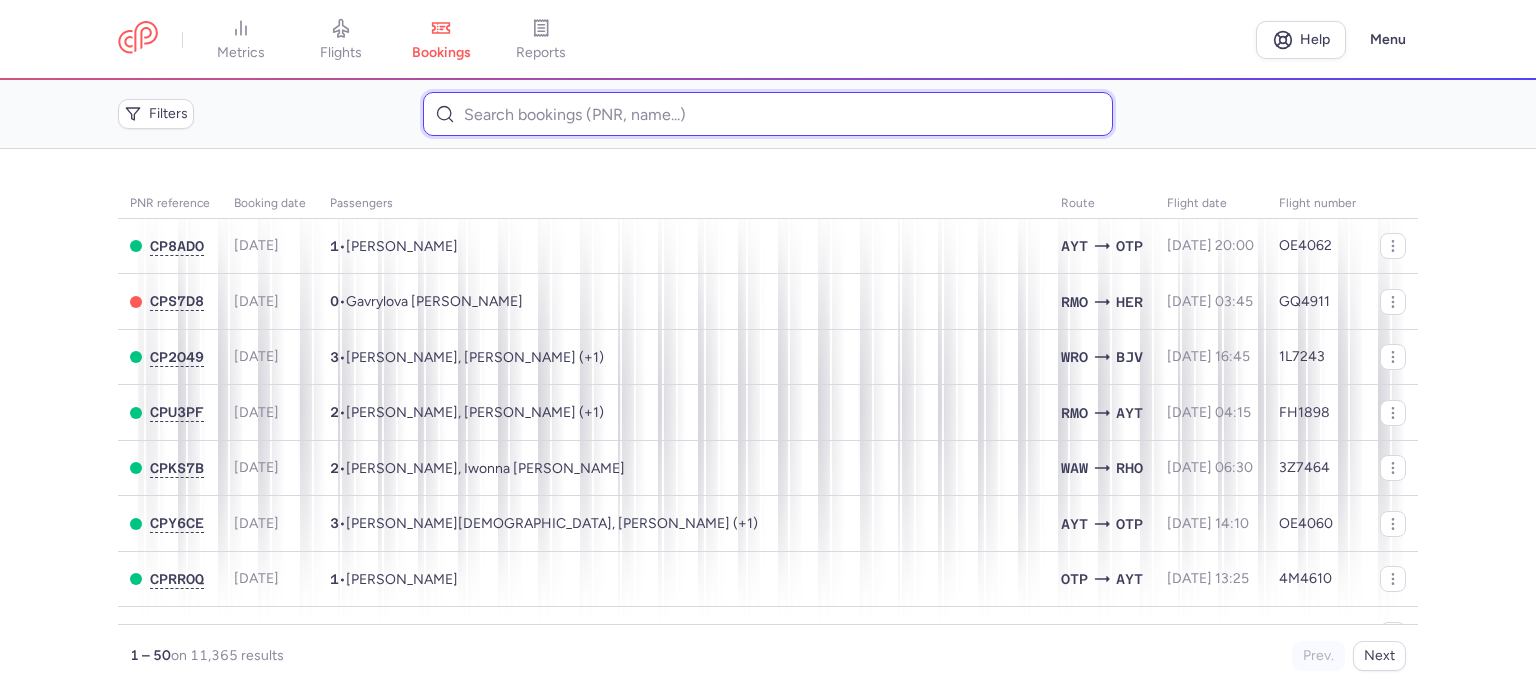 paste on "LIEVTIEROV 	VALERII" 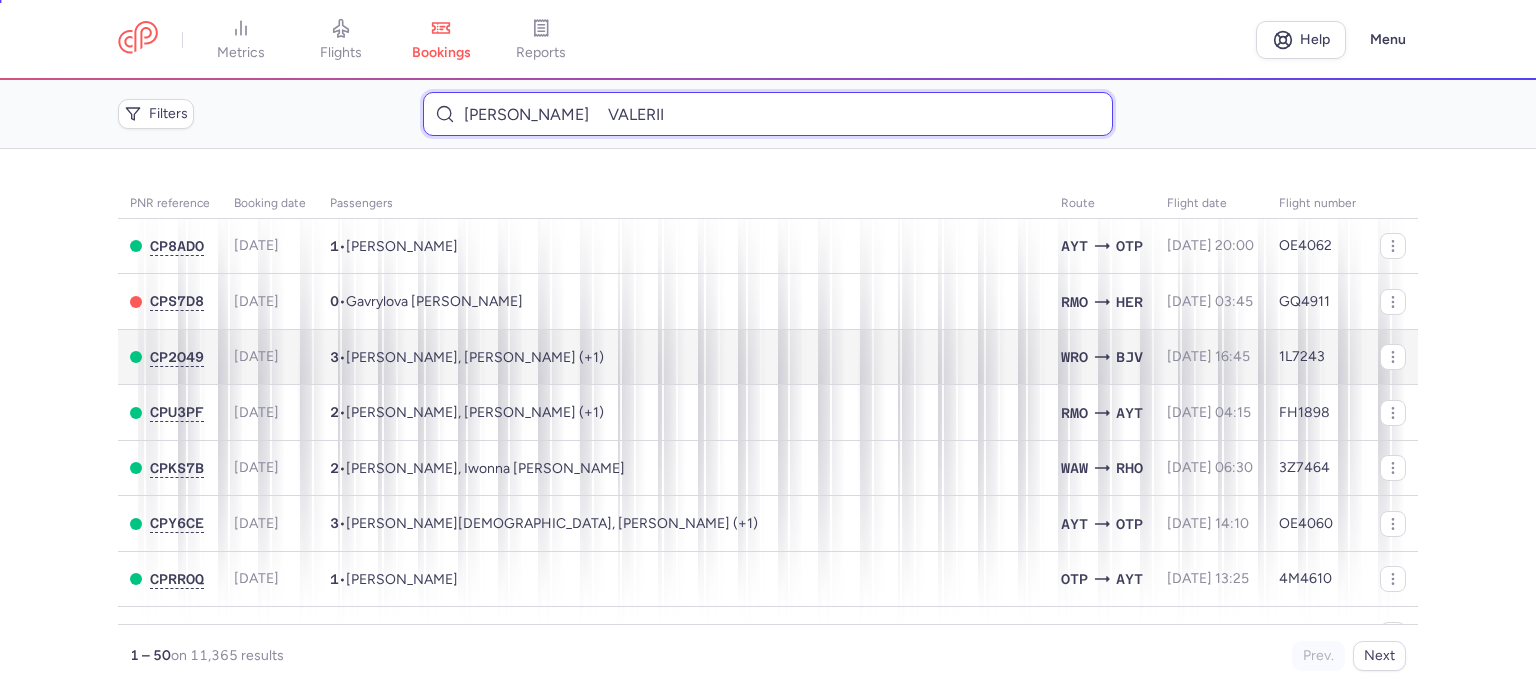 type on "LIEVTIEROV 	VALERII" 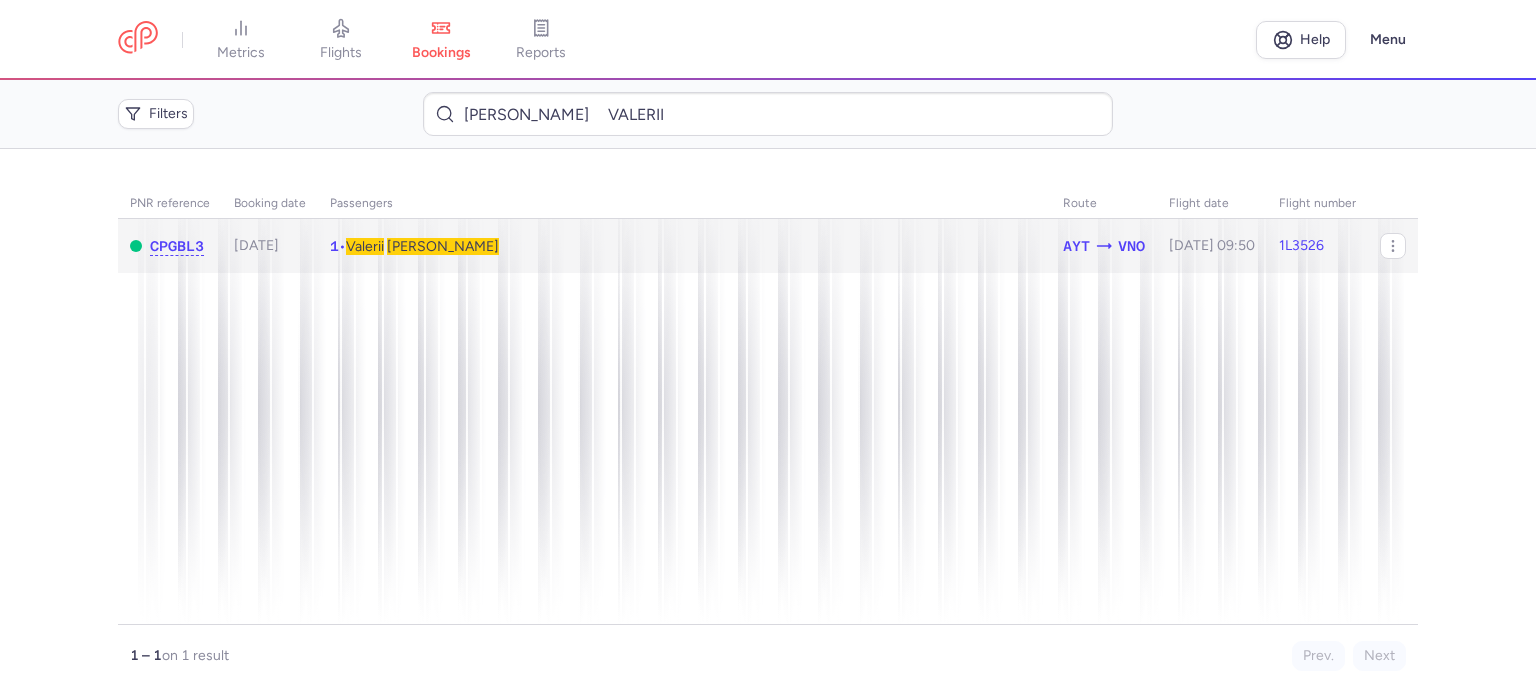 click on "[PERSON_NAME]" at bounding box center (443, 246) 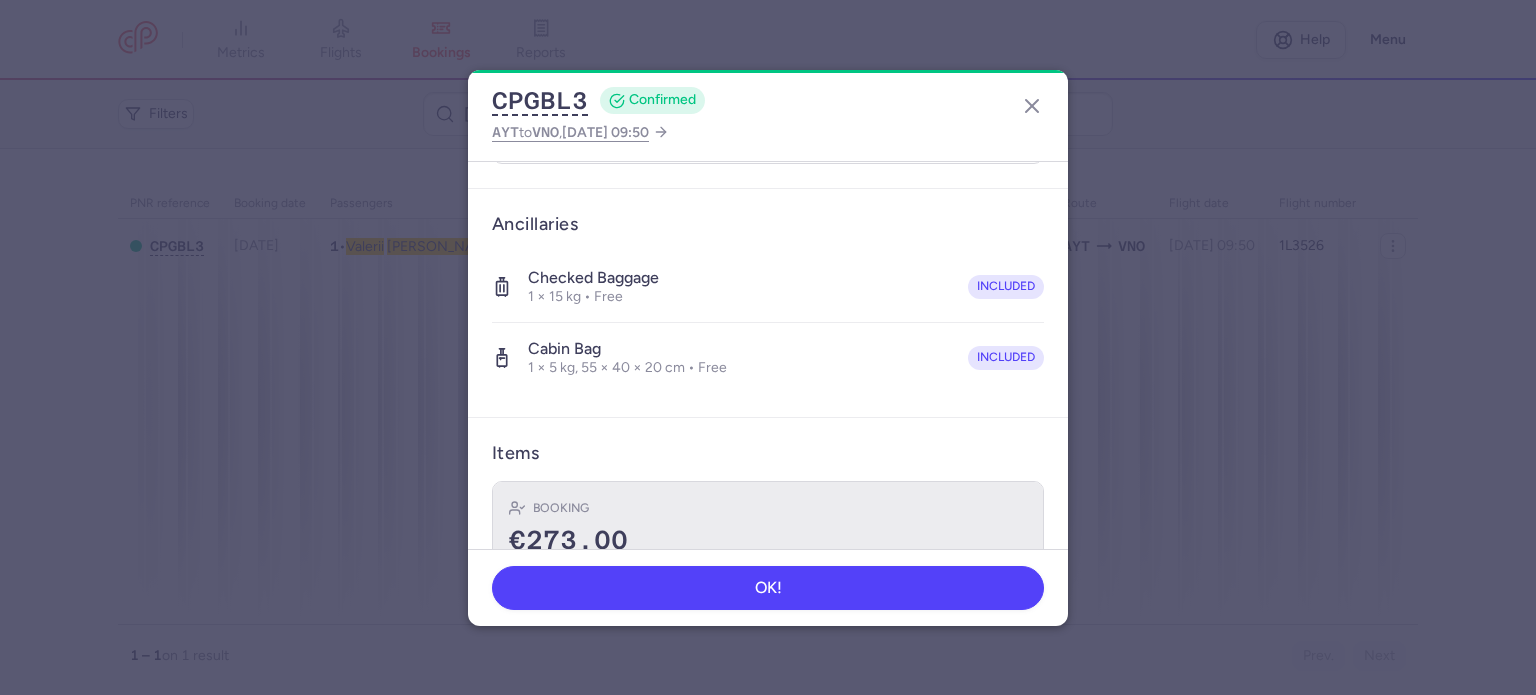 scroll, scrollTop: 423, scrollLeft: 0, axis: vertical 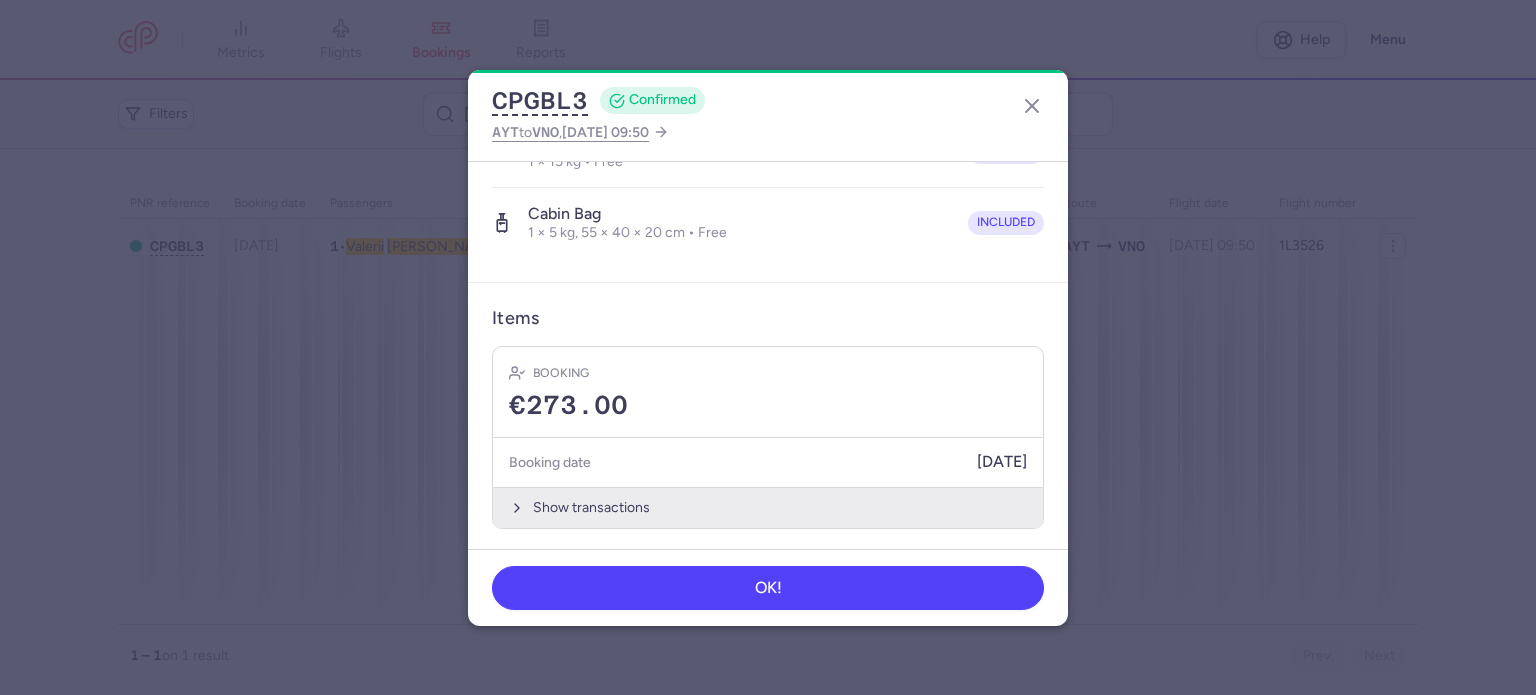 click on "Show transactions" at bounding box center (768, 507) 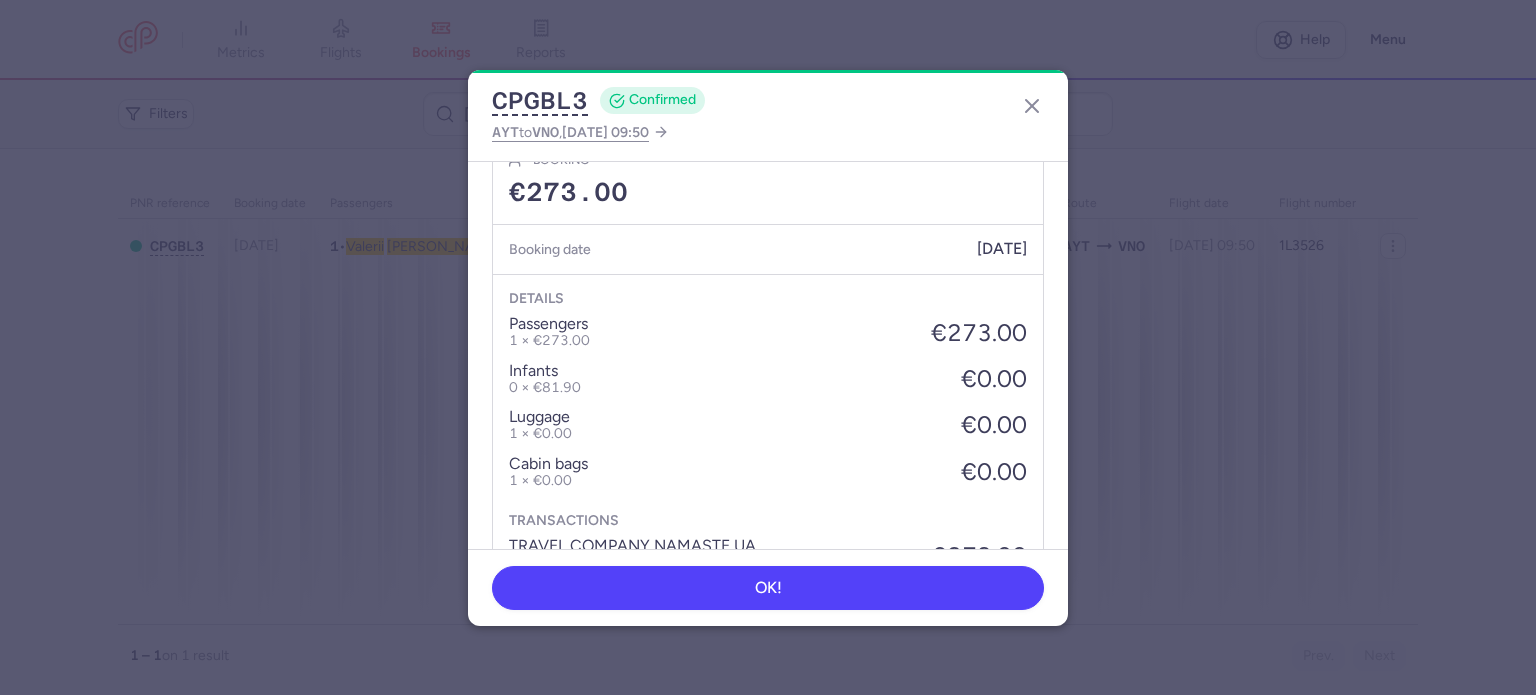 scroll, scrollTop: 739, scrollLeft: 0, axis: vertical 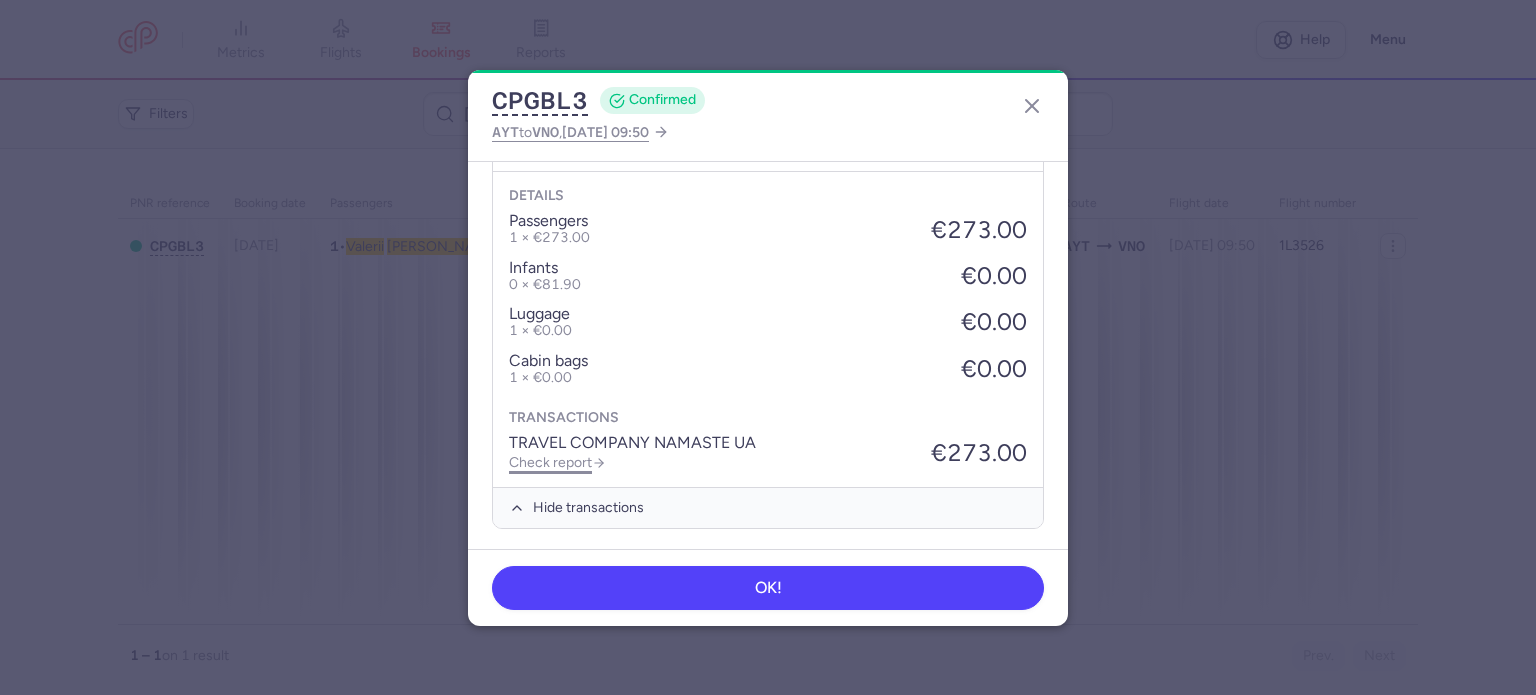 click on "Check report" 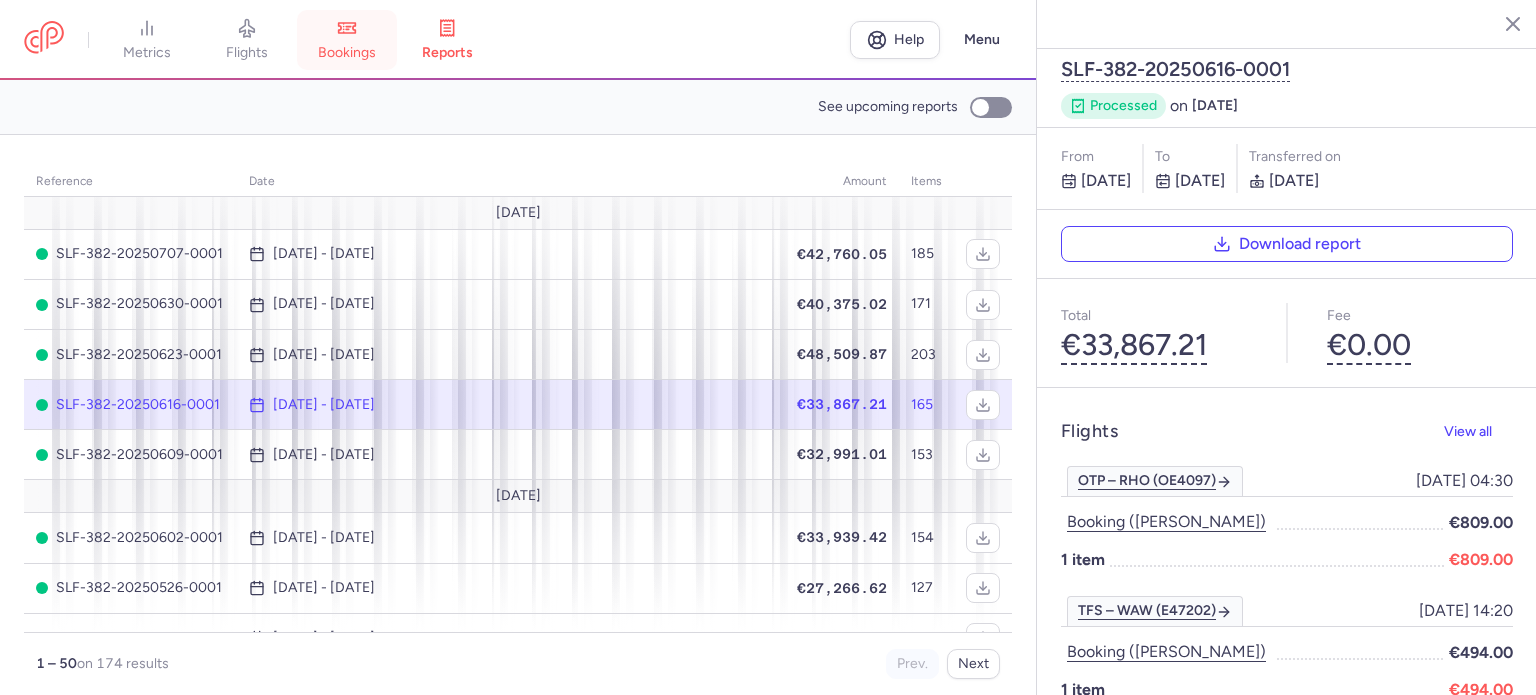 click on "bookings" at bounding box center [347, 40] 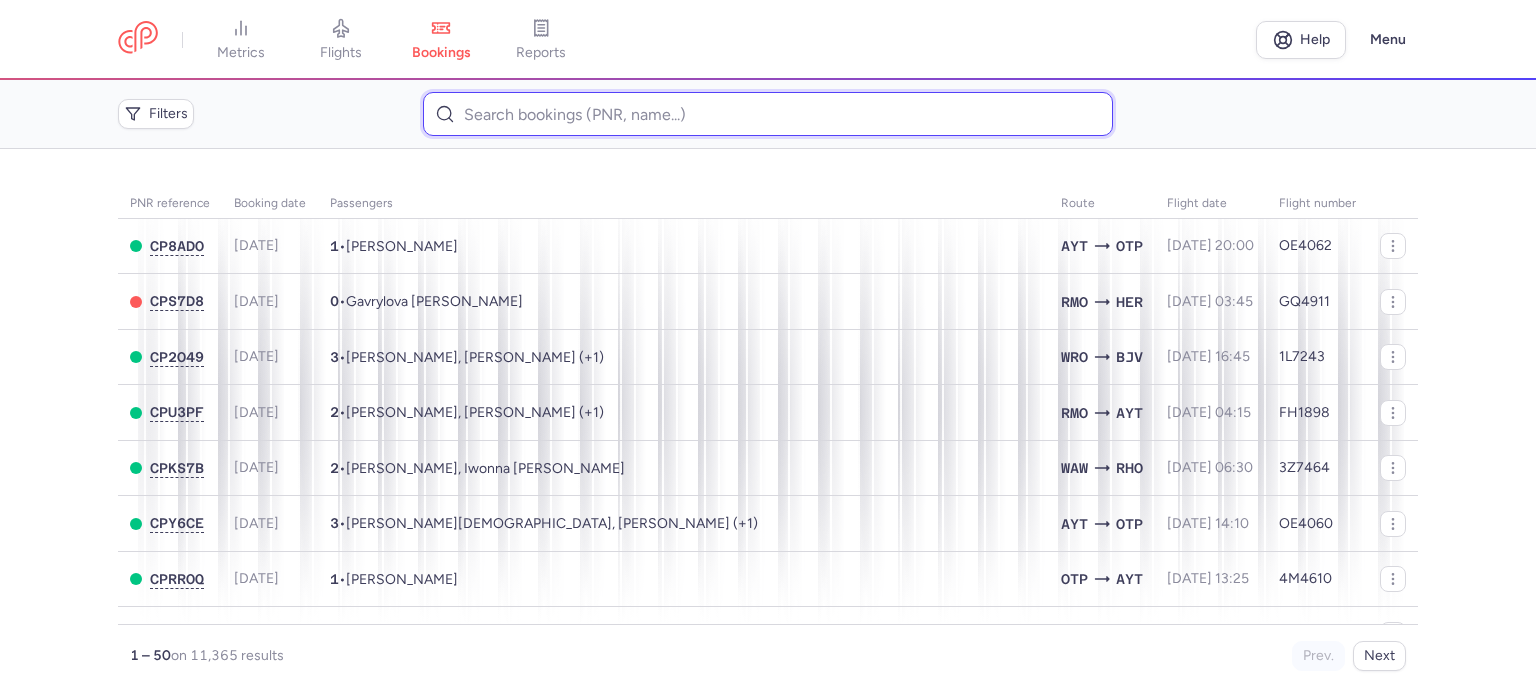 click at bounding box center [767, 114] 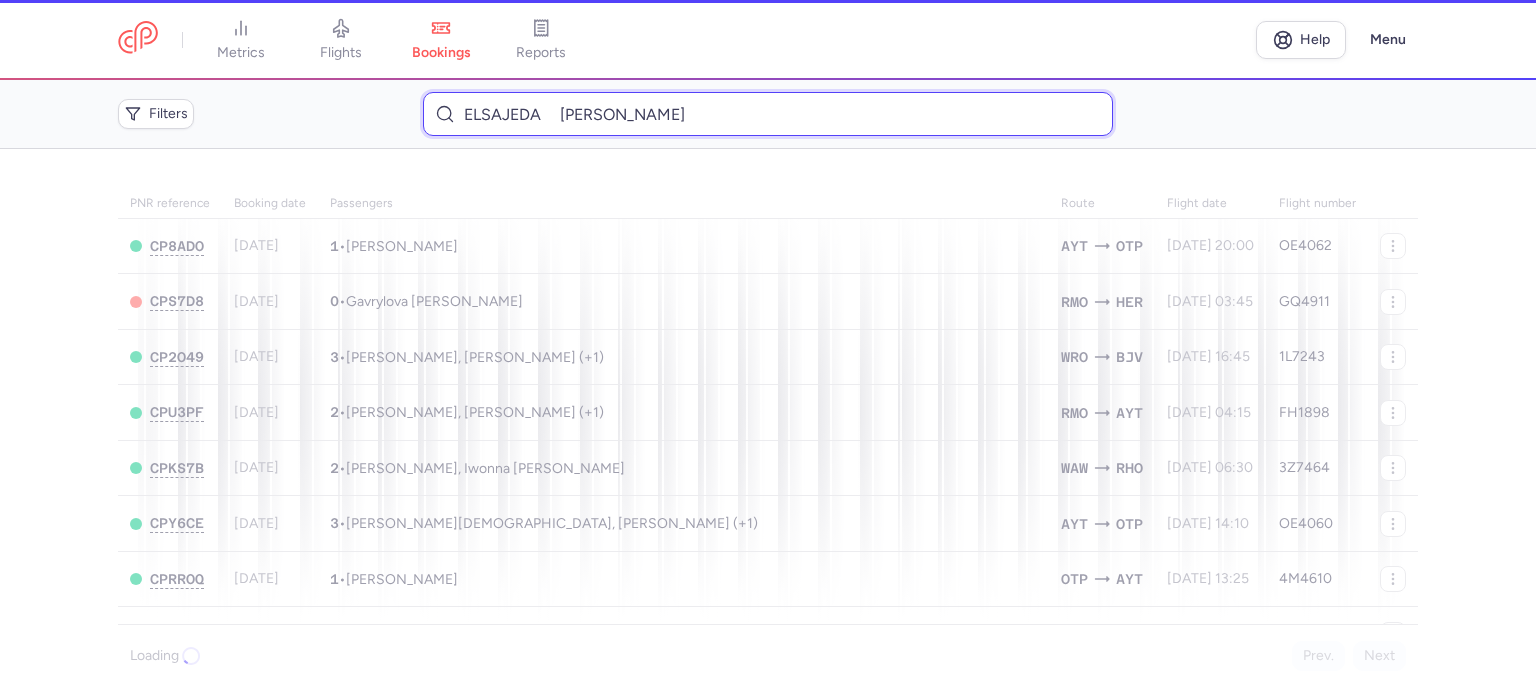 type on "ELSAJEDA 	EMILIA" 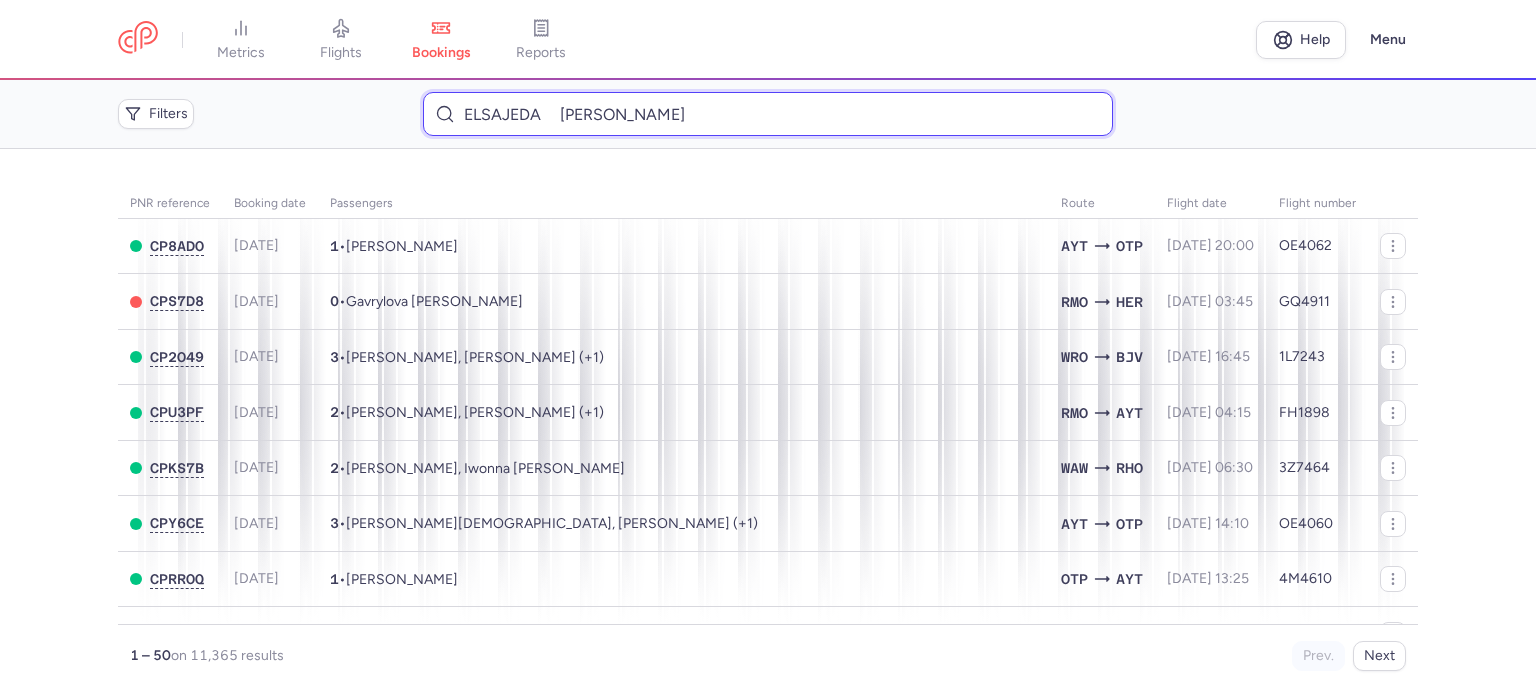 click on "ELSAJEDA 	EMILIA" at bounding box center (767, 114) 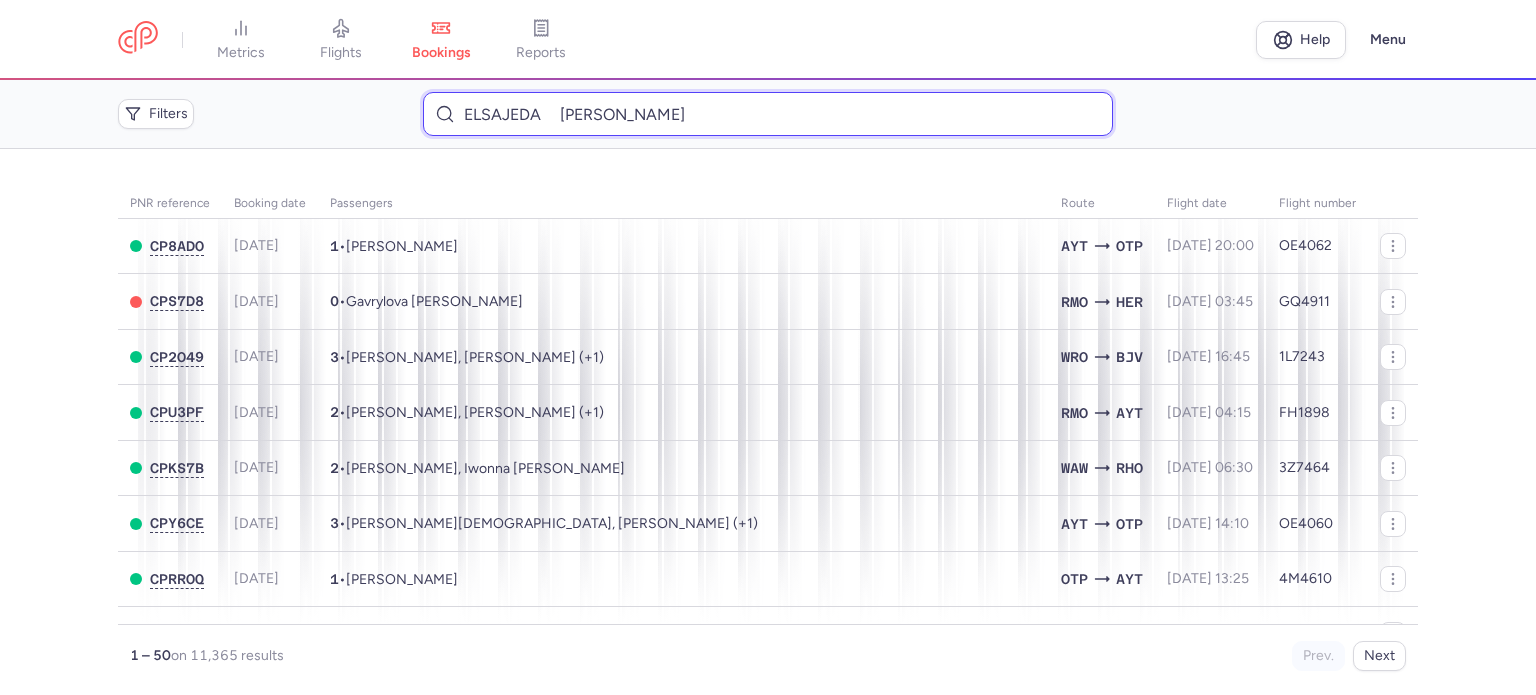 drag, startPoint x: 644, startPoint y: 117, endPoint x: 468, endPoint y: 111, distance: 176.10225 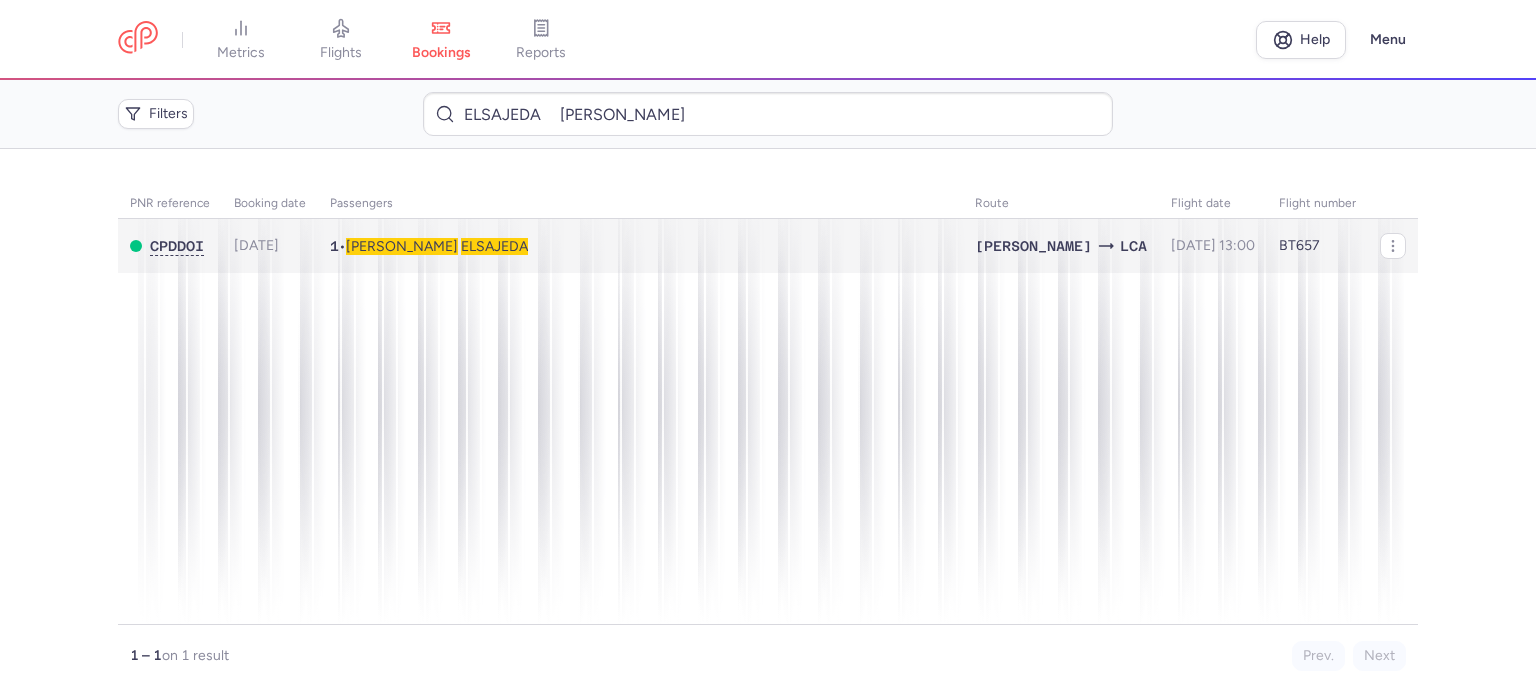 scroll, scrollTop: 0, scrollLeft: 0, axis: both 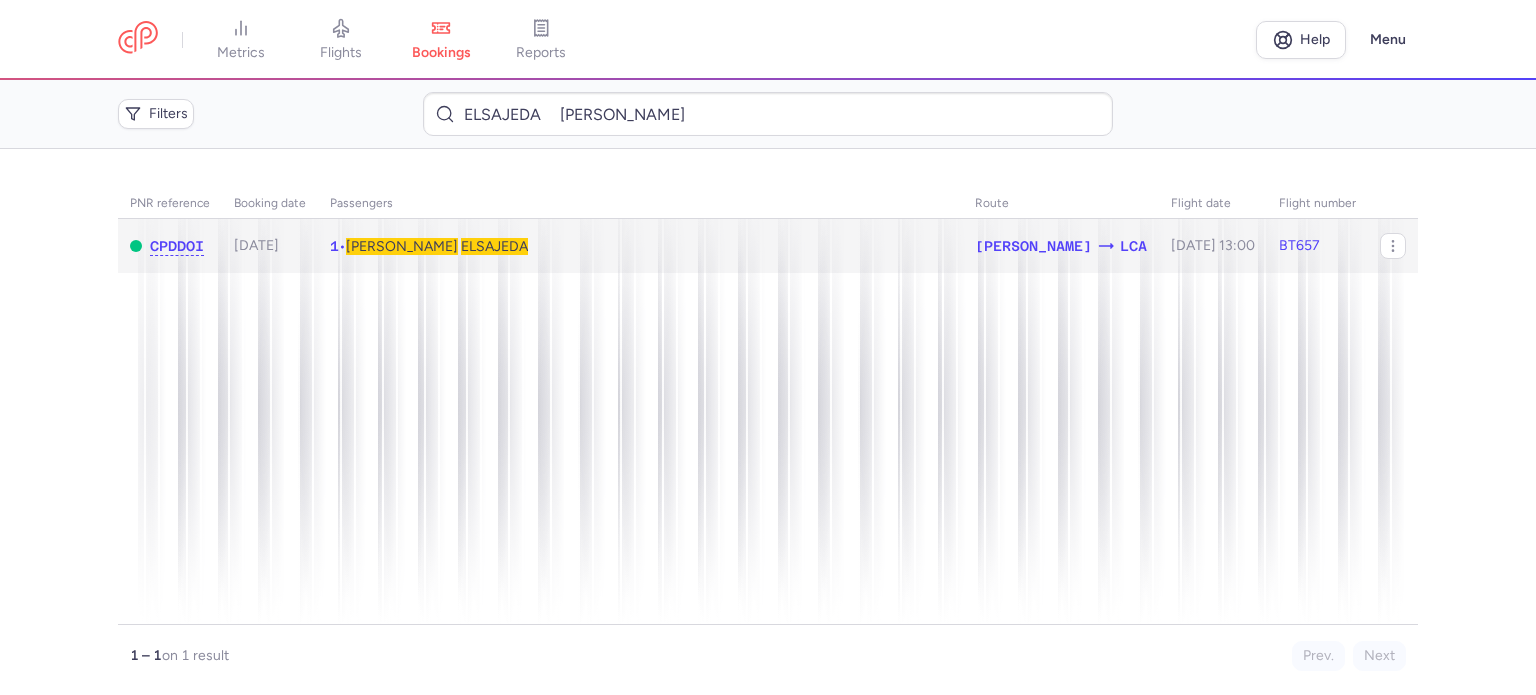 click on "ELSAJEDA" at bounding box center (494, 246) 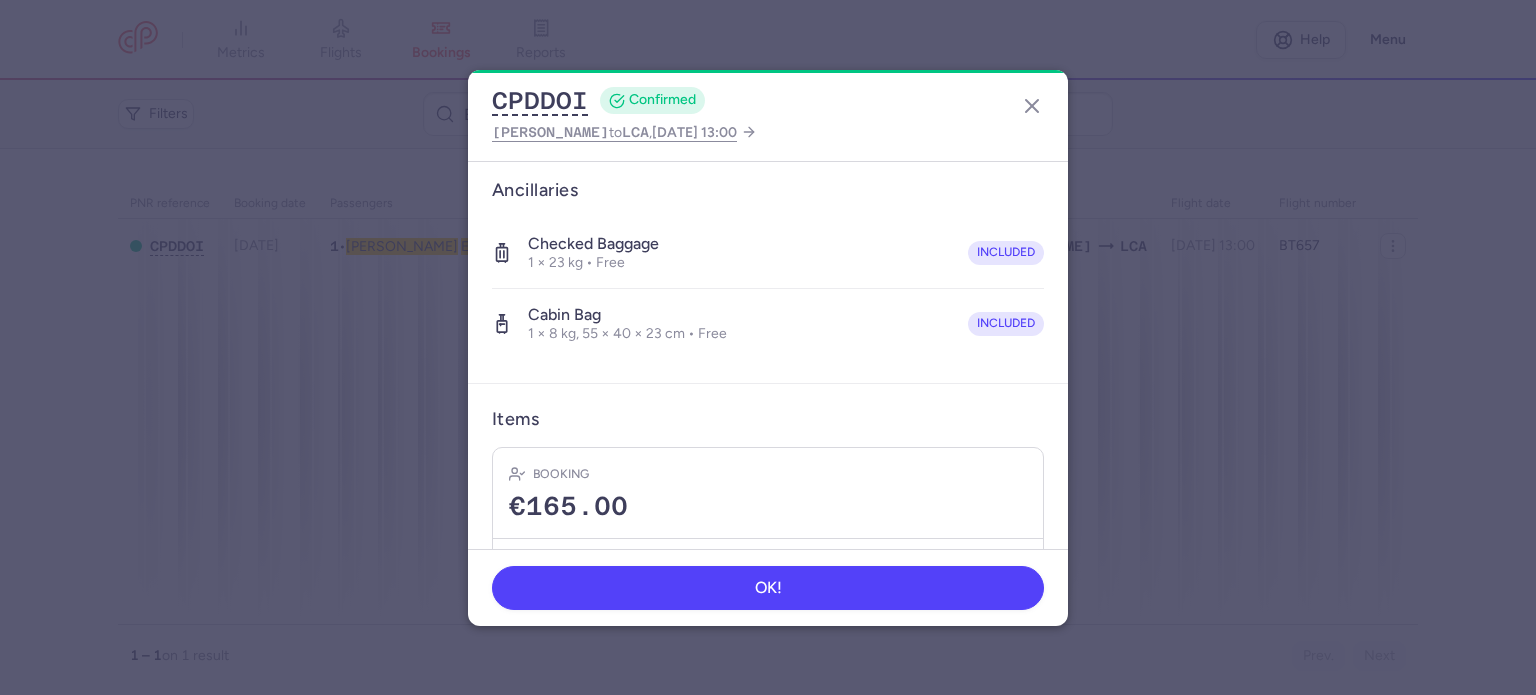 scroll, scrollTop: 423, scrollLeft: 0, axis: vertical 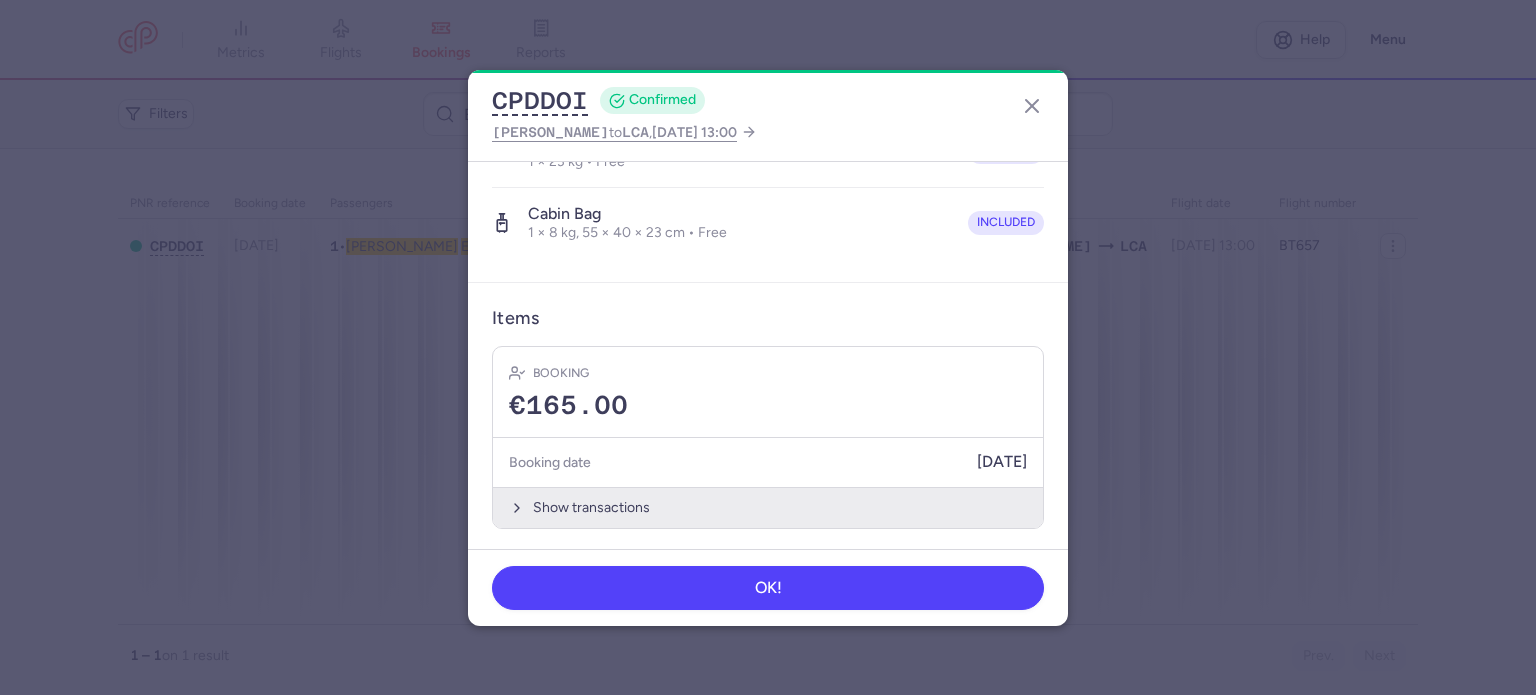 click on "Show transactions" at bounding box center [768, 507] 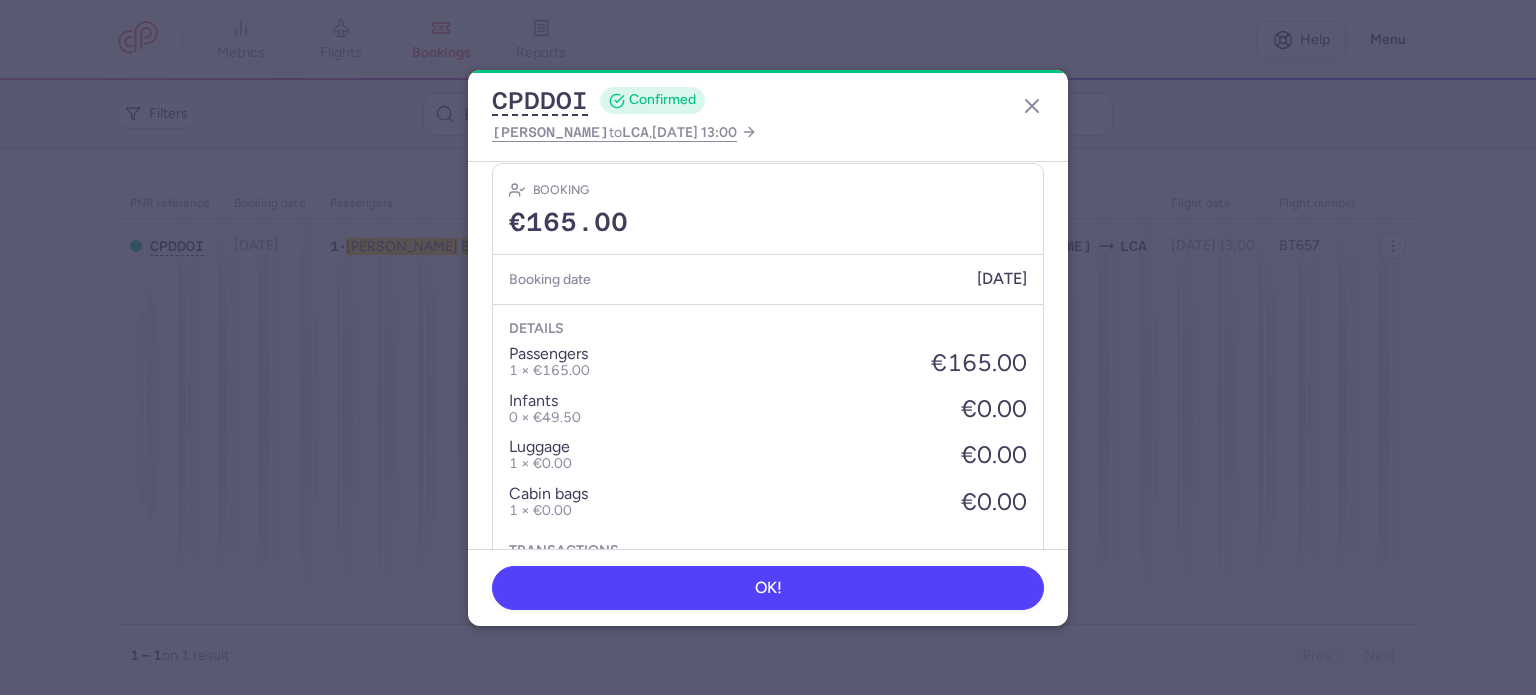 scroll, scrollTop: 723, scrollLeft: 0, axis: vertical 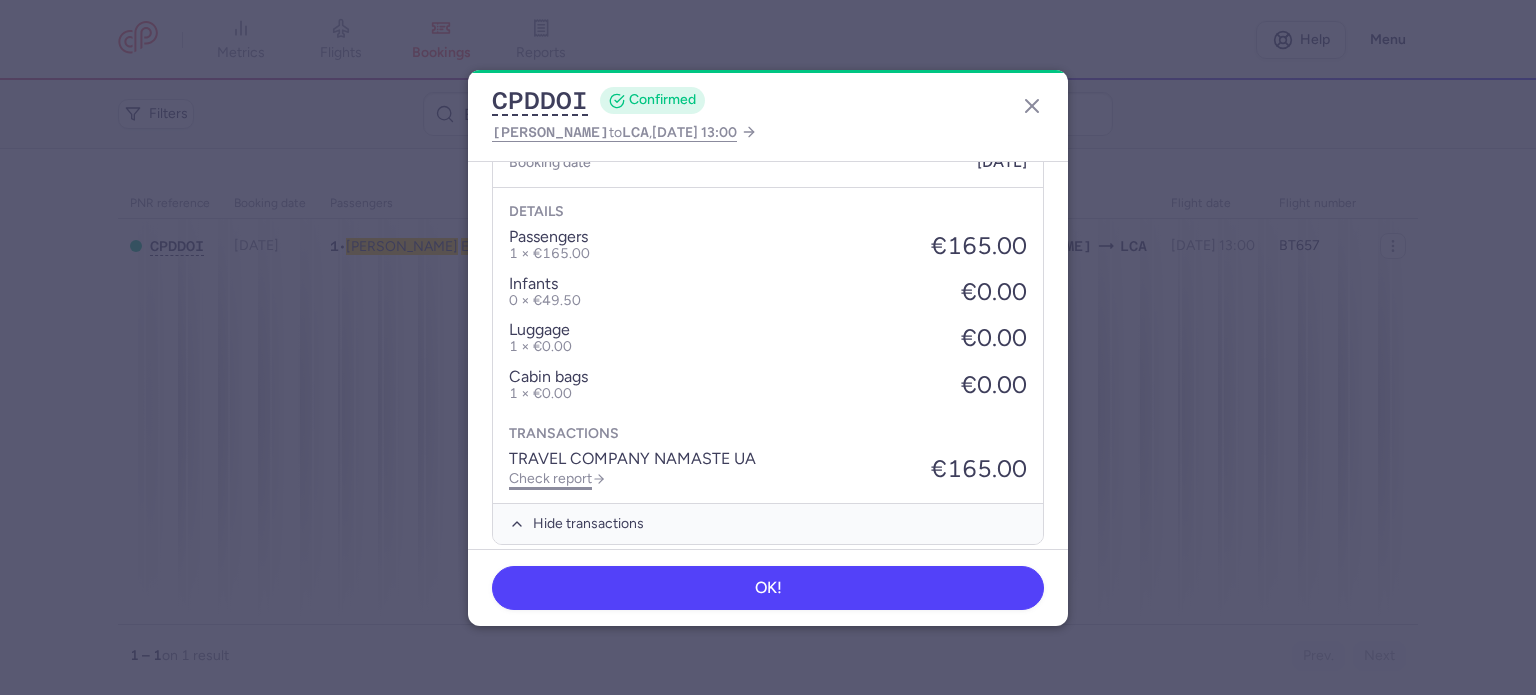 click on "Check report" 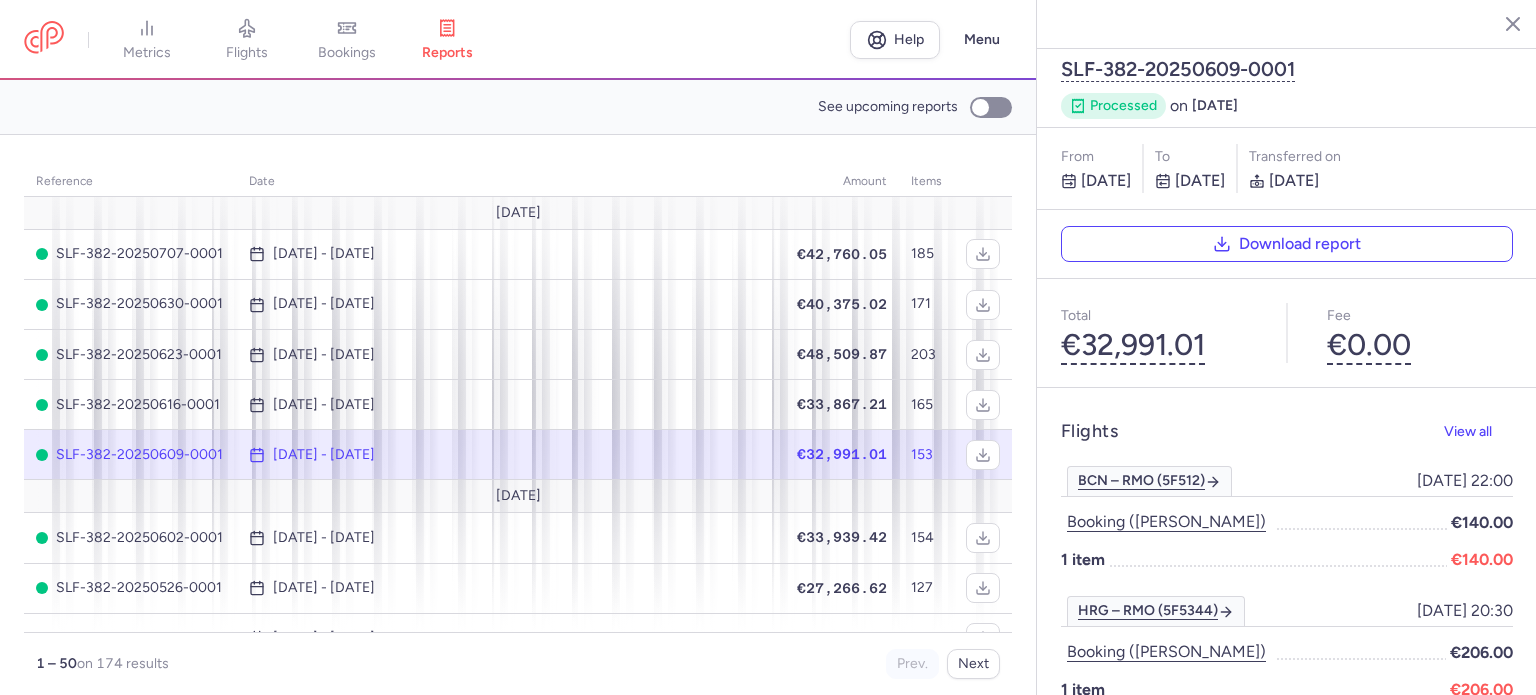 drag, startPoint x: 359, startPoint y: 23, endPoint x: 374, endPoint y: 32, distance: 17.492855 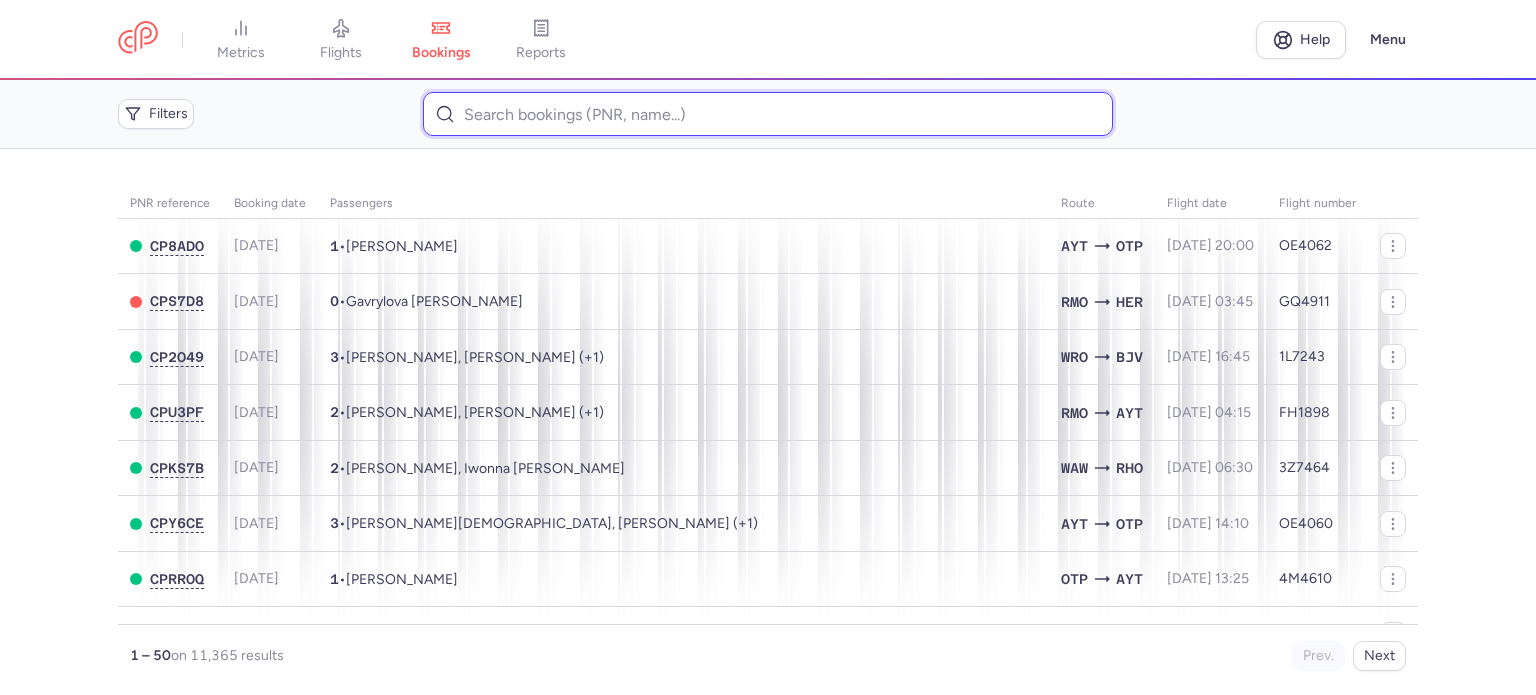 paste on "HOLOVCHENKO 	VITALII" 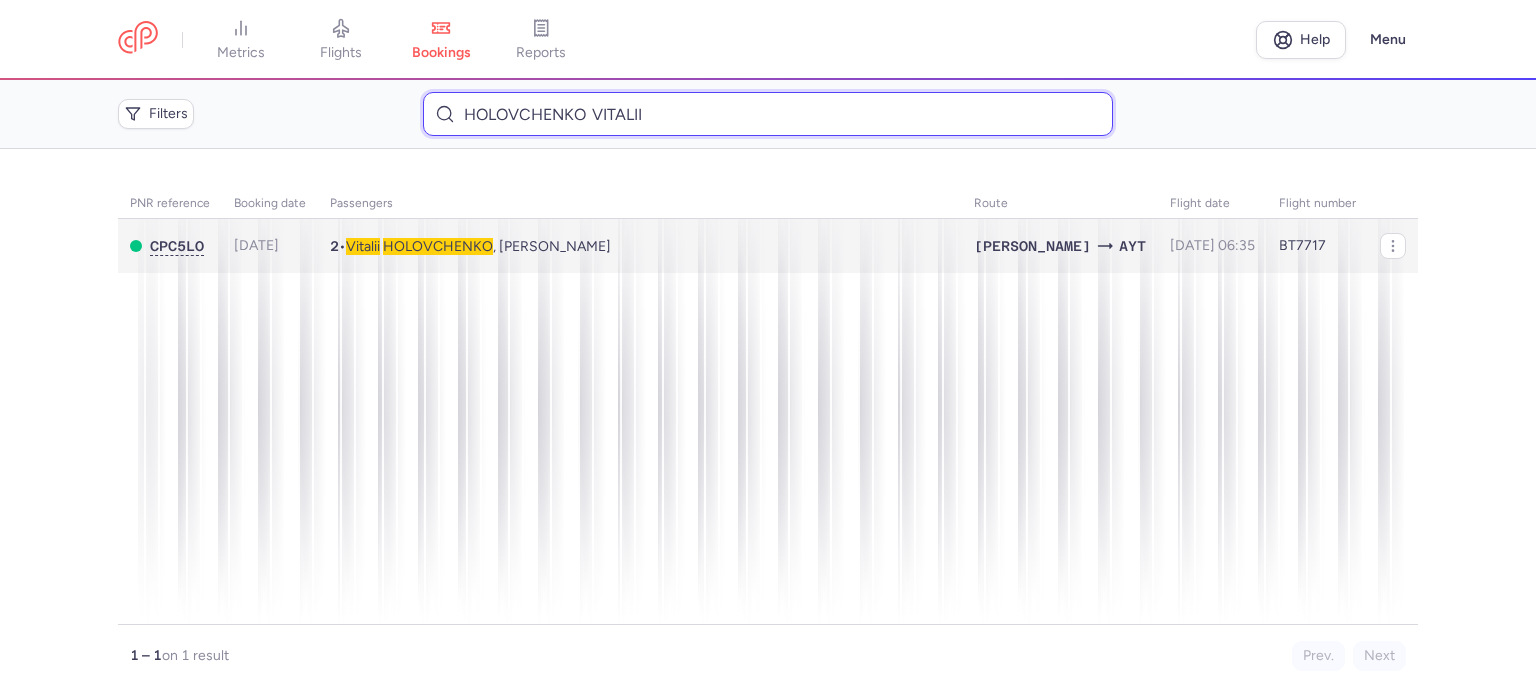 type on "HOLOVCHENKO 	VITALII" 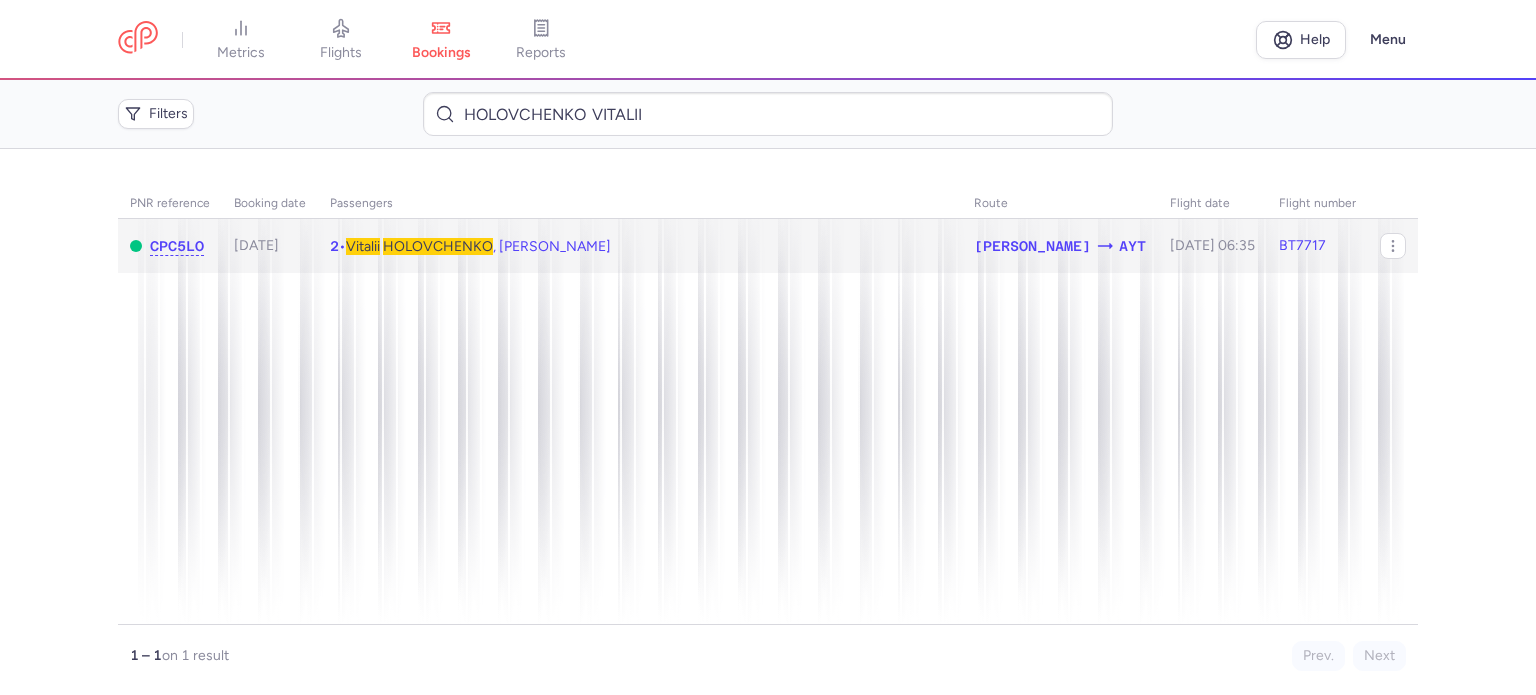 click on "HOLOVCHENKO" at bounding box center (438, 246) 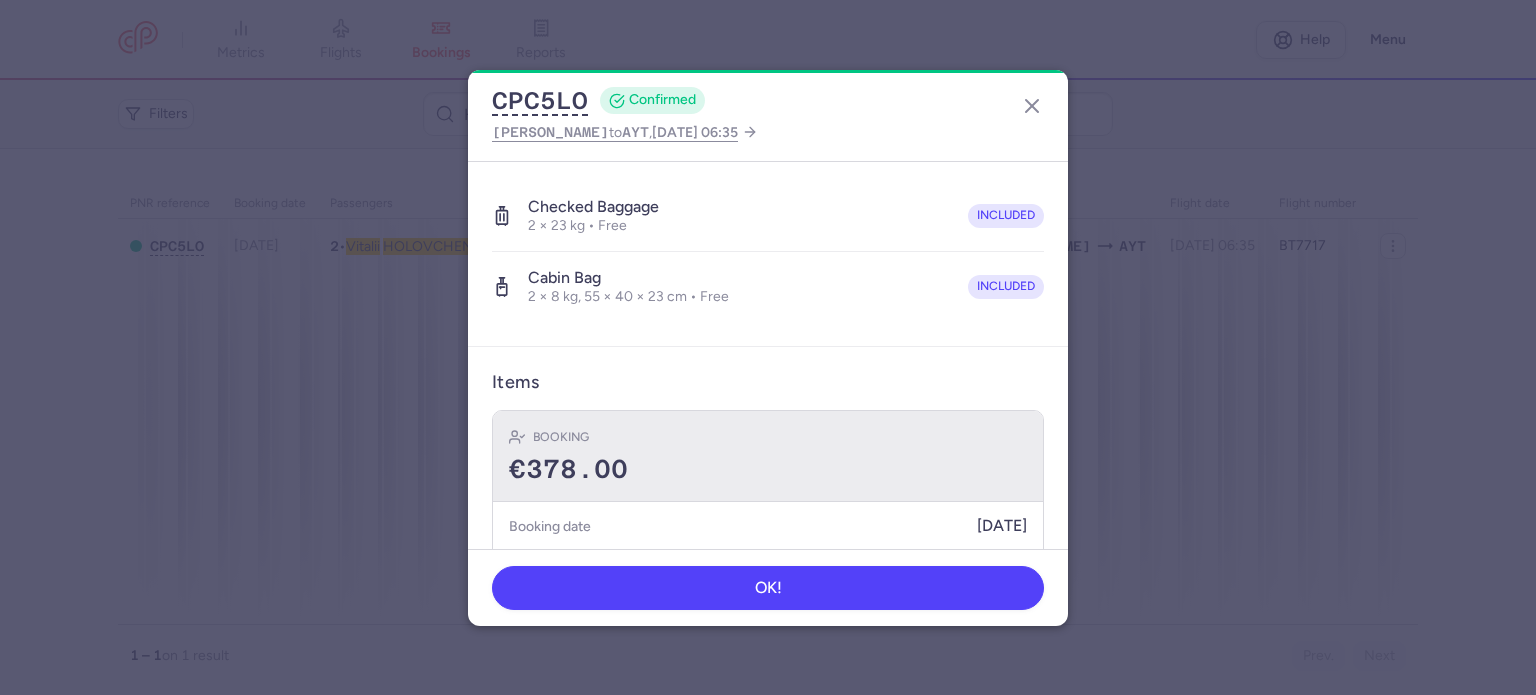 scroll, scrollTop: 492, scrollLeft: 0, axis: vertical 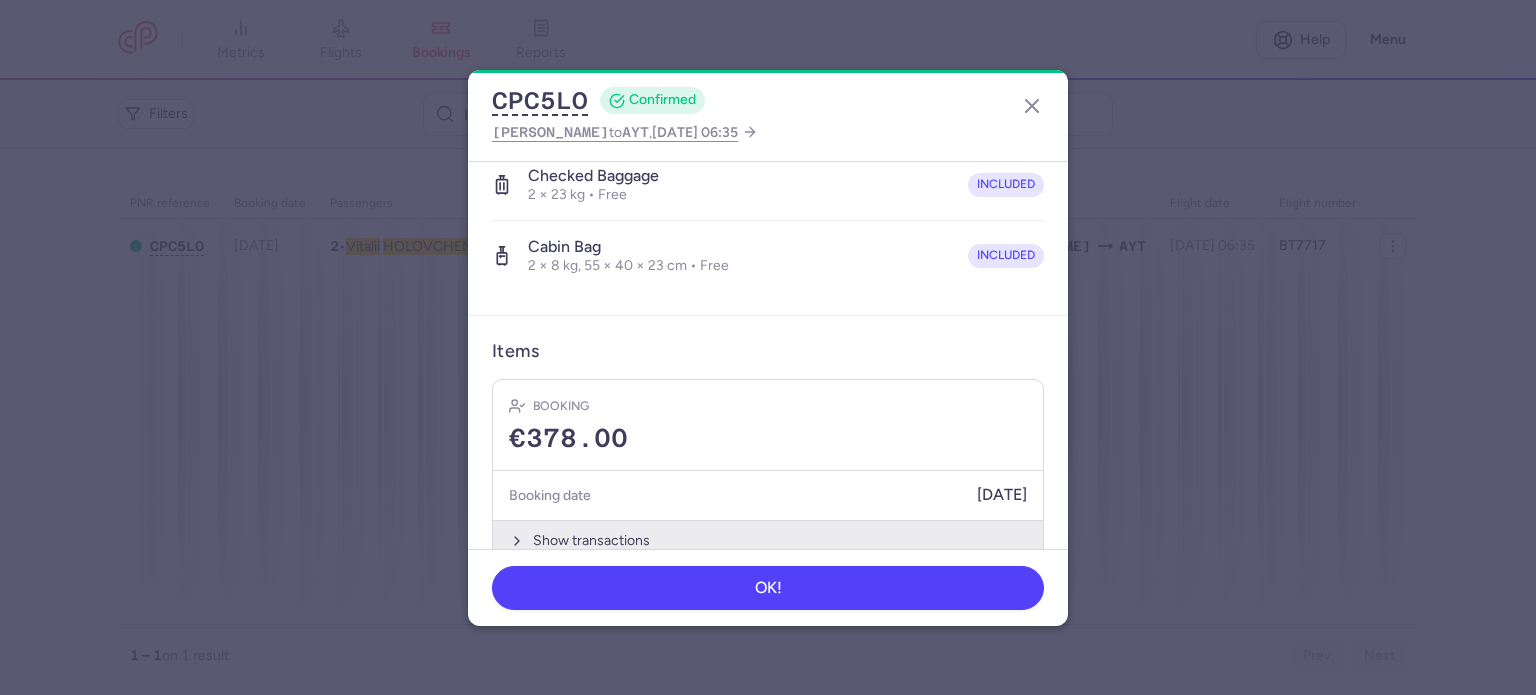 click on "Show transactions" at bounding box center [768, 540] 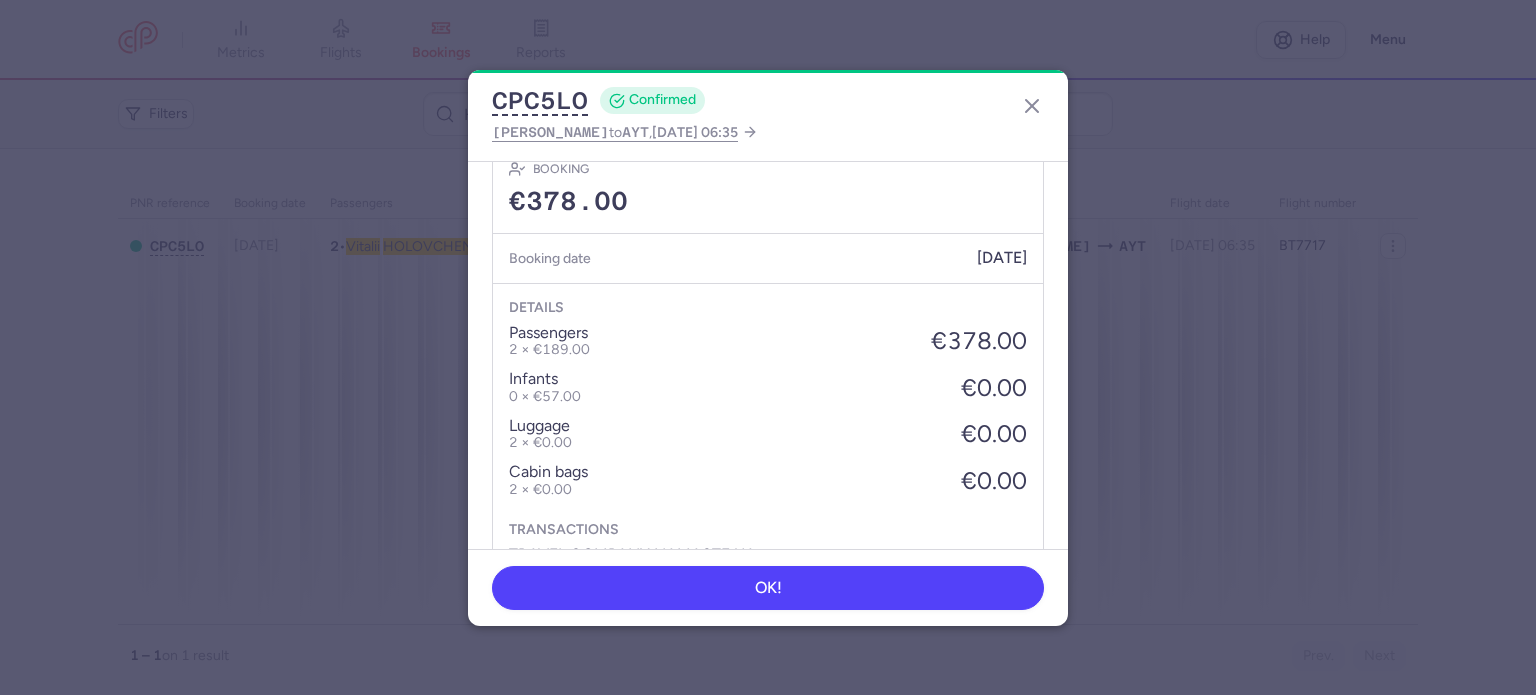 scroll, scrollTop: 808, scrollLeft: 0, axis: vertical 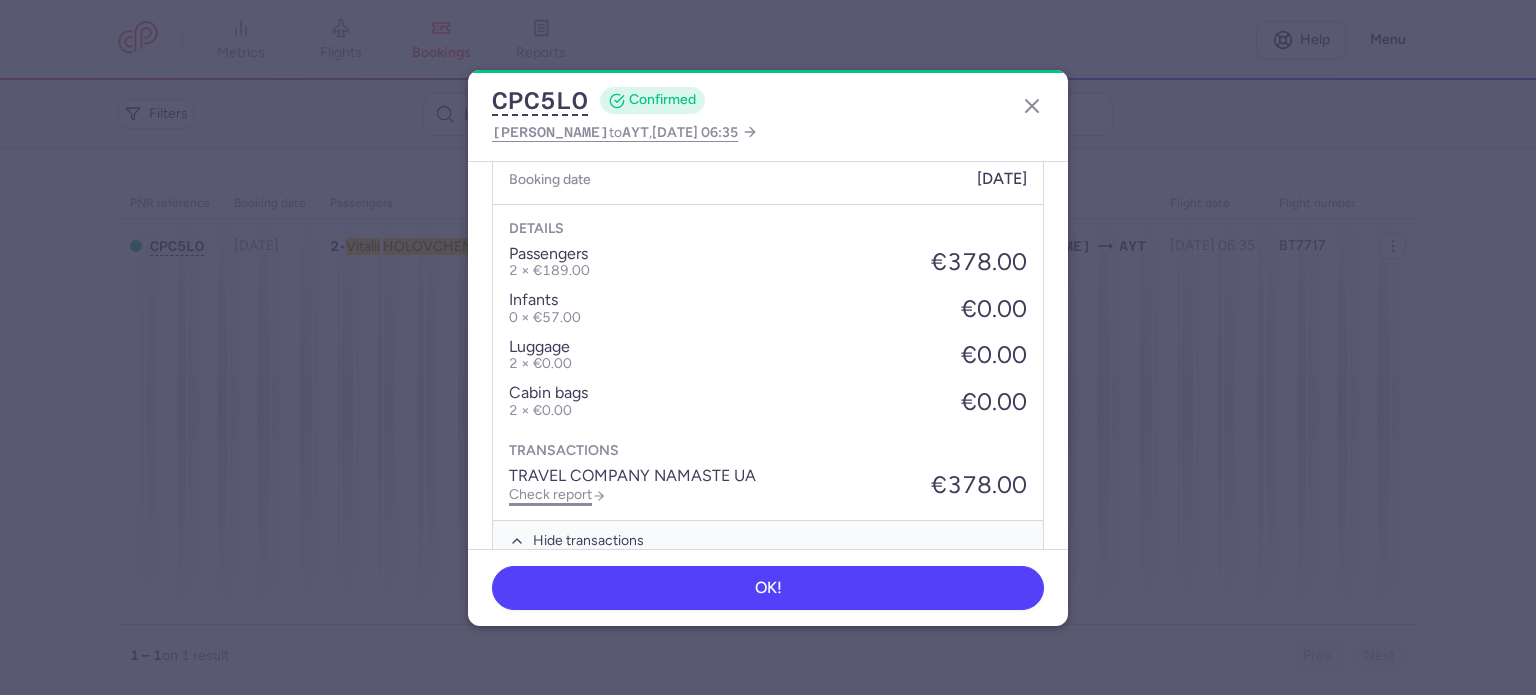 click on "Check report" 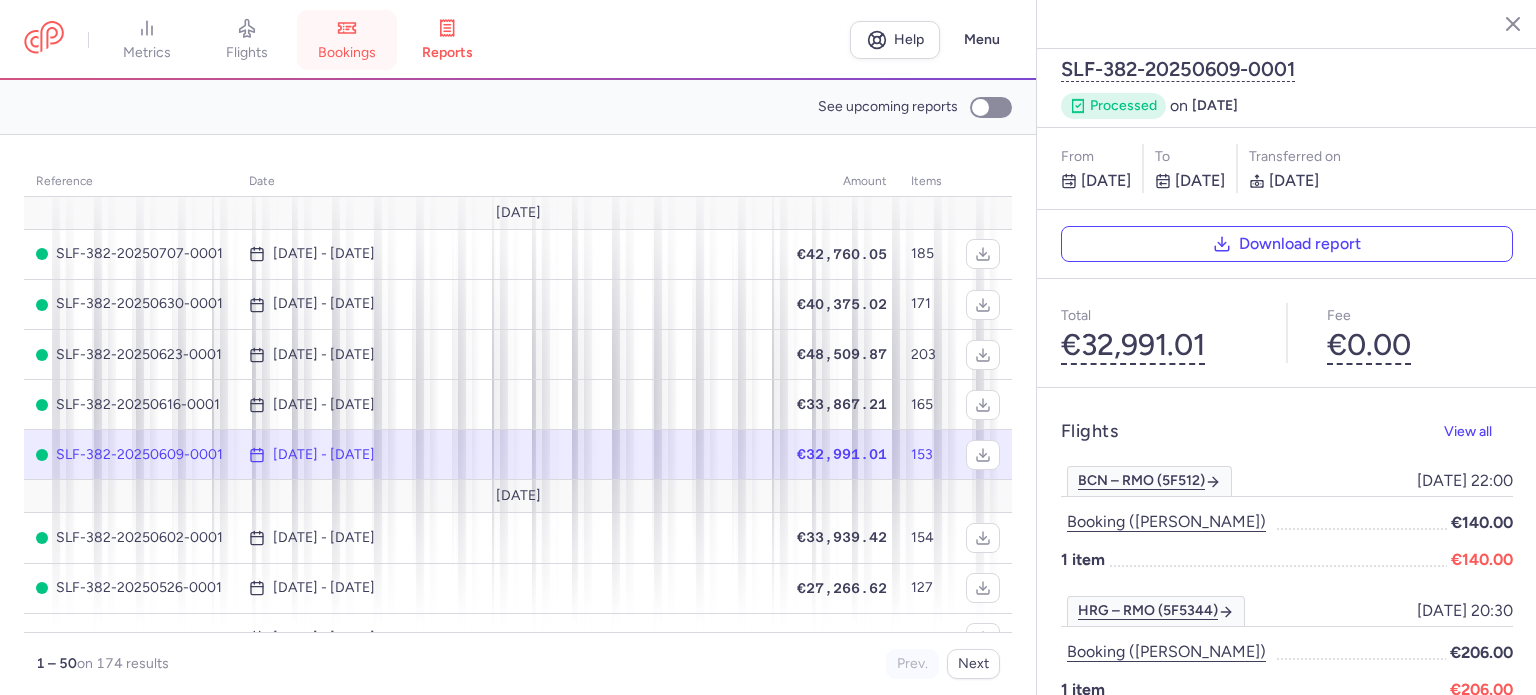 click on "bookings" at bounding box center (347, 40) 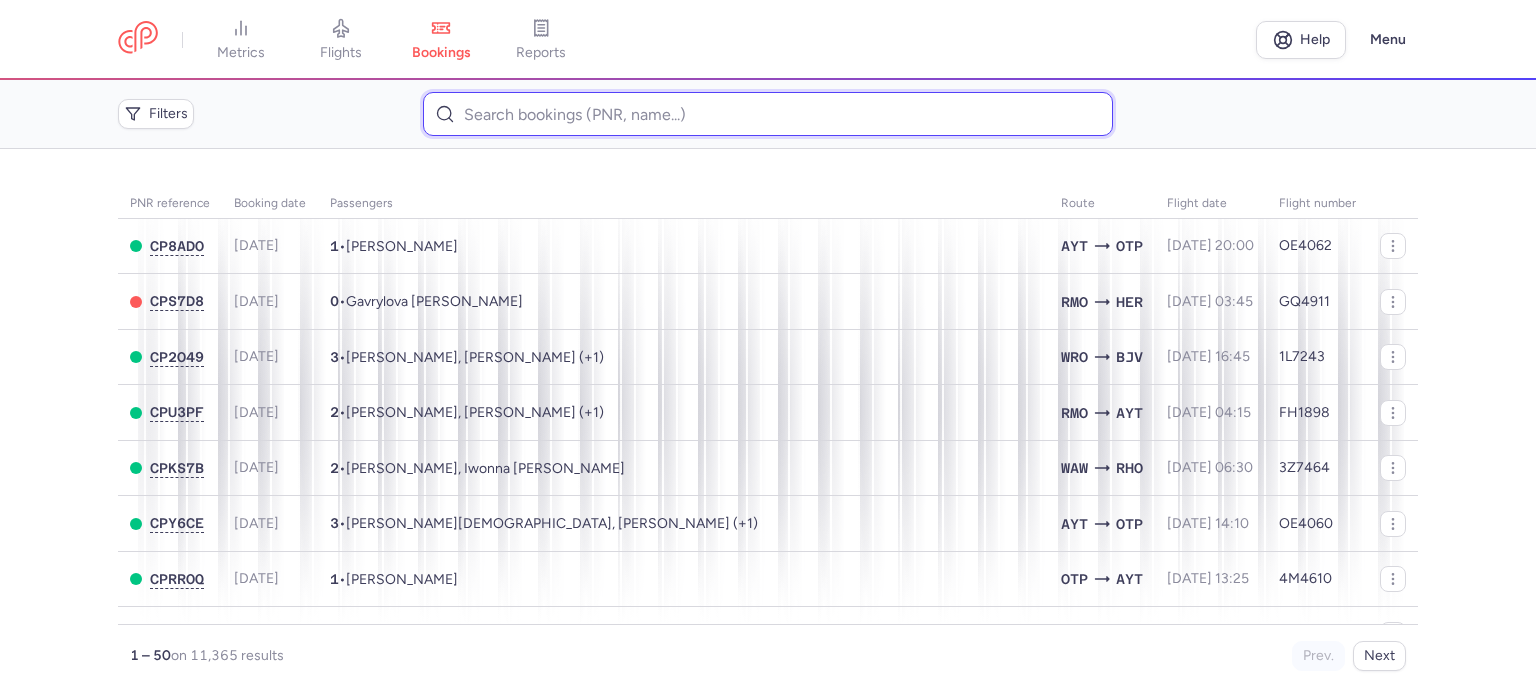 paste on "VAITIEKUNAS 	ANDRIUS" 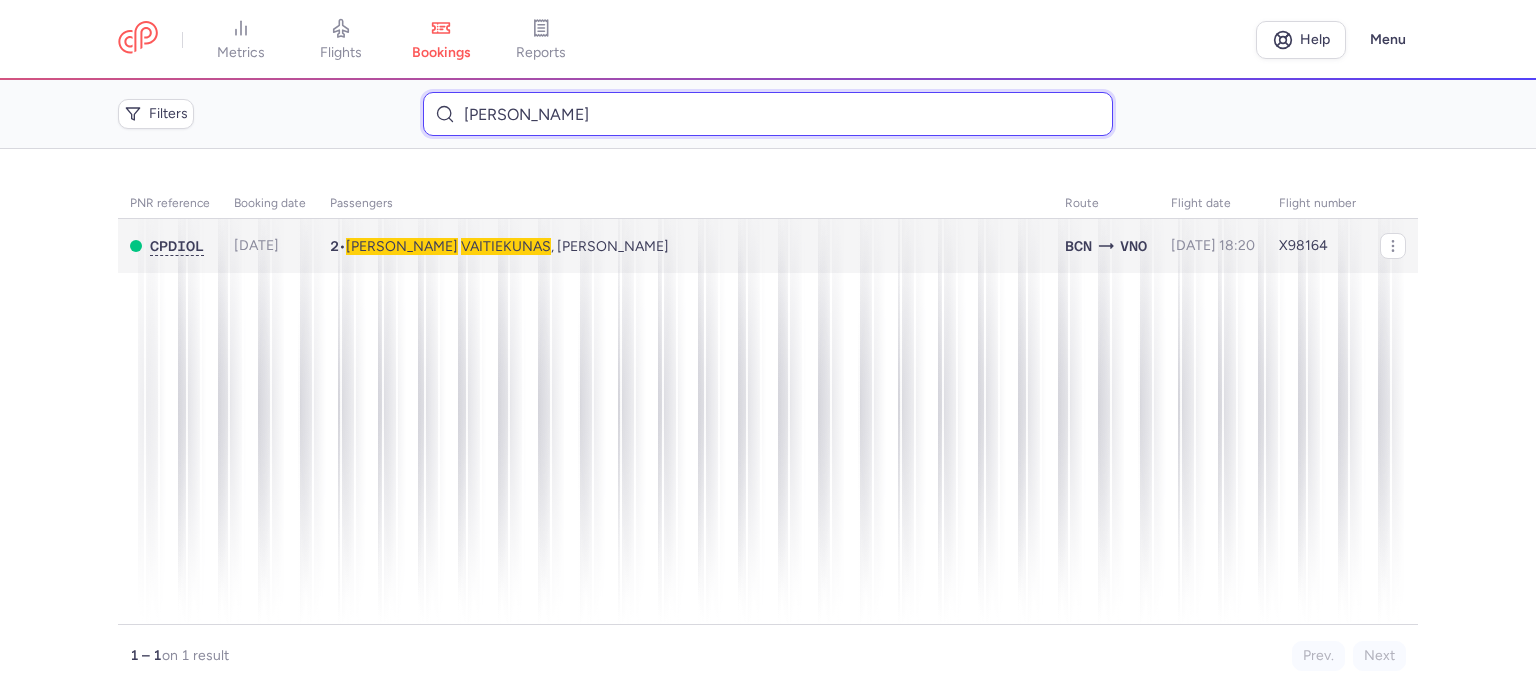 type on "VAITIEKUNAS 	ANDRIUS" 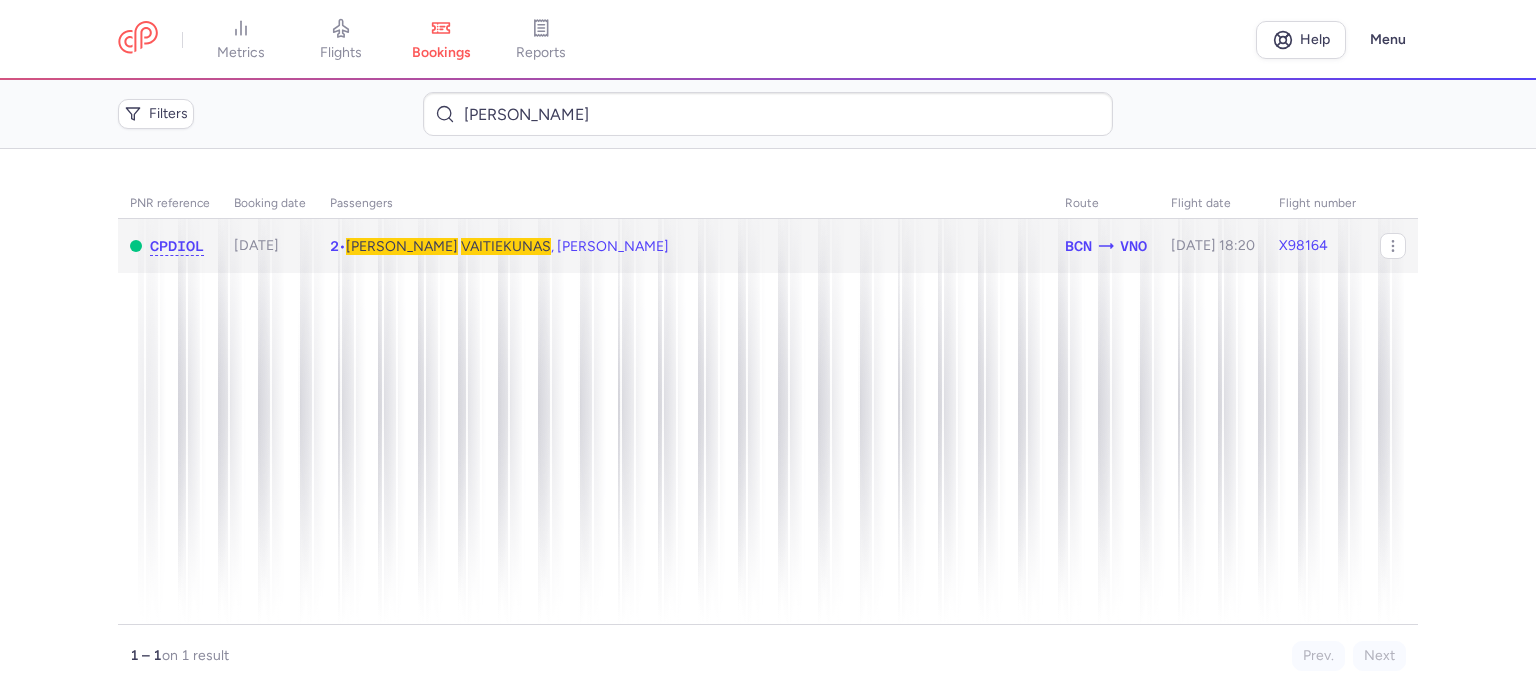click on "Andrius   VAITIEKUNAS , Justina VAITIEKUNE" at bounding box center (507, 246) 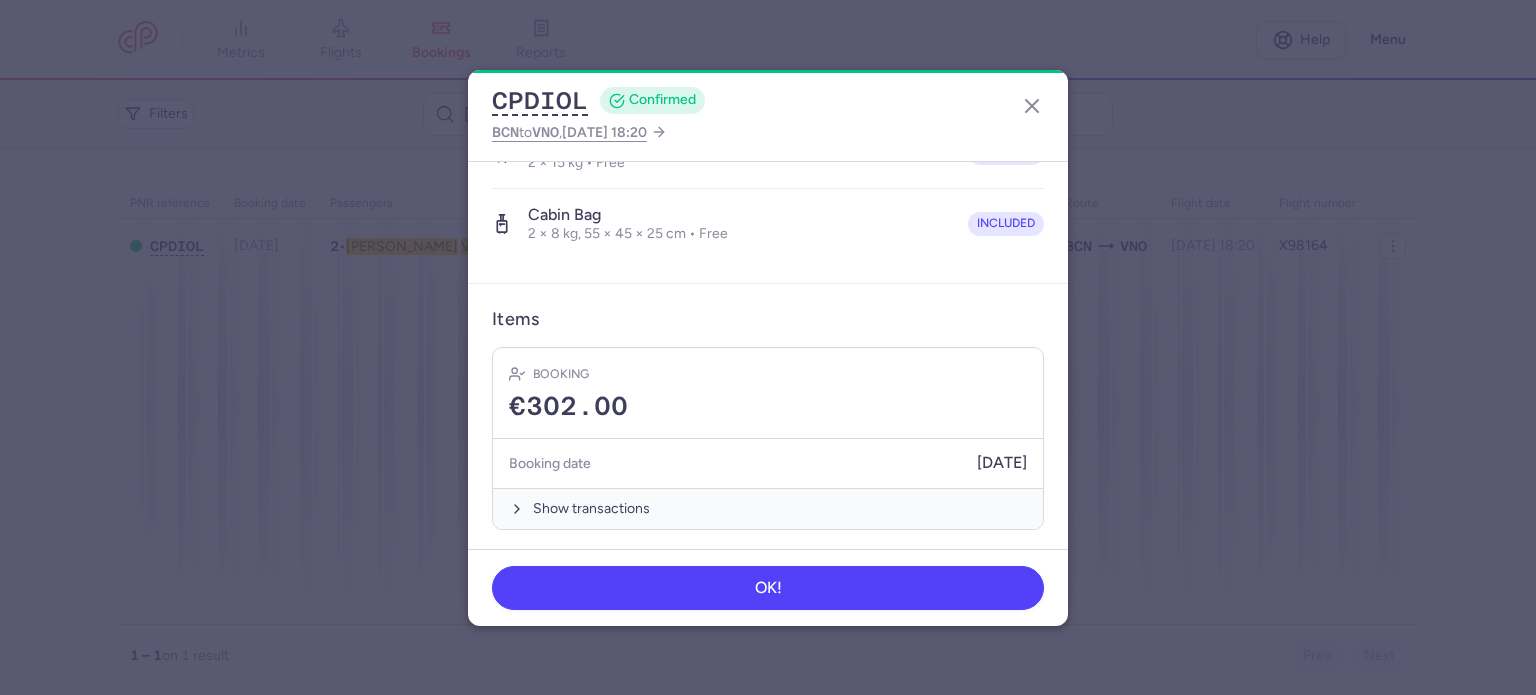 scroll, scrollTop: 500, scrollLeft: 0, axis: vertical 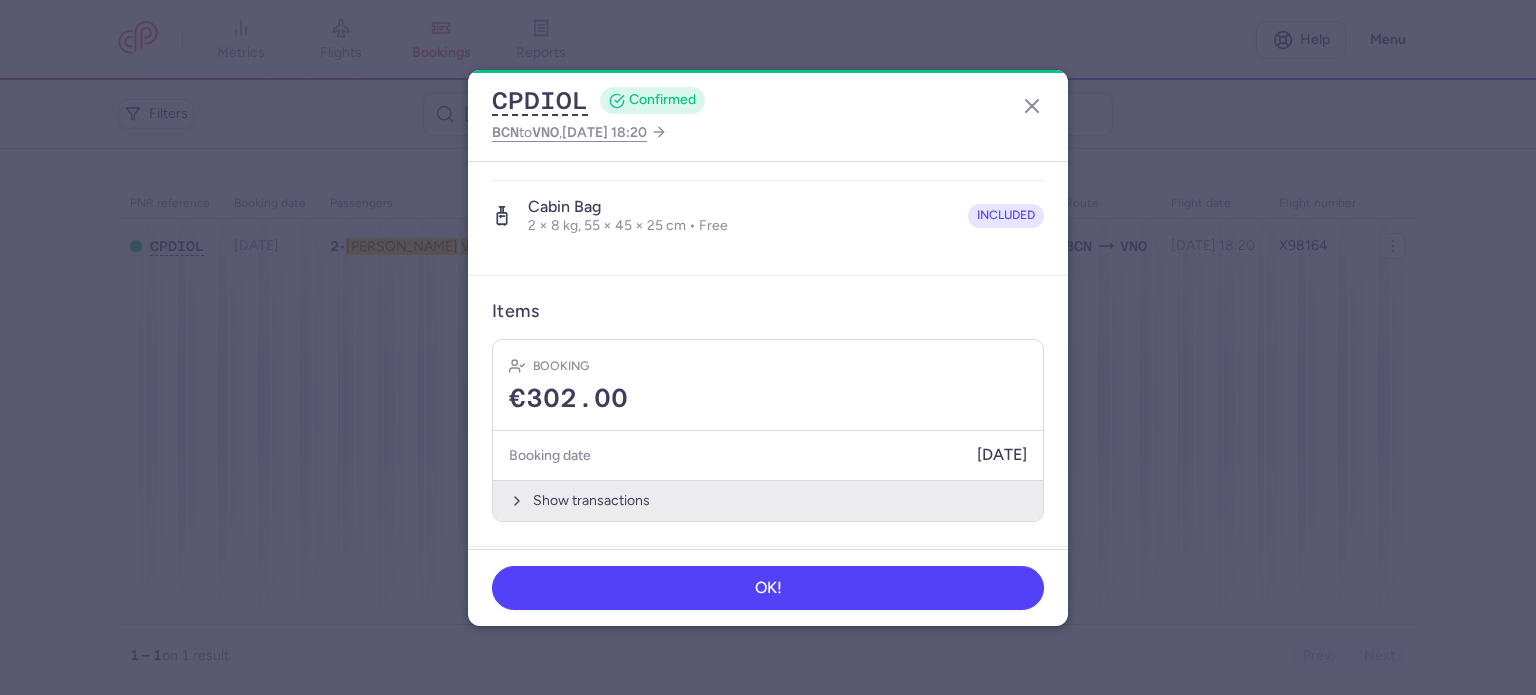 click on "Show transactions" at bounding box center (768, 500) 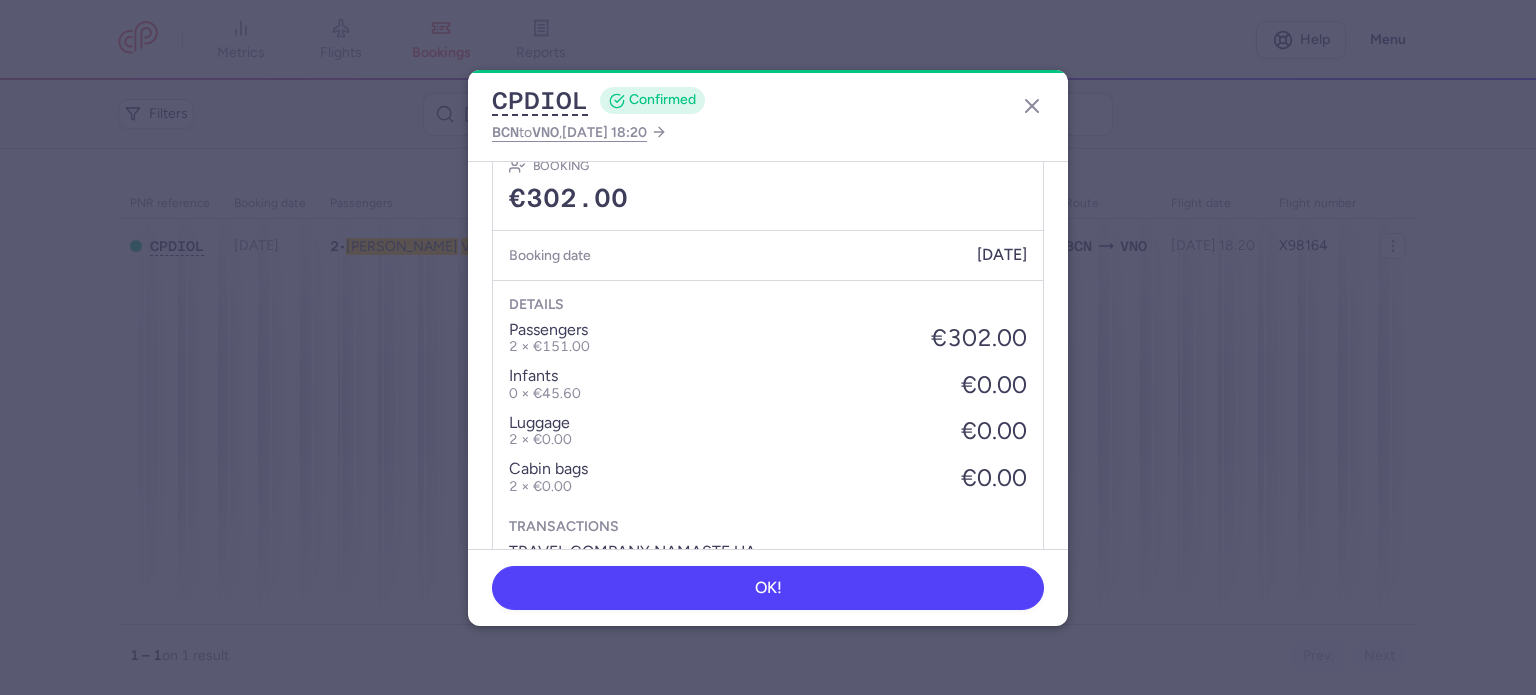 scroll, scrollTop: 954, scrollLeft: 0, axis: vertical 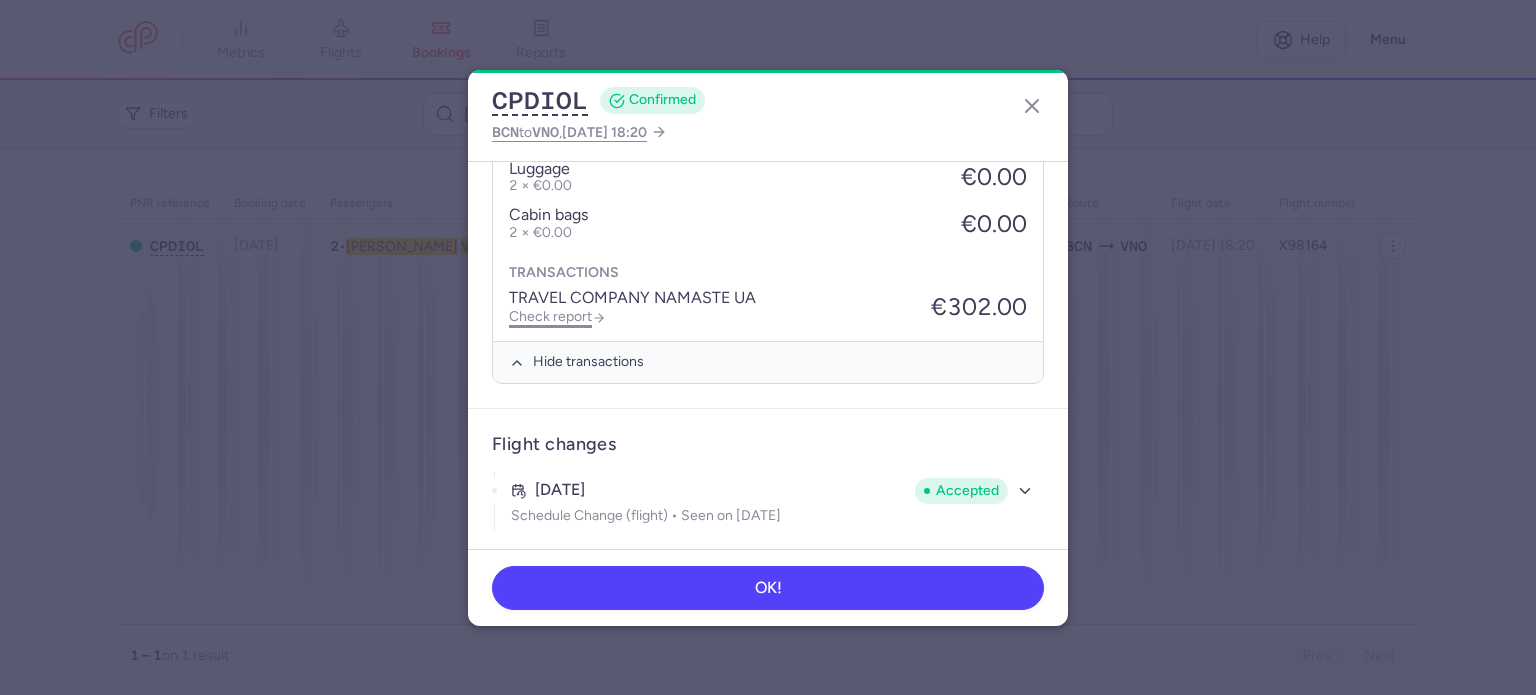 click on "Check report" 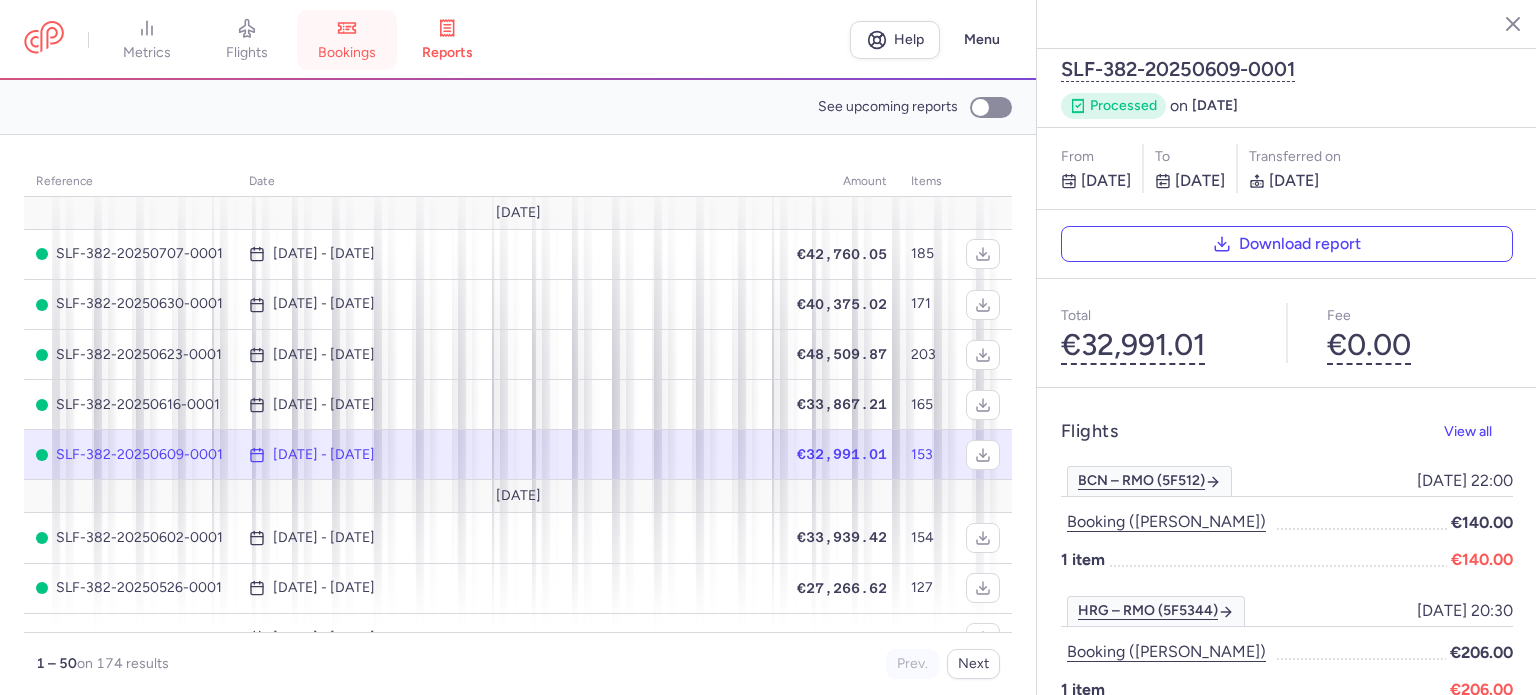 click on "bookings" at bounding box center [347, 53] 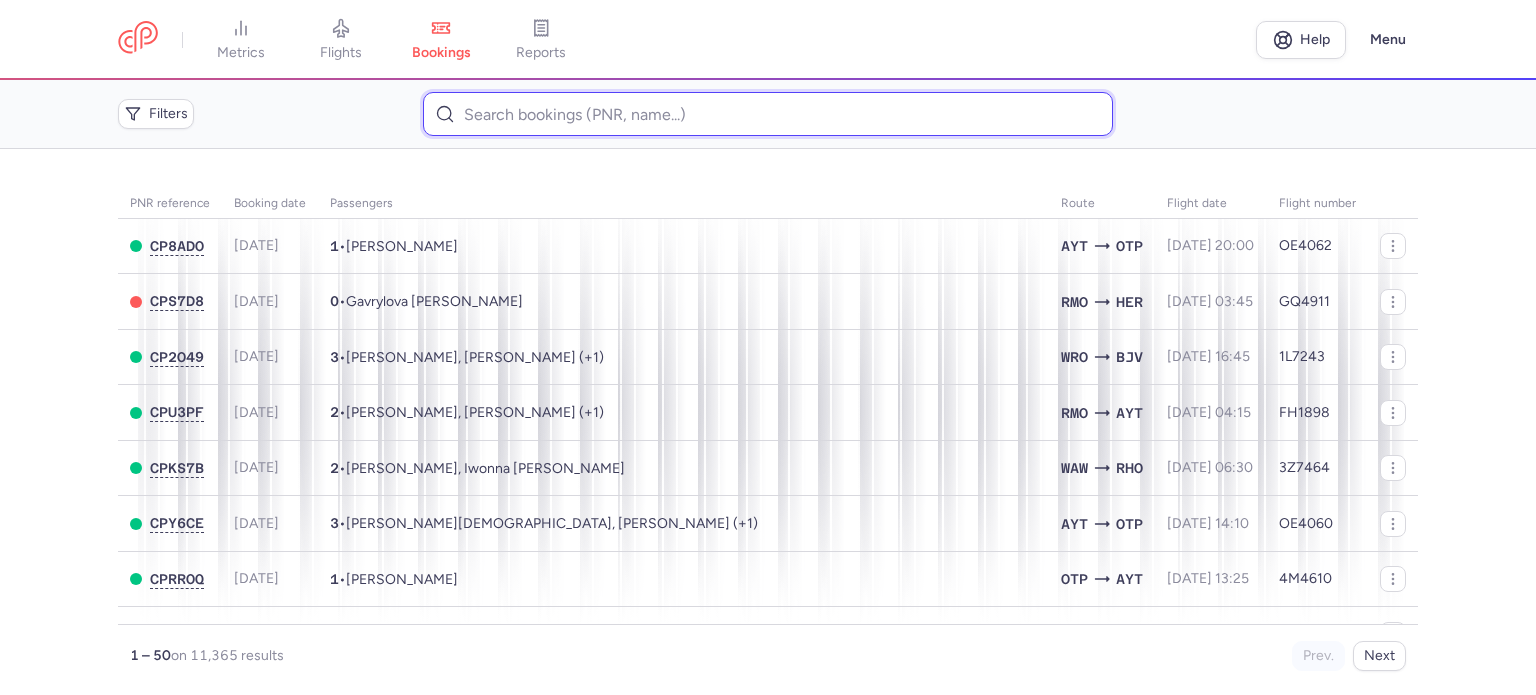 paste on "TANTSUR 	MAKSYM" 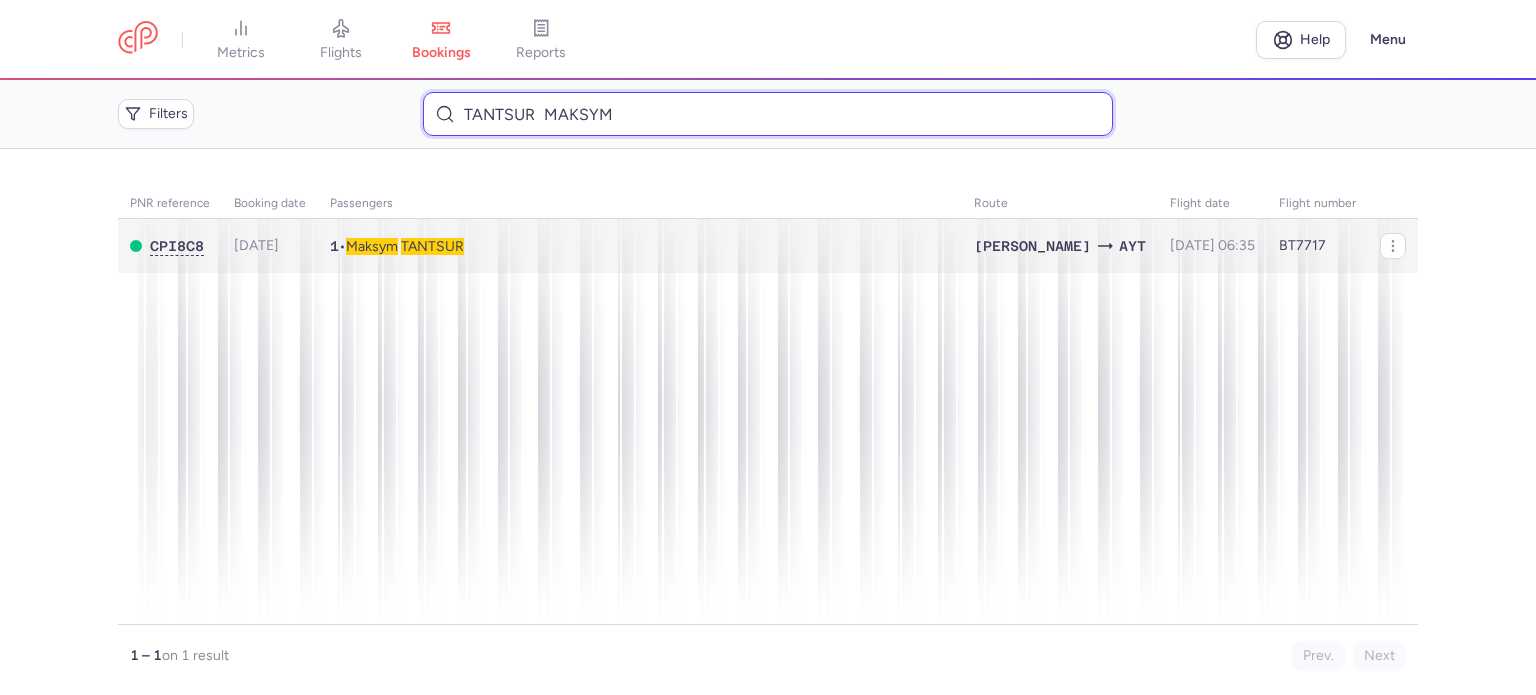 type on "TANTSUR 	MAKSYM" 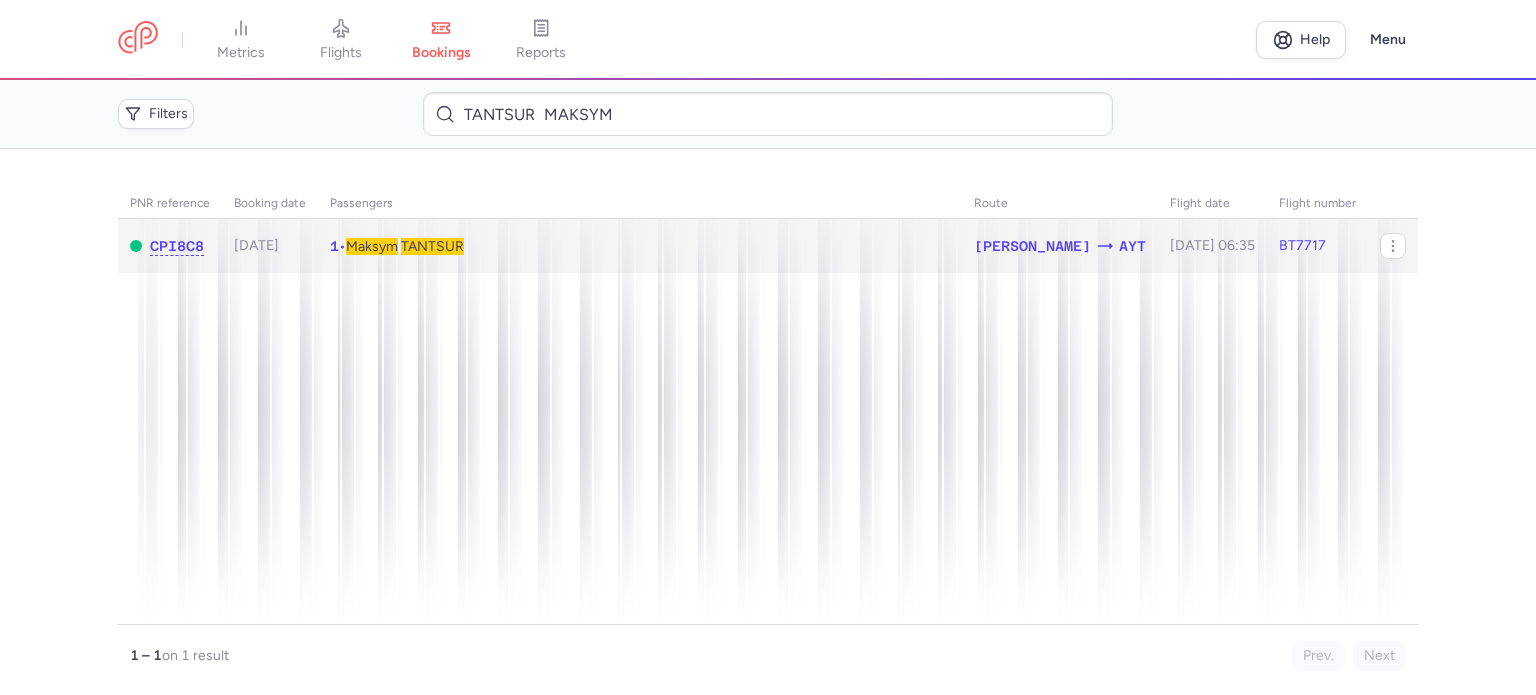 click on "TANTSUR" at bounding box center (432, 246) 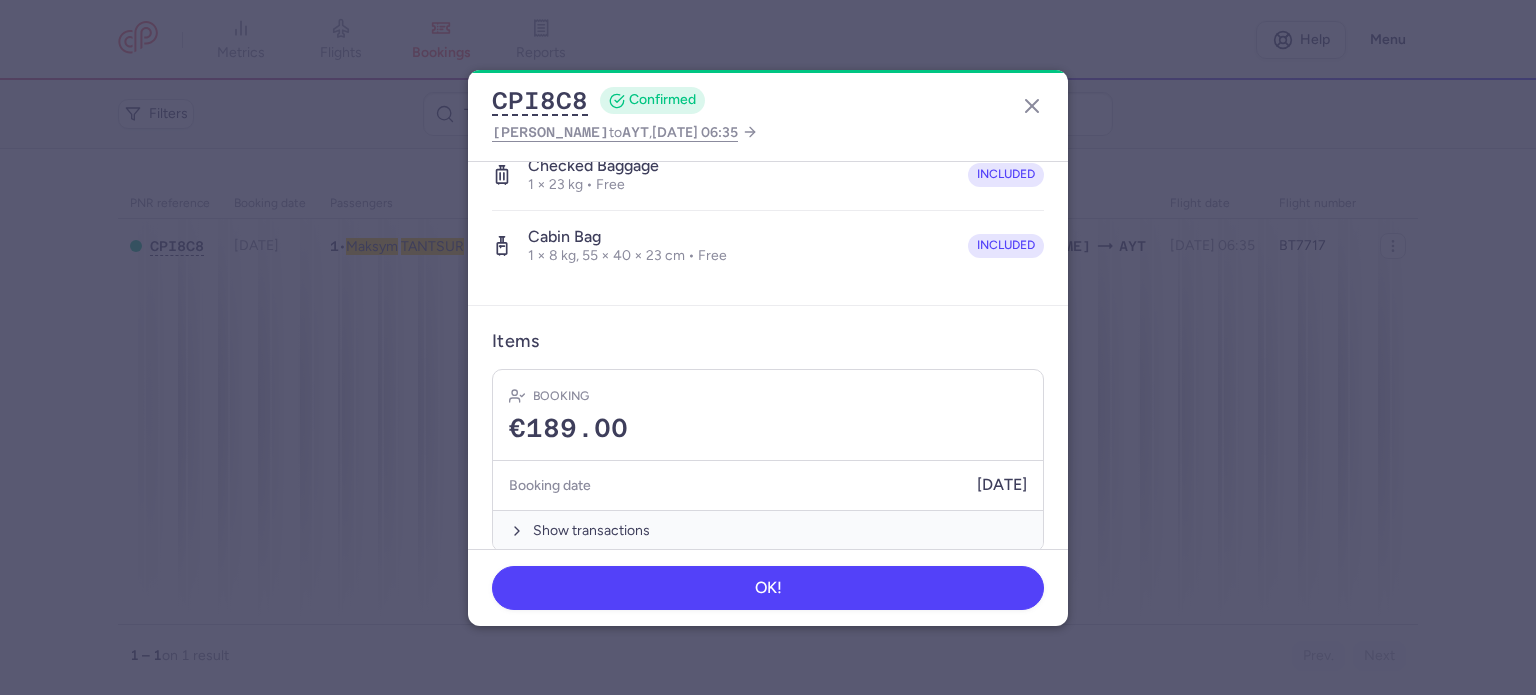 scroll, scrollTop: 423, scrollLeft: 0, axis: vertical 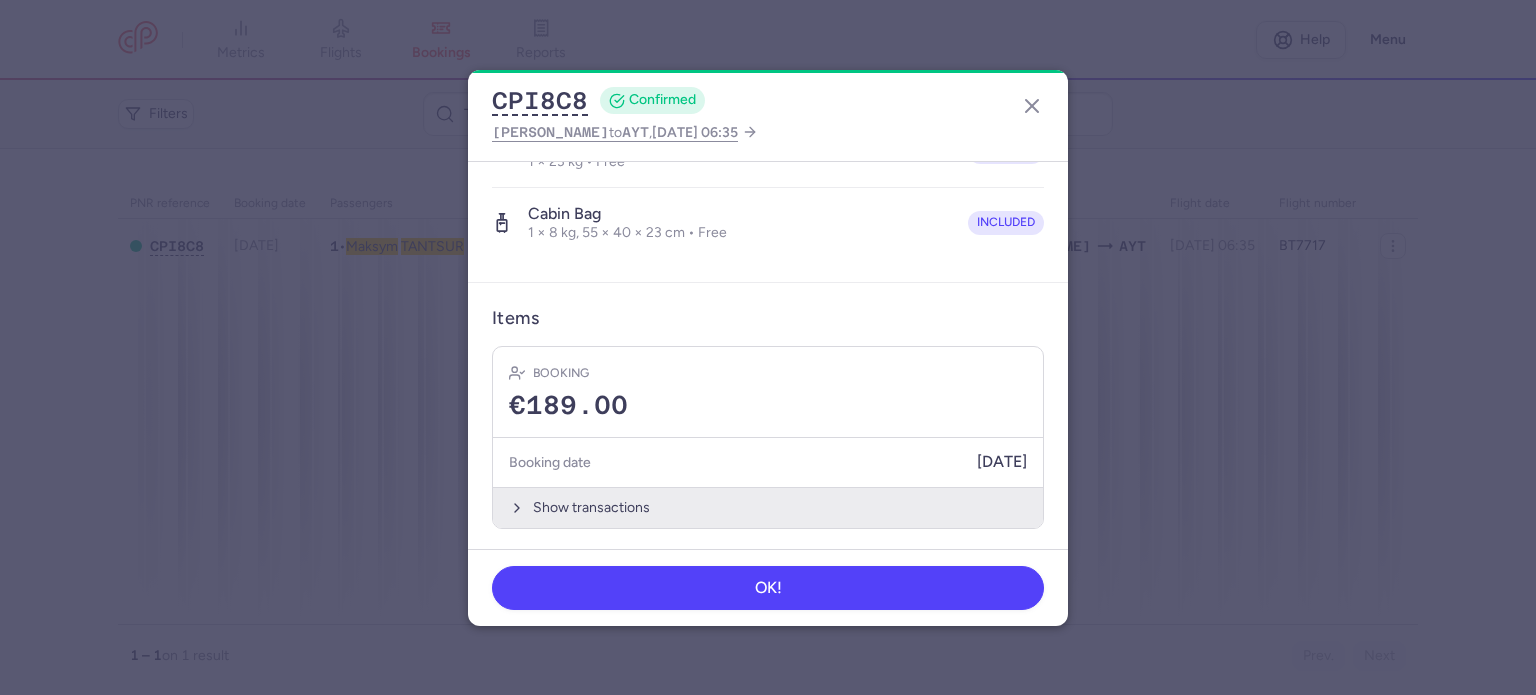 click on "Show transactions" at bounding box center [768, 507] 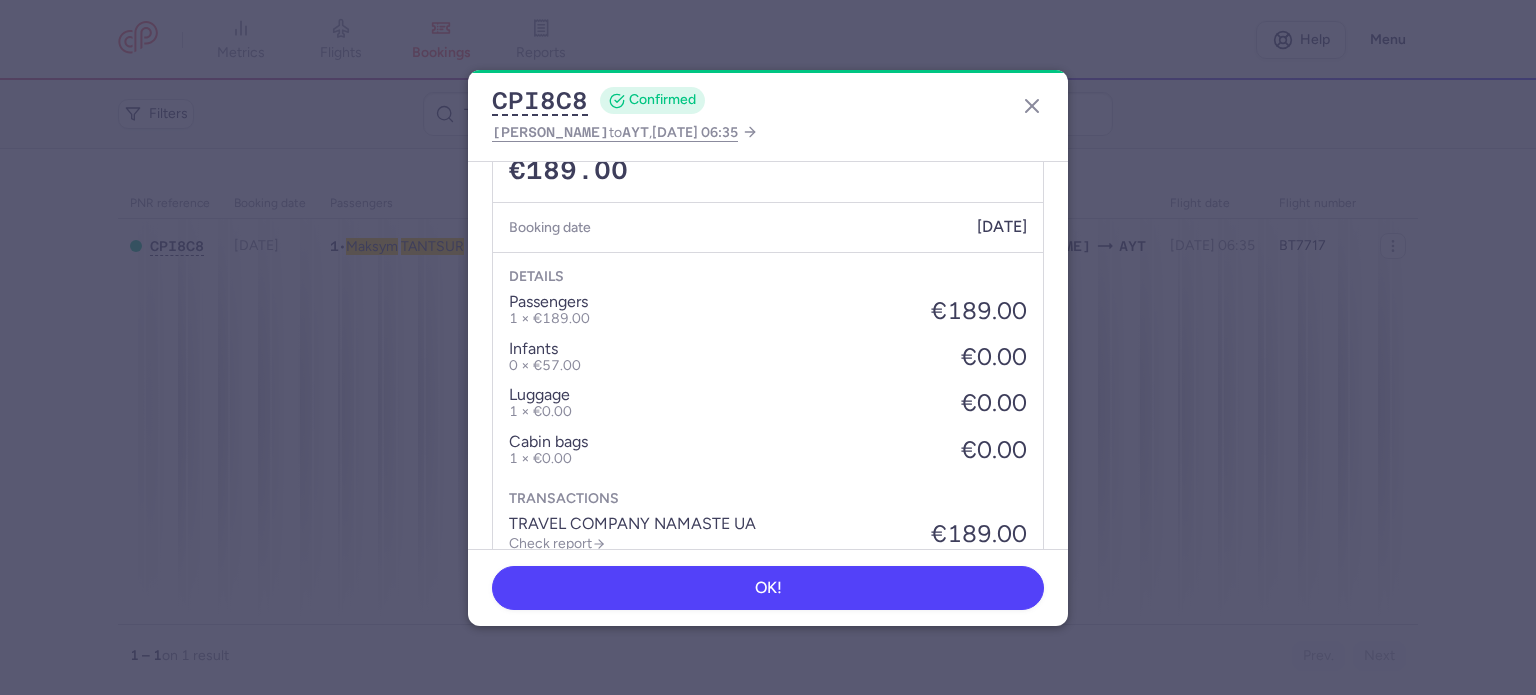 scroll, scrollTop: 739, scrollLeft: 0, axis: vertical 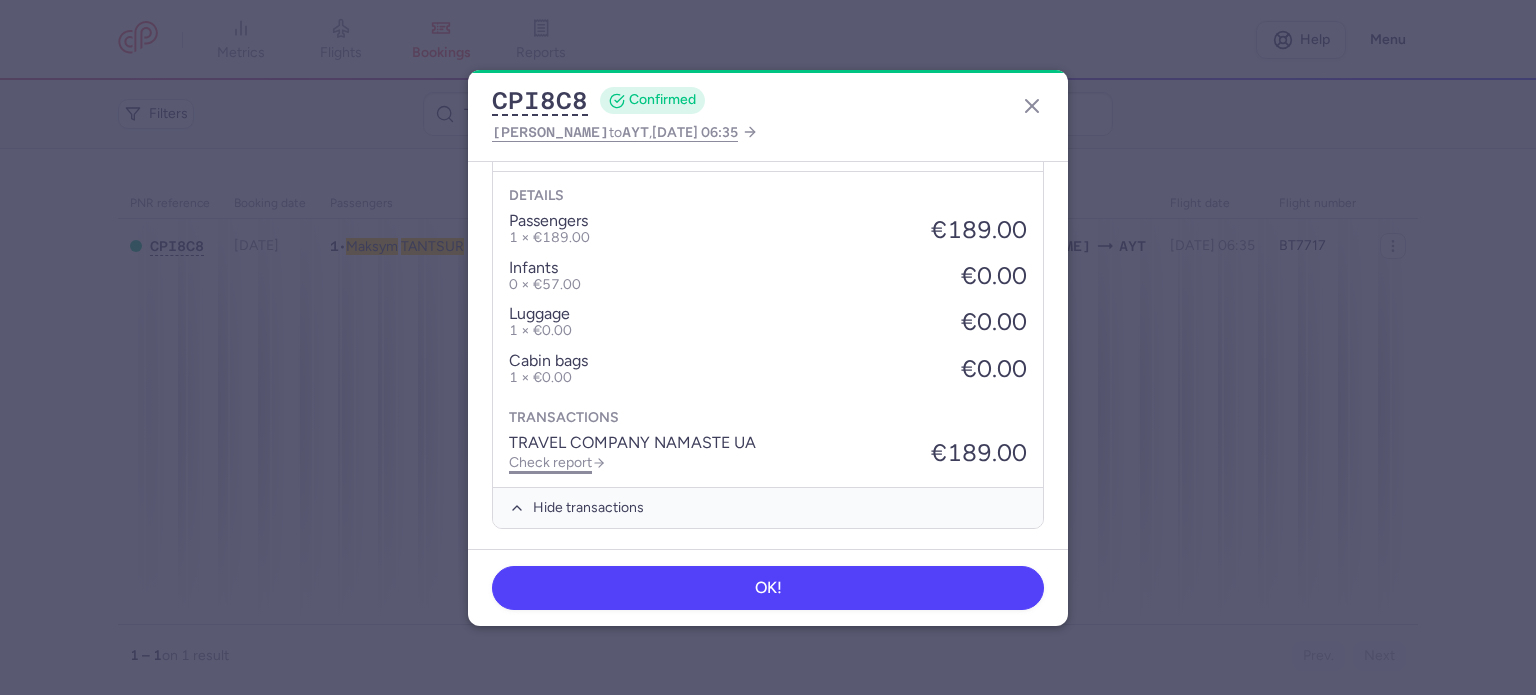 click on "Check report" 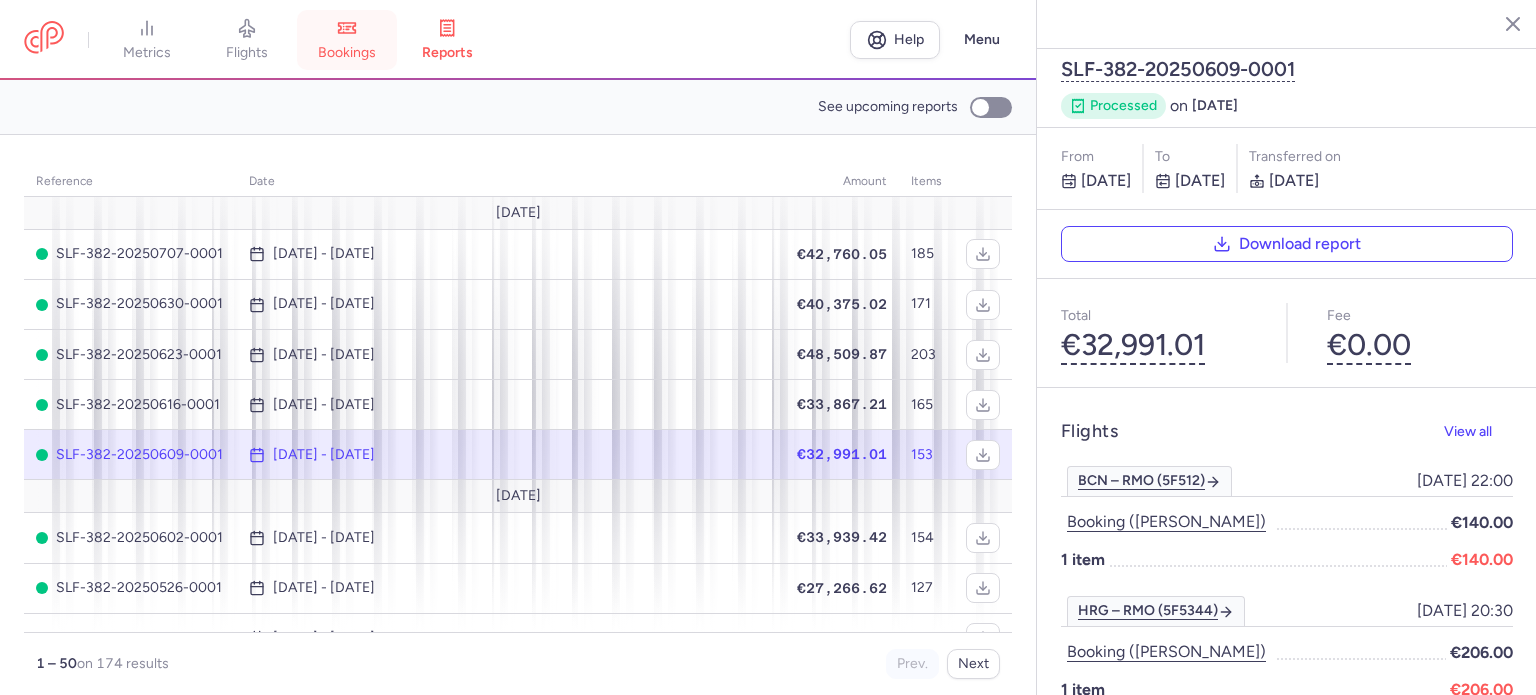 click on "bookings" at bounding box center (347, 53) 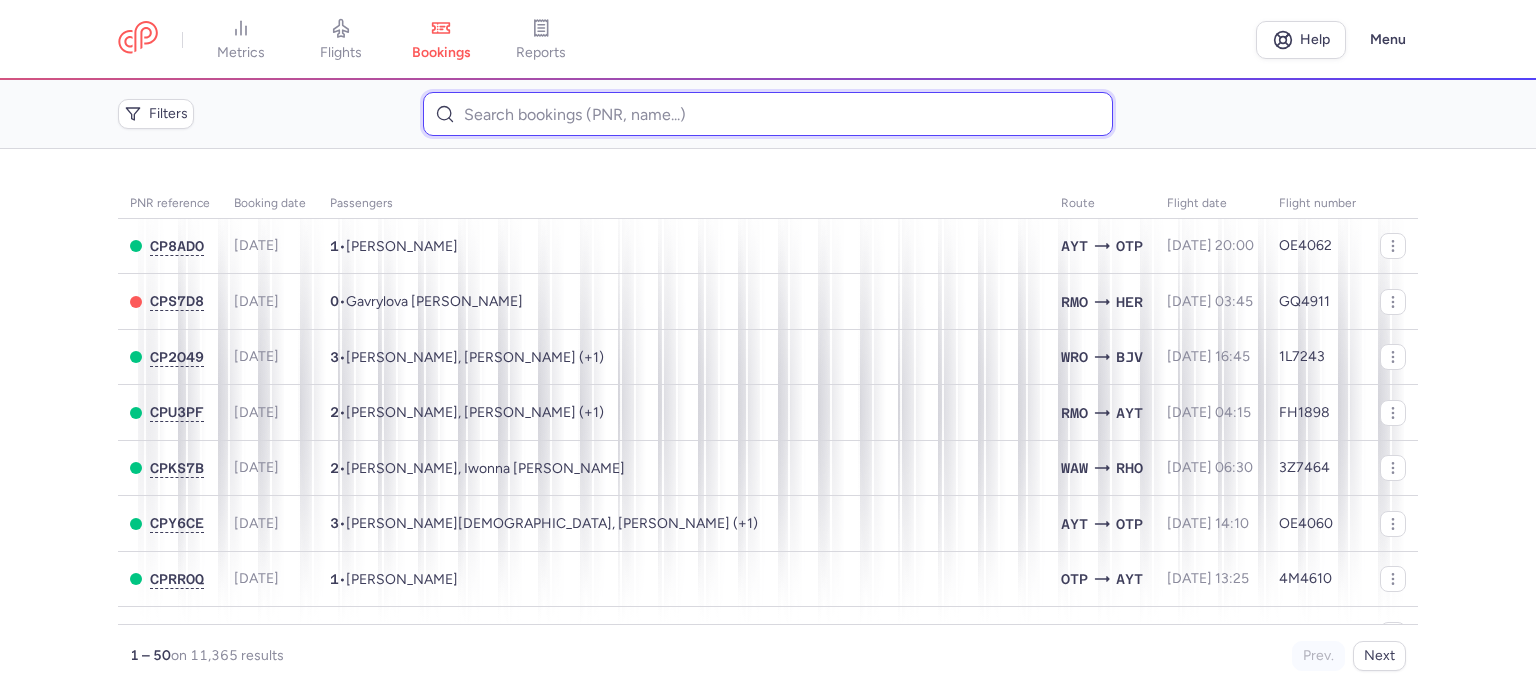 click at bounding box center [767, 114] 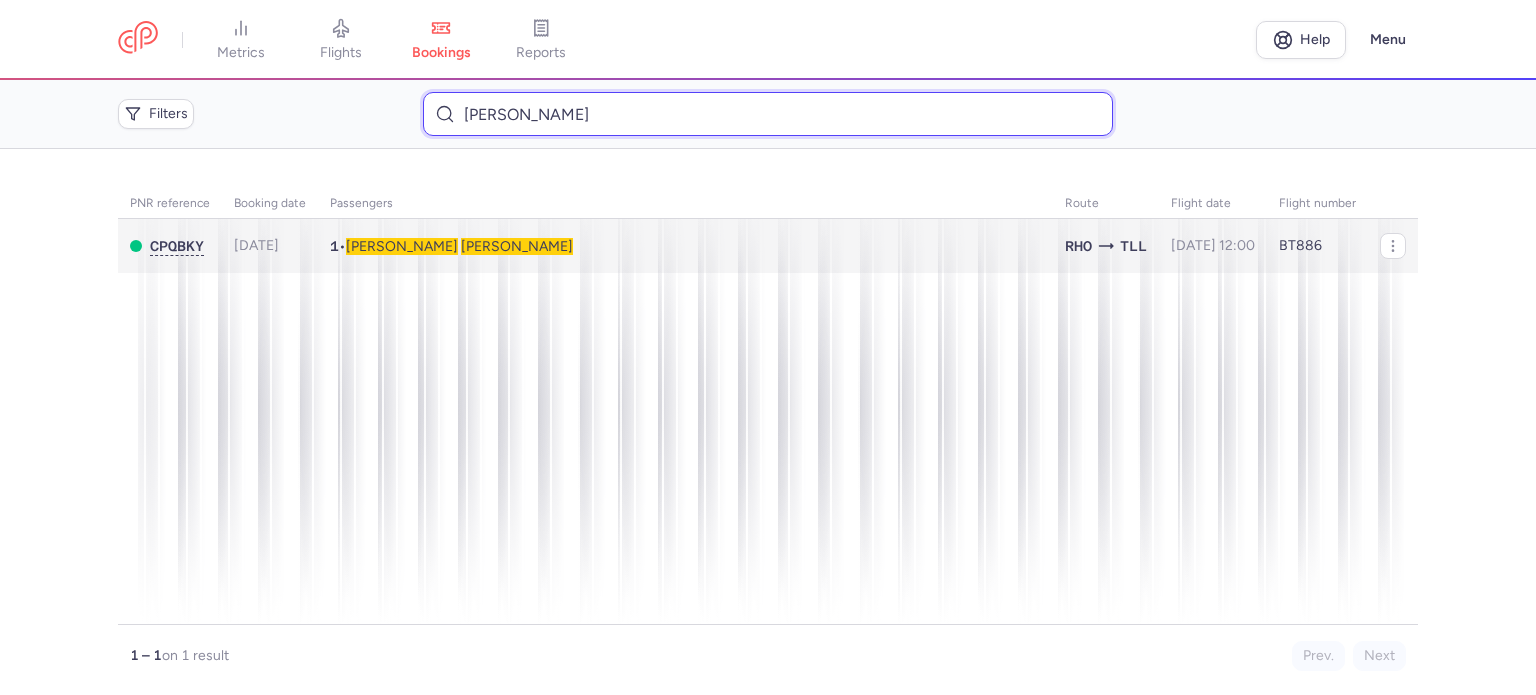 type on "RON 	SHMUEL" 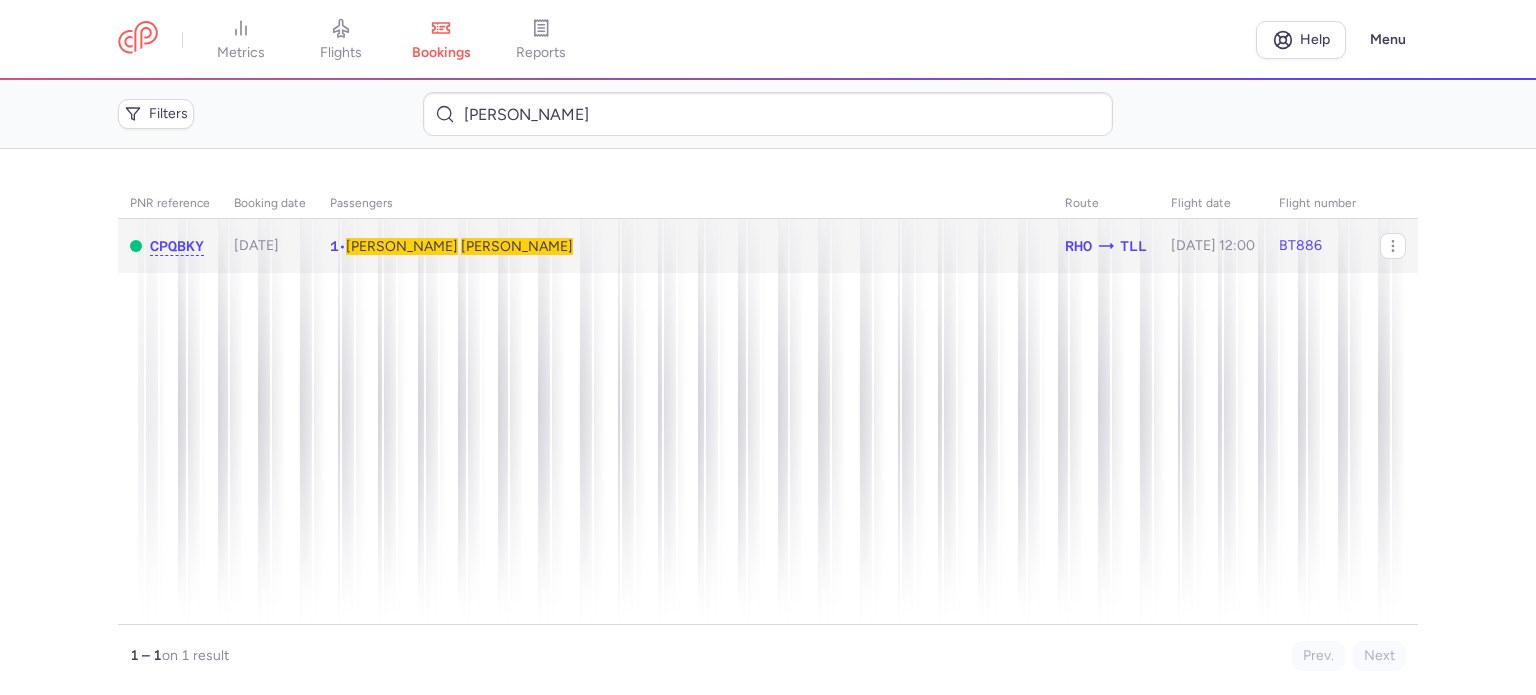 click on "RON" at bounding box center [517, 246] 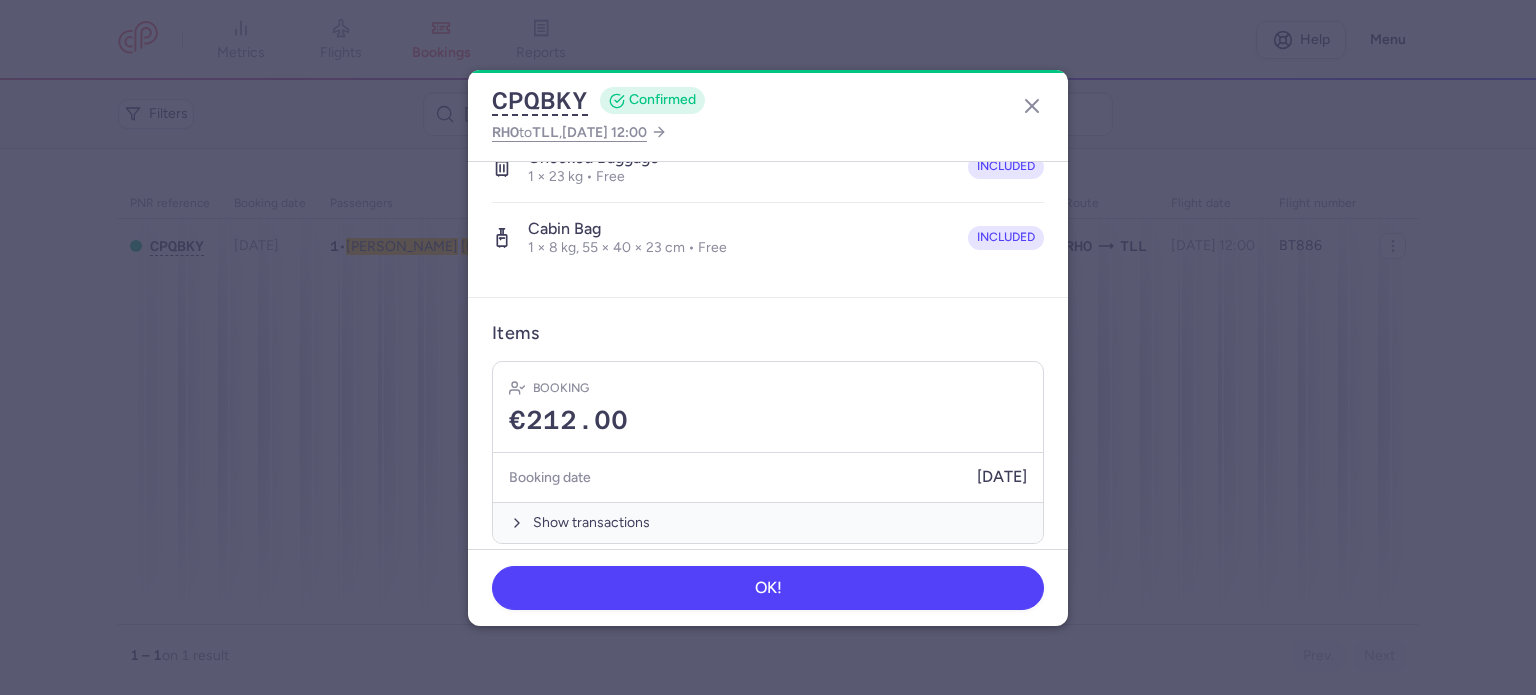 scroll, scrollTop: 423, scrollLeft: 0, axis: vertical 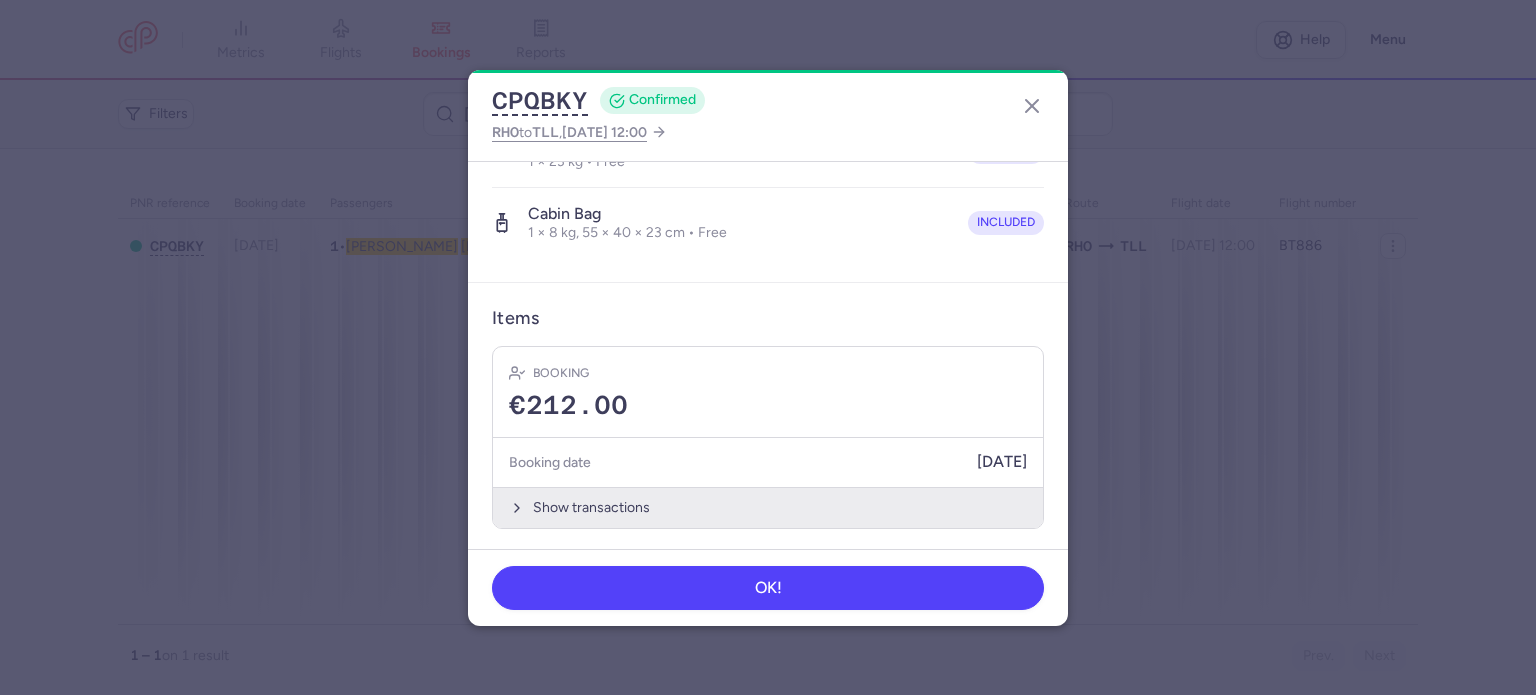 click on "Show transactions" at bounding box center (768, 507) 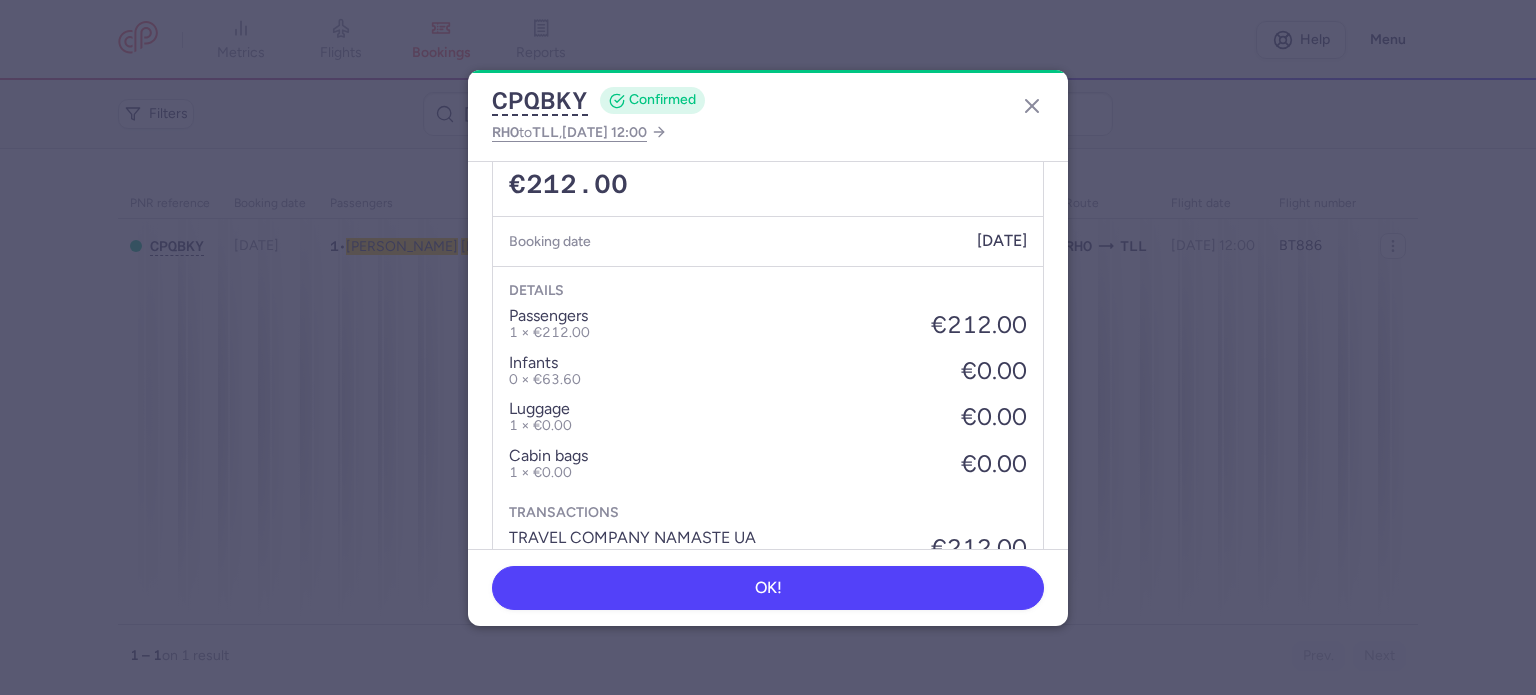 scroll, scrollTop: 739, scrollLeft: 0, axis: vertical 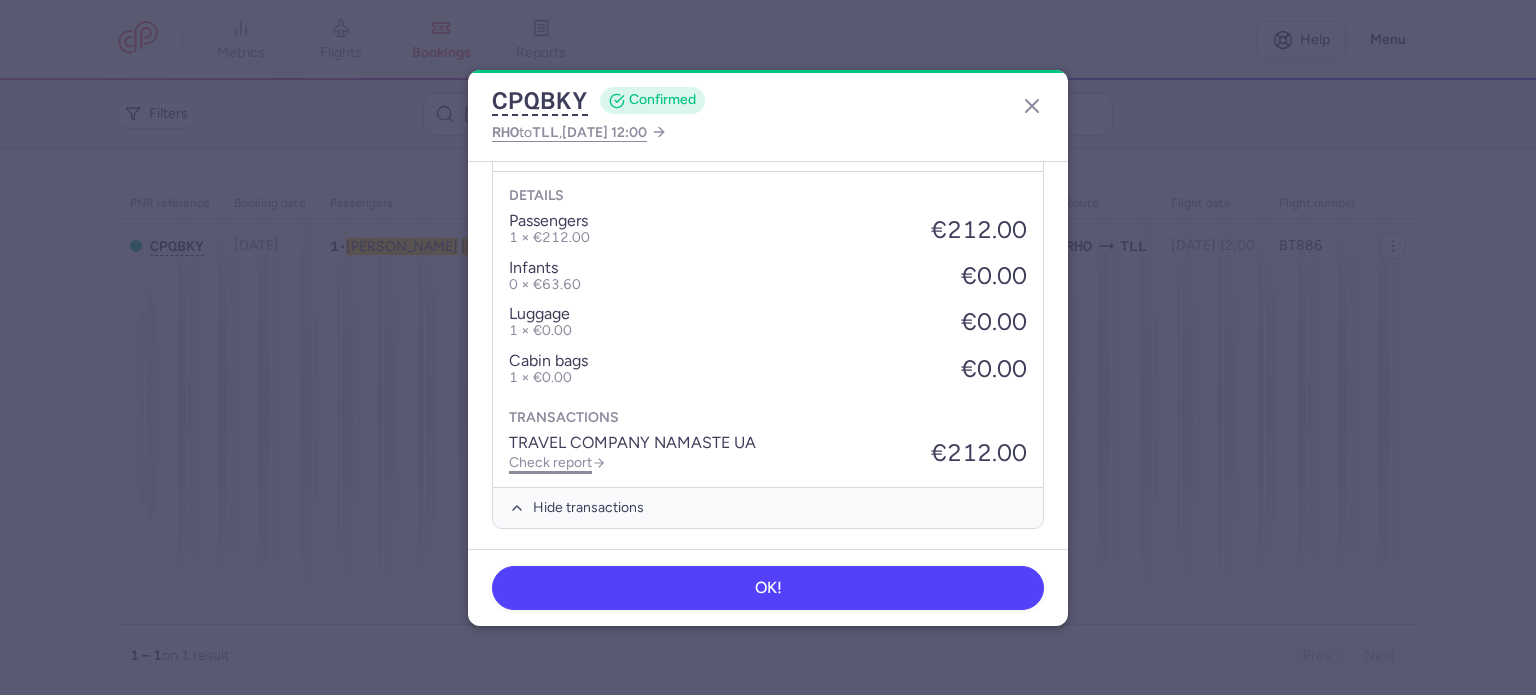 click on "Check report" 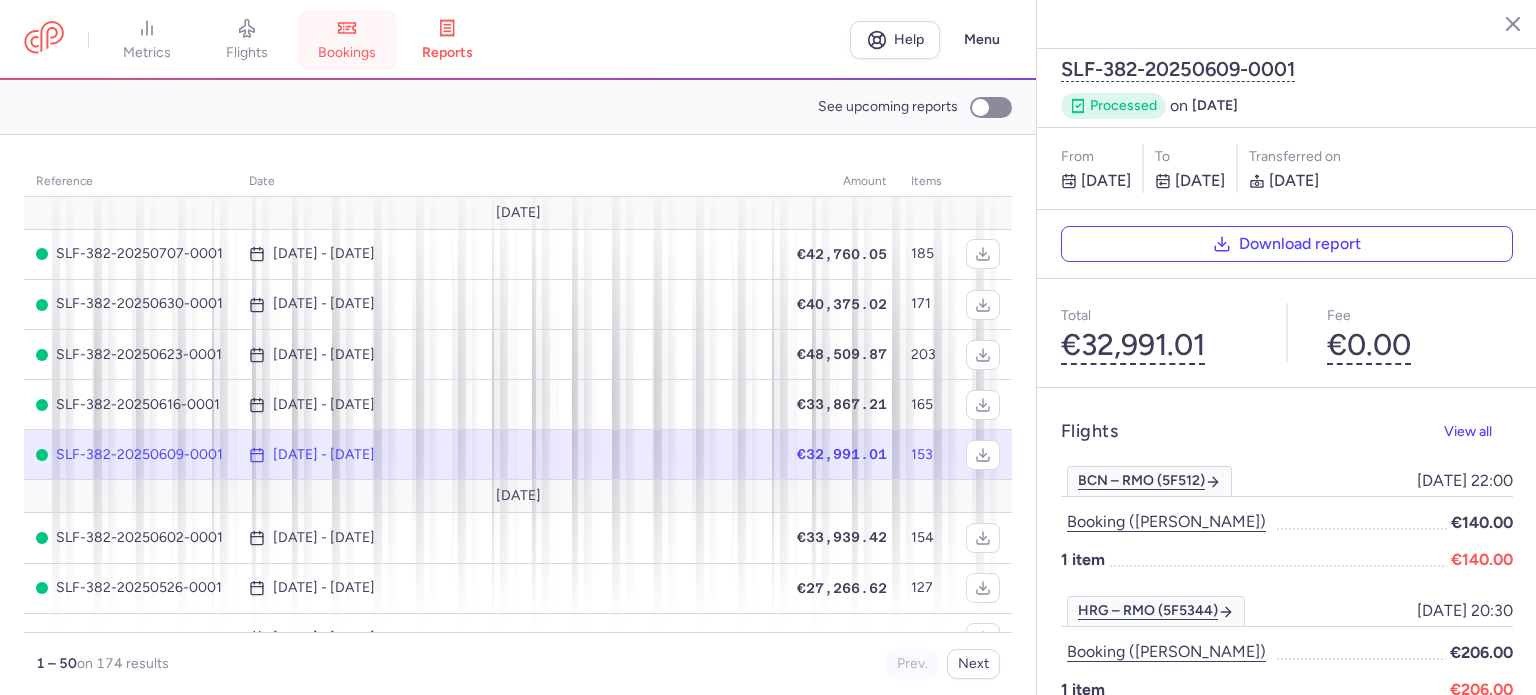 click on "bookings" at bounding box center [347, 40] 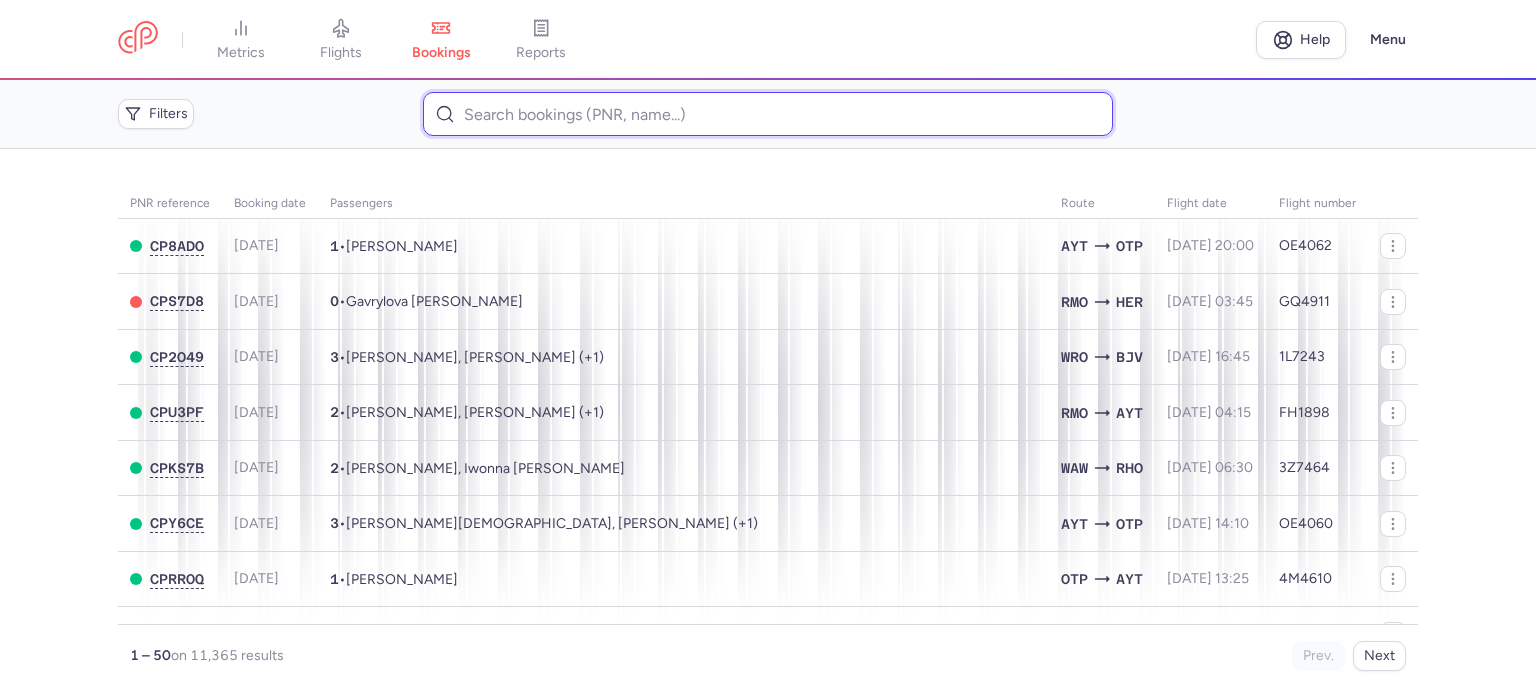 paste on "CZ039866" 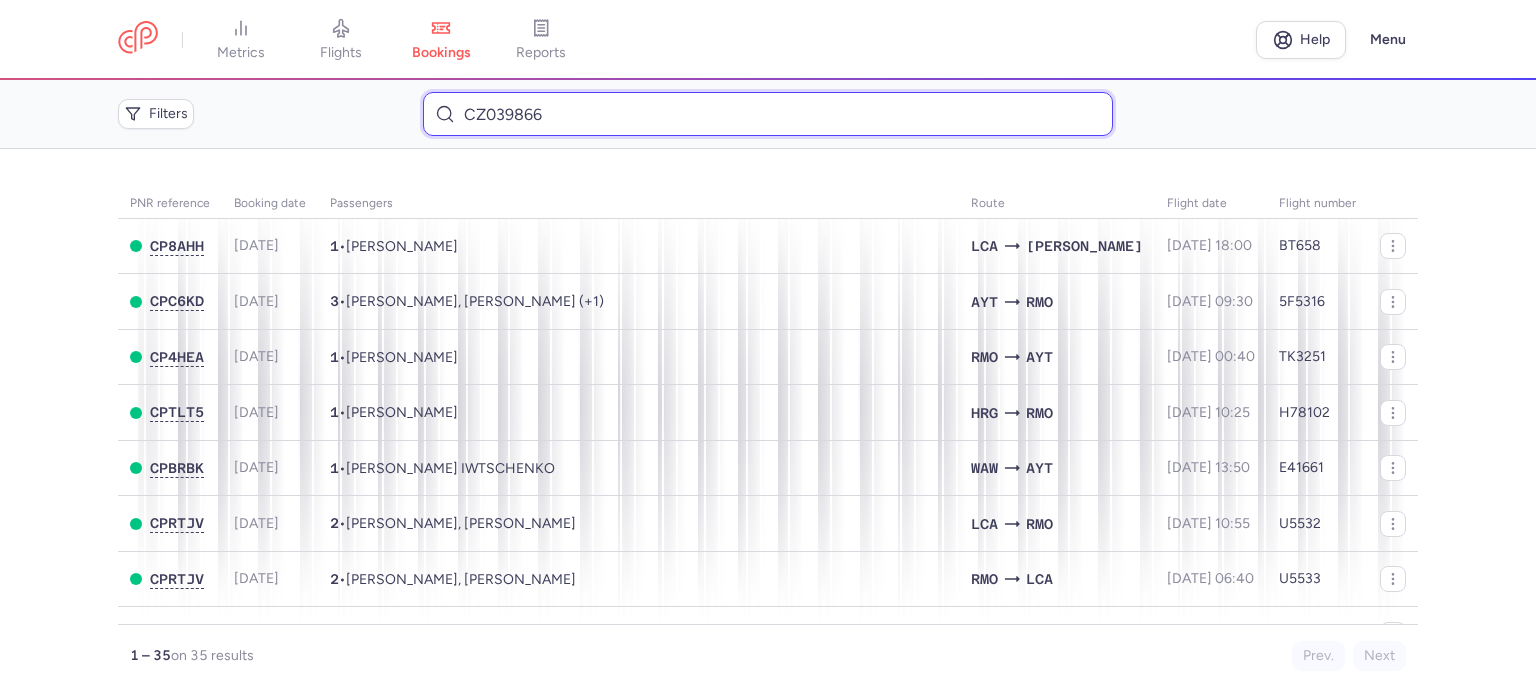 drag, startPoint x: 559, startPoint y: 117, endPoint x: 480, endPoint y: 116, distance: 79.00633 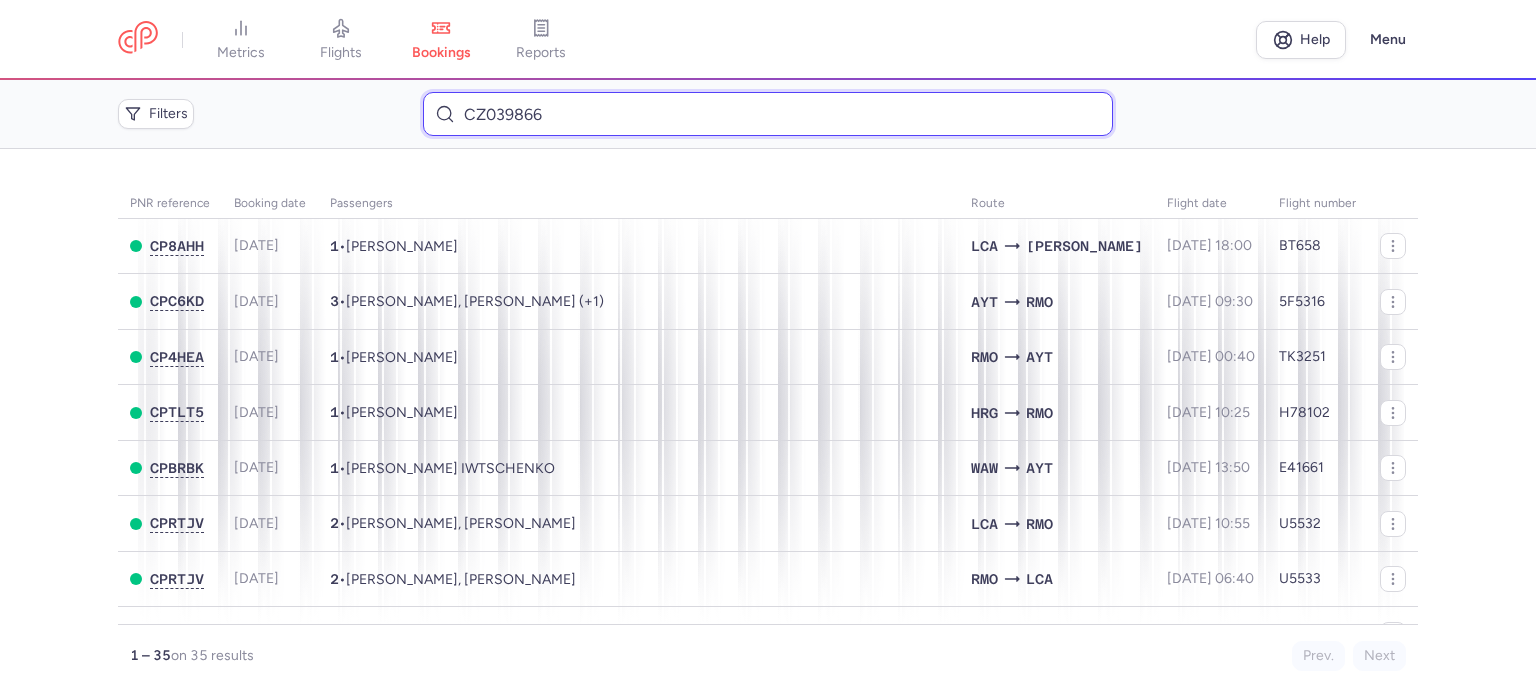 paste on "PASACH 	ALINA" 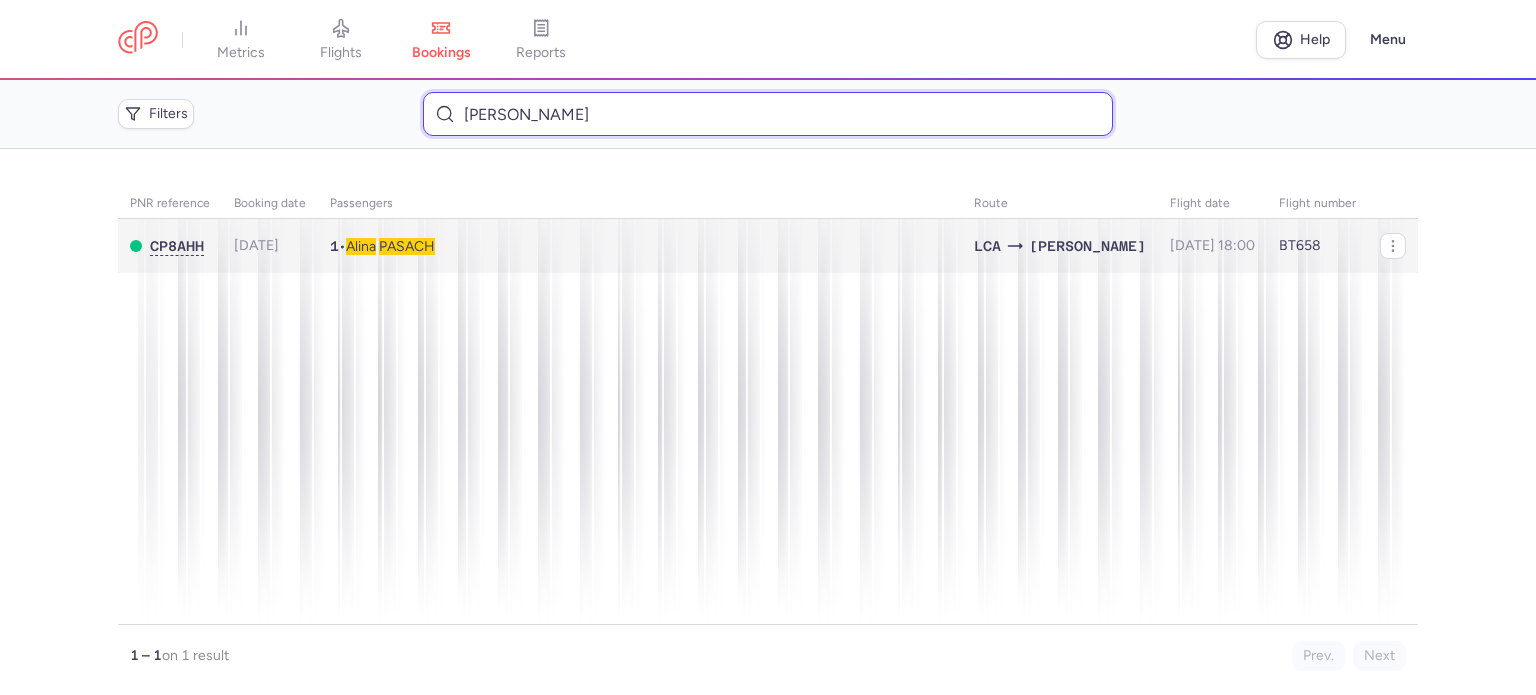 type on "PASACH 	ALINA" 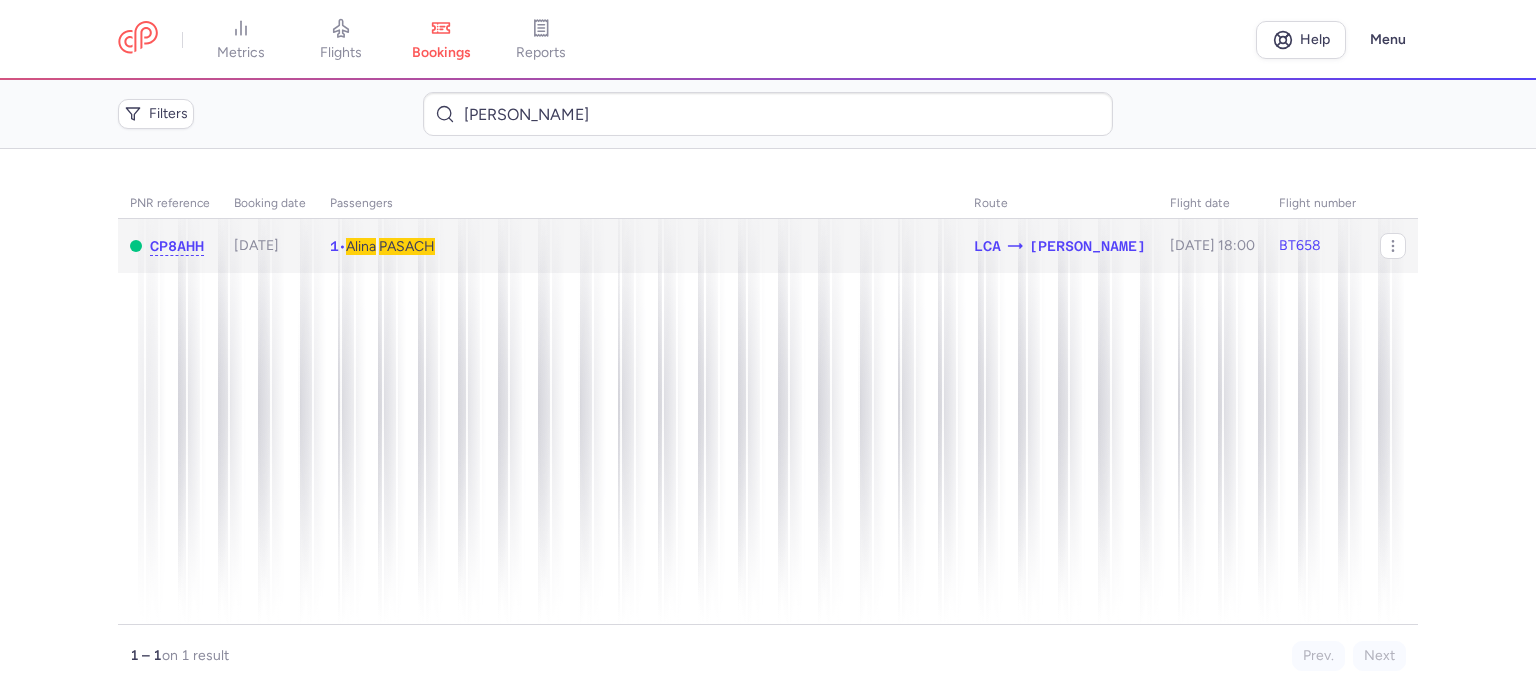 click on "PASACH" at bounding box center [407, 246] 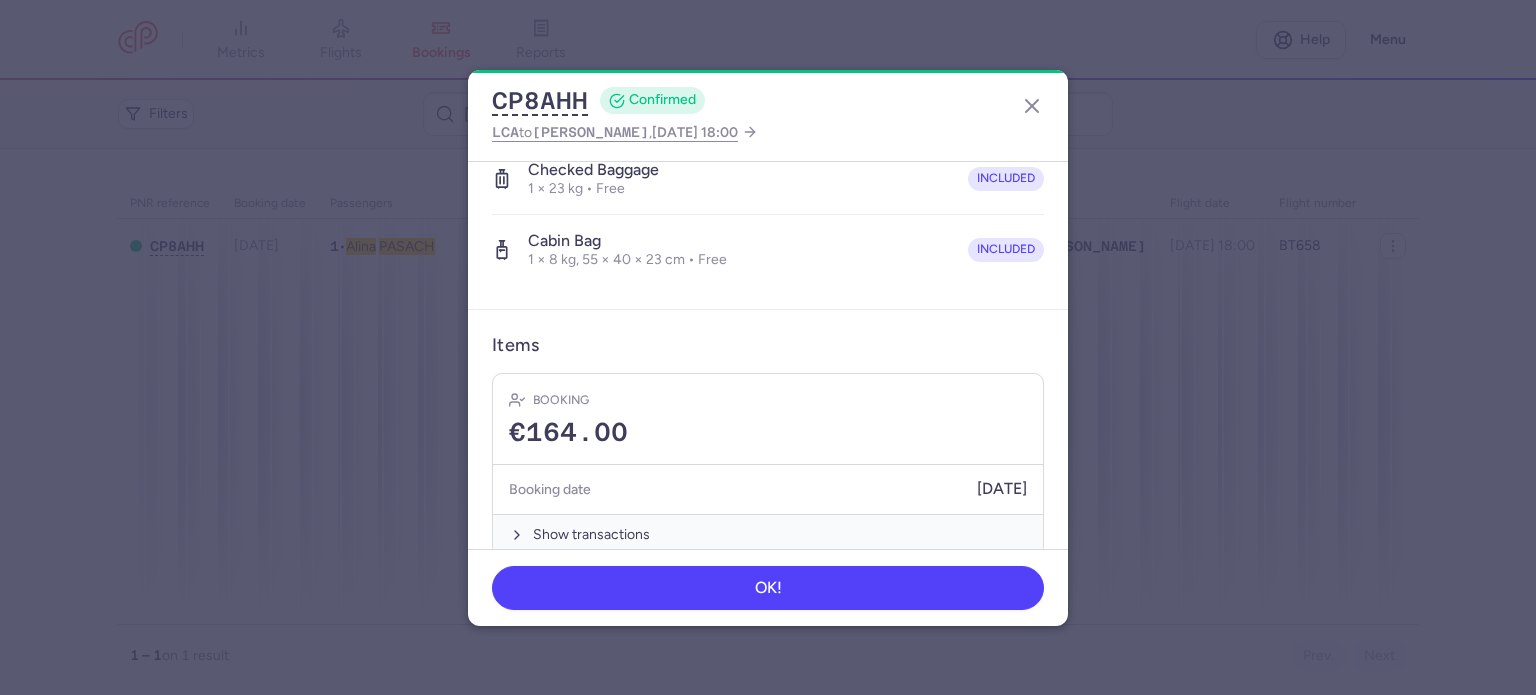 scroll, scrollTop: 423, scrollLeft: 0, axis: vertical 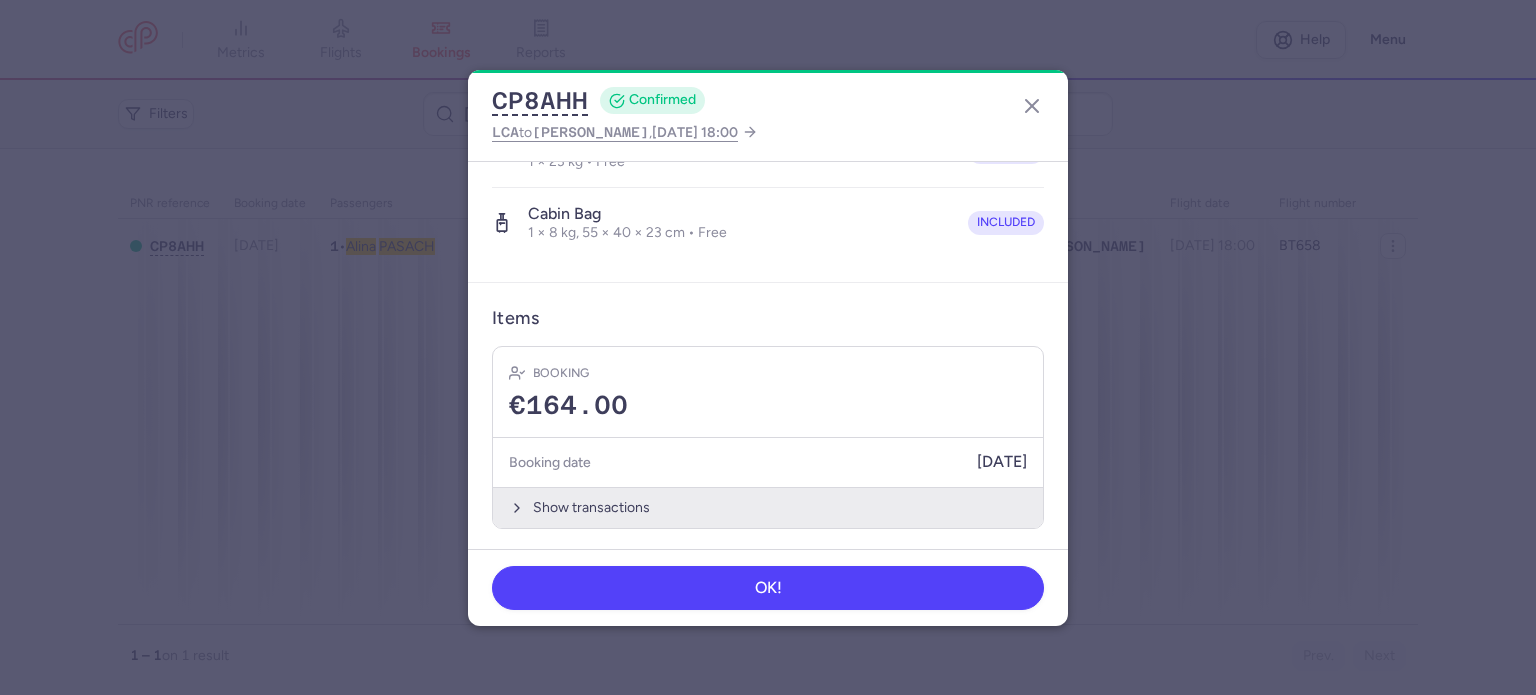 click on "Show transactions" at bounding box center [768, 507] 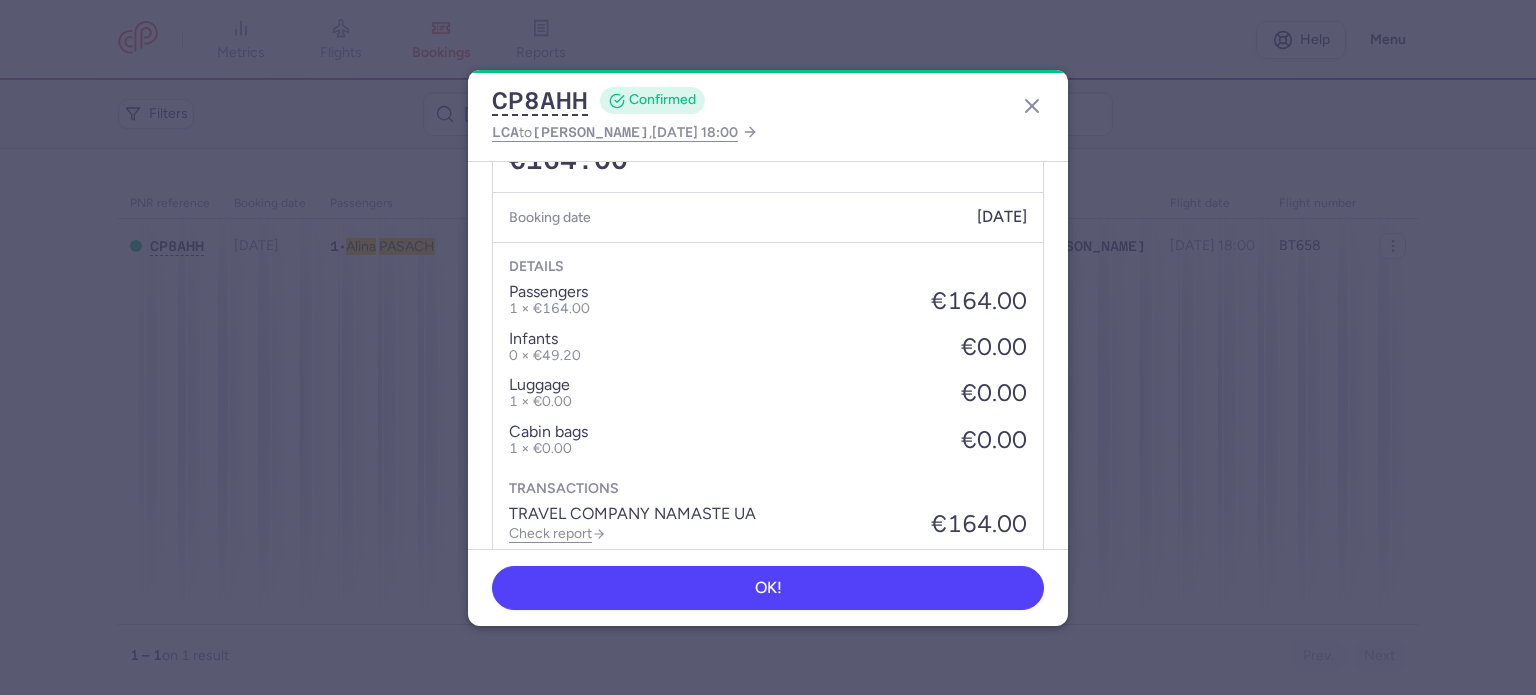 scroll, scrollTop: 739, scrollLeft: 0, axis: vertical 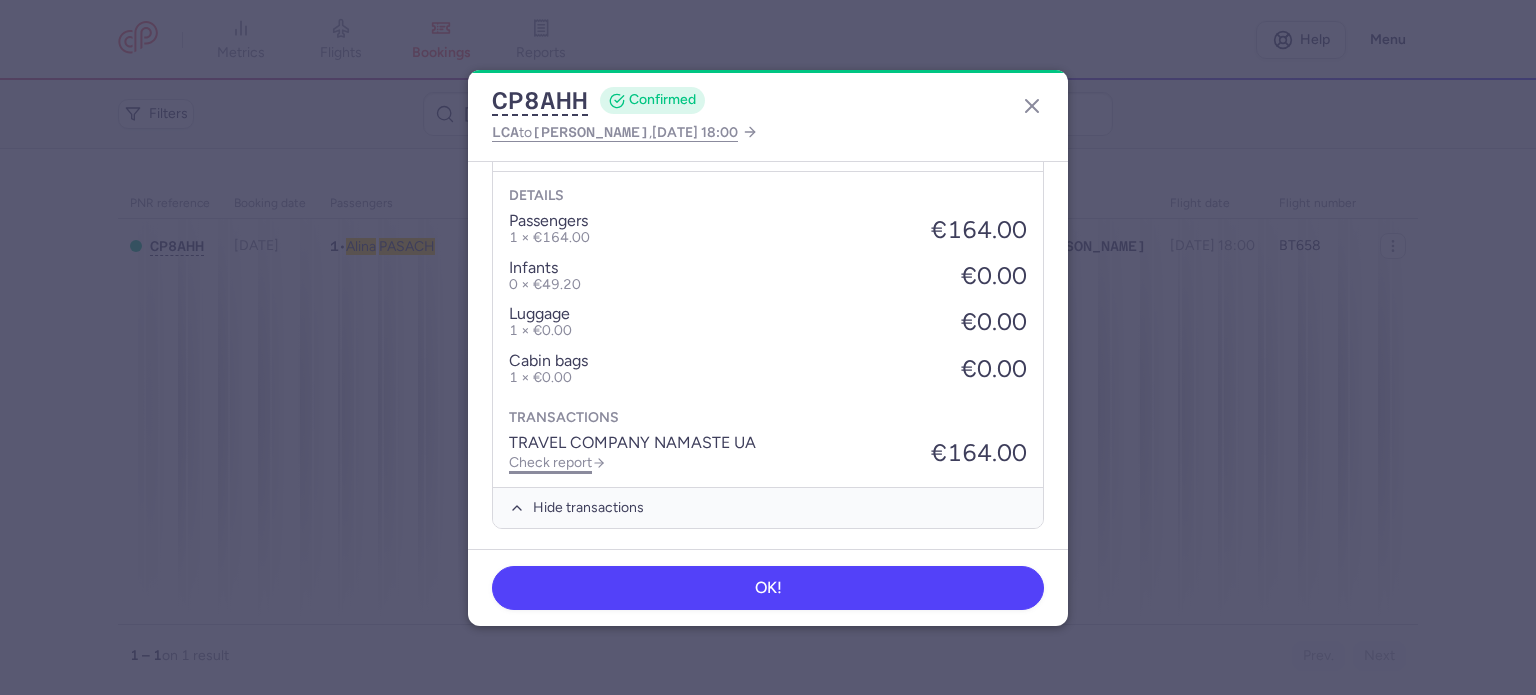 click on "Check report" 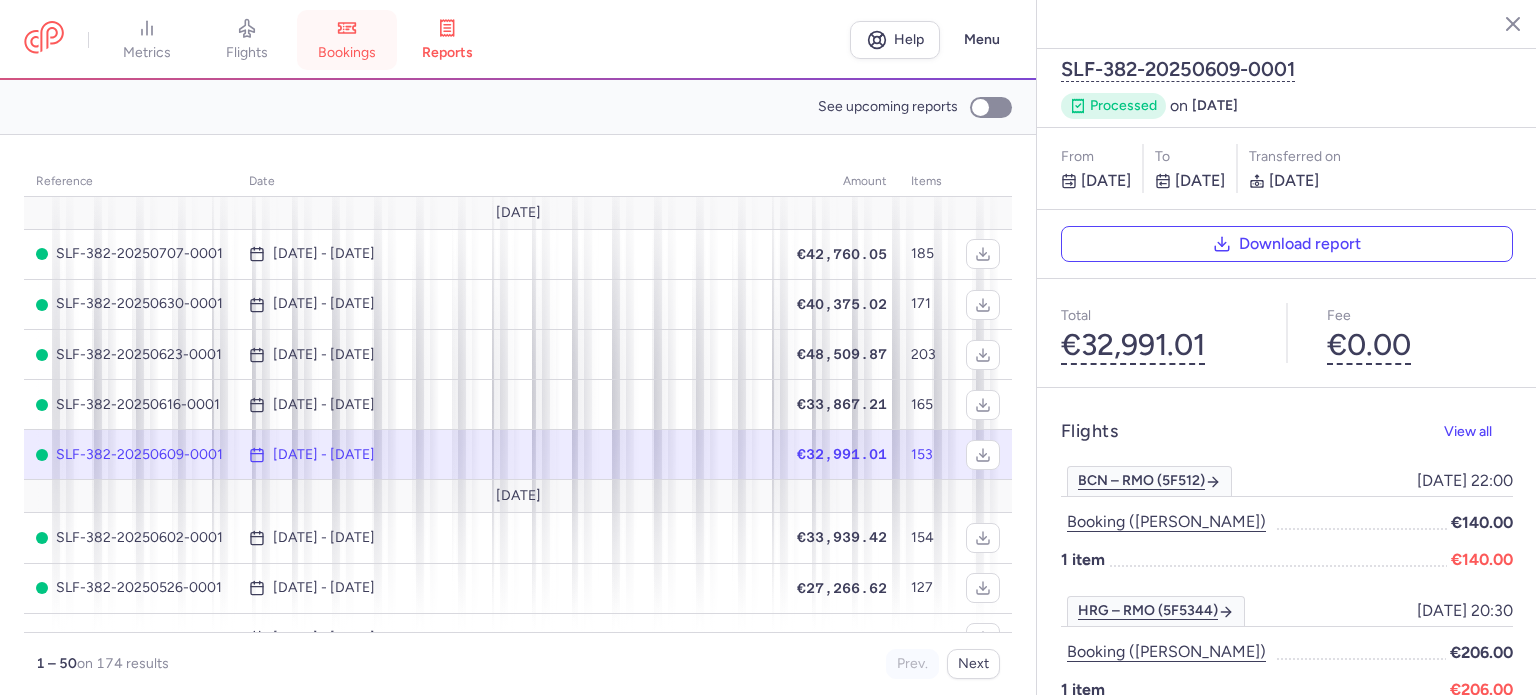 click 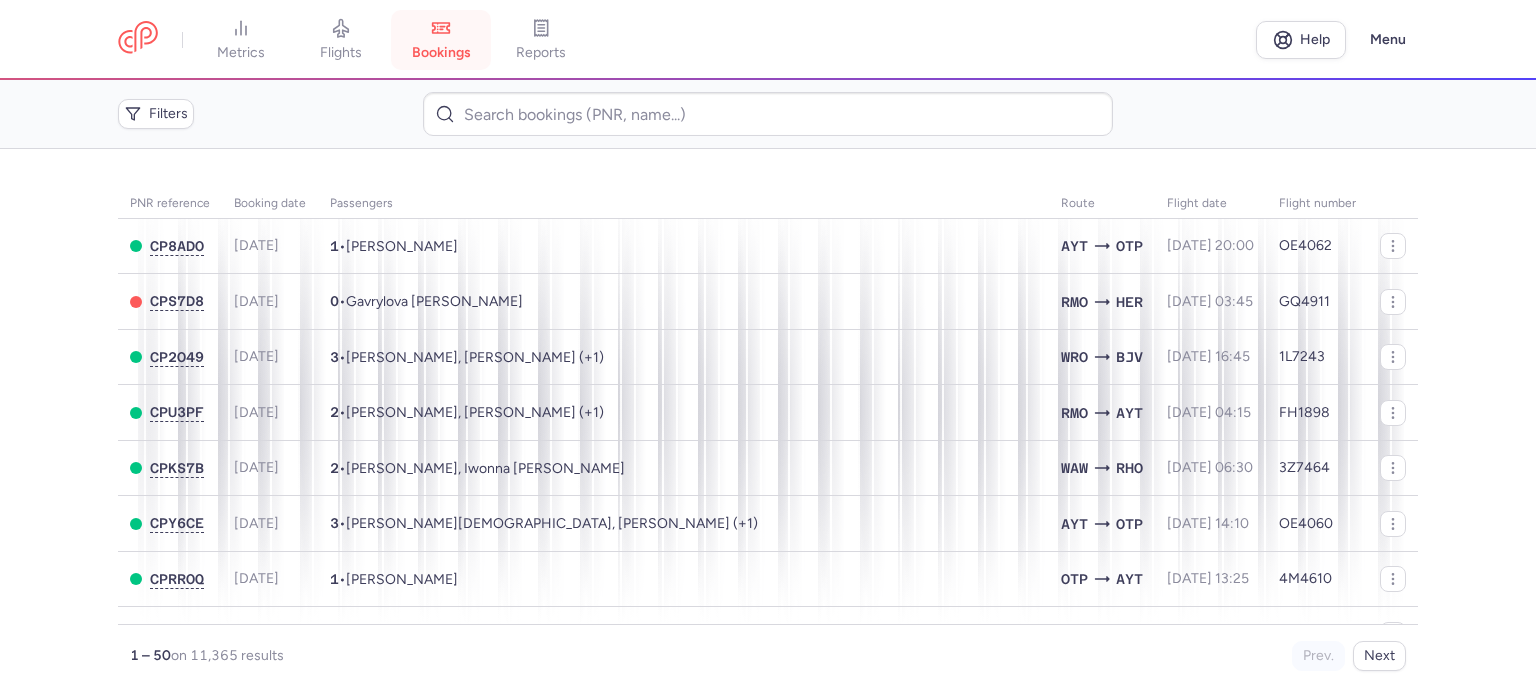 click on "bookings" at bounding box center (441, 53) 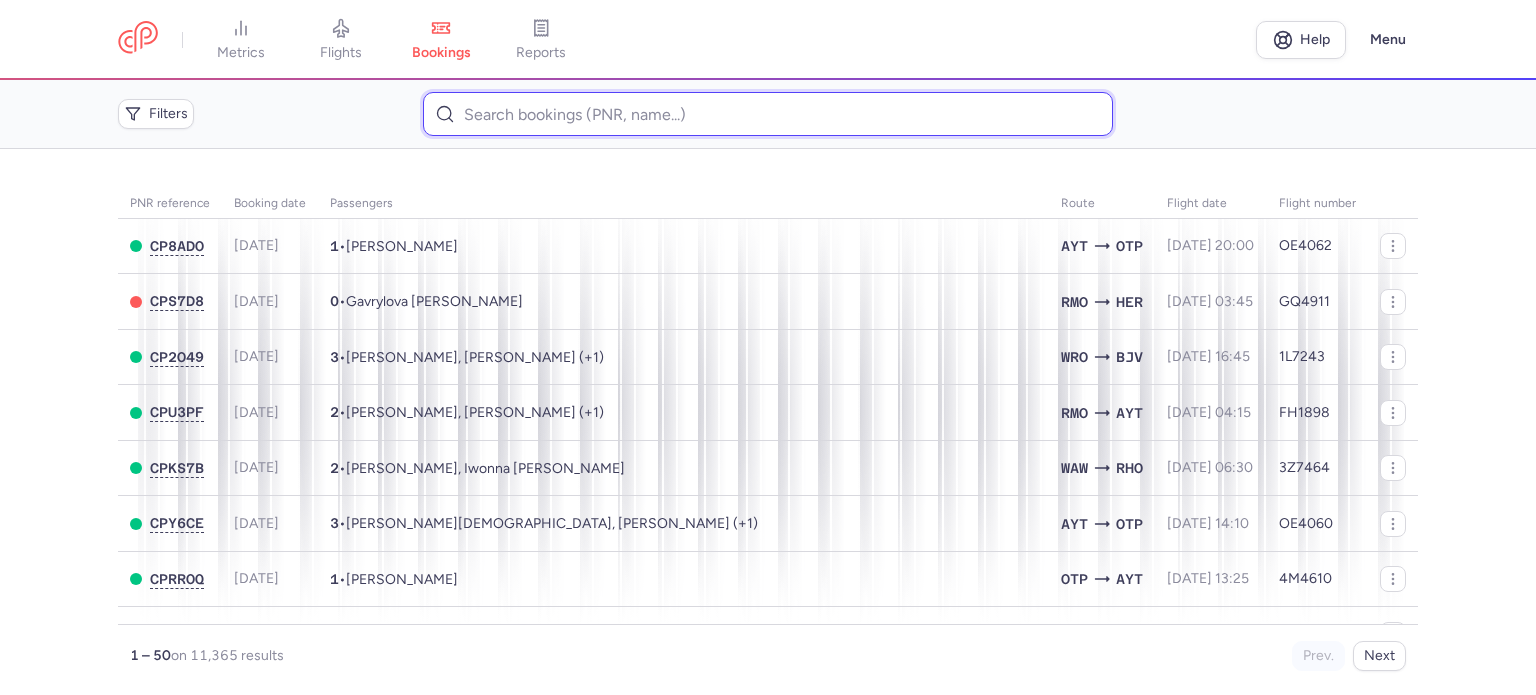 paste on "ILYUSHENKA 	NATALLIA" 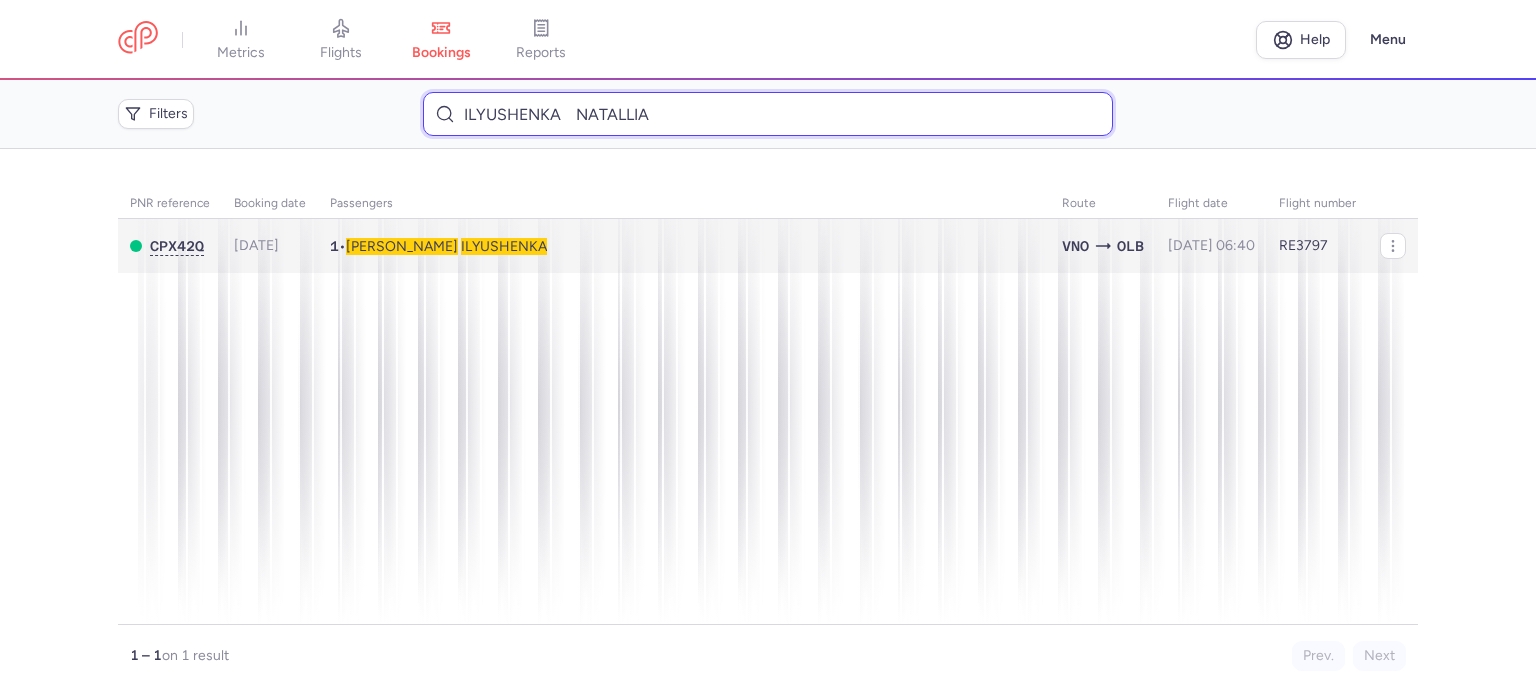 type on "ILYUSHENKA 	NATALLIA" 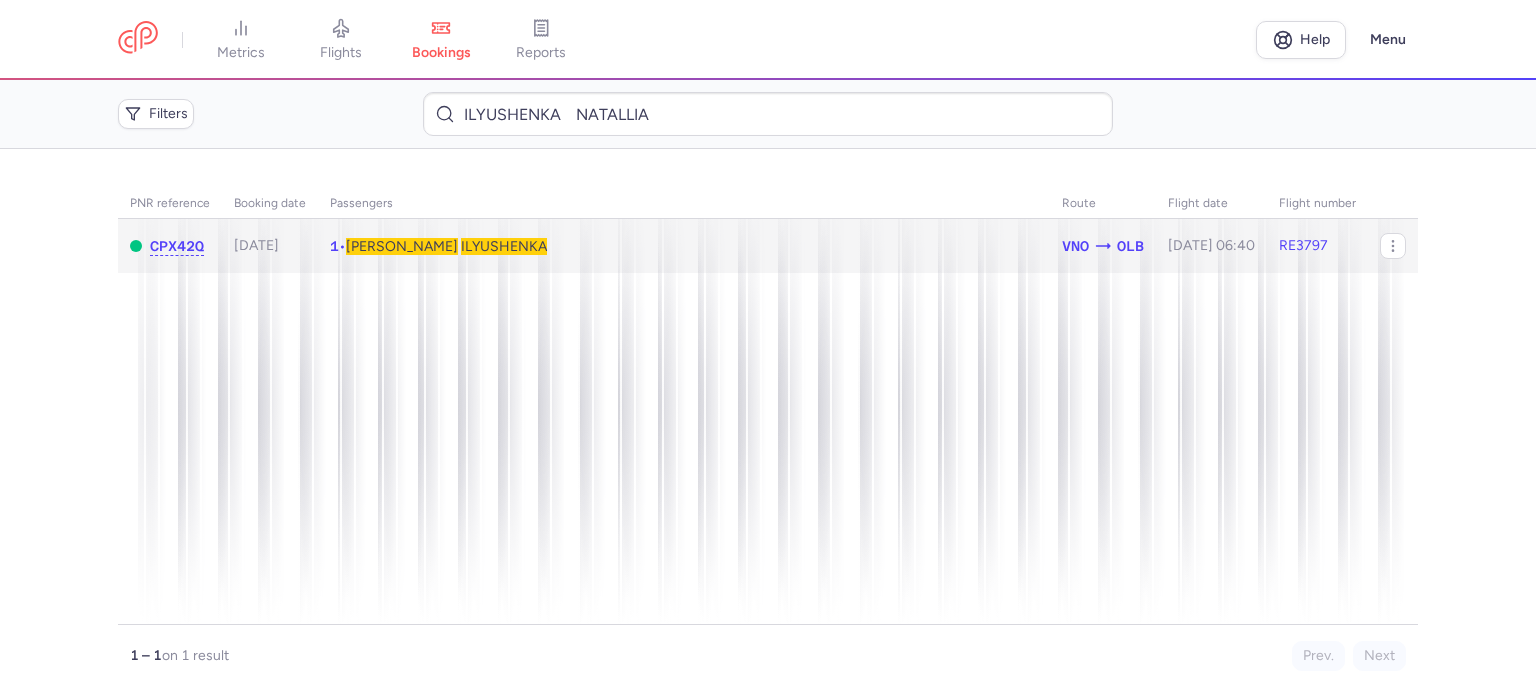 click on "ILYUSHENKA" at bounding box center [504, 246] 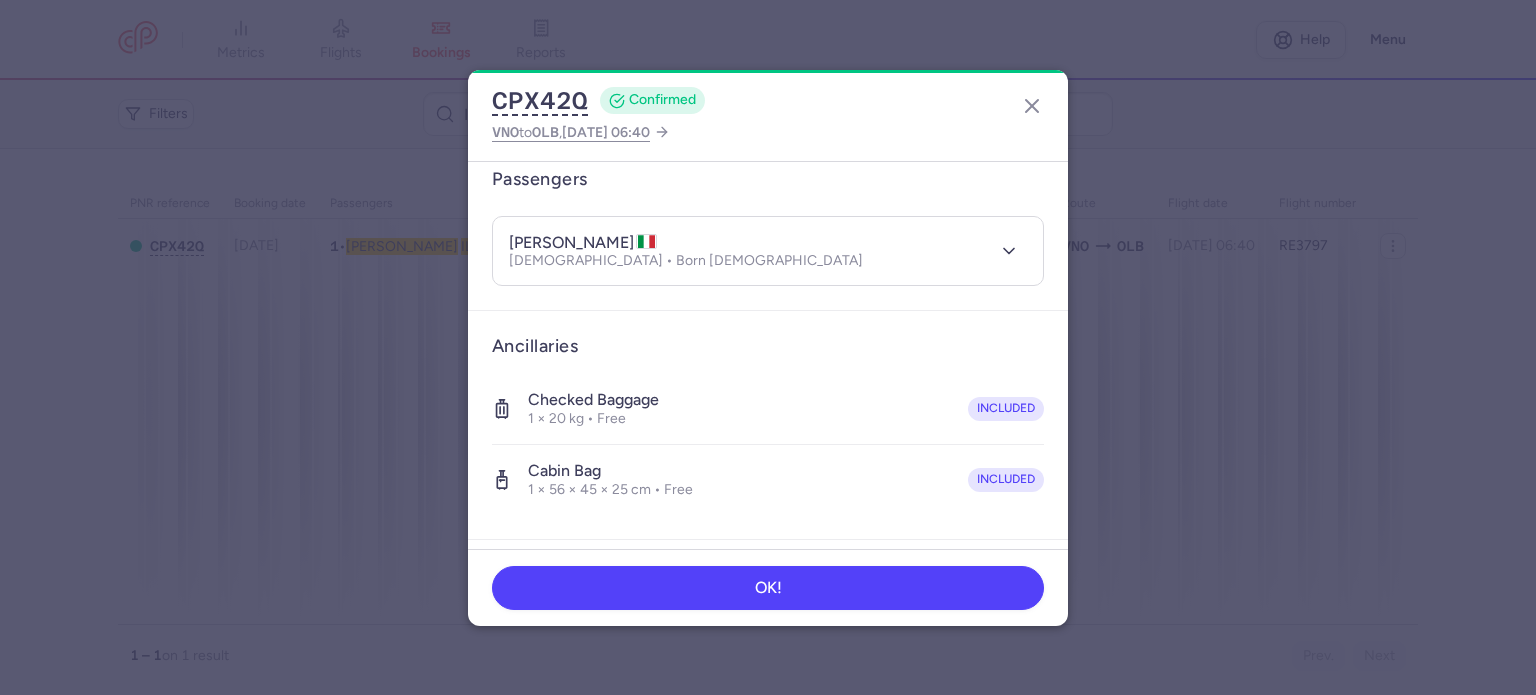 scroll, scrollTop: 423, scrollLeft: 0, axis: vertical 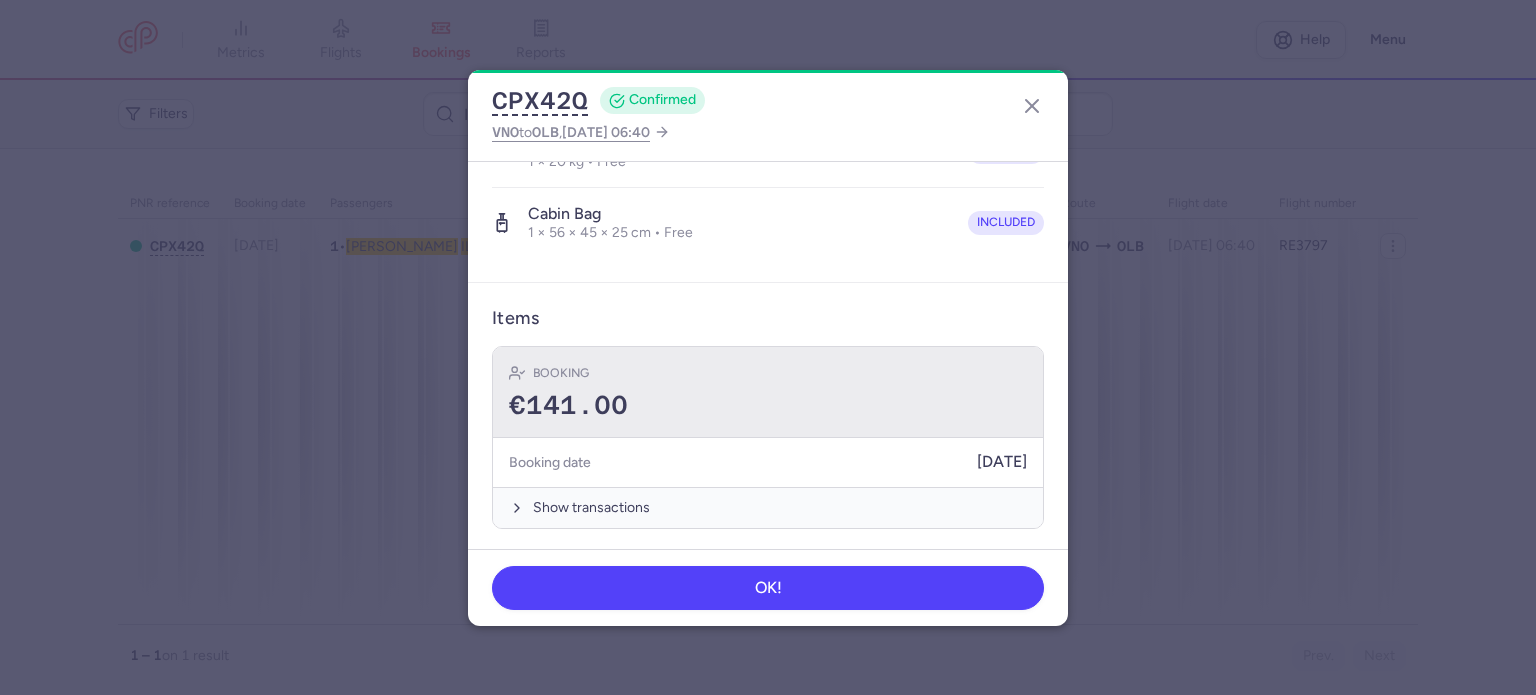drag, startPoint x: 613, startPoint y: 509, endPoint x: 625, endPoint y: 407, distance: 102.70345 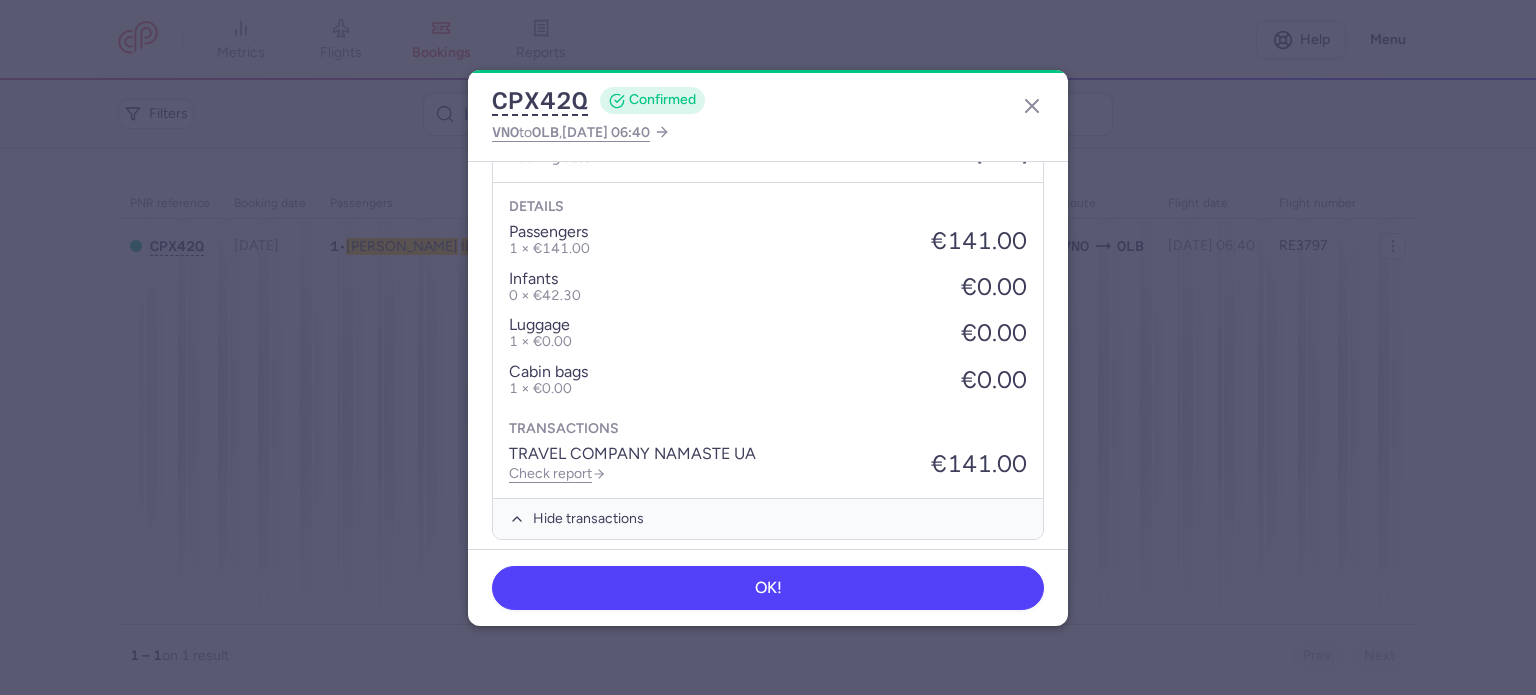 scroll, scrollTop: 739, scrollLeft: 0, axis: vertical 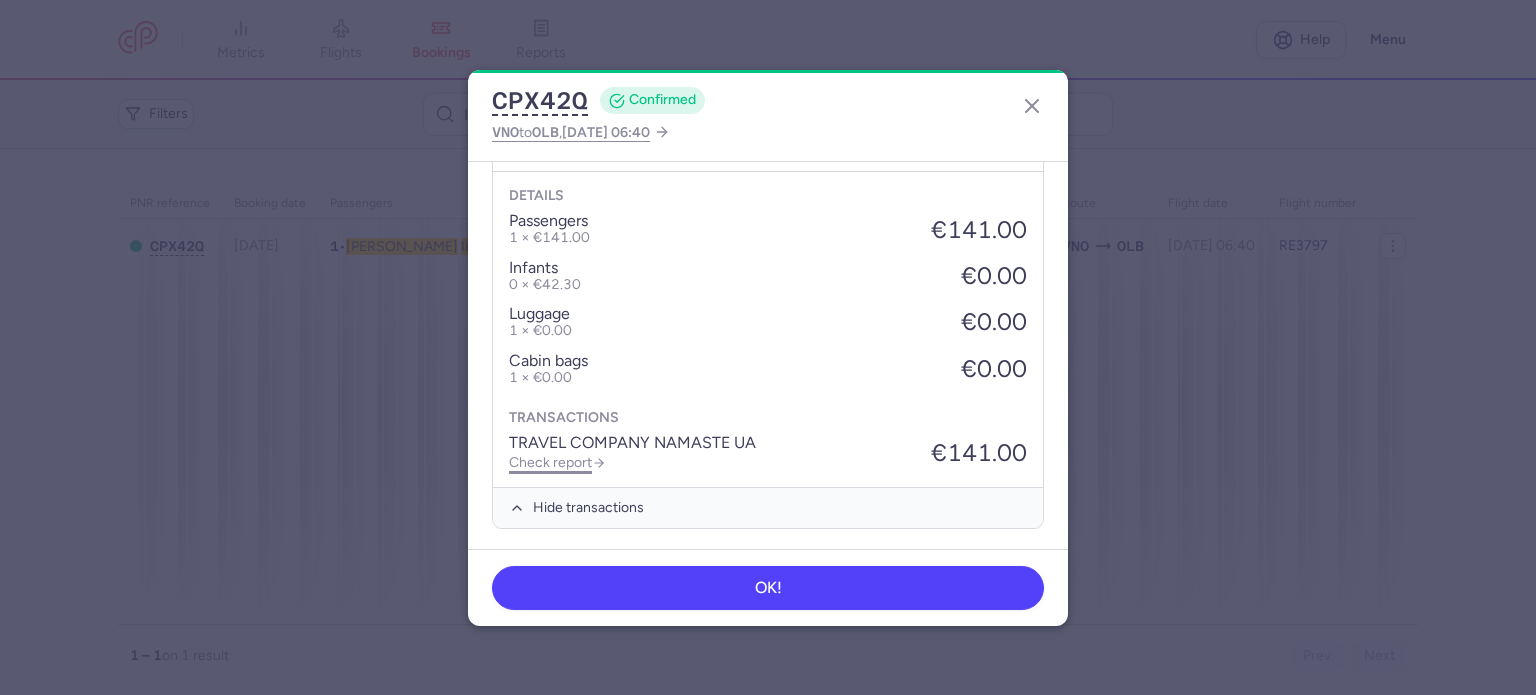 click on "Check report" 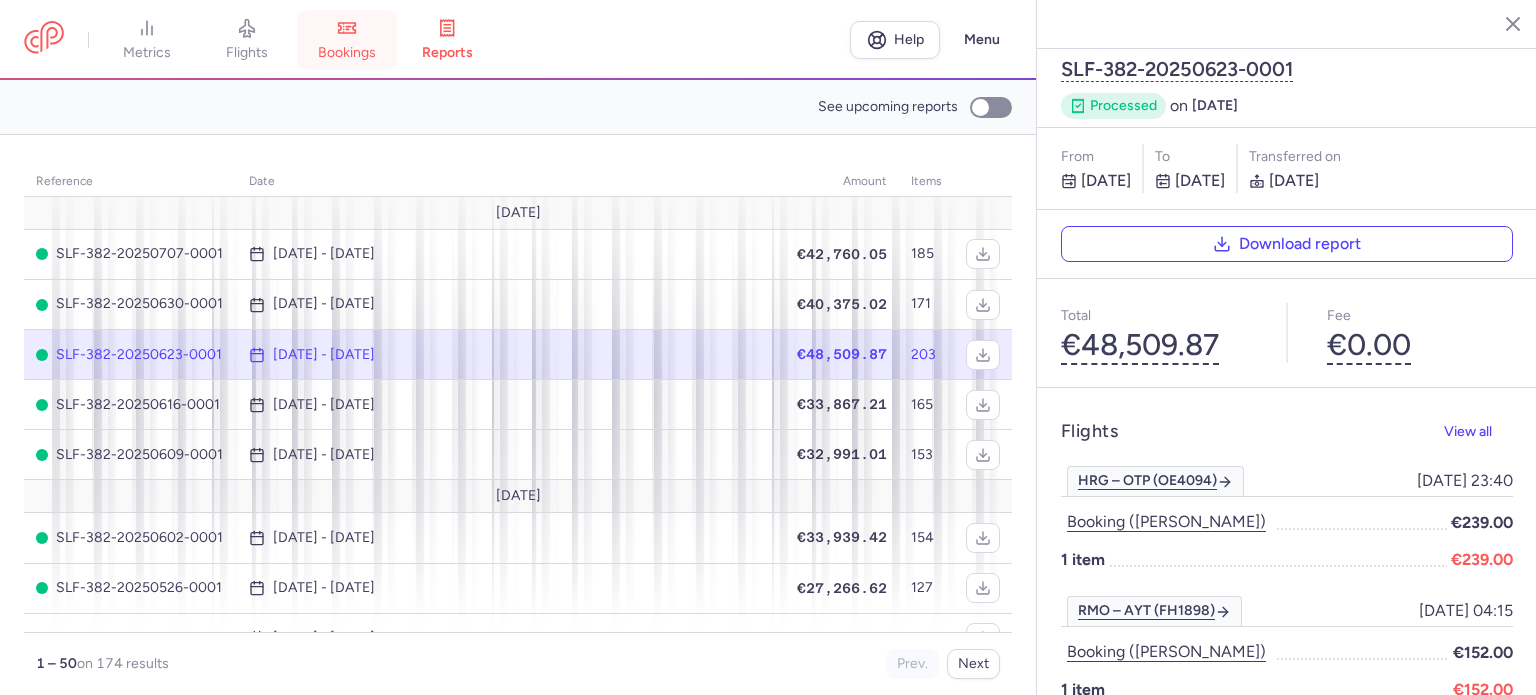 click on "bookings" at bounding box center (347, 40) 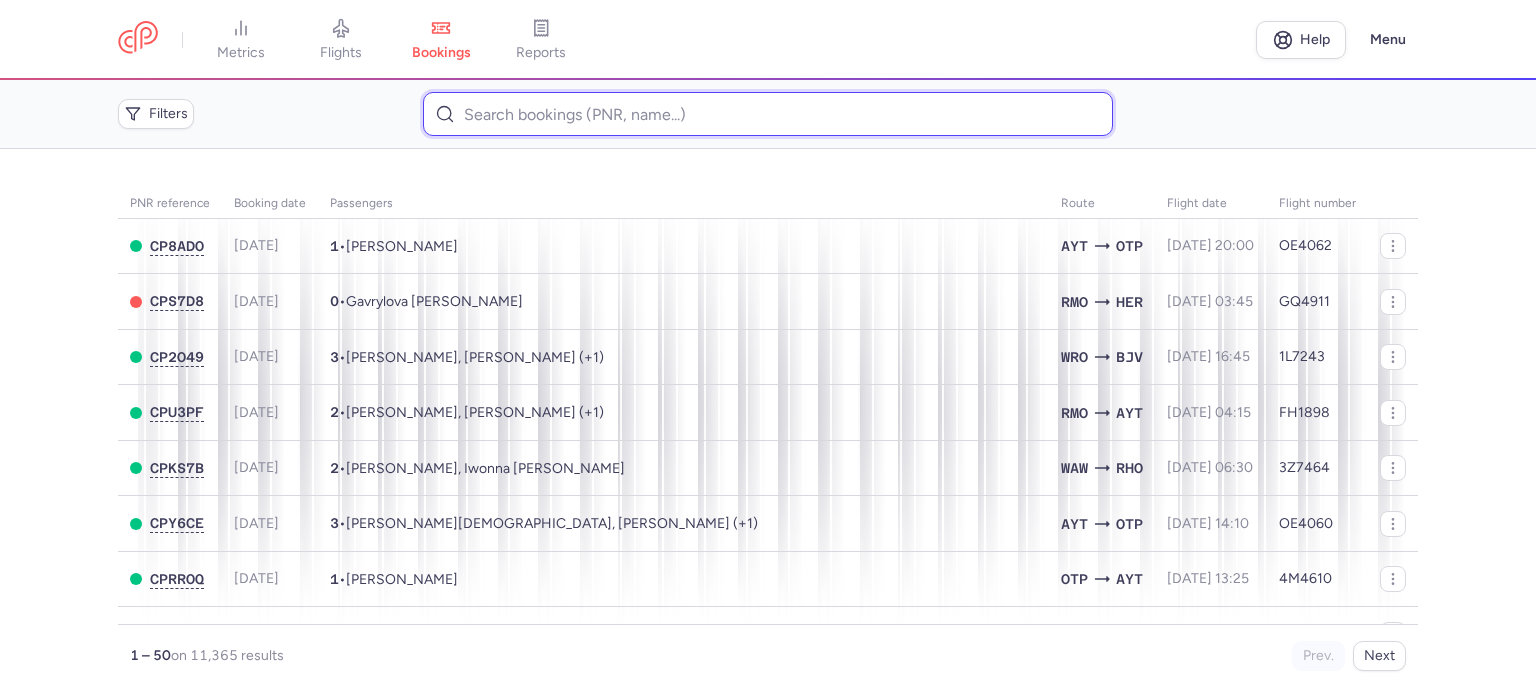 click at bounding box center (767, 114) 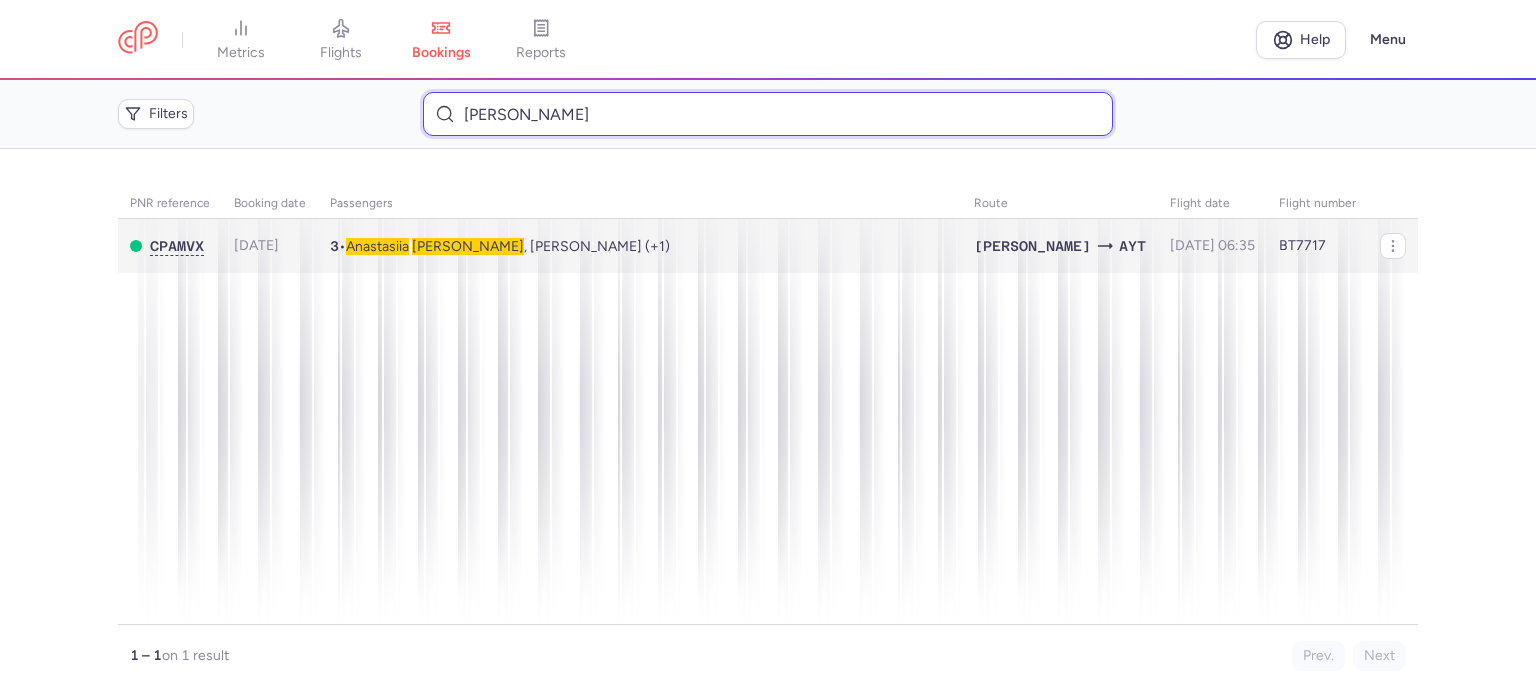 type on "SAPOZHNIKOVA 	ANASTASIIA" 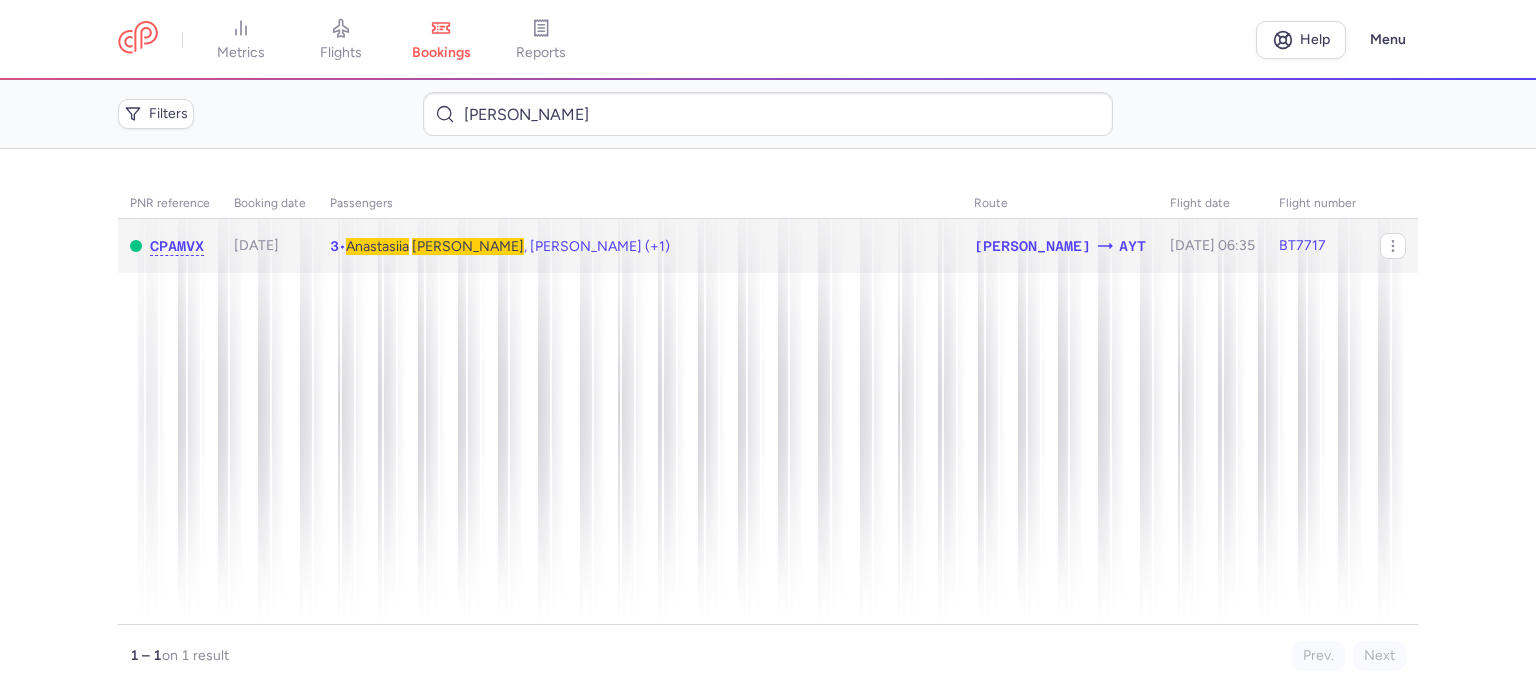 click on "SAPOZHNIKOVA" at bounding box center [468, 246] 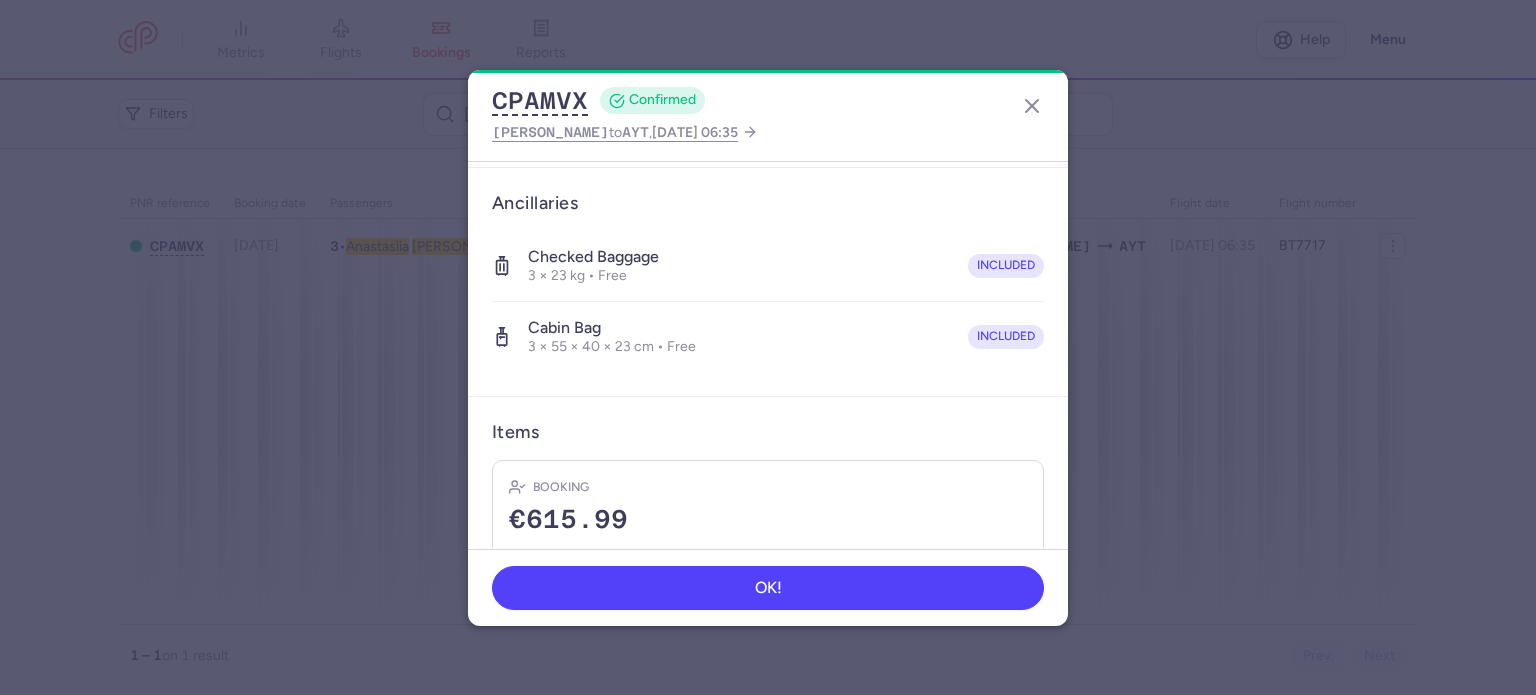 scroll, scrollTop: 561, scrollLeft: 0, axis: vertical 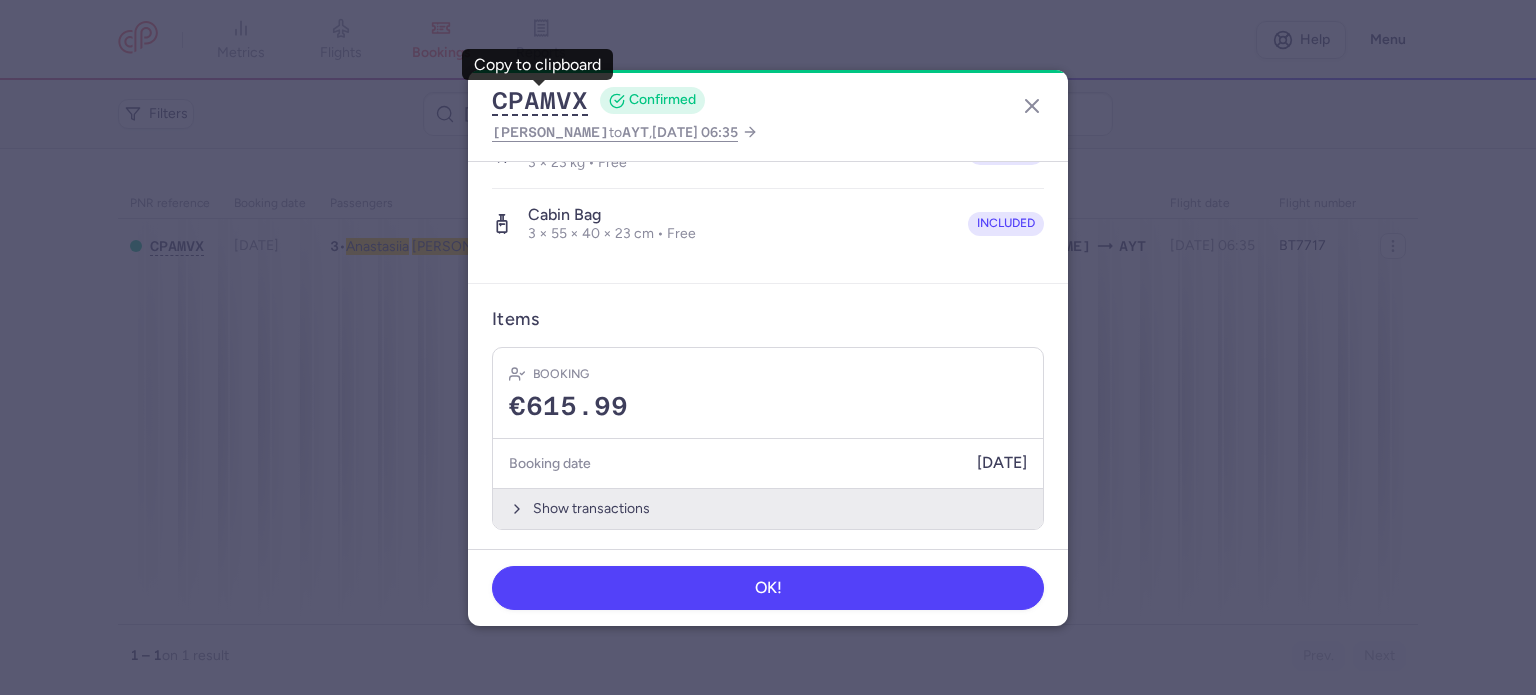 click on "Show transactions" at bounding box center [768, 508] 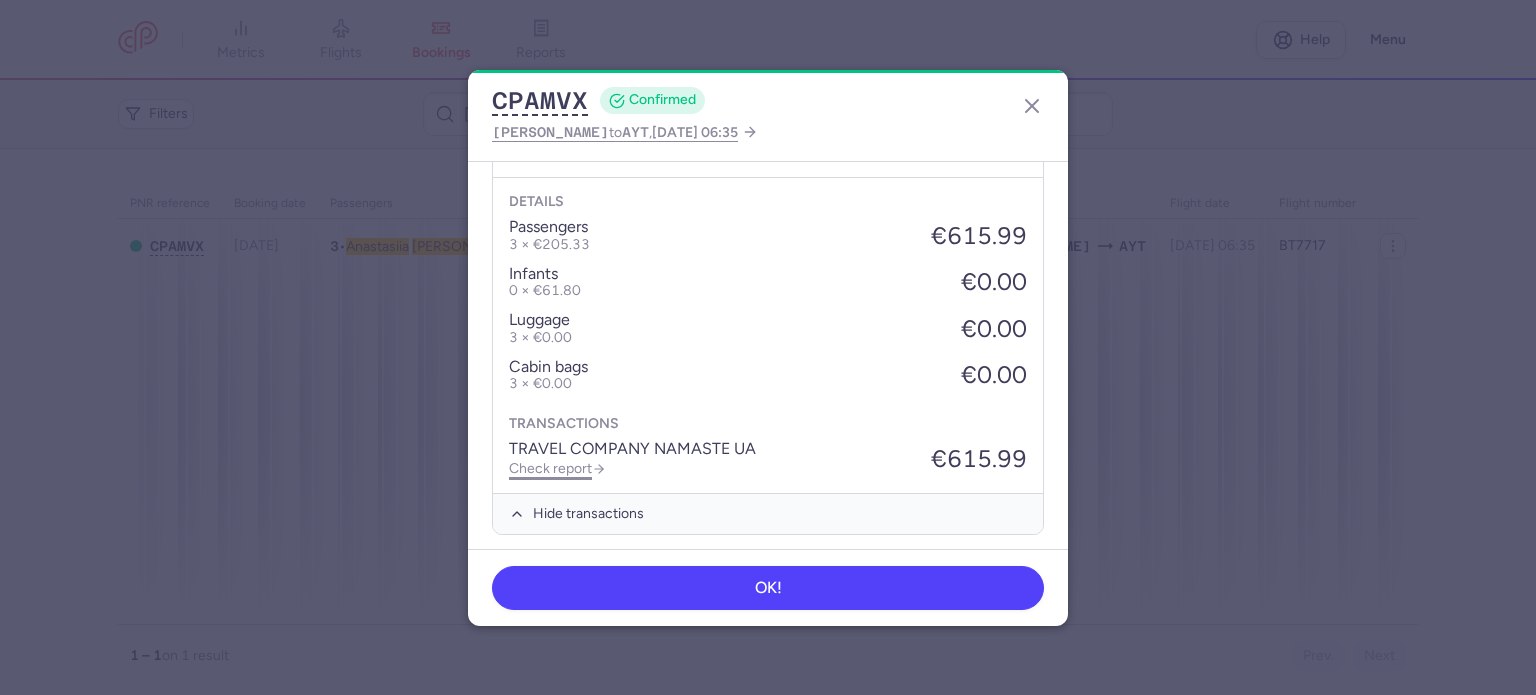 scroll, scrollTop: 876, scrollLeft: 0, axis: vertical 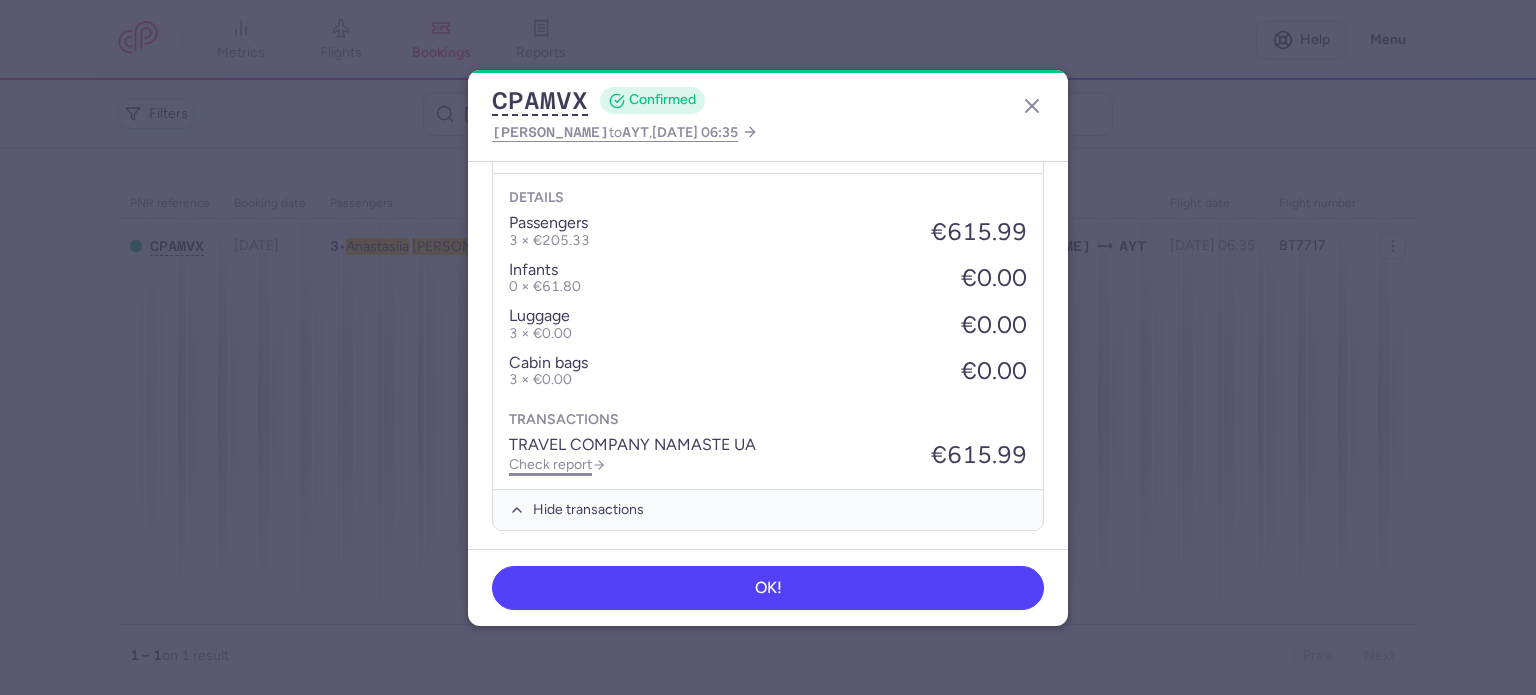 click on "Check report" 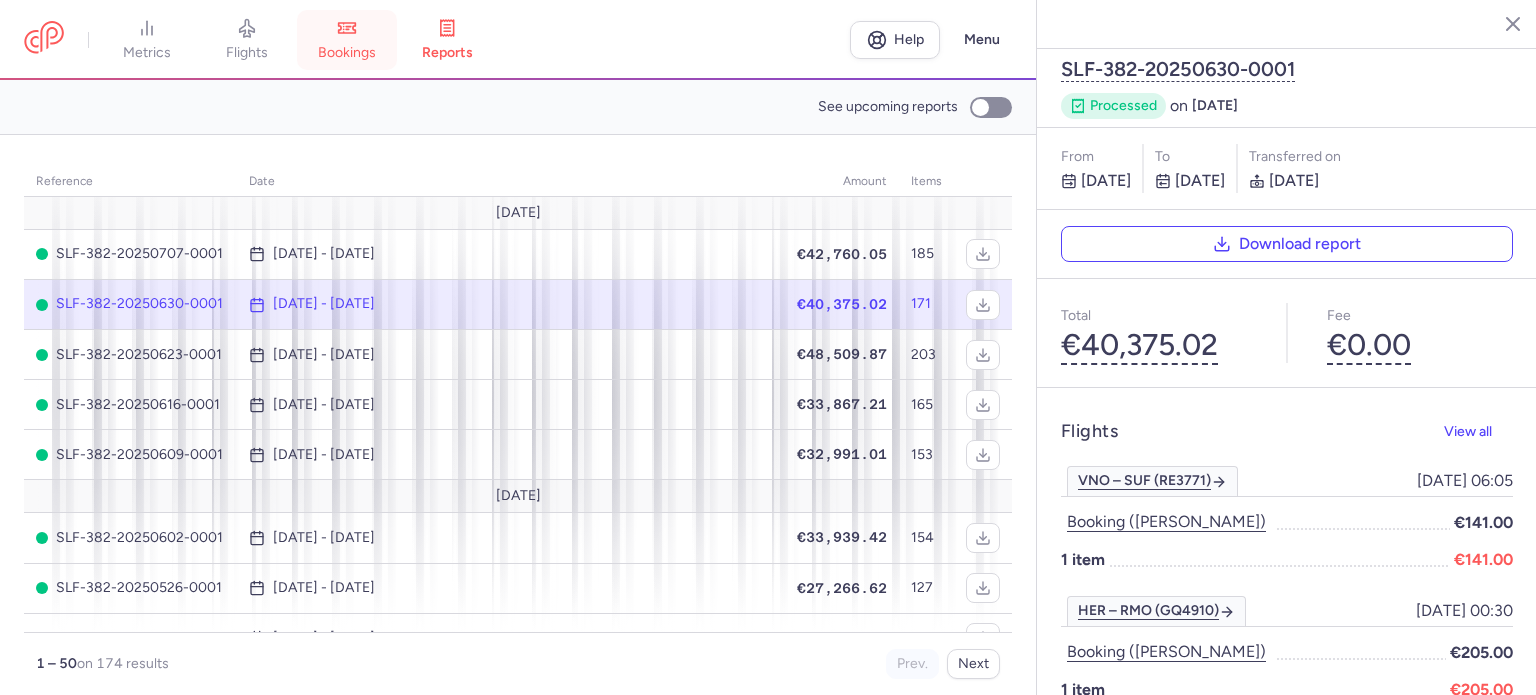 click on "bookings" at bounding box center [347, 53] 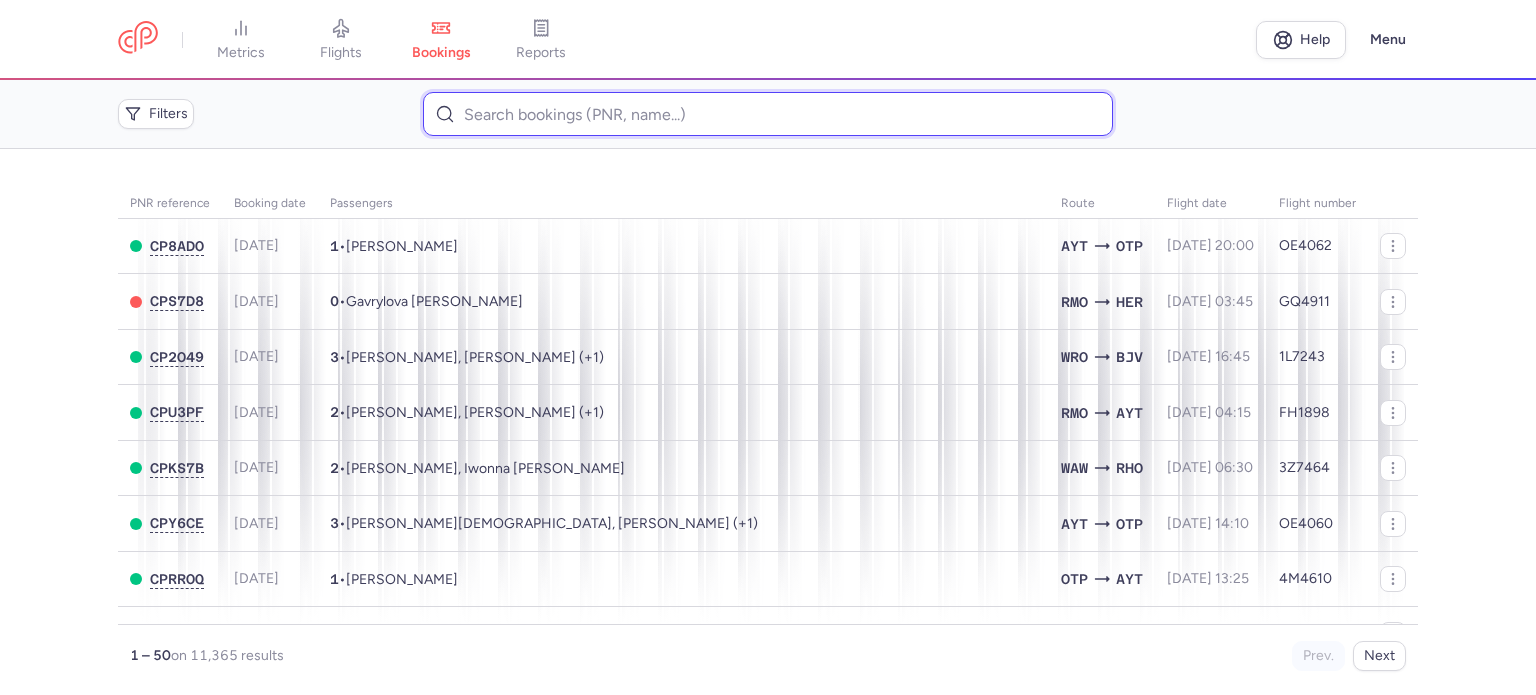 paste on "GRJADKINS 	ANDREJS" 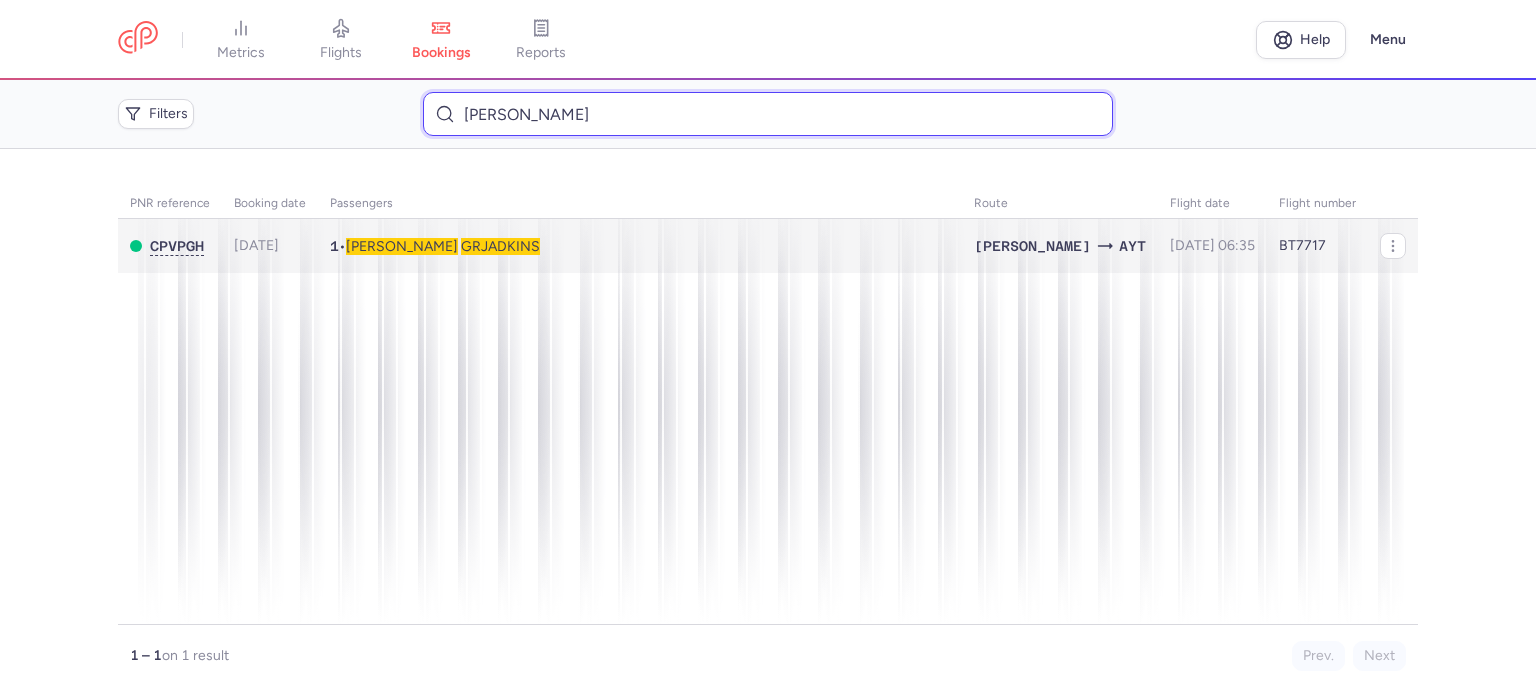 type on "GRJADKINS 	ANDREJS" 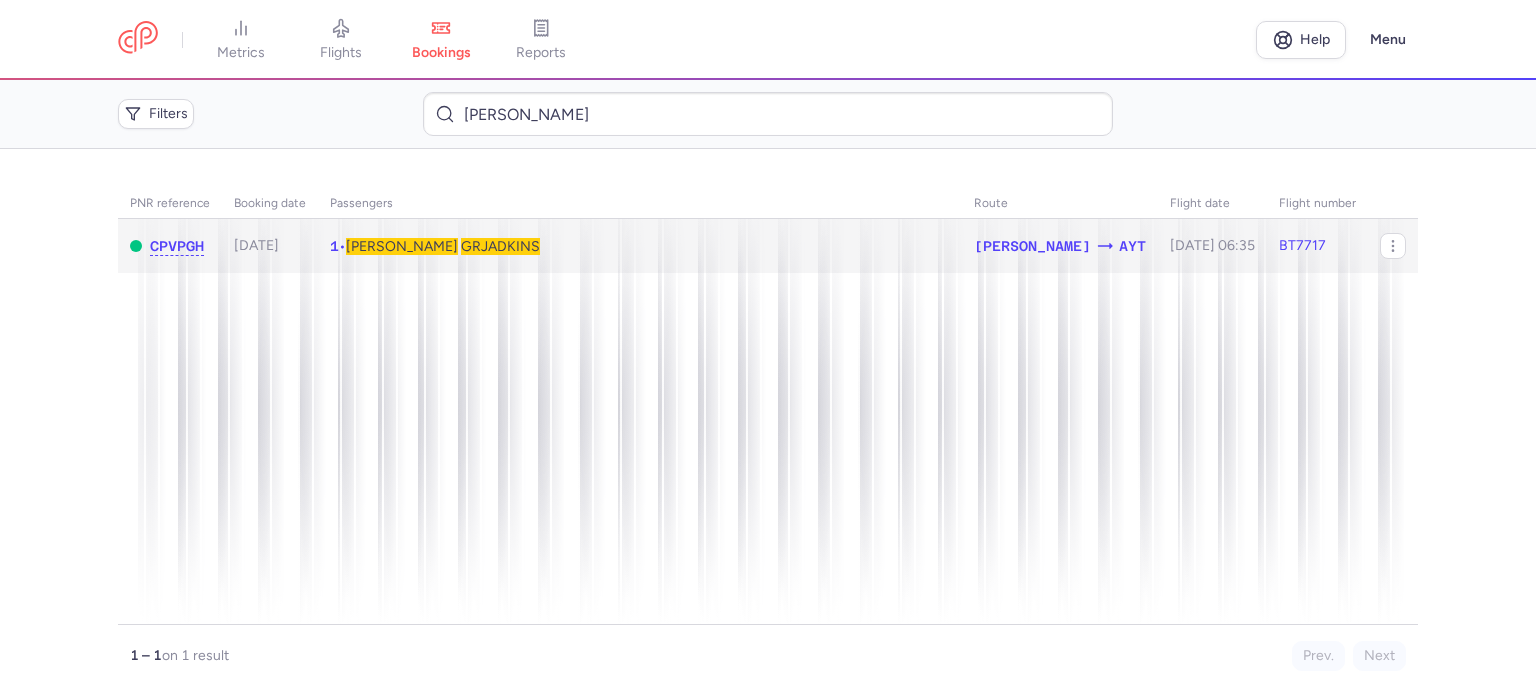 click on "GRJADKINS" at bounding box center [500, 246] 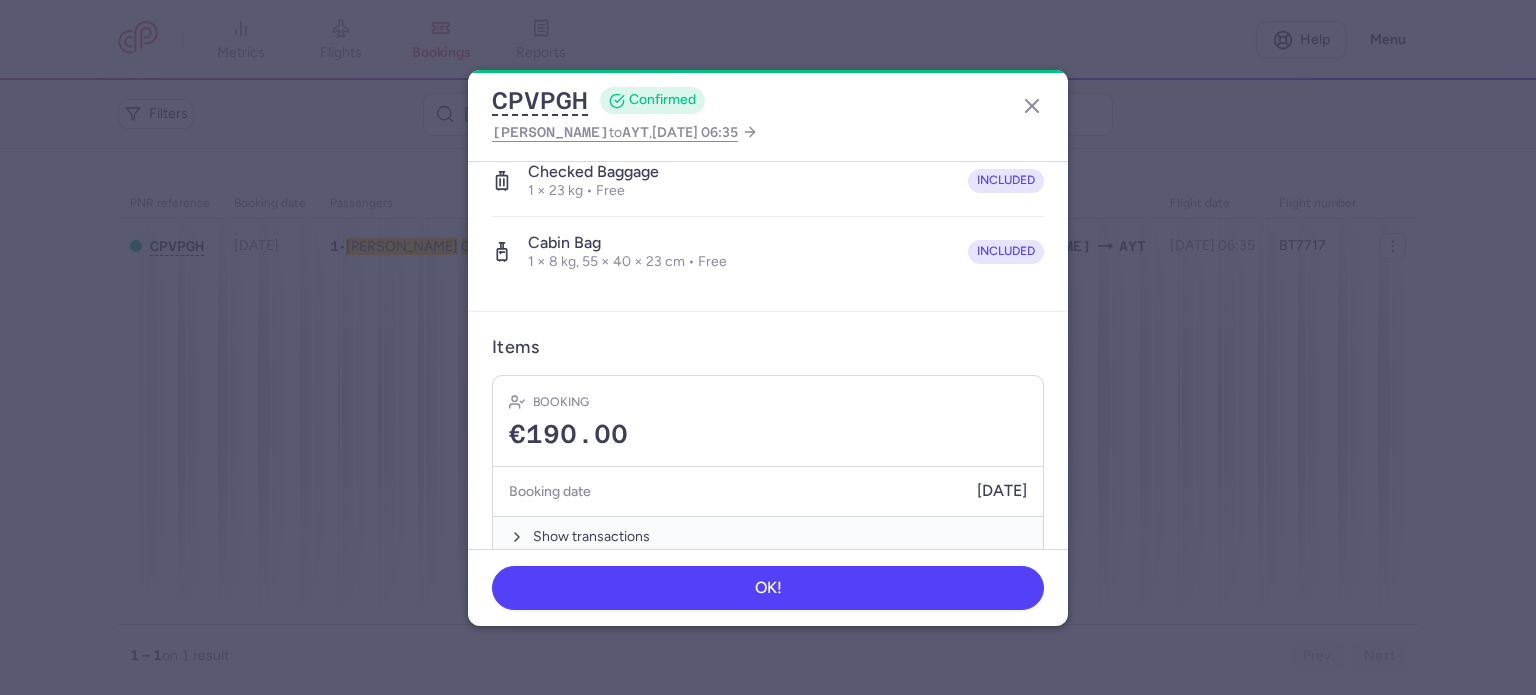 scroll, scrollTop: 423, scrollLeft: 0, axis: vertical 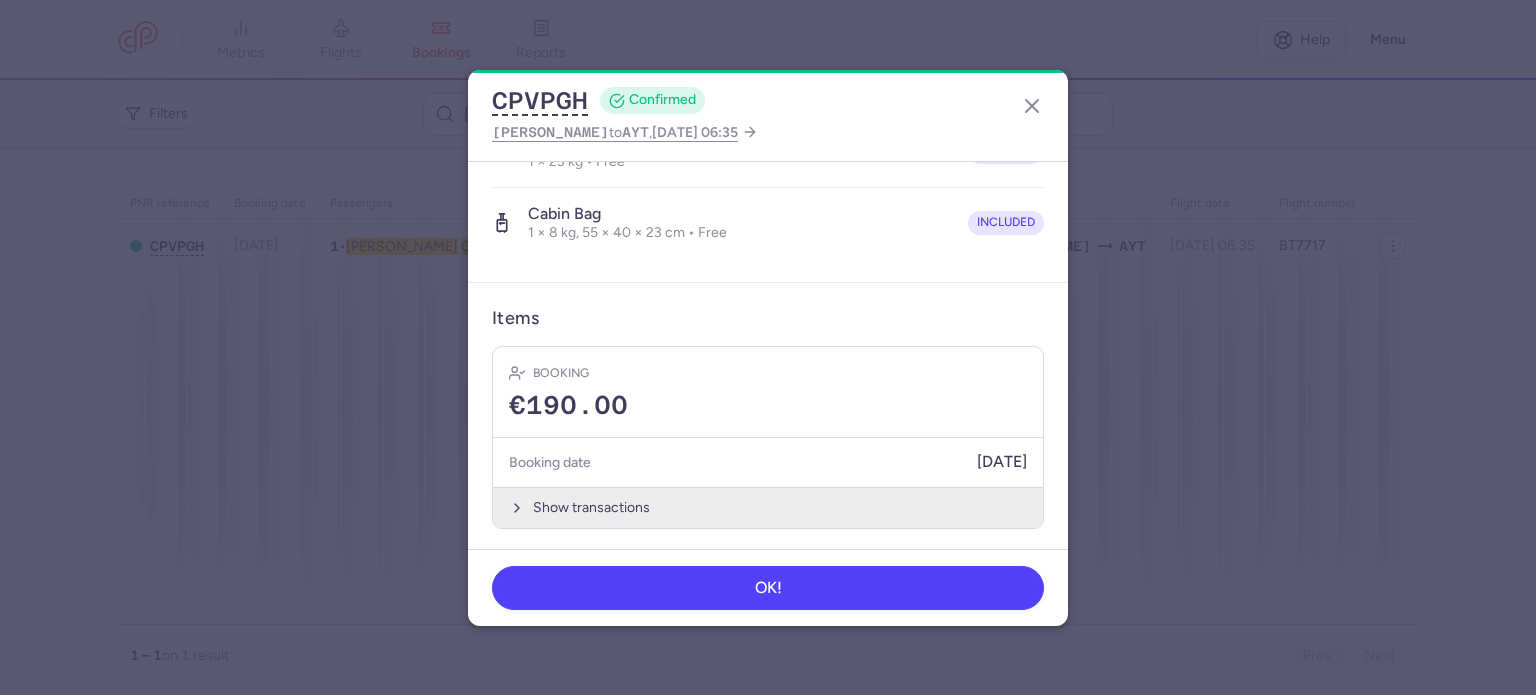 click on "Show transactions" at bounding box center [768, 507] 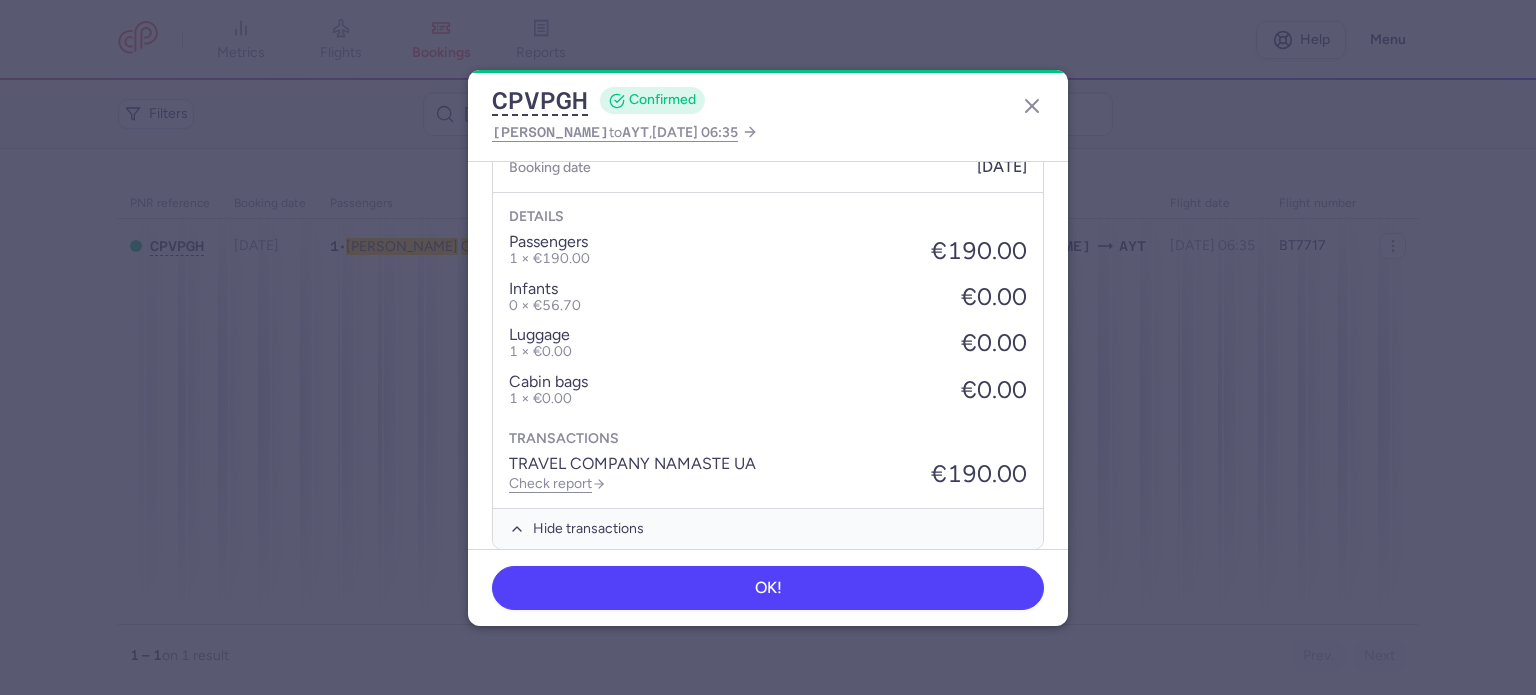 scroll, scrollTop: 739, scrollLeft: 0, axis: vertical 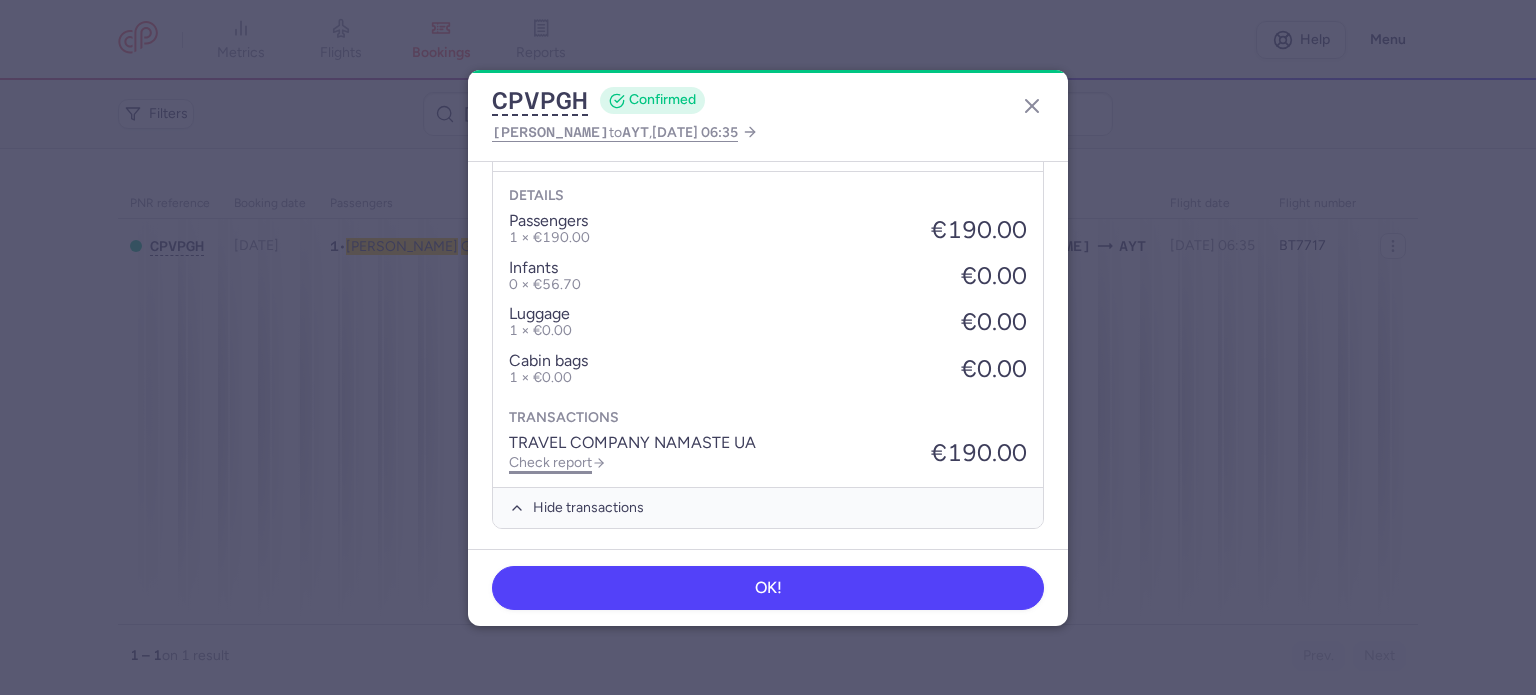 click on "Check report" 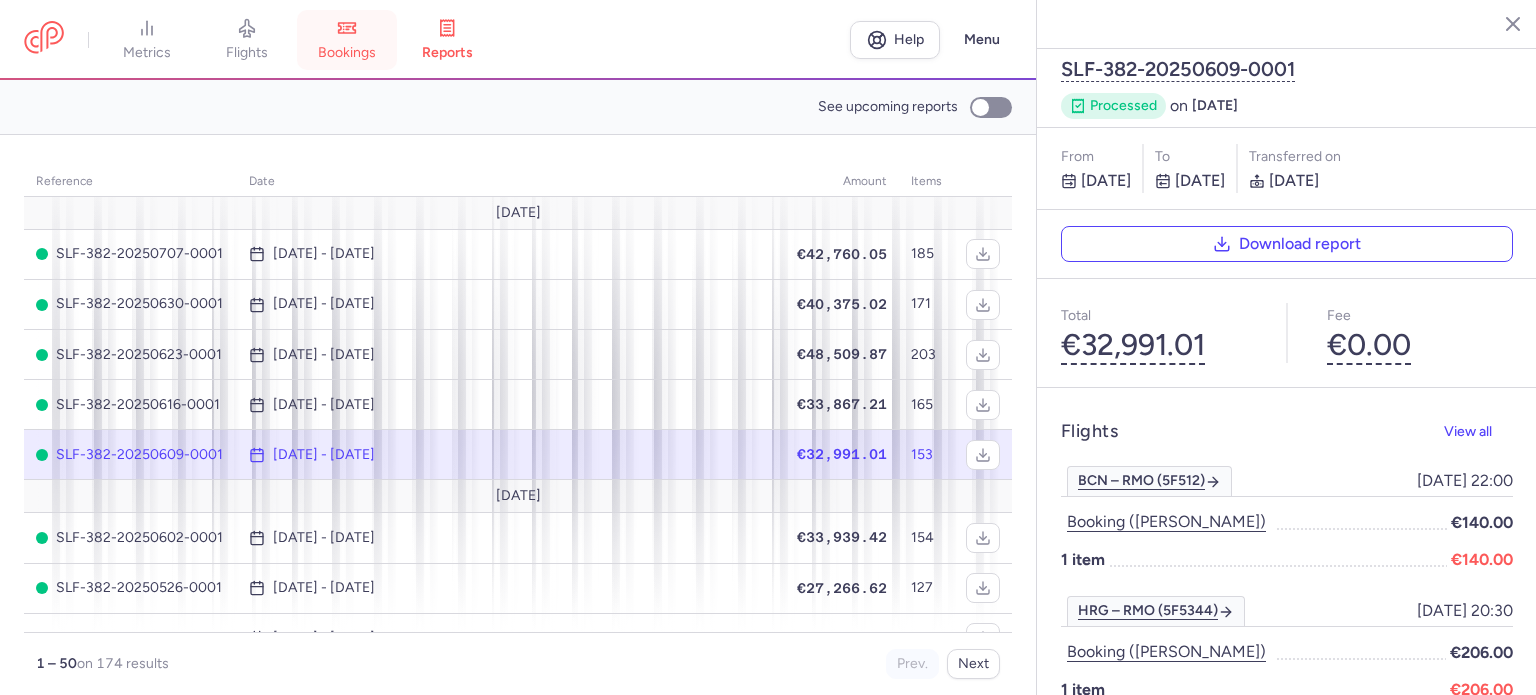 click 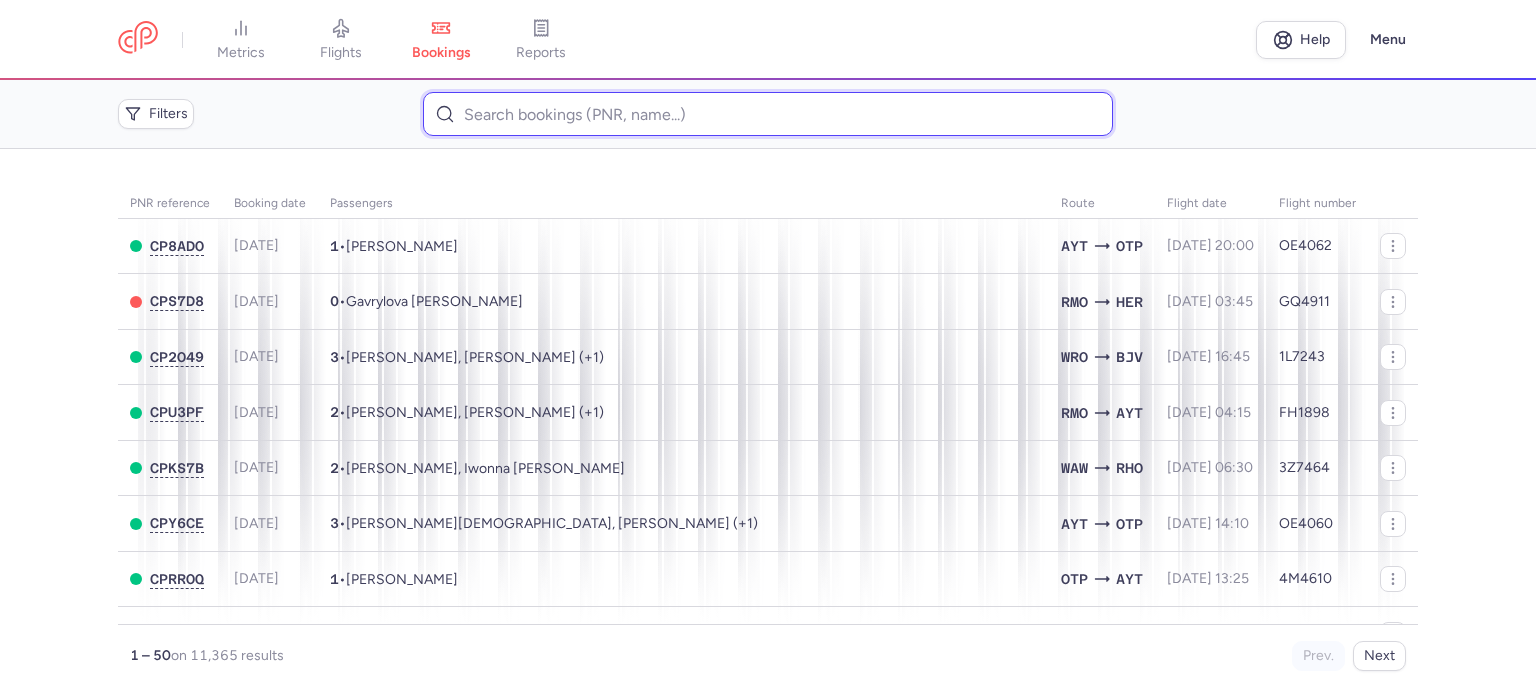 paste on "MOGHIMI 	ALI" 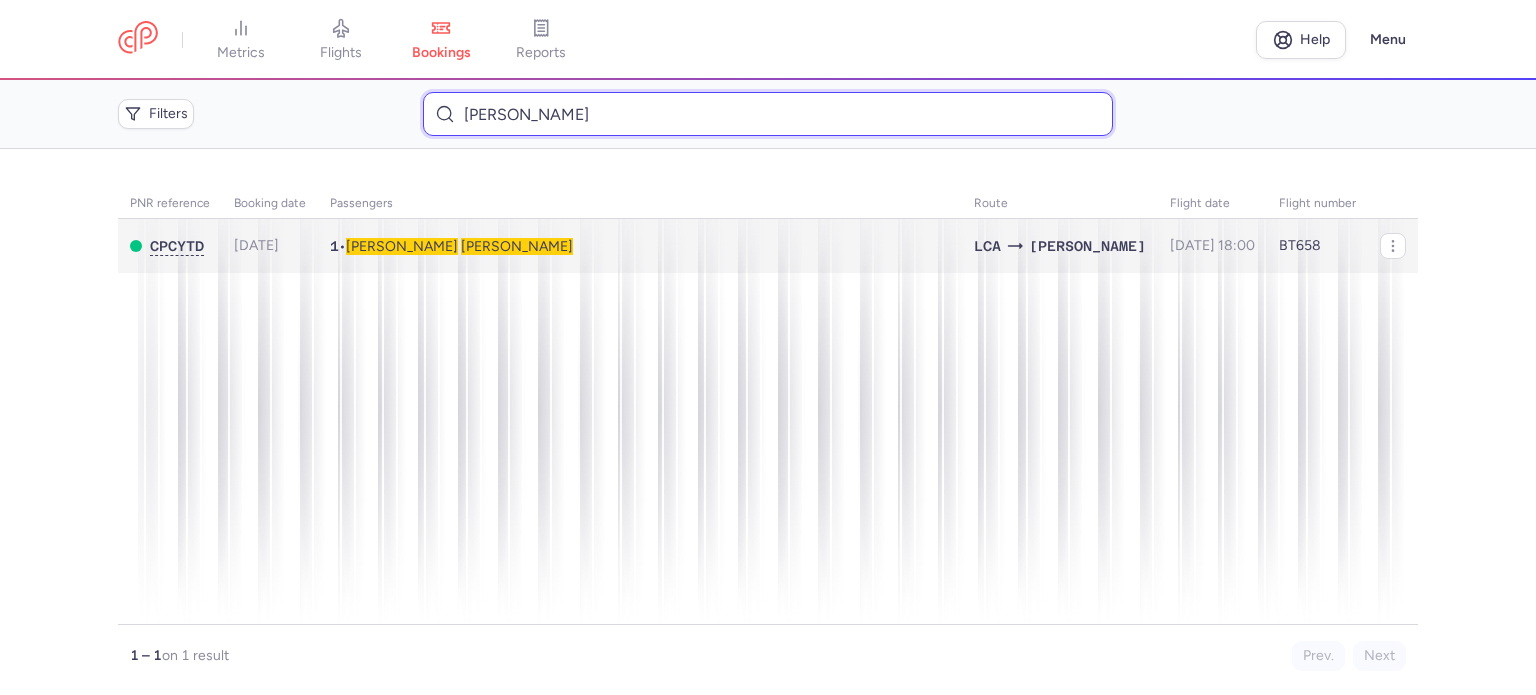 type on "MOGHIMI 	ALI" 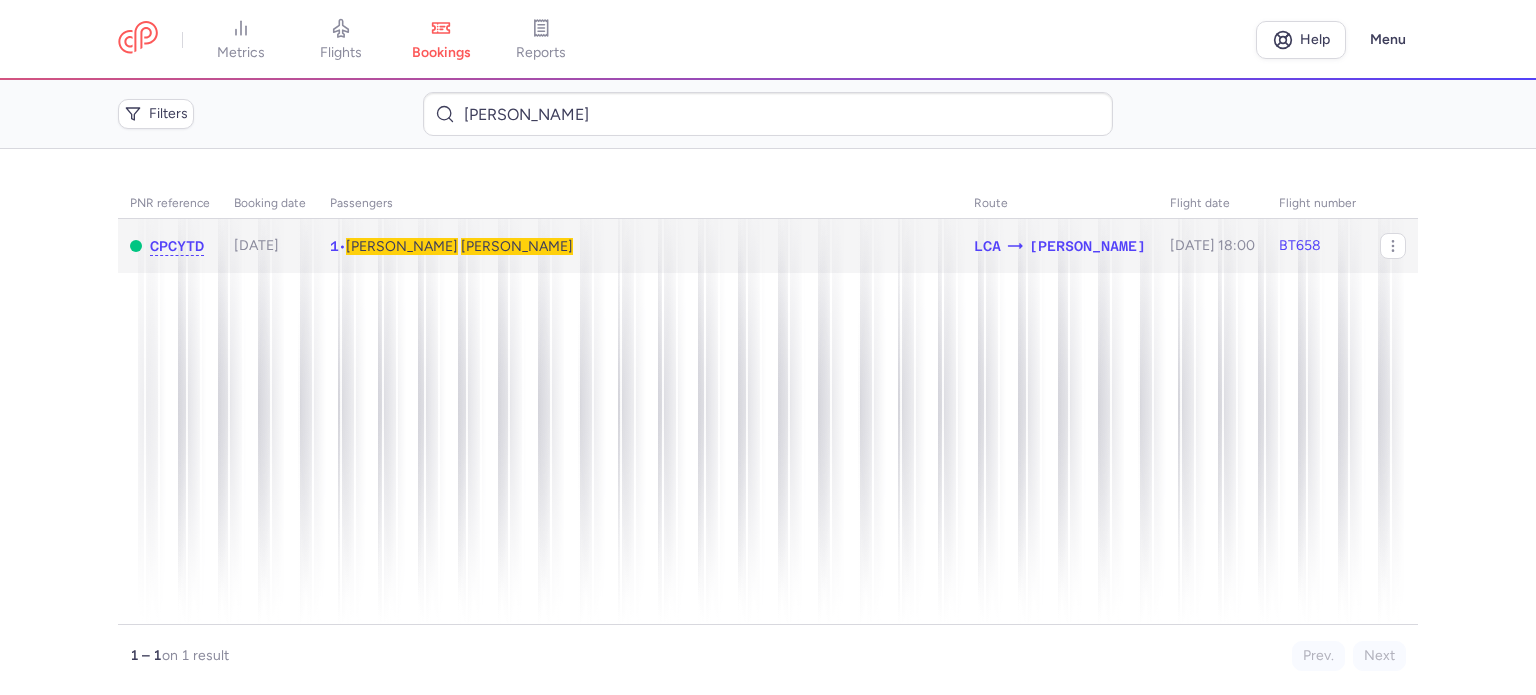 click on "MOGHIMI" at bounding box center [517, 246] 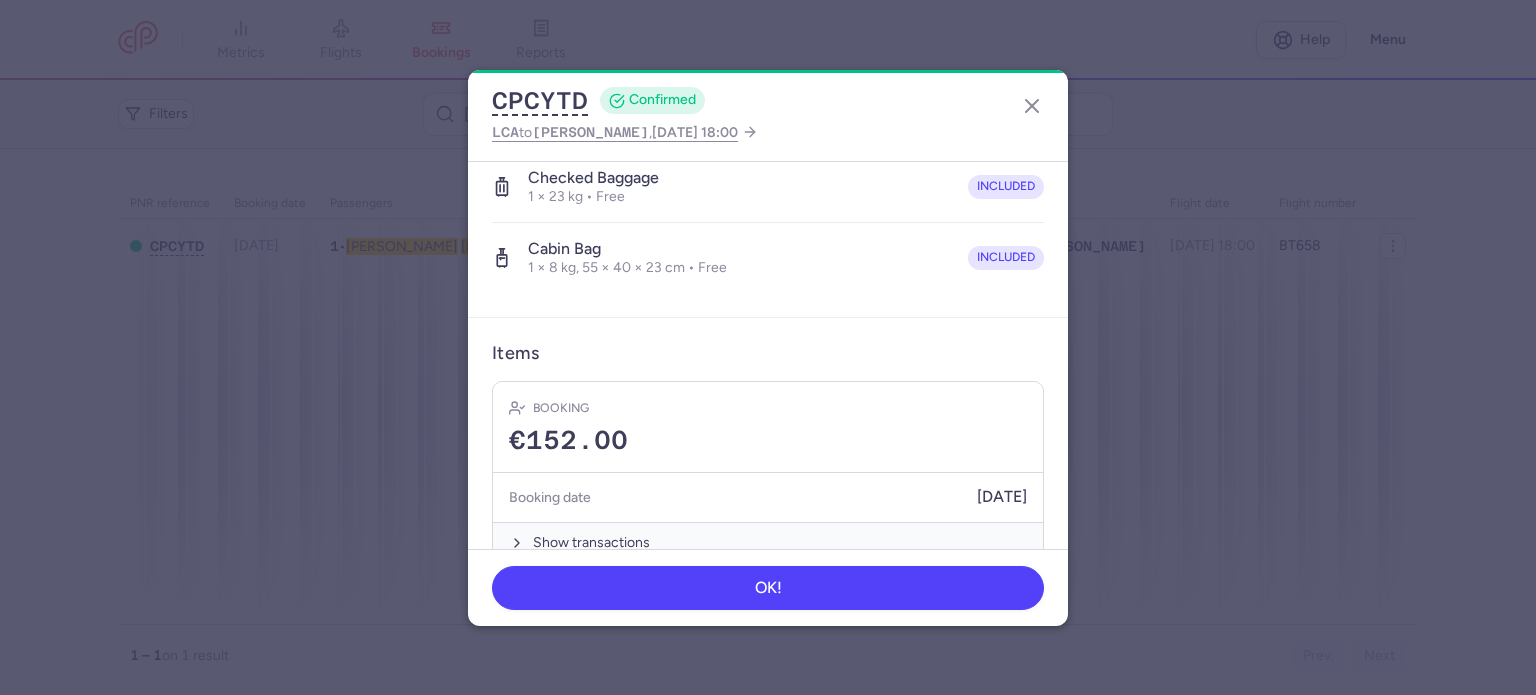 scroll, scrollTop: 423, scrollLeft: 0, axis: vertical 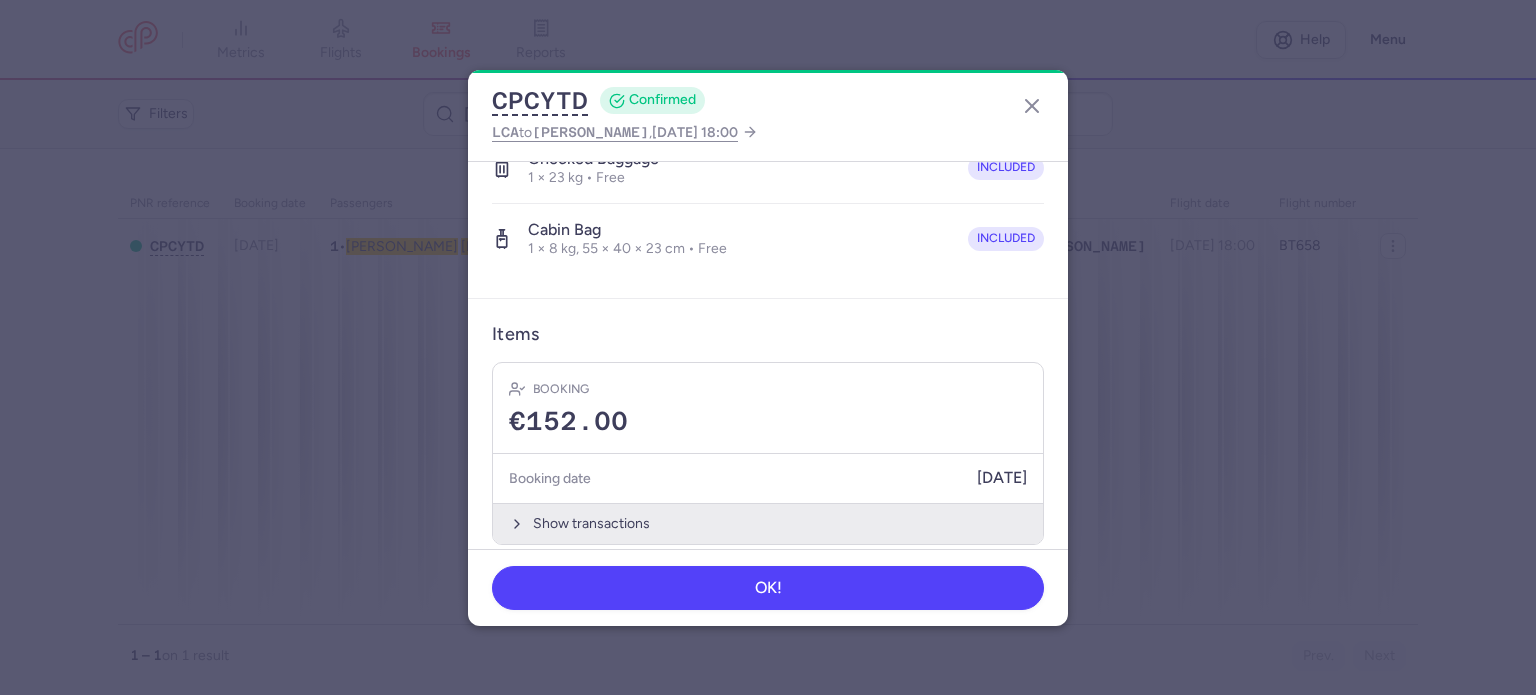 click on "Show transactions" at bounding box center [768, 523] 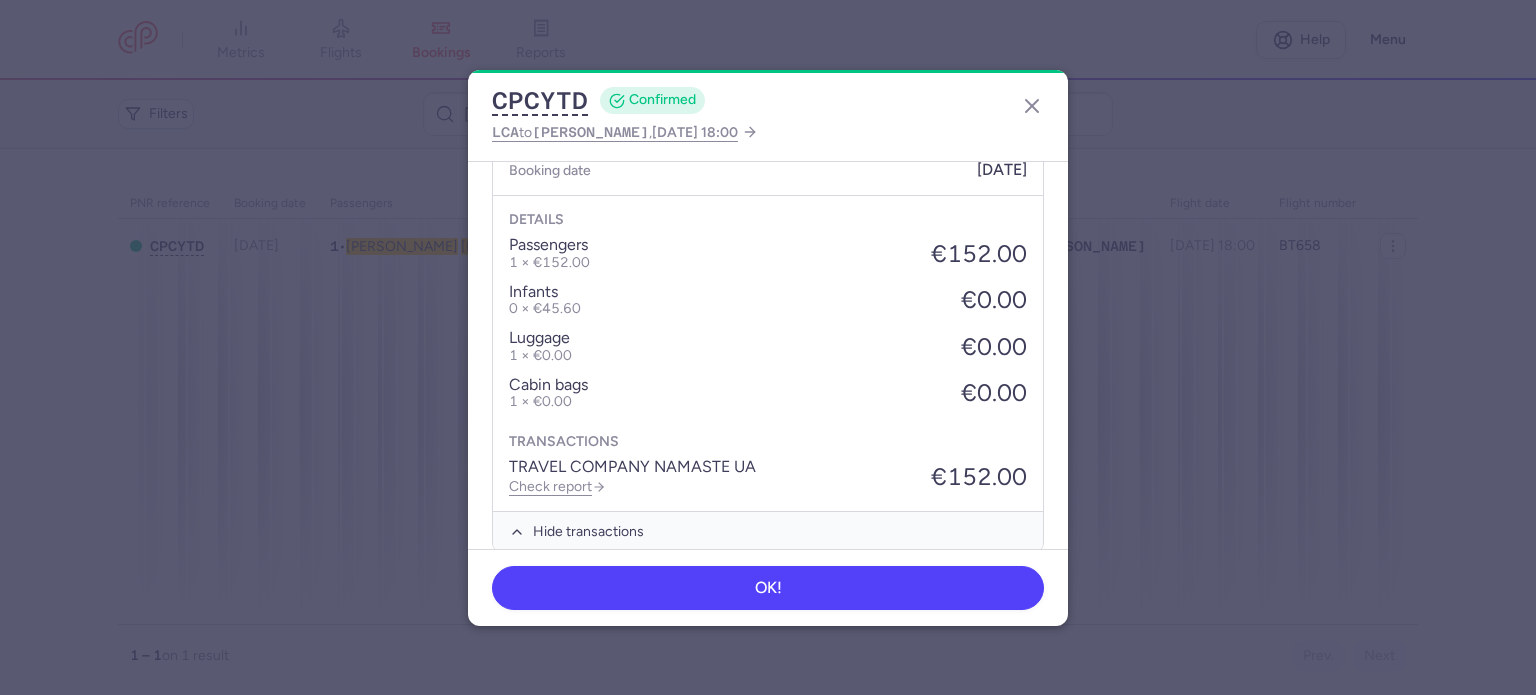 scroll, scrollTop: 739, scrollLeft: 0, axis: vertical 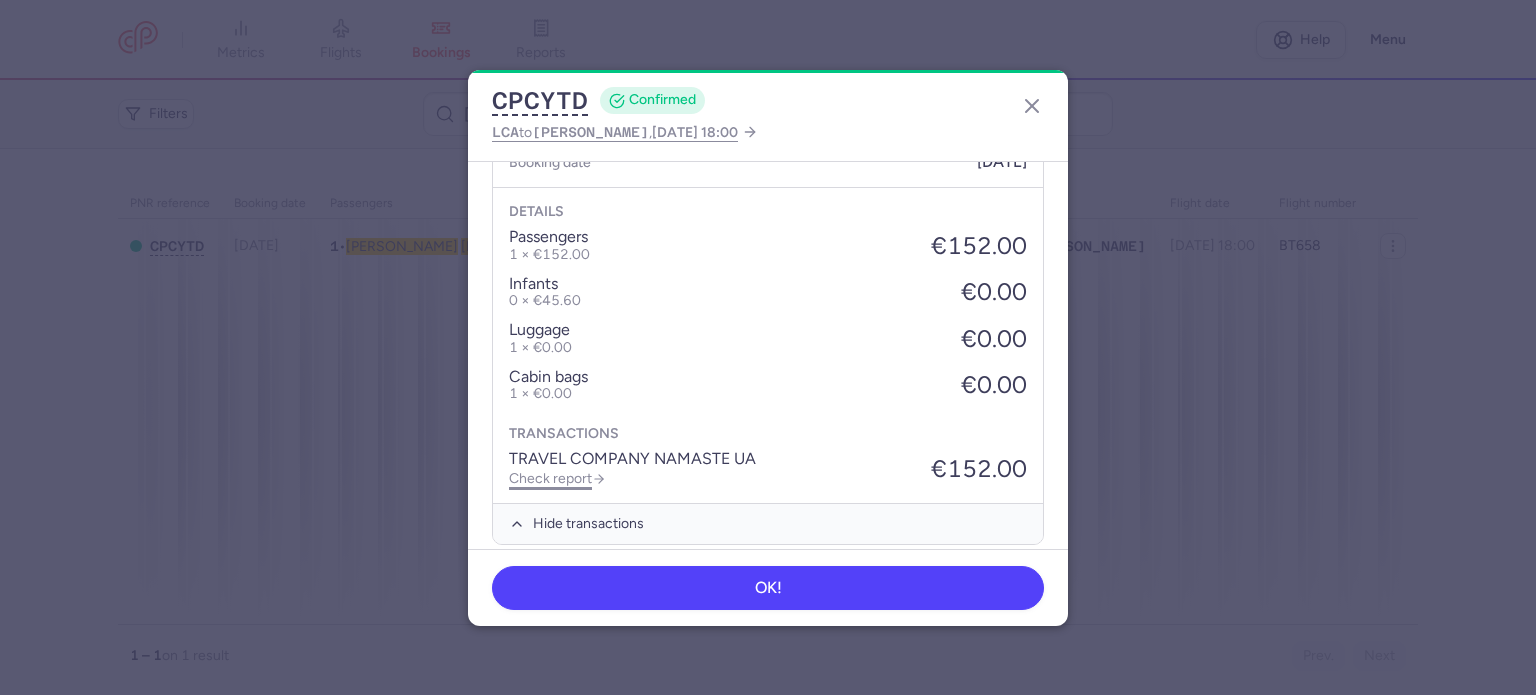 click on "Check report" 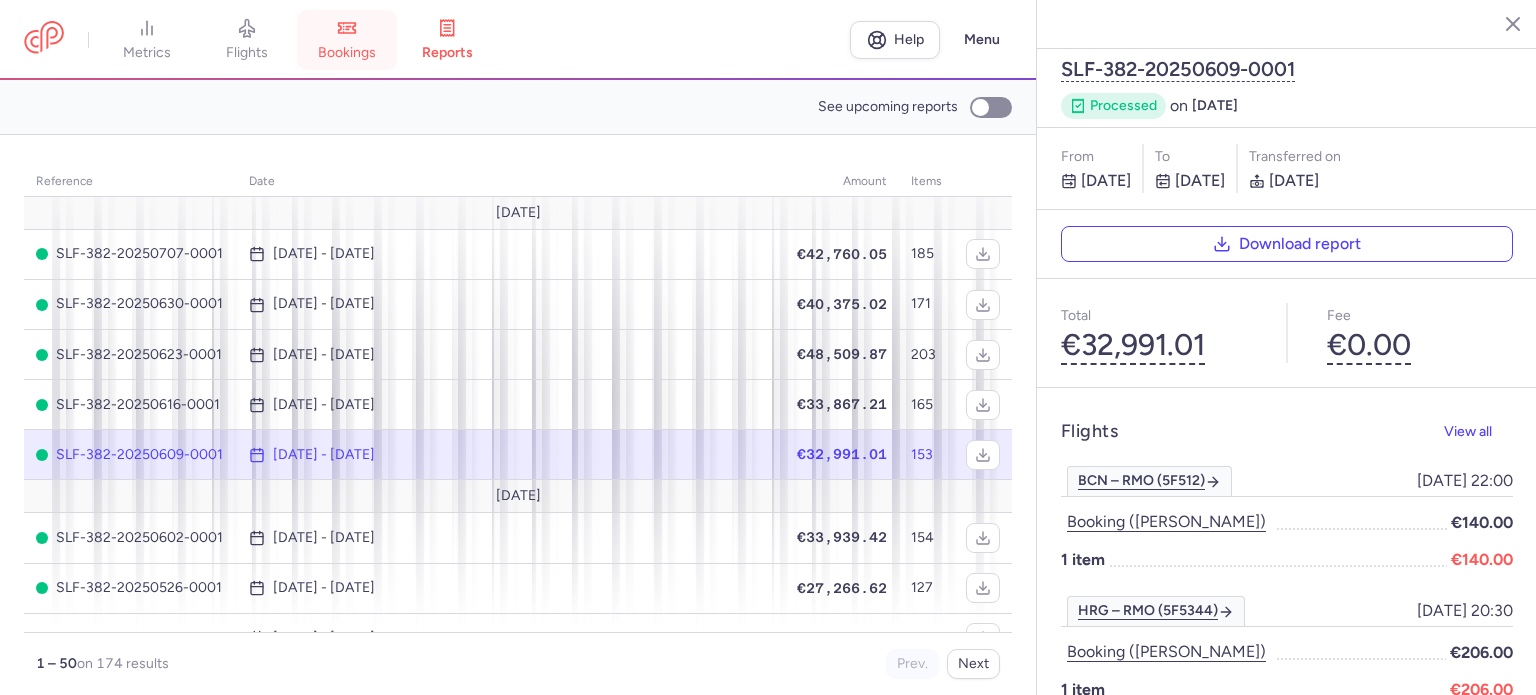 click 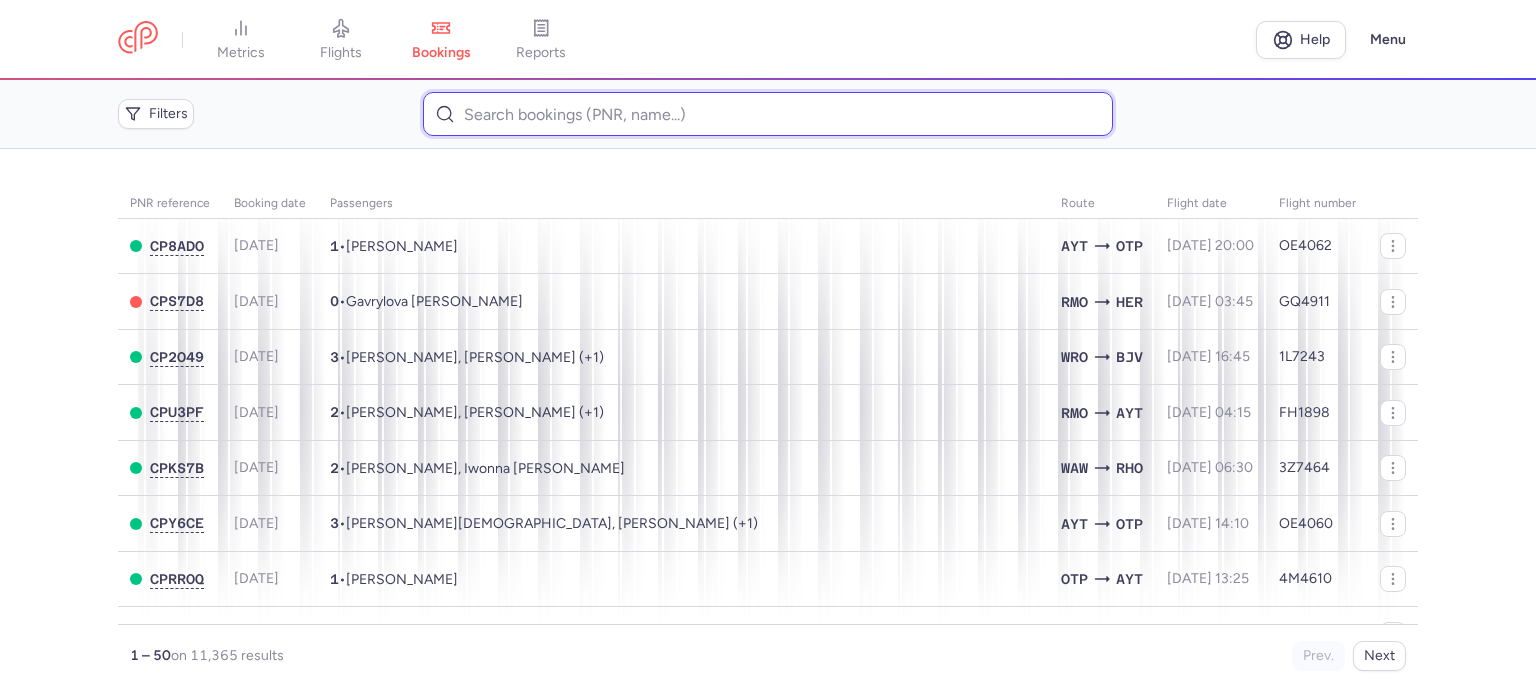 click at bounding box center [767, 114] 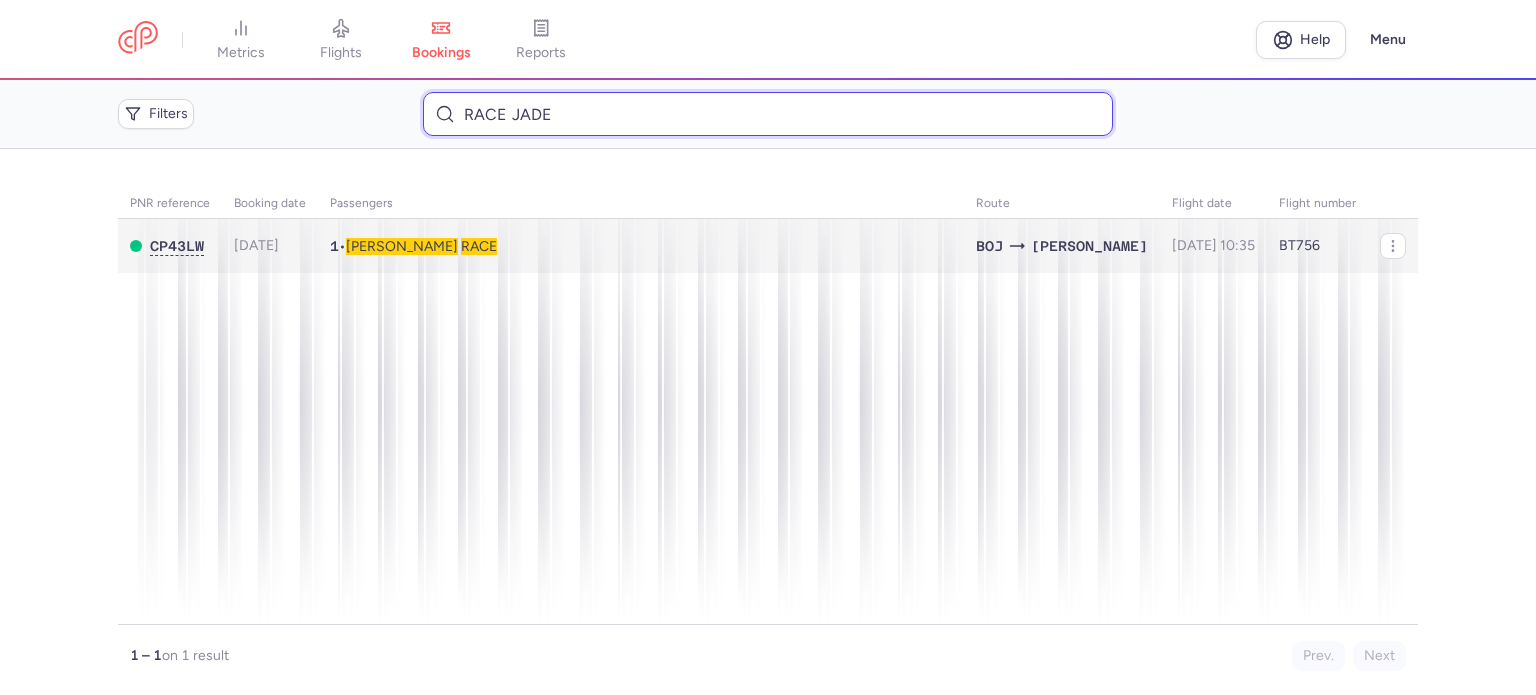 type on "RACE 	JADE" 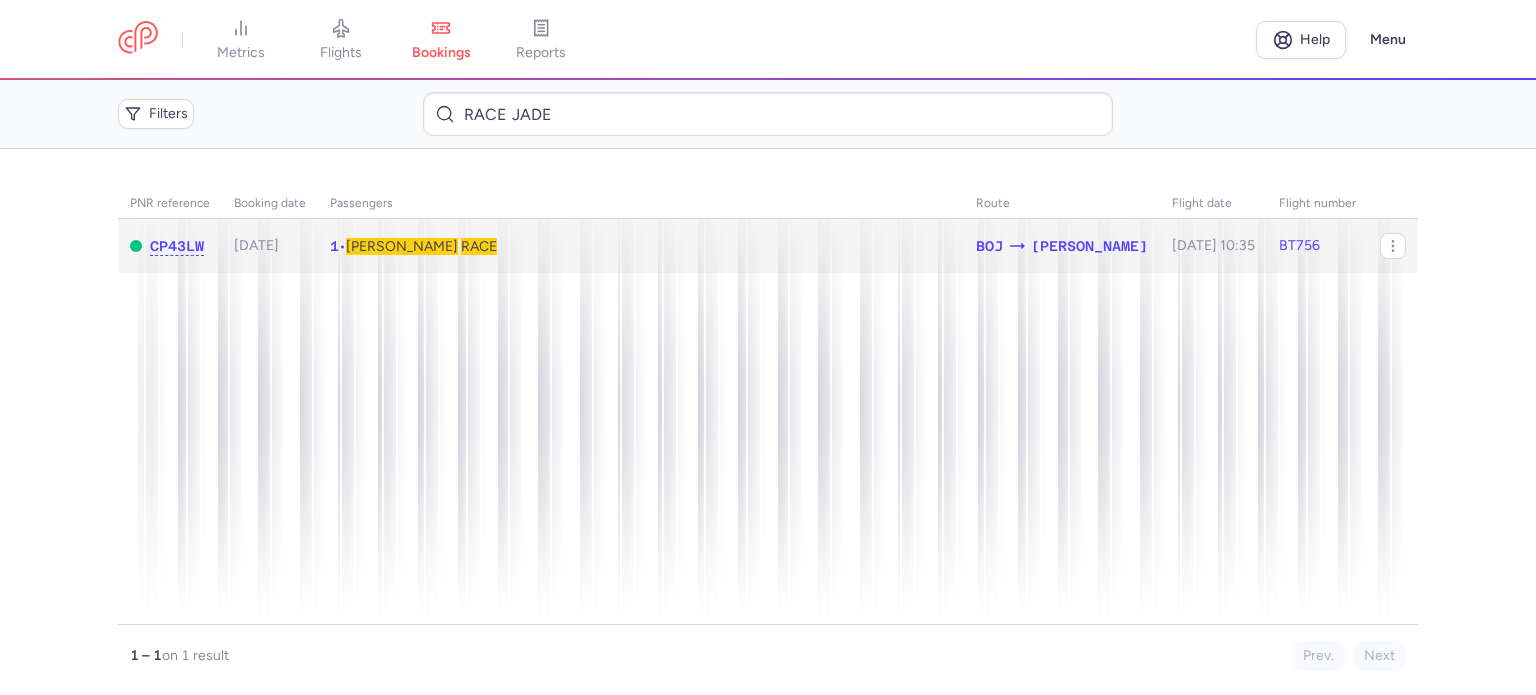 click on "RACE" at bounding box center [479, 246] 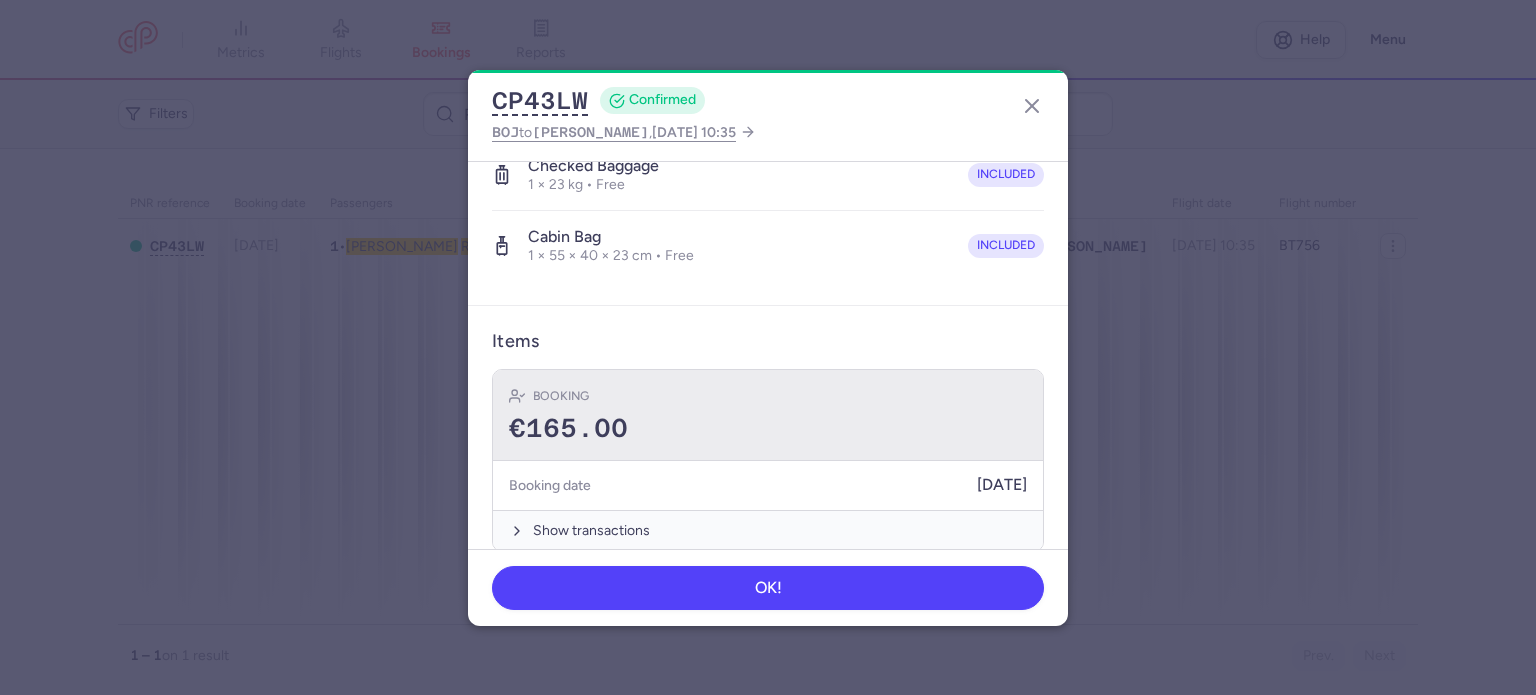 scroll, scrollTop: 423, scrollLeft: 0, axis: vertical 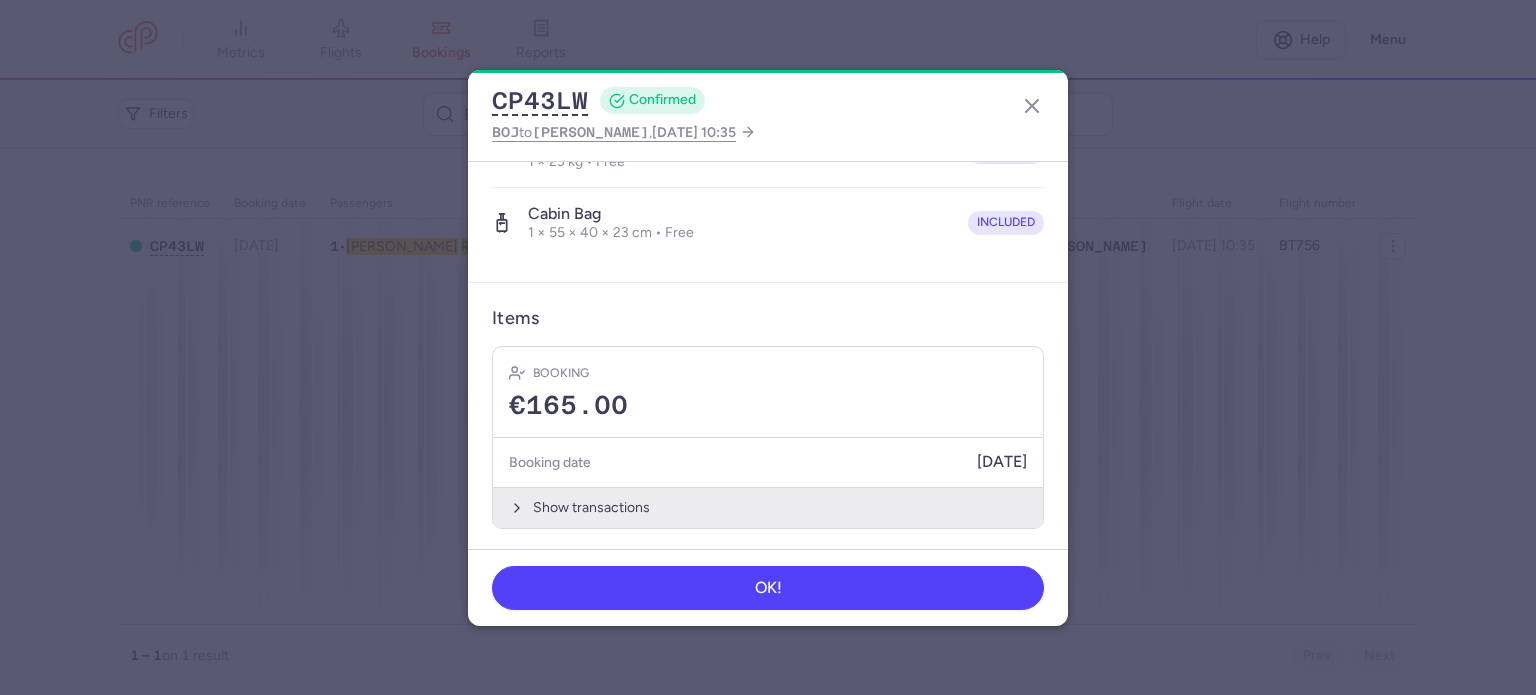click on "Show transactions" at bounding box center [768, 507] 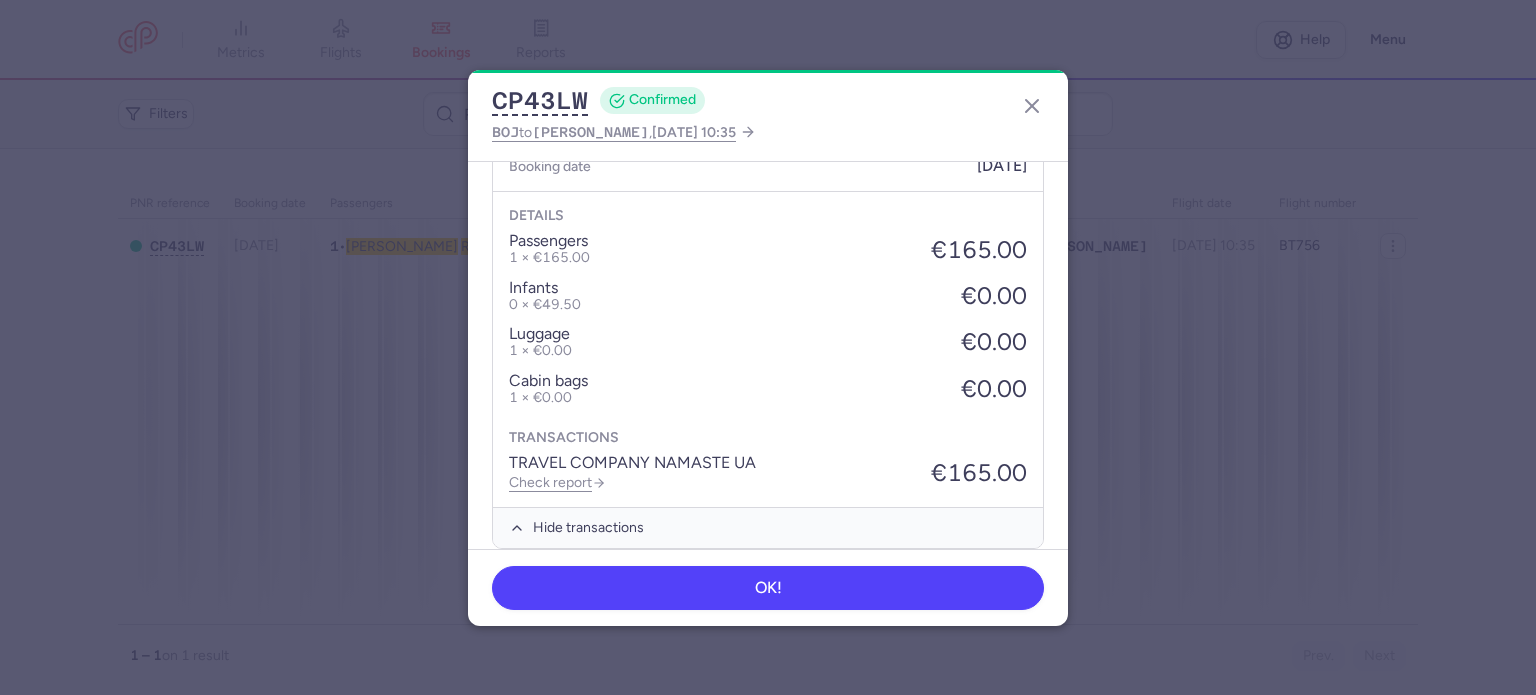 scroll, scrollTop: 723, scrollLeft: 0, axis: vertical 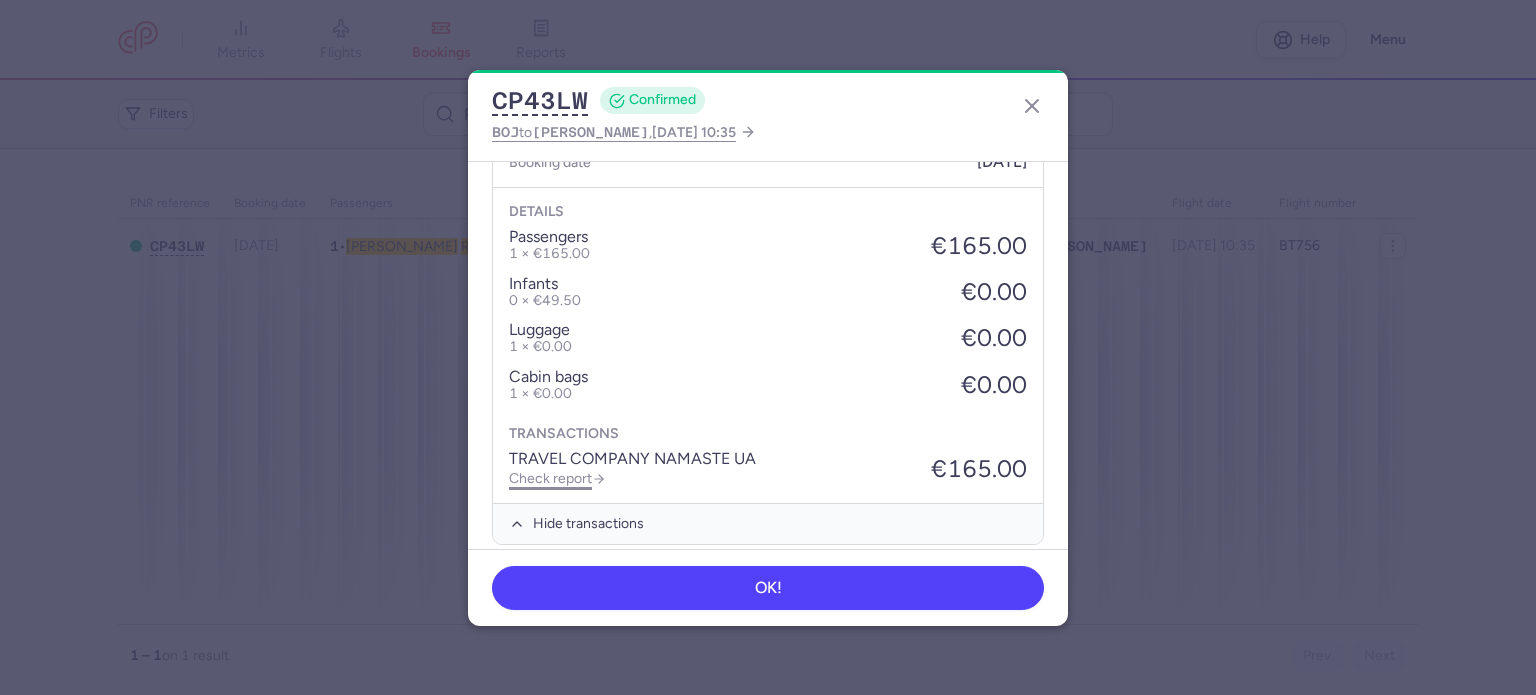 click on "Check report" 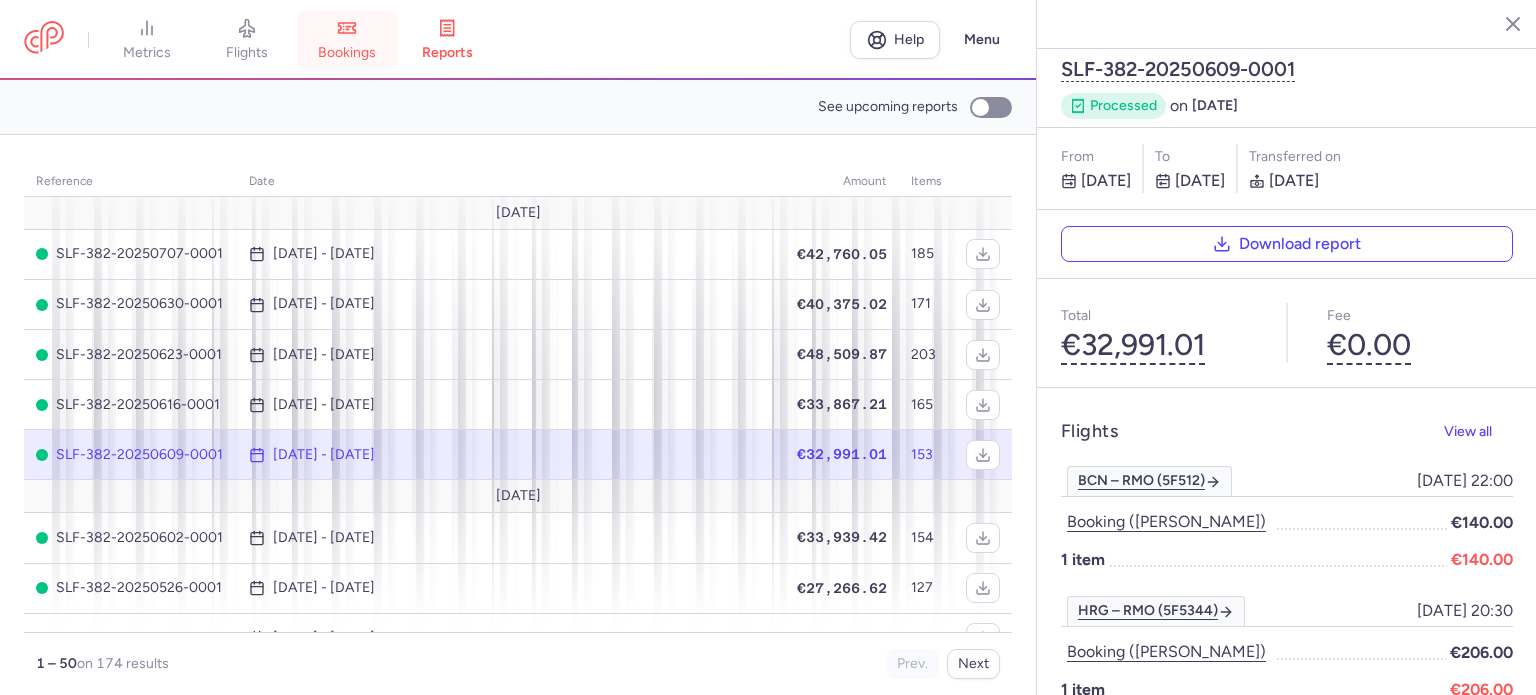 click on "bookings" at bounding box center [347, 40] 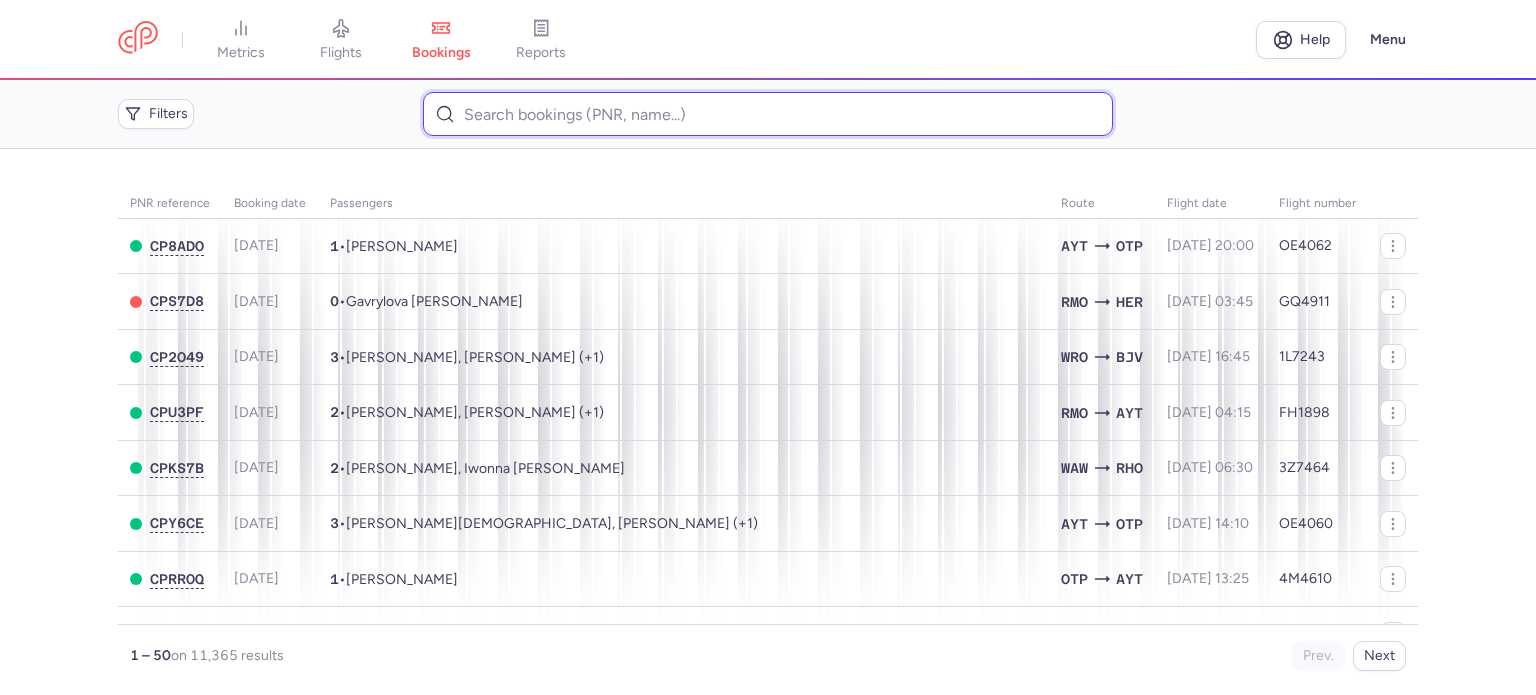 paste on "MAKANU 	IGOR" 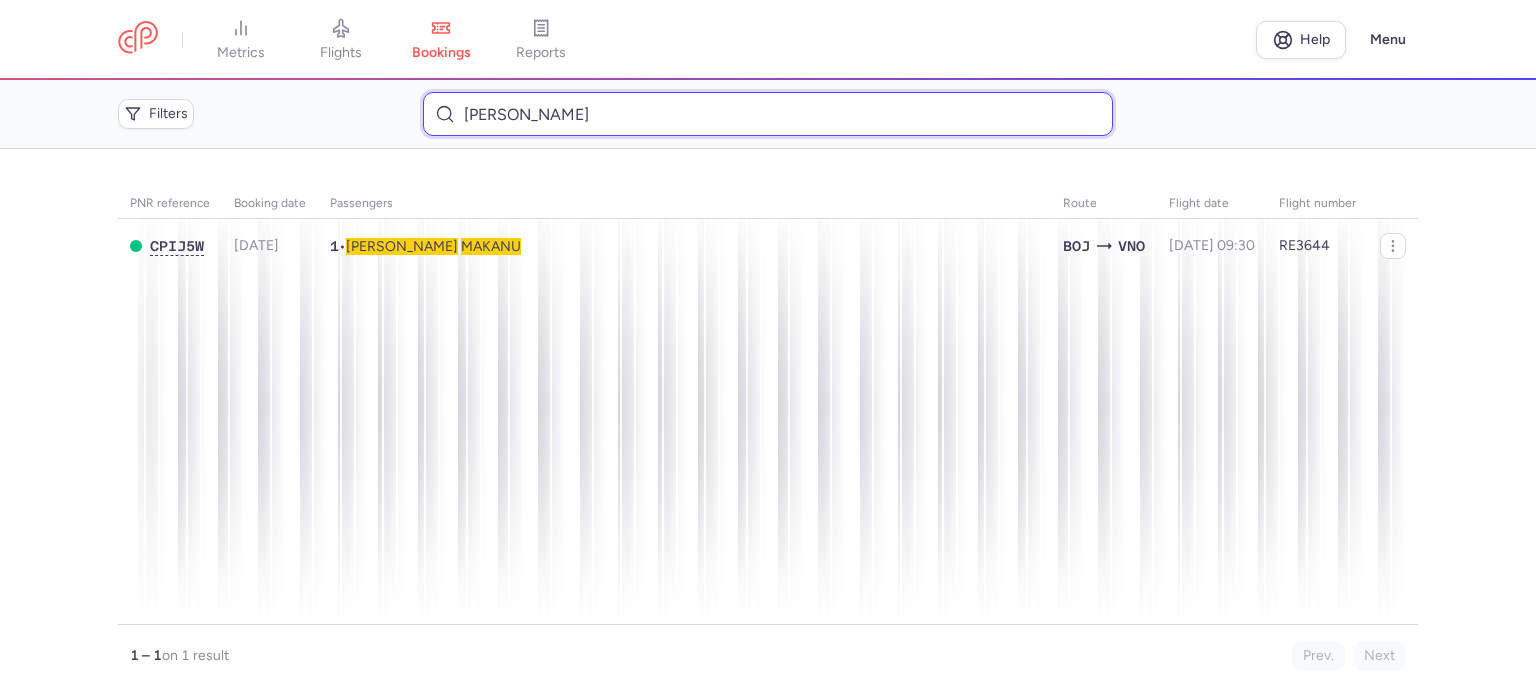 type on "MAKANU 	IGOR" 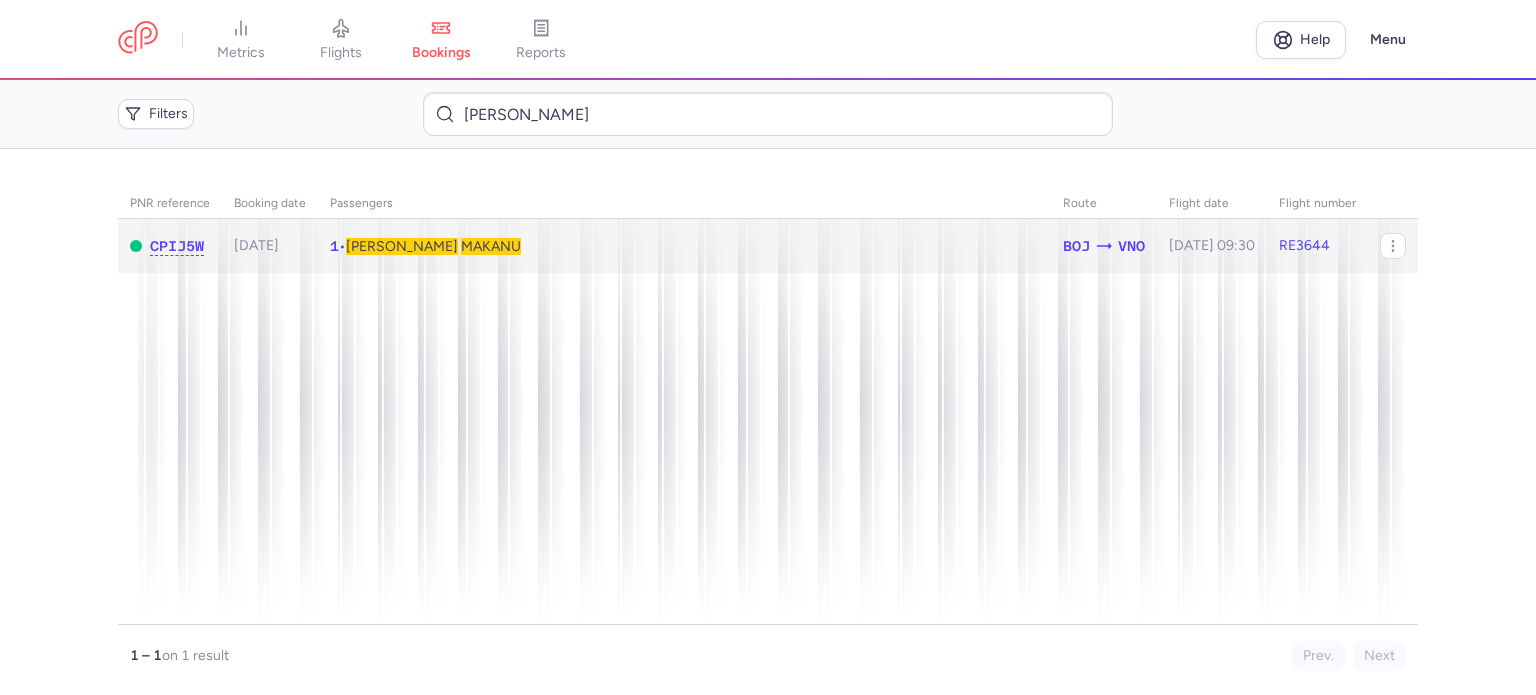 click on "MAKANU" at bounding box center (491, 246) 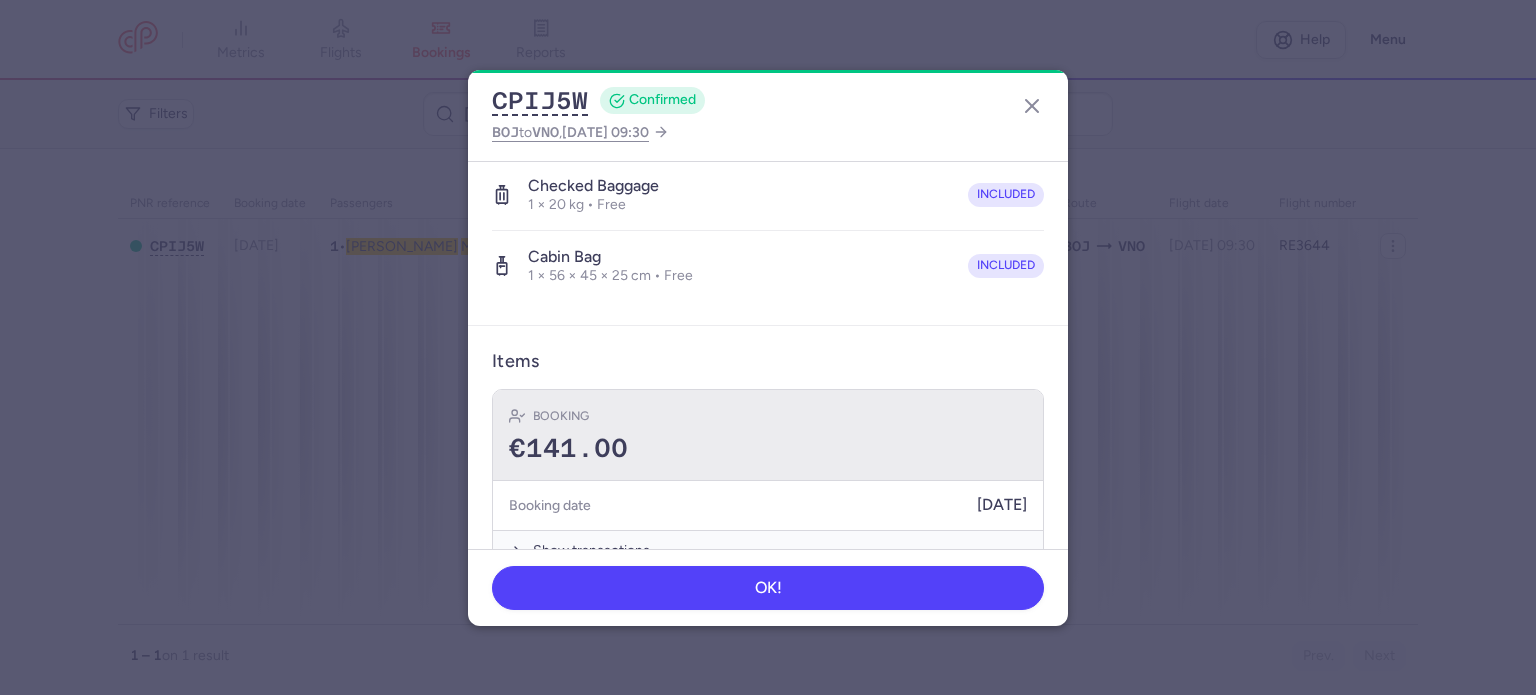 scroll, scrollTop: 423, scrollLeft: 0, axis: vertical 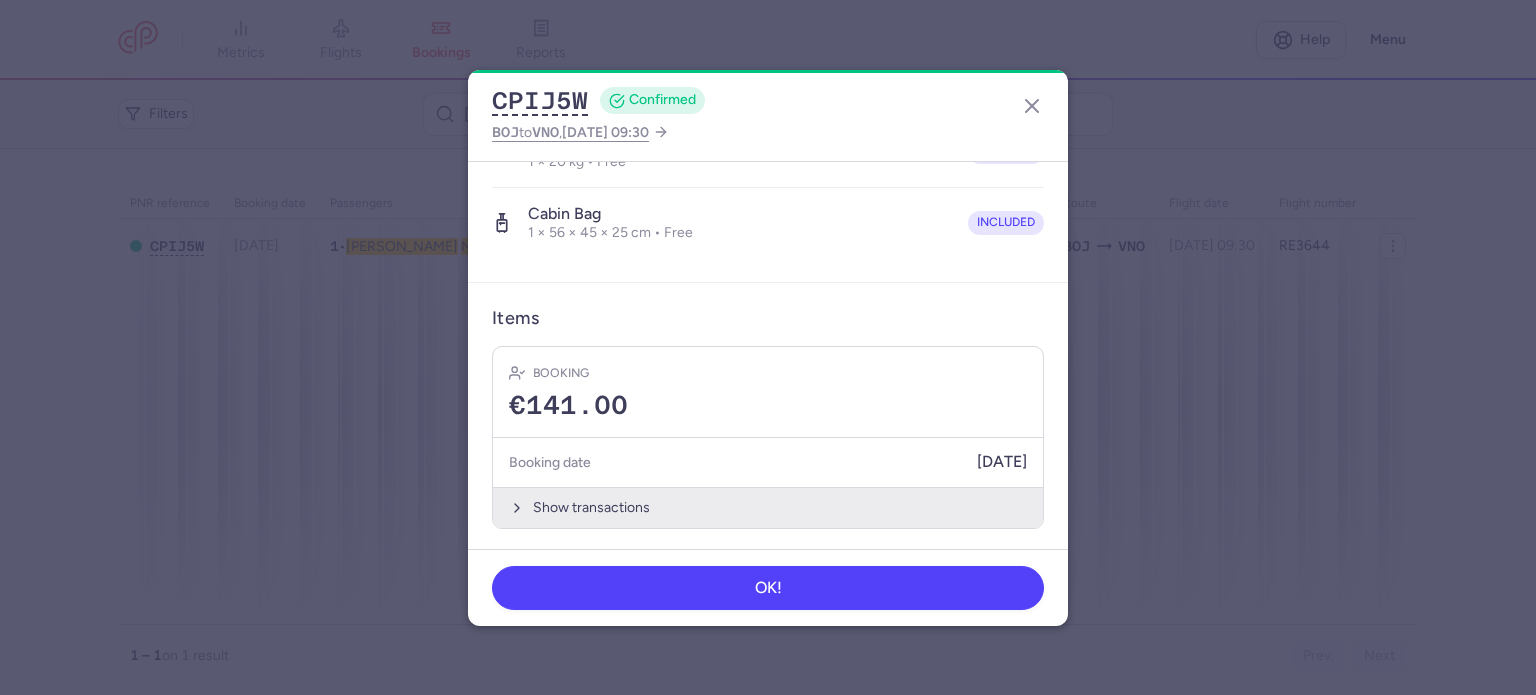 click on "Show transactions" at bounding box center [768, 507] 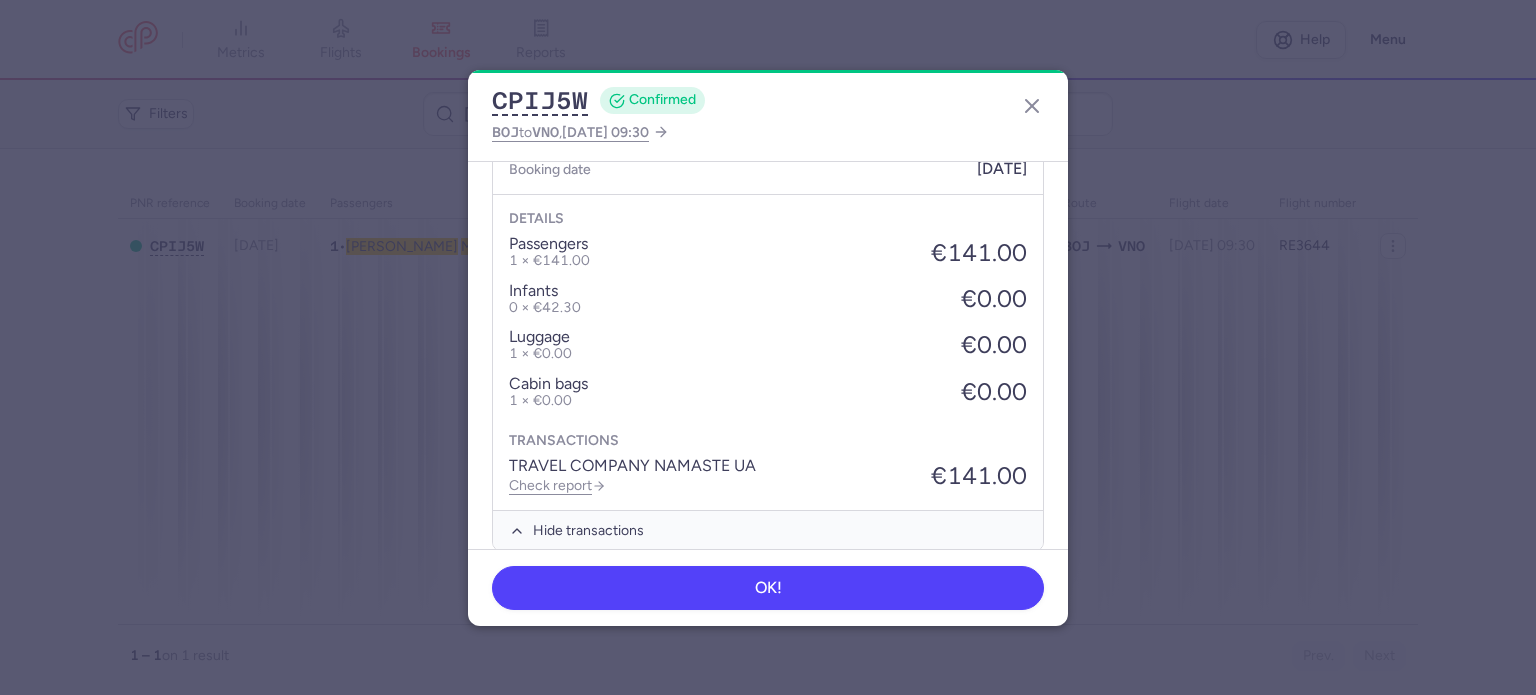 scroll, scrollTop: 739, scrollLeft: 0, axis: vertical 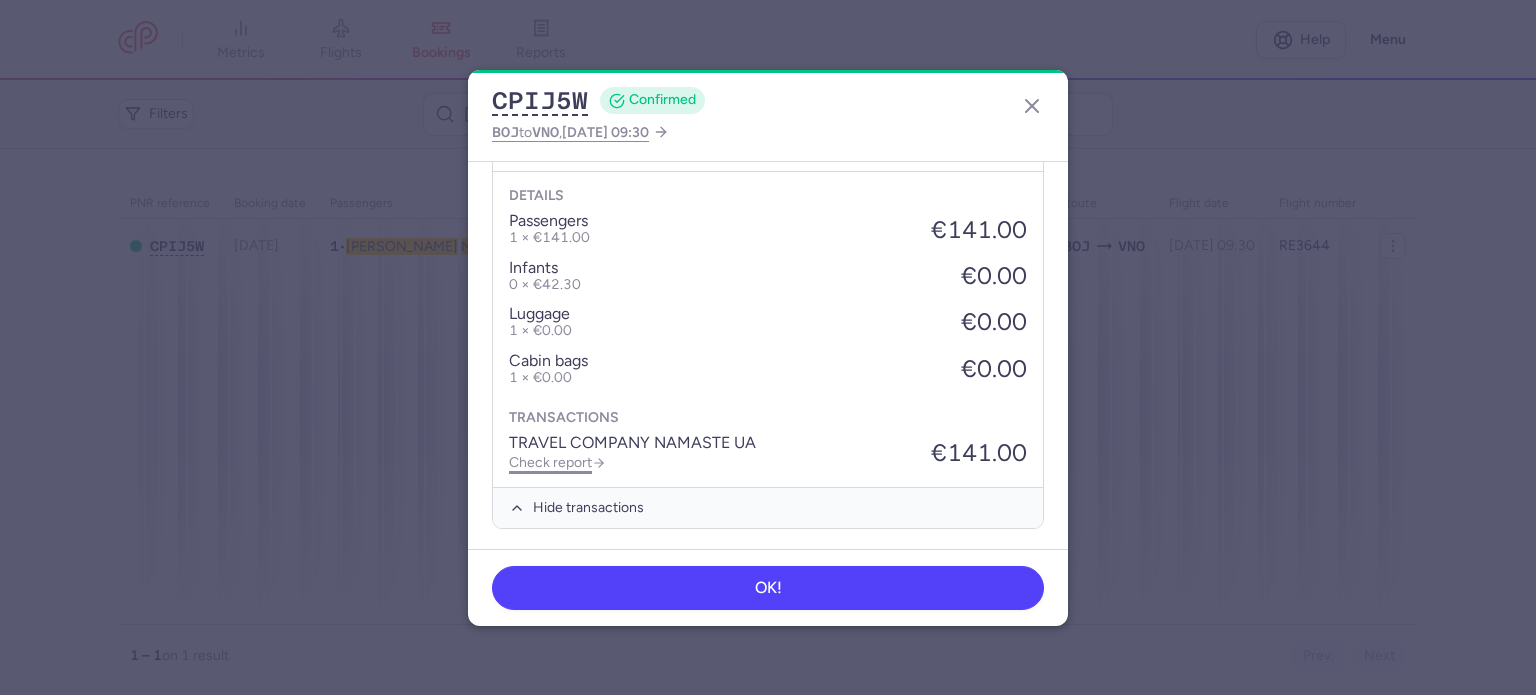 click on "Check report" 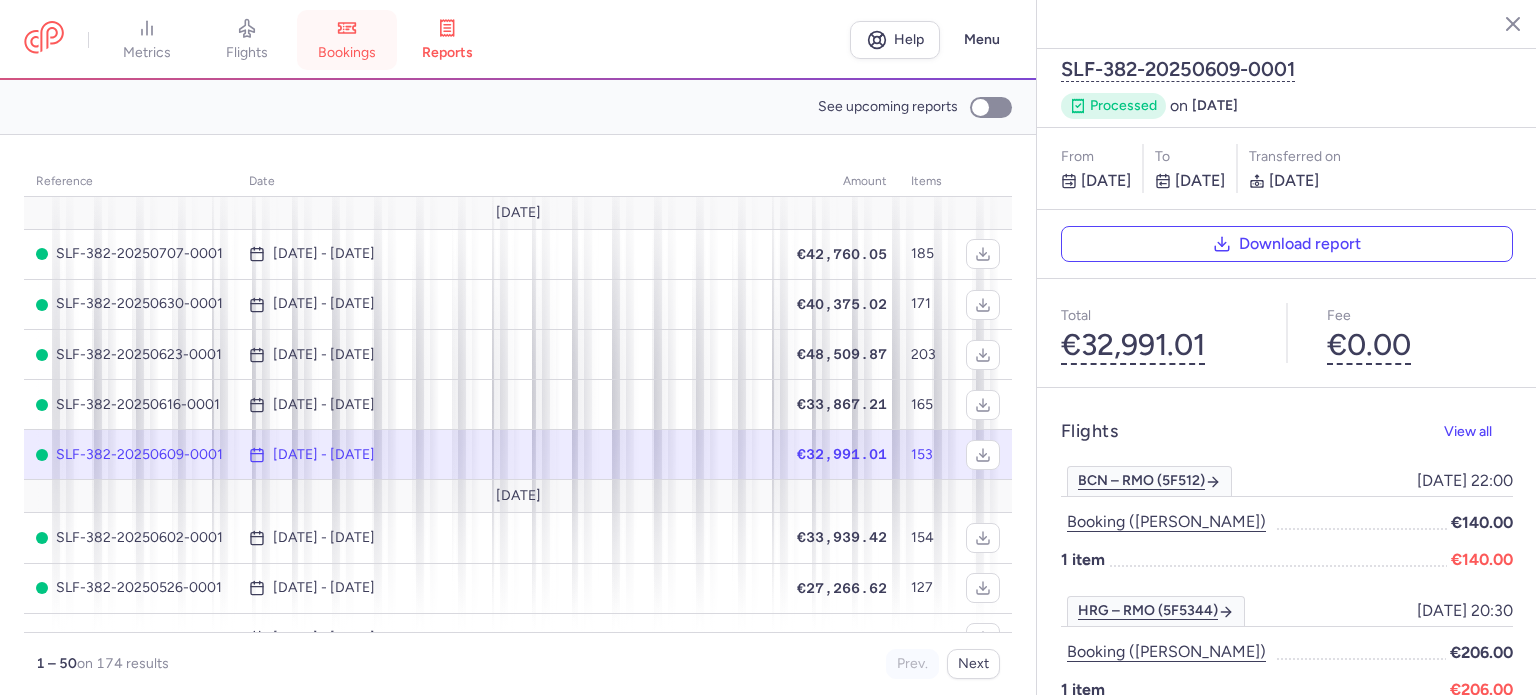 click 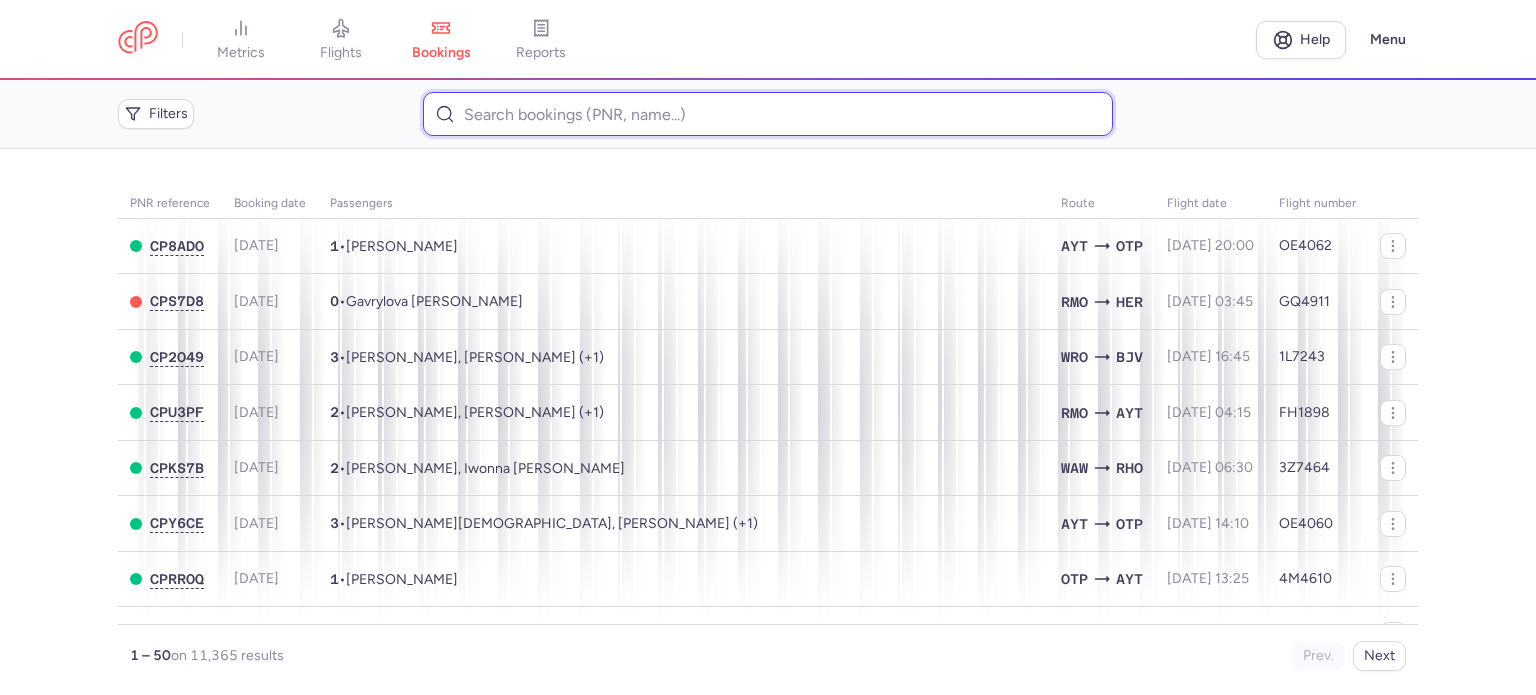 click at bounding box center (767, 114) 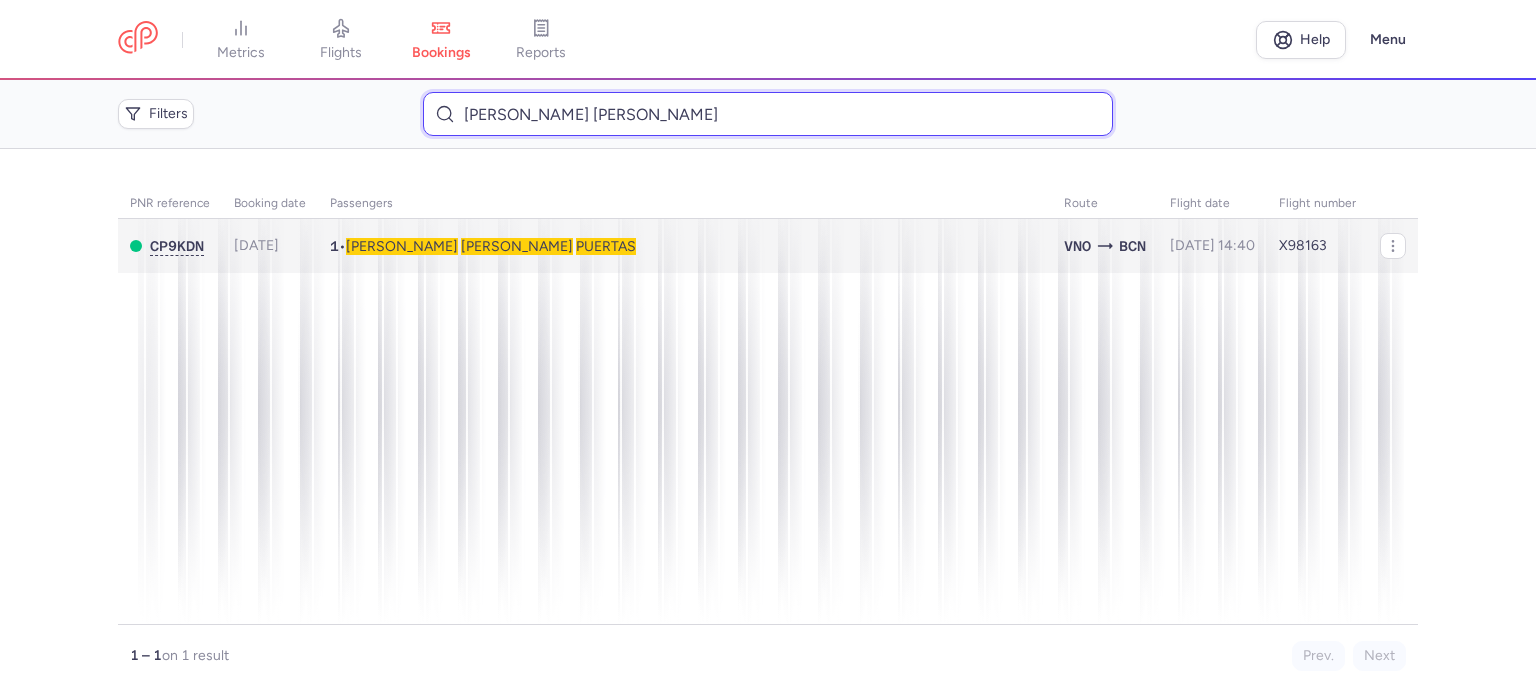 type on "PUERTAS 	FRANCISCO JAVIER" 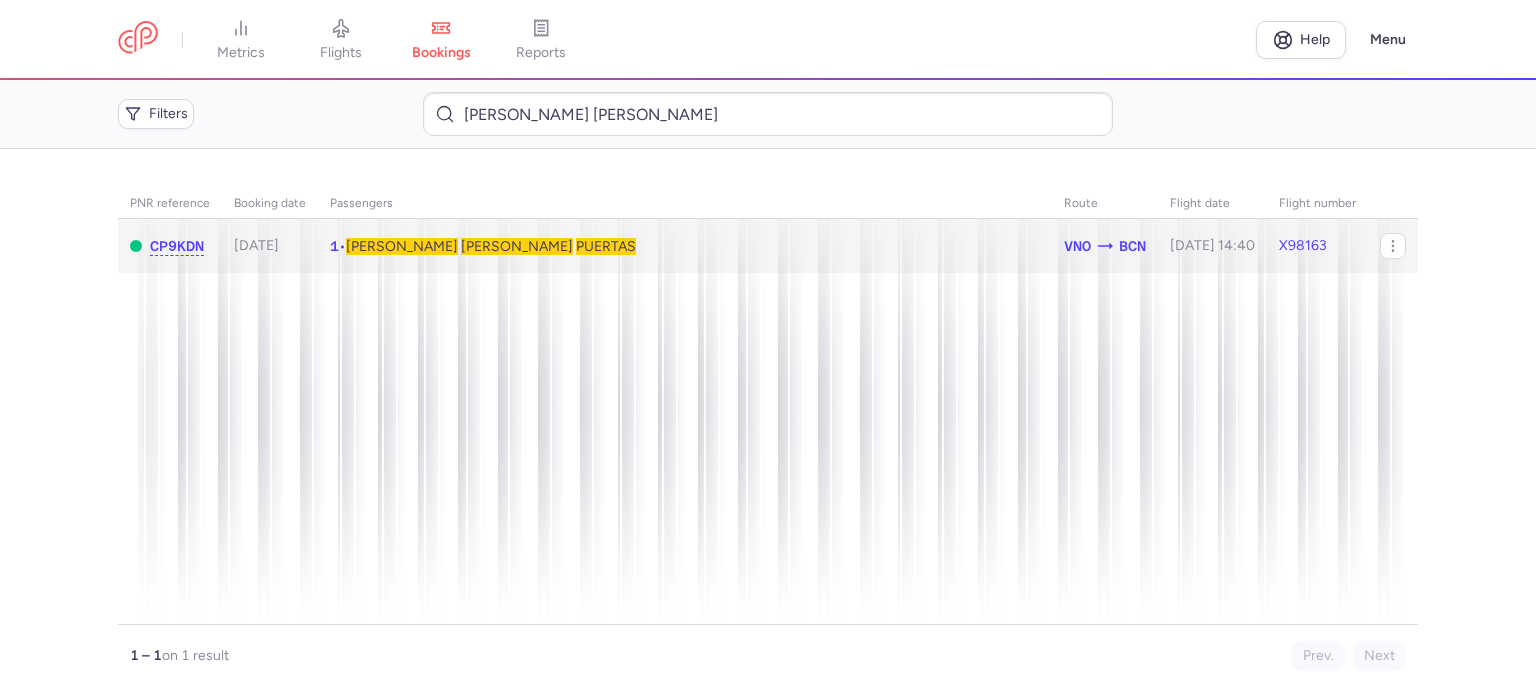 click on "PUERTAS" at bounding box center [606, 246] 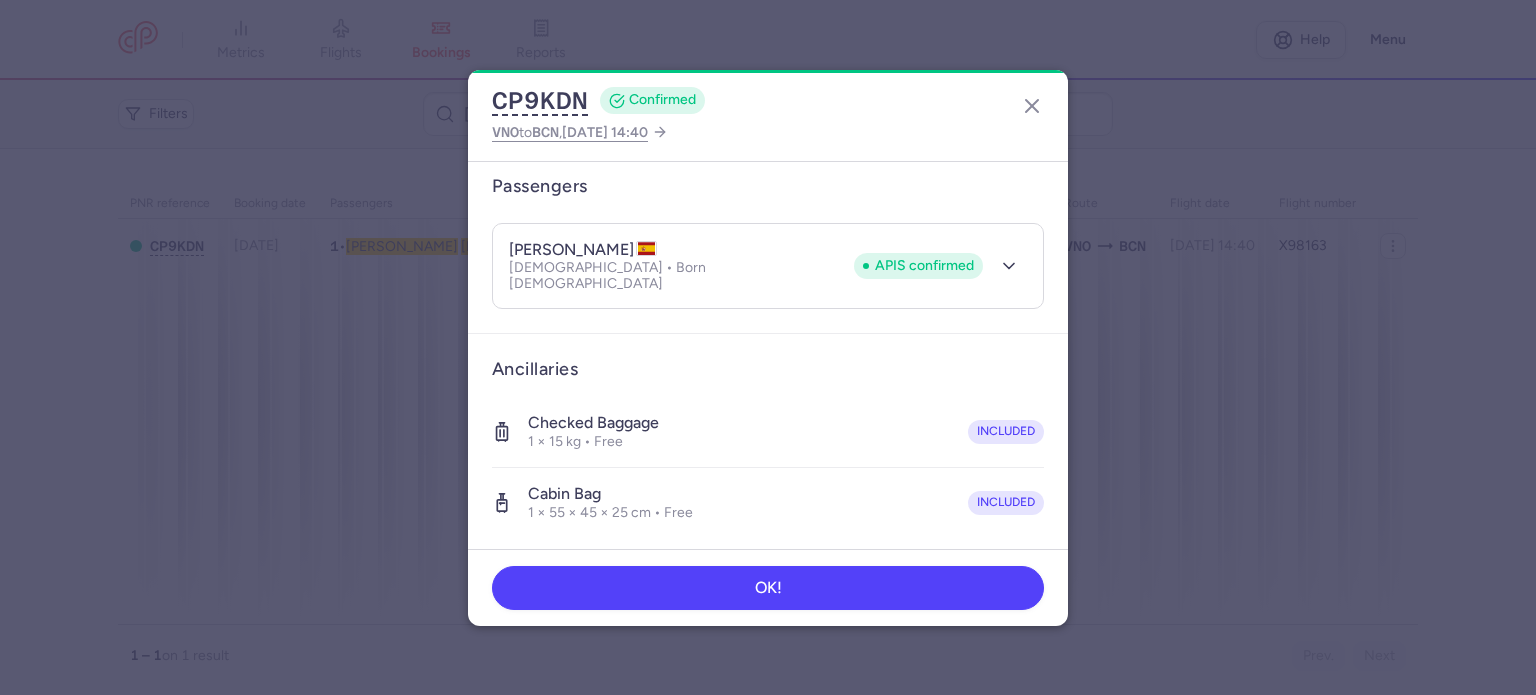 scroll, scrollTop: 423, scrollLeft: 0, axis: vertical 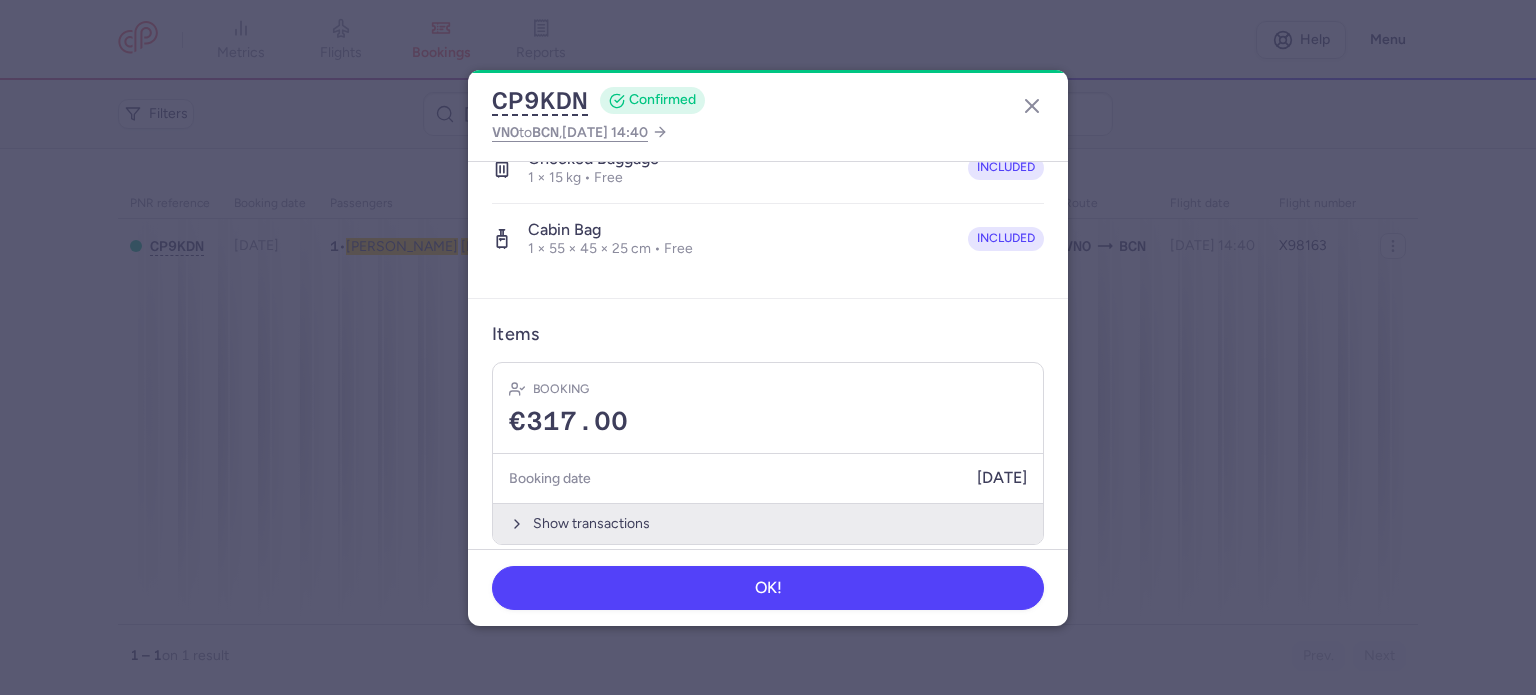 click on "Show transactions" at bounding box center (768, 523) 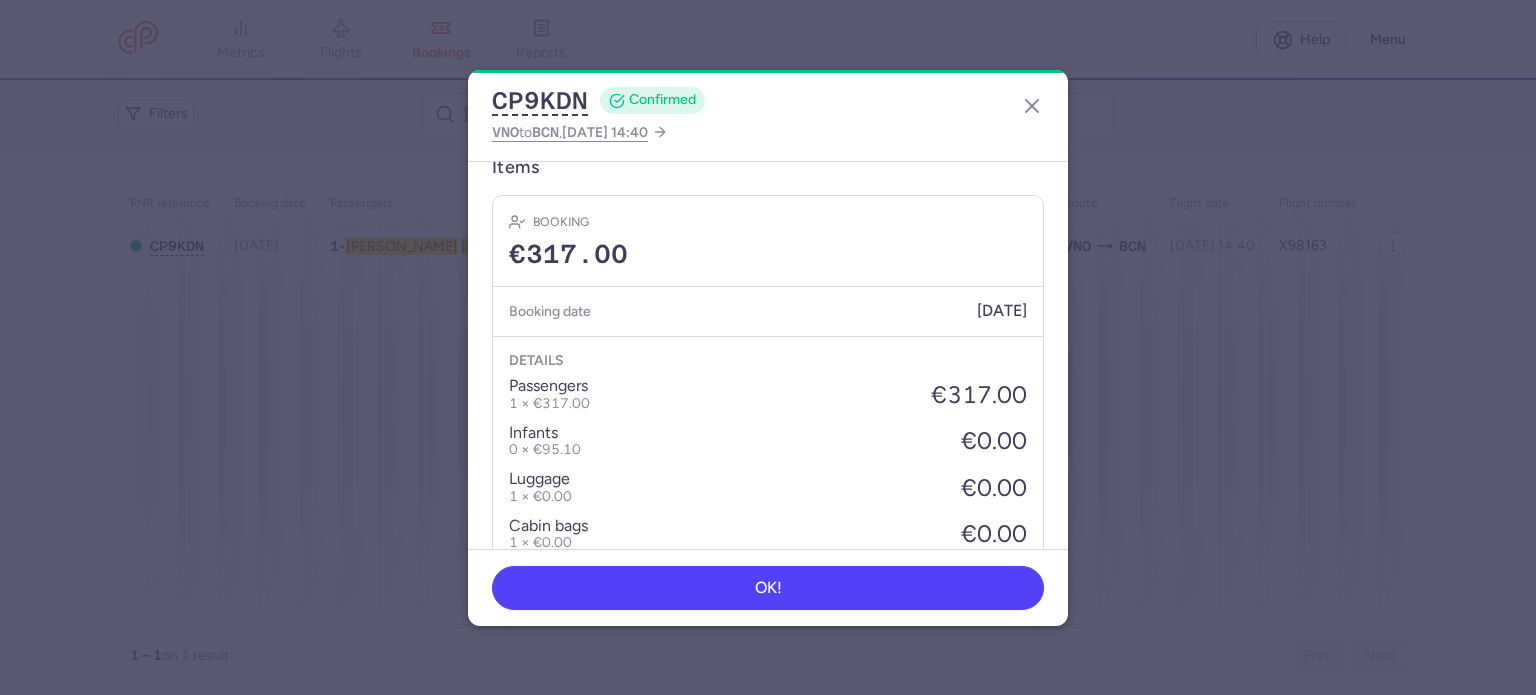 scroll, scrollTop: 739, scrollLeft: 0, axis: vertical 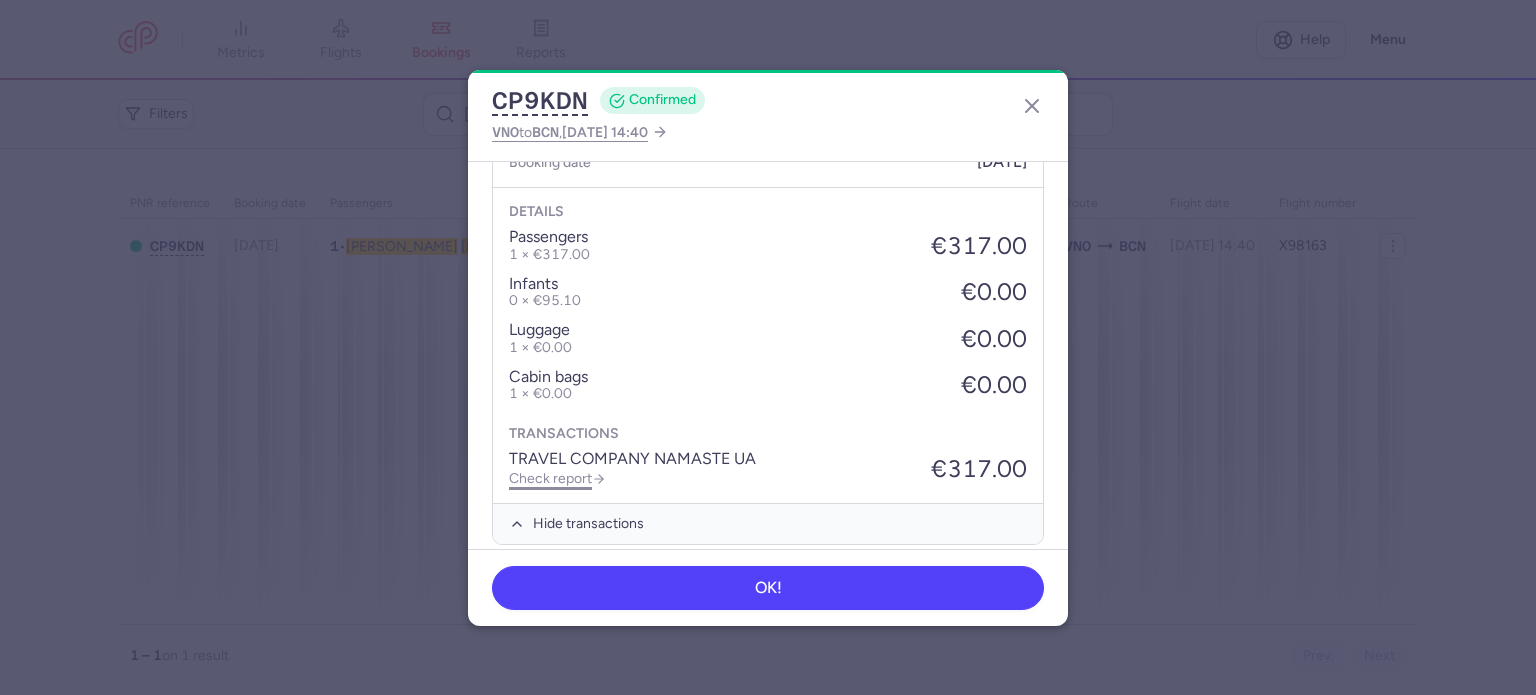 click on "Check report" 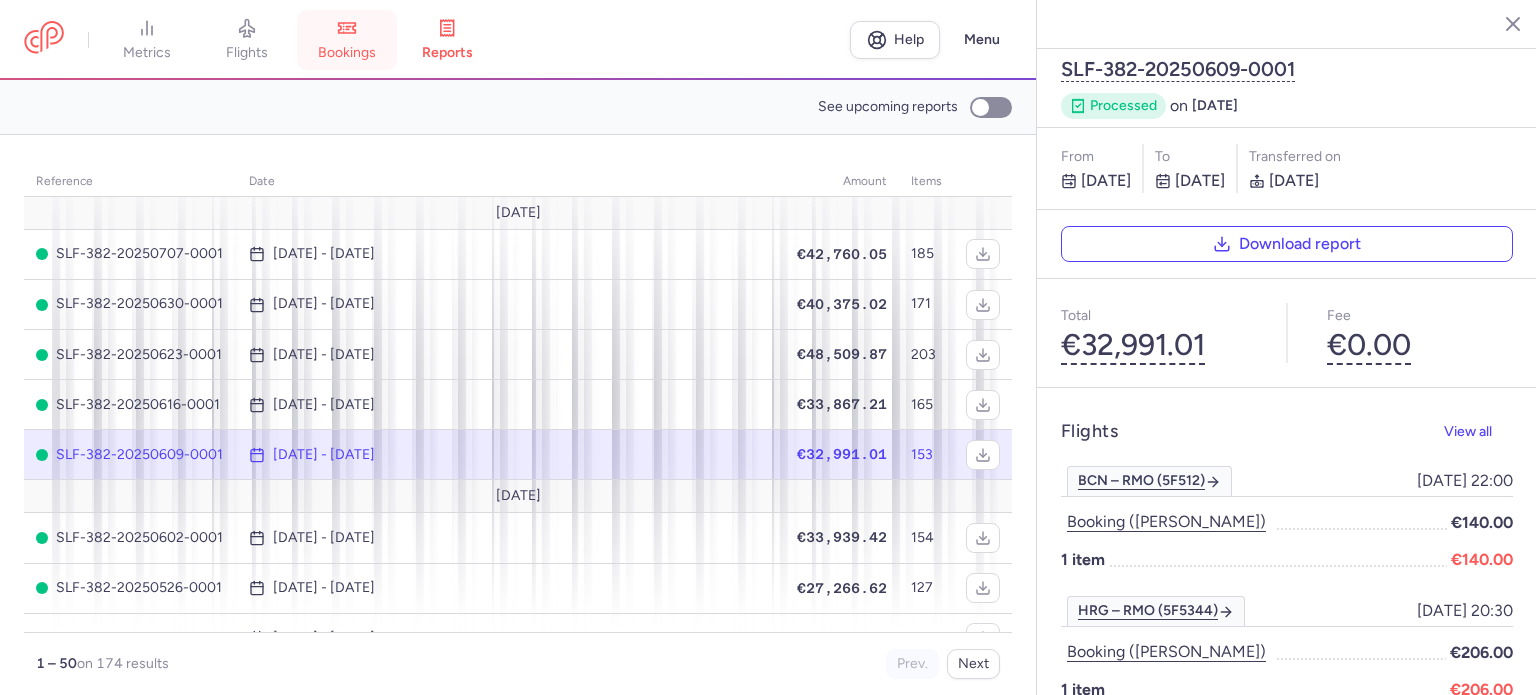 click on "bookings" at bounding box center [347, 53] 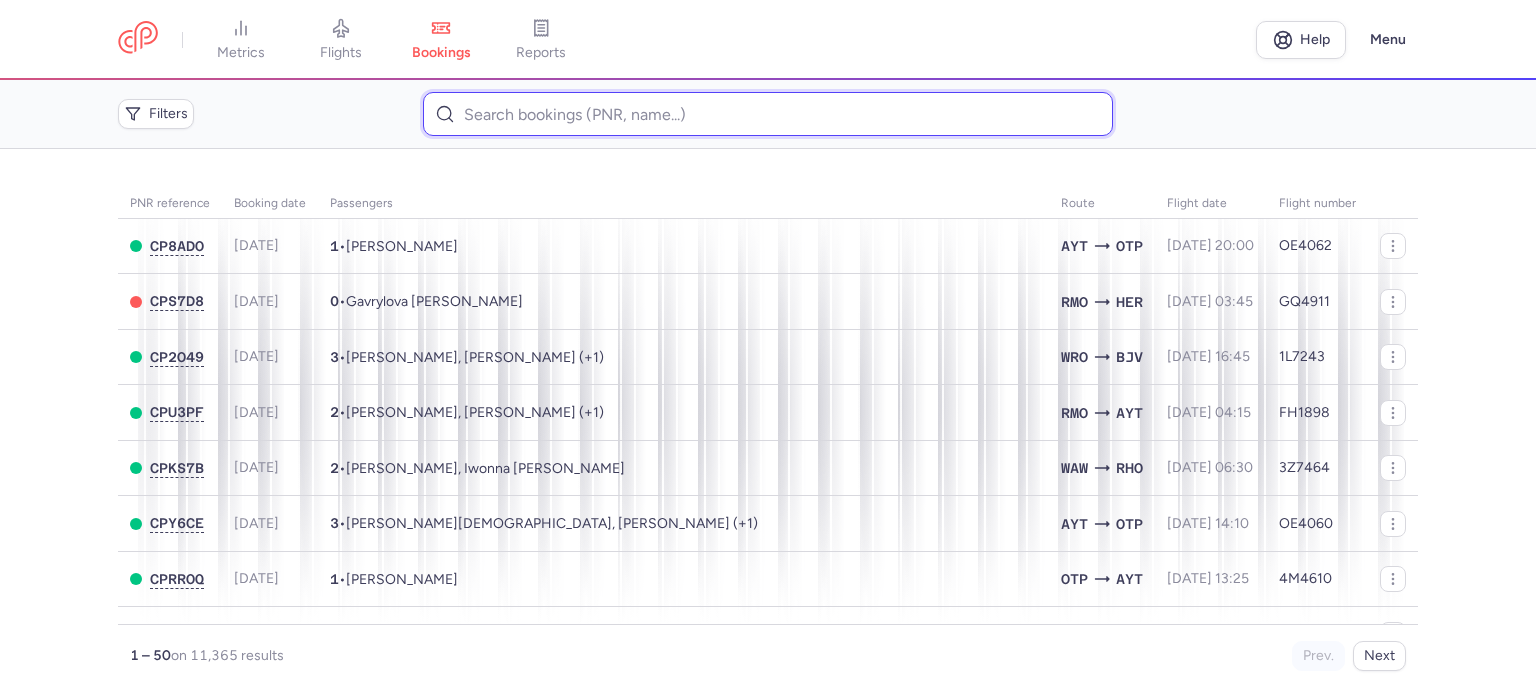paste on "KLEYNER 	BIANA" 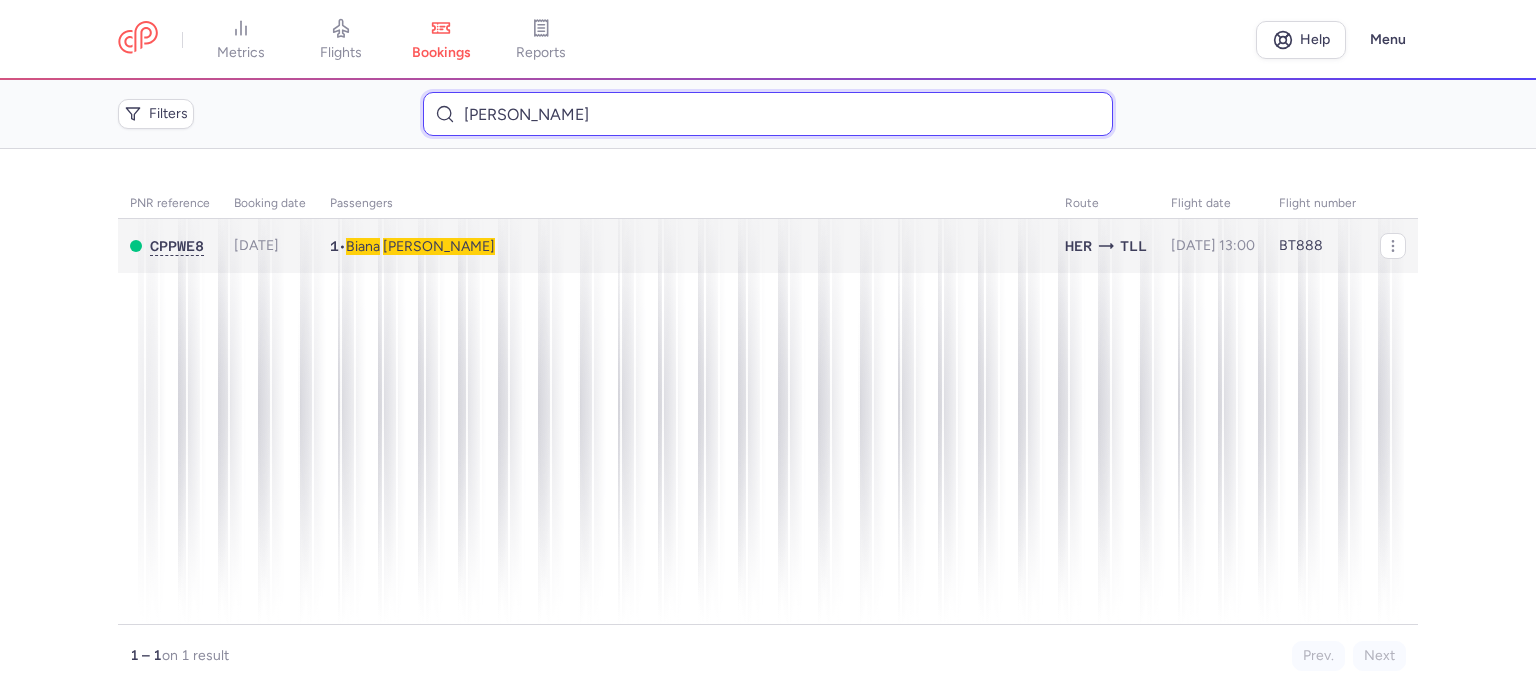 type on "KLEYNER 	BIANA" 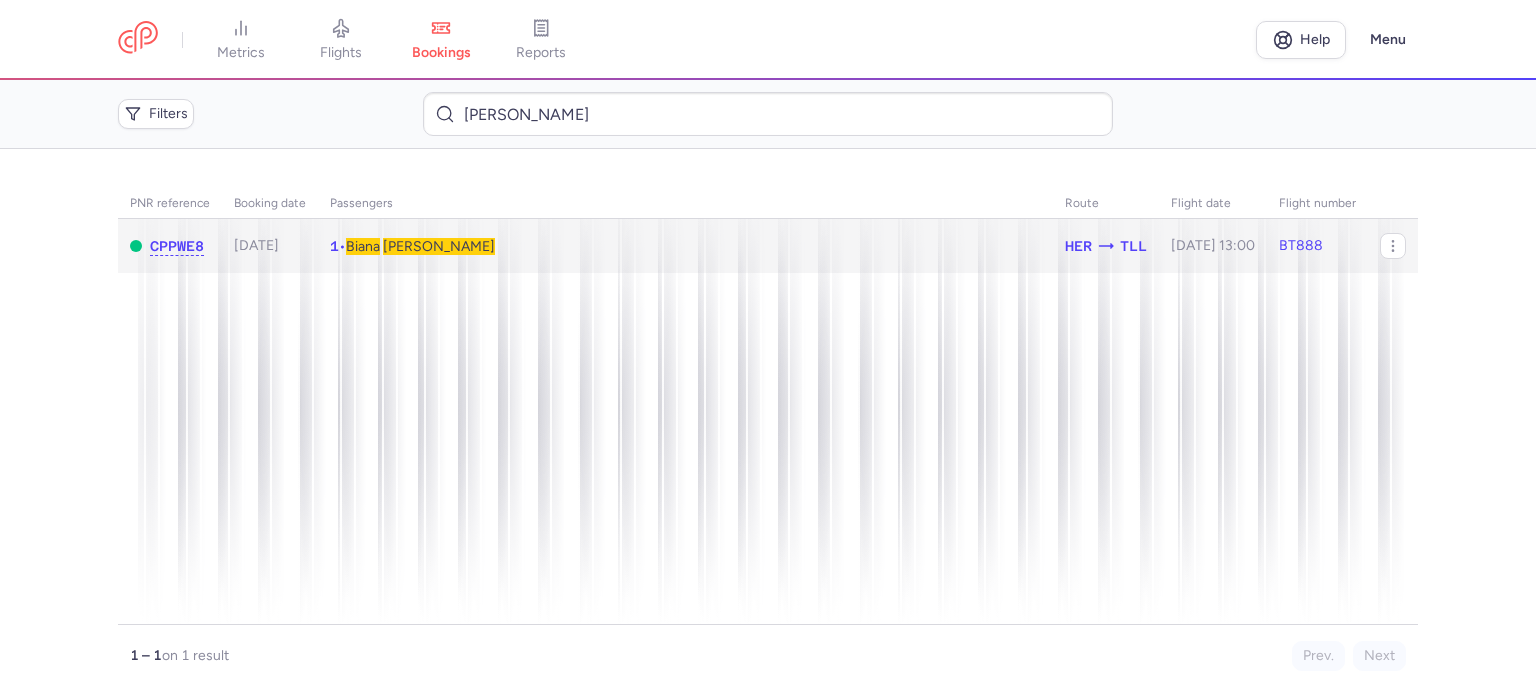 click on "KLEYNER" at bounding box center [439, 246] 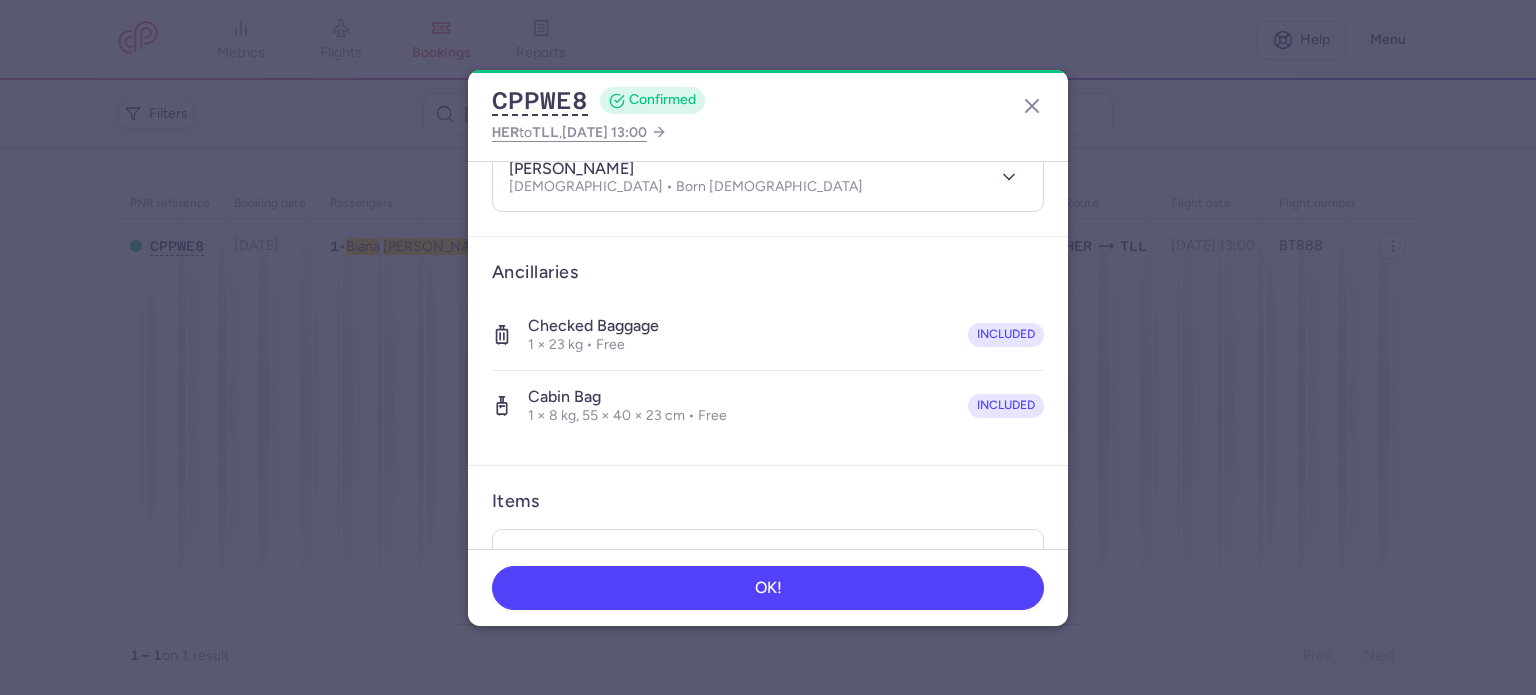 scroll, scrollTop: 423, scrollLeft: 0, axis: vertical 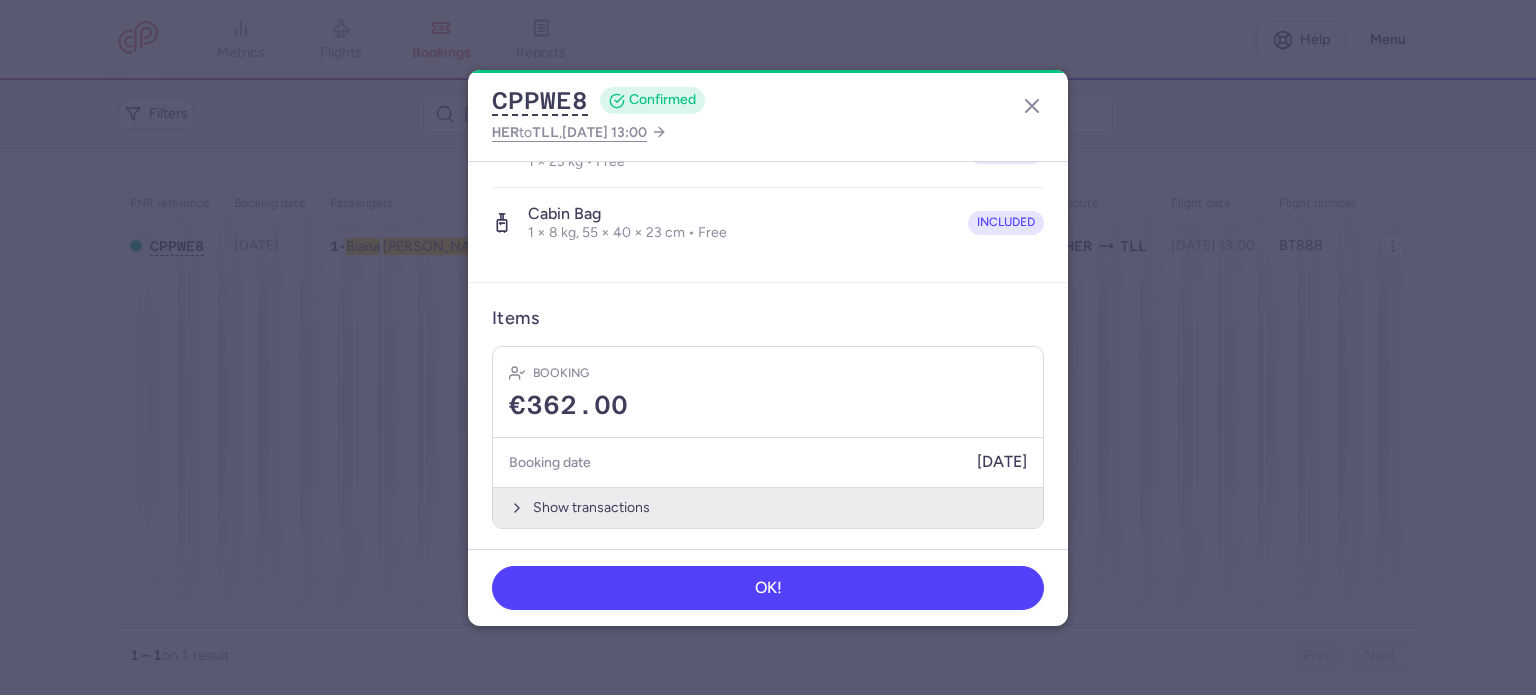 click on "Show transactions" at bounding box center (768, 507) 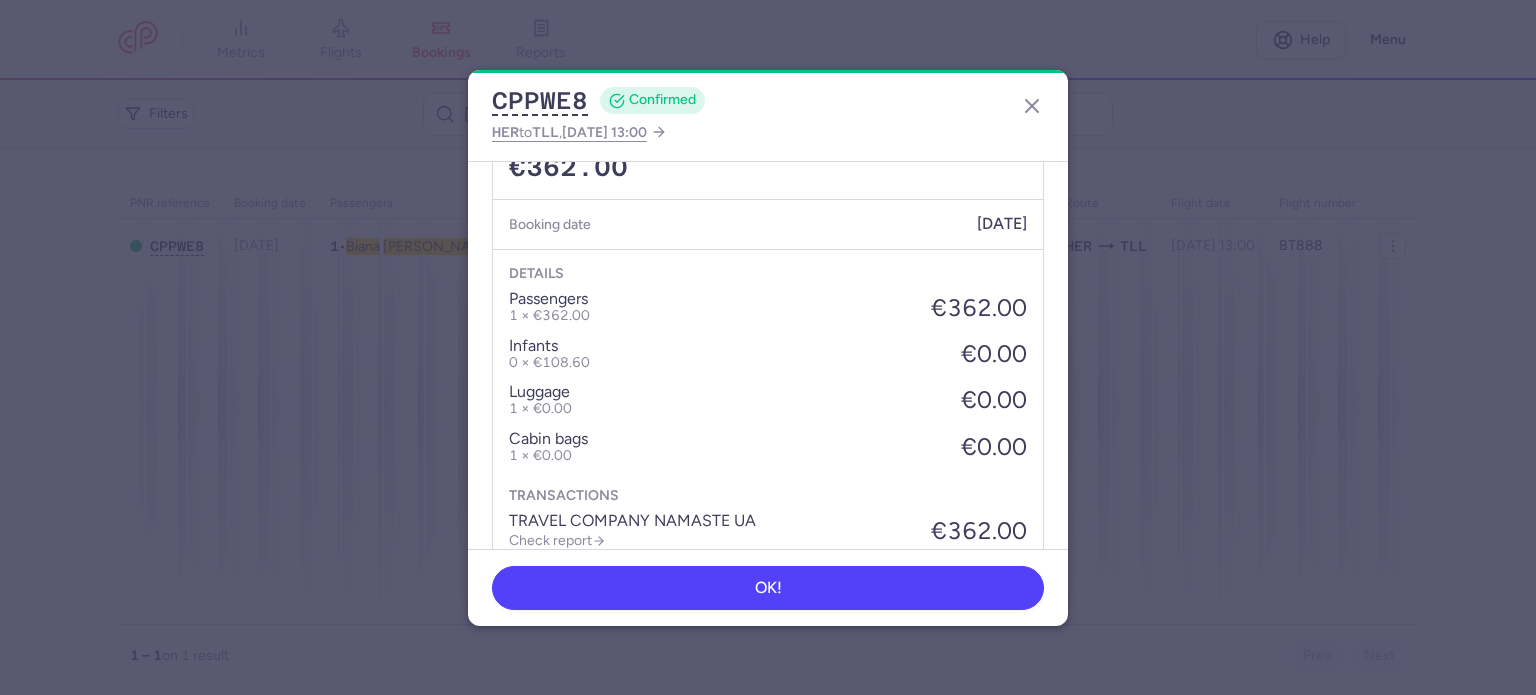 scroll, scrollTop: 739, scrollLeft: 0, axis: vertical 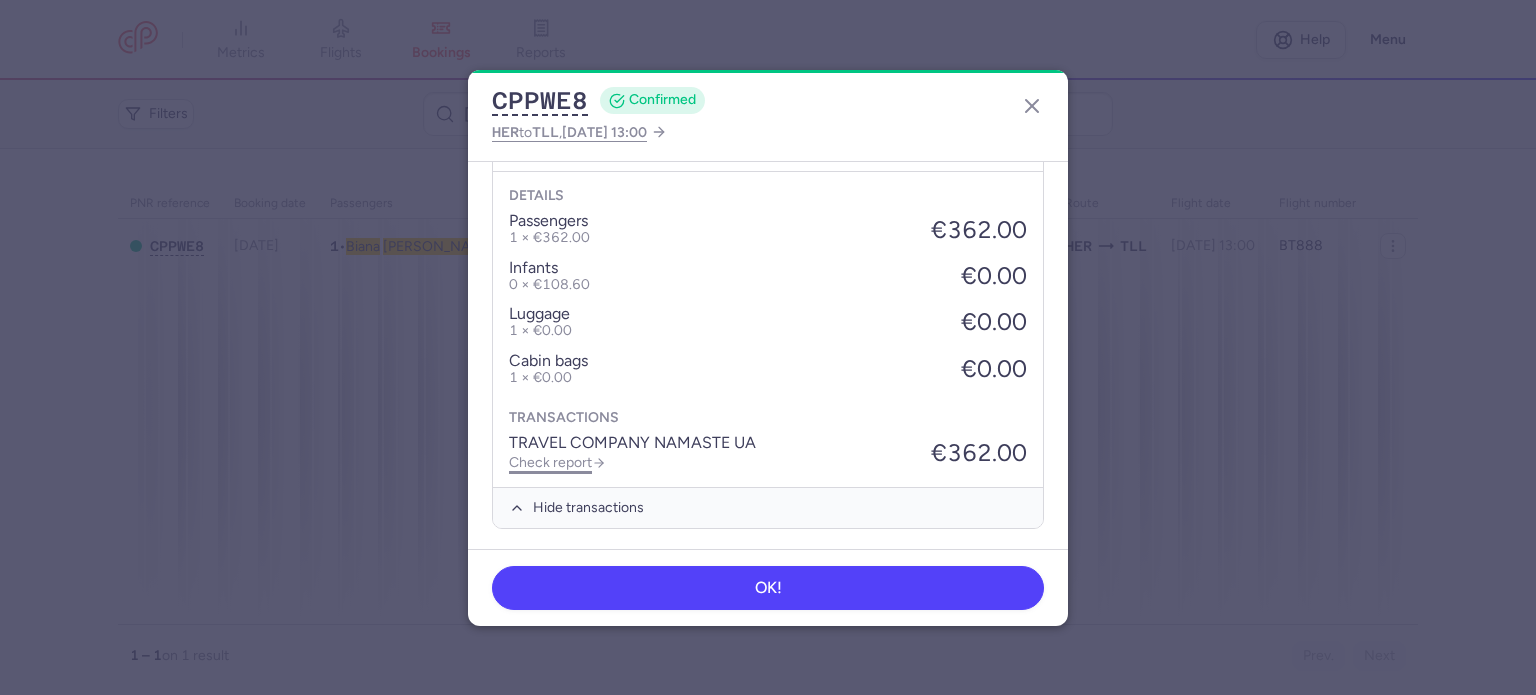 click on "Check report" 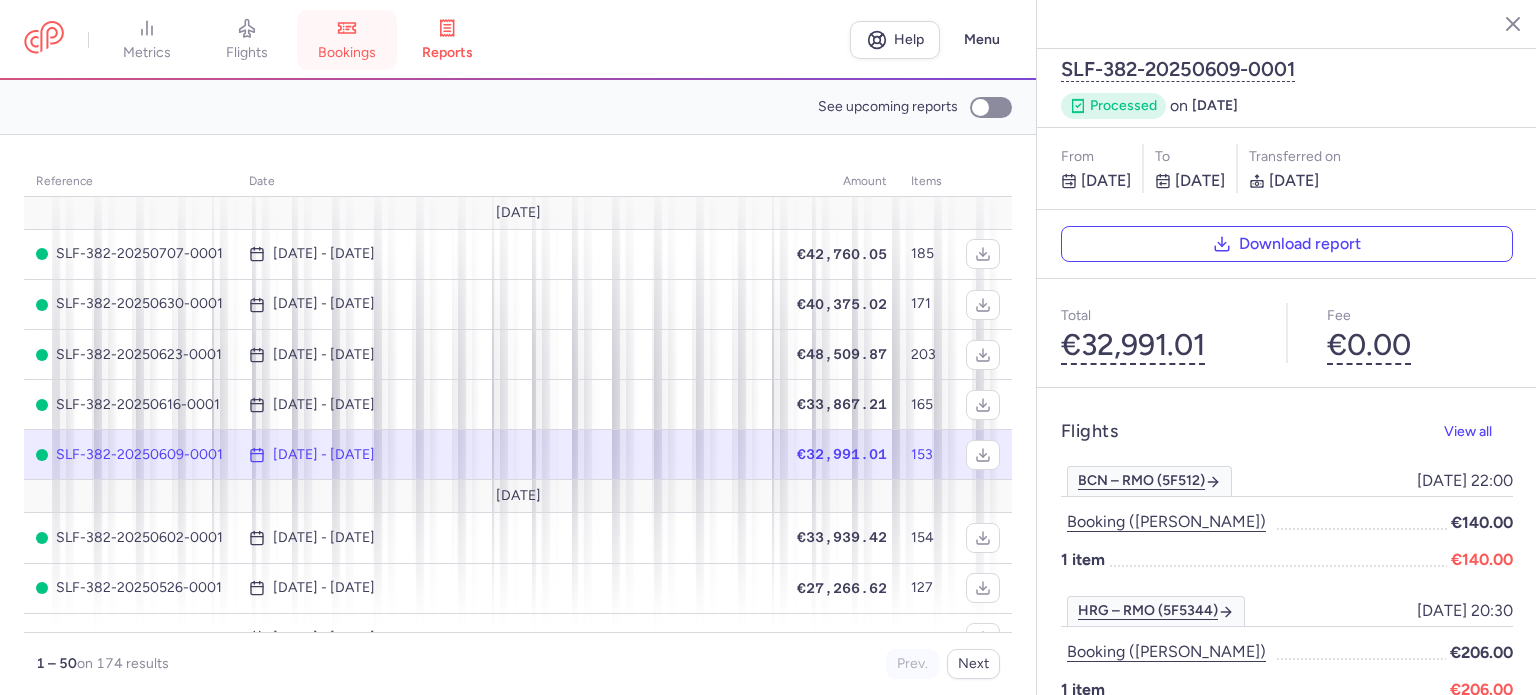 click on "bookings" at bounding box center (347, 53) 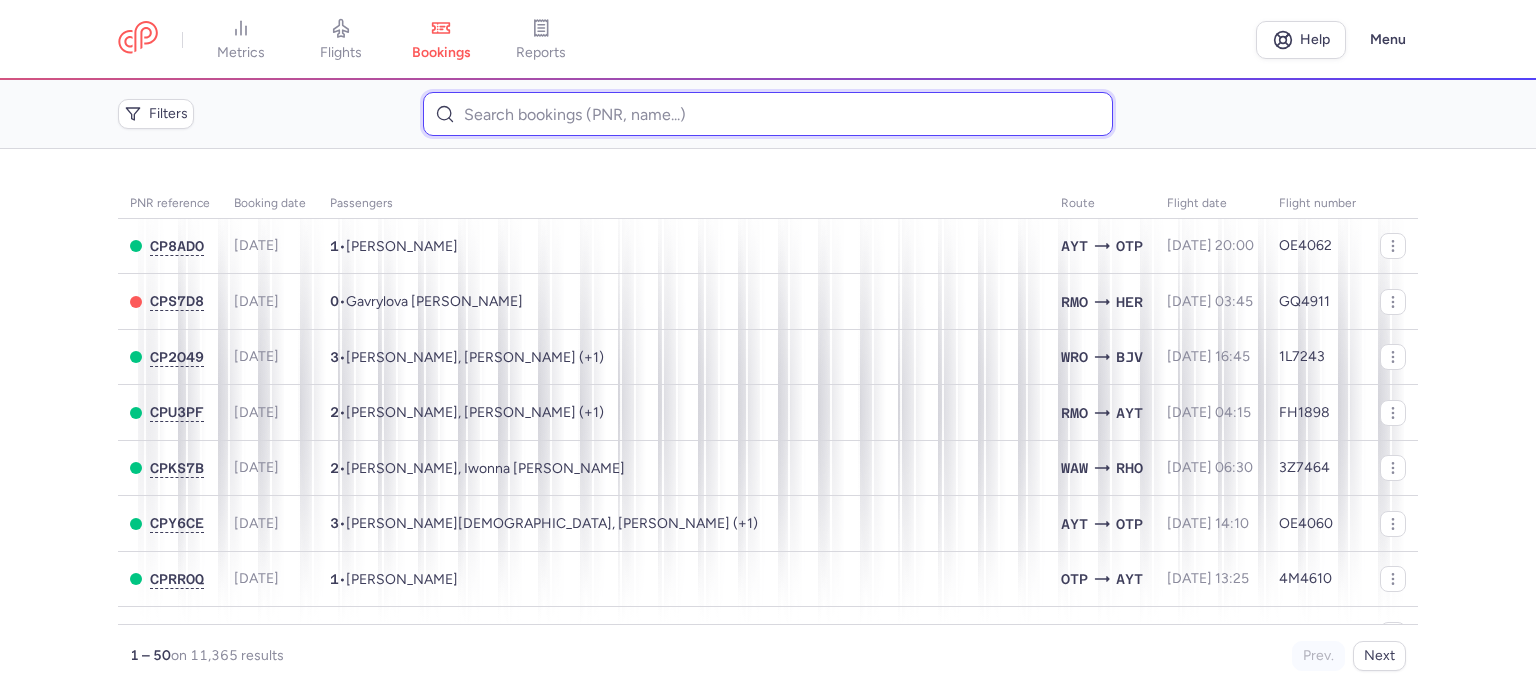 click at bounding box center (767, 114) 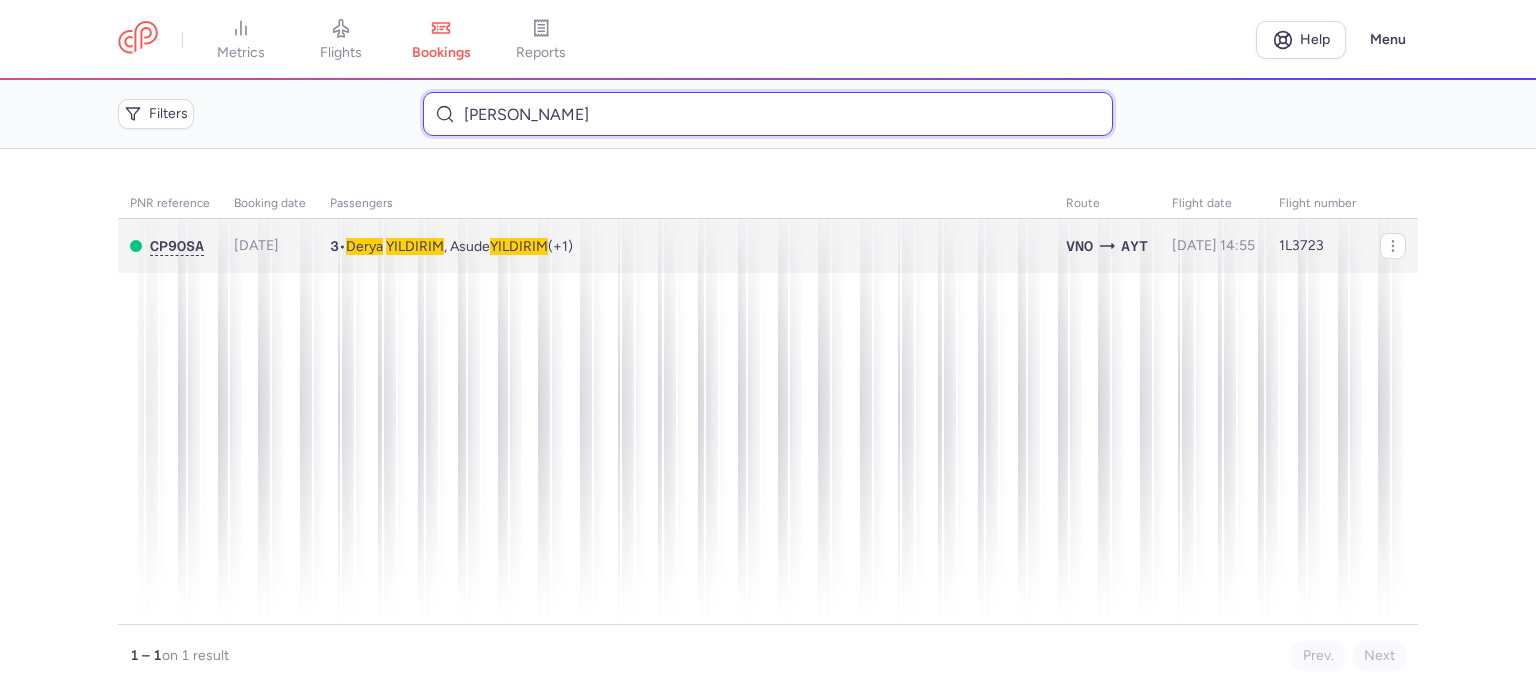type on "YILDIRIM 	DERYA" 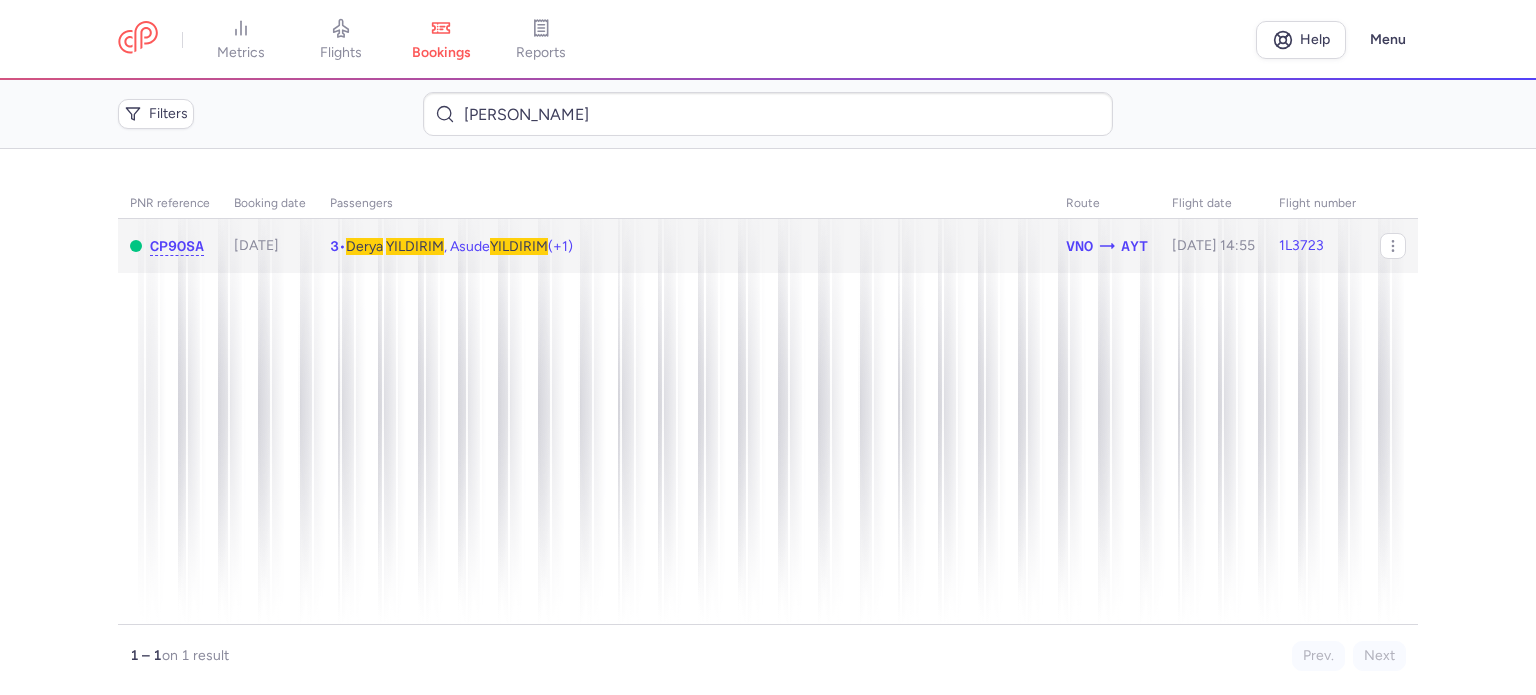 click on "YILDIRIM" at bounding box center [415, 246] 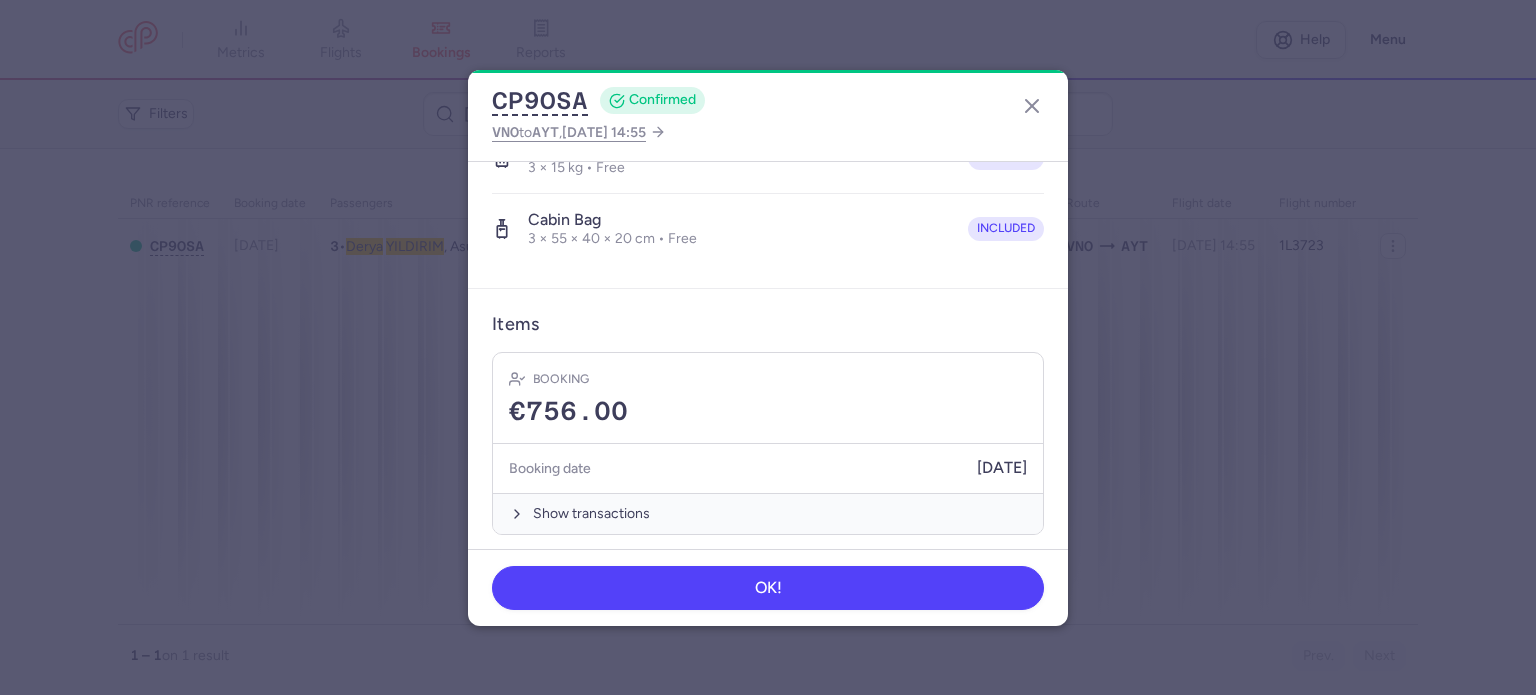 scroll, scrollTop: 561, scrollLeft: 0, axis: vertical 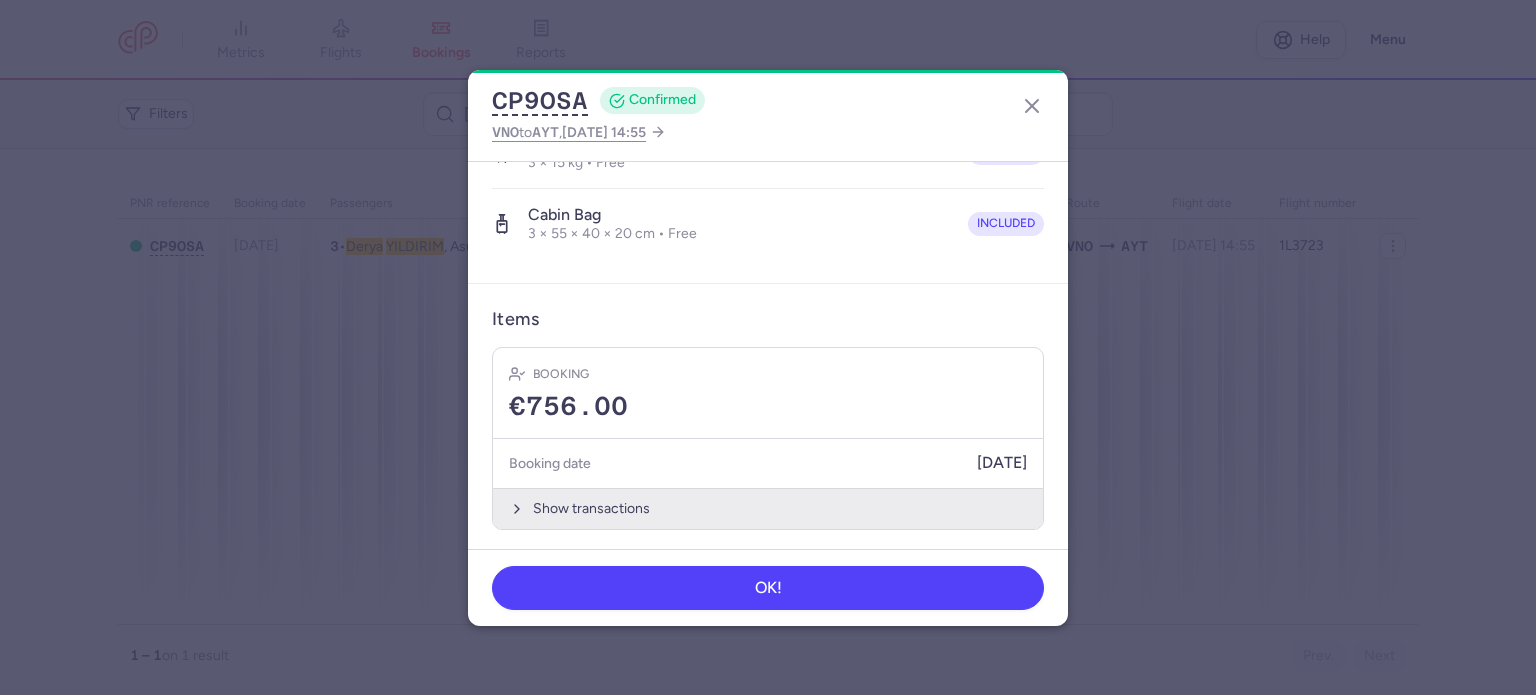 click on "Show transactions" at bounding box center [768, 508] 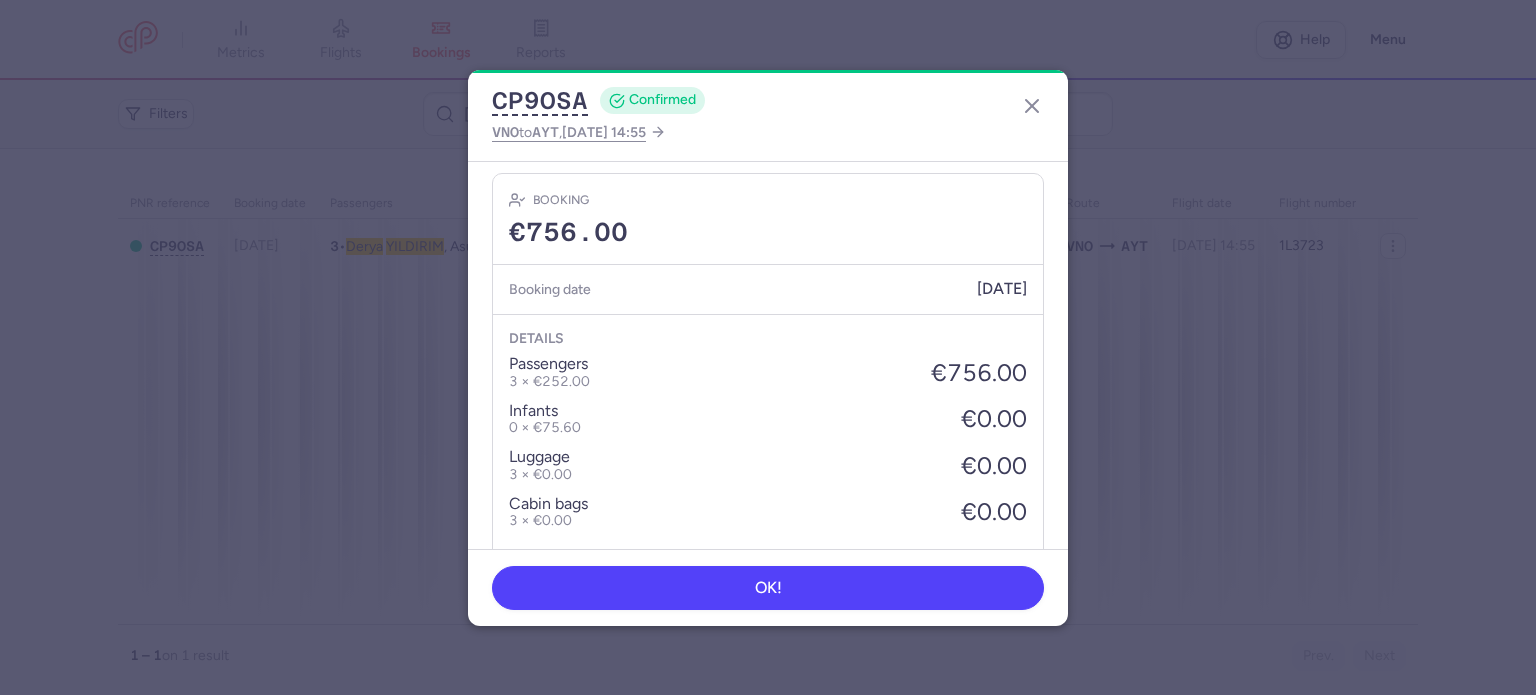 scroll, scrollTop: 861, scrollLeft: 0, axis: vertical 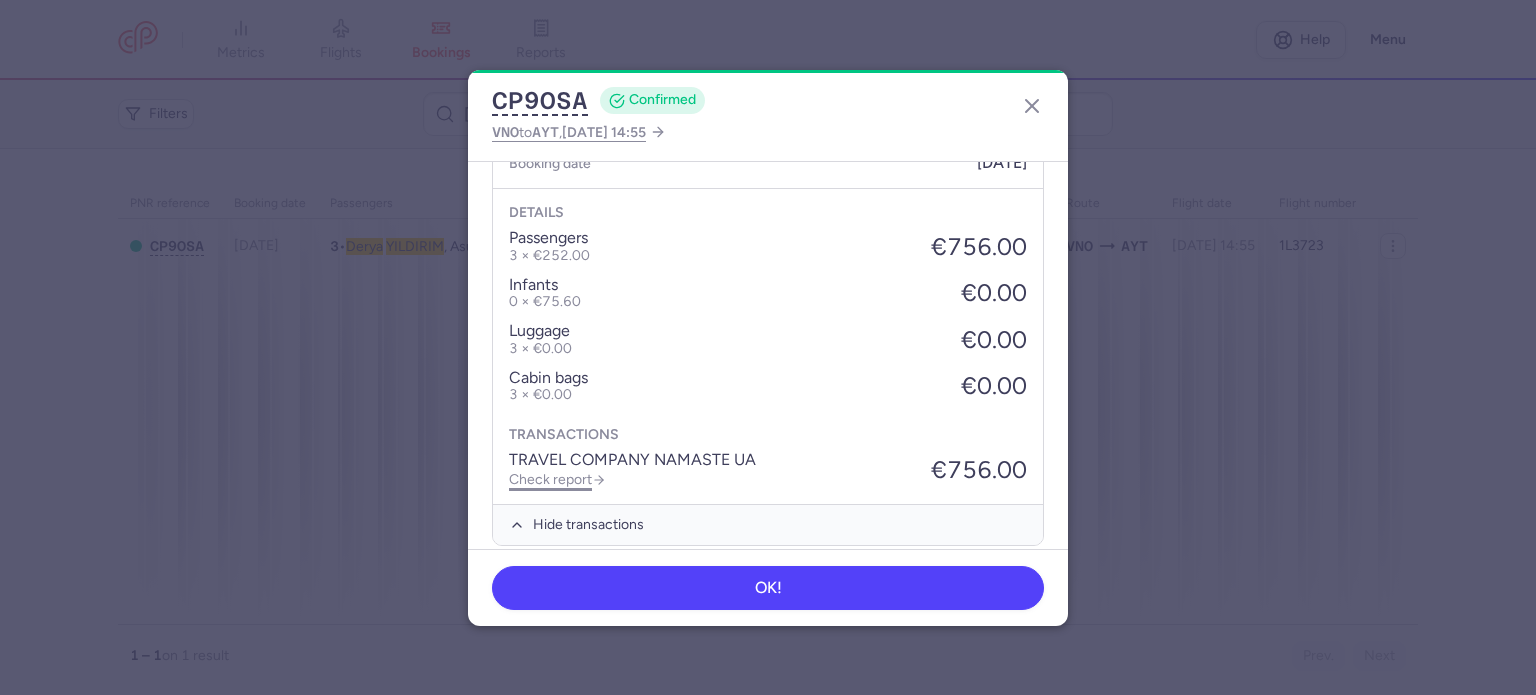 click on "Check report" 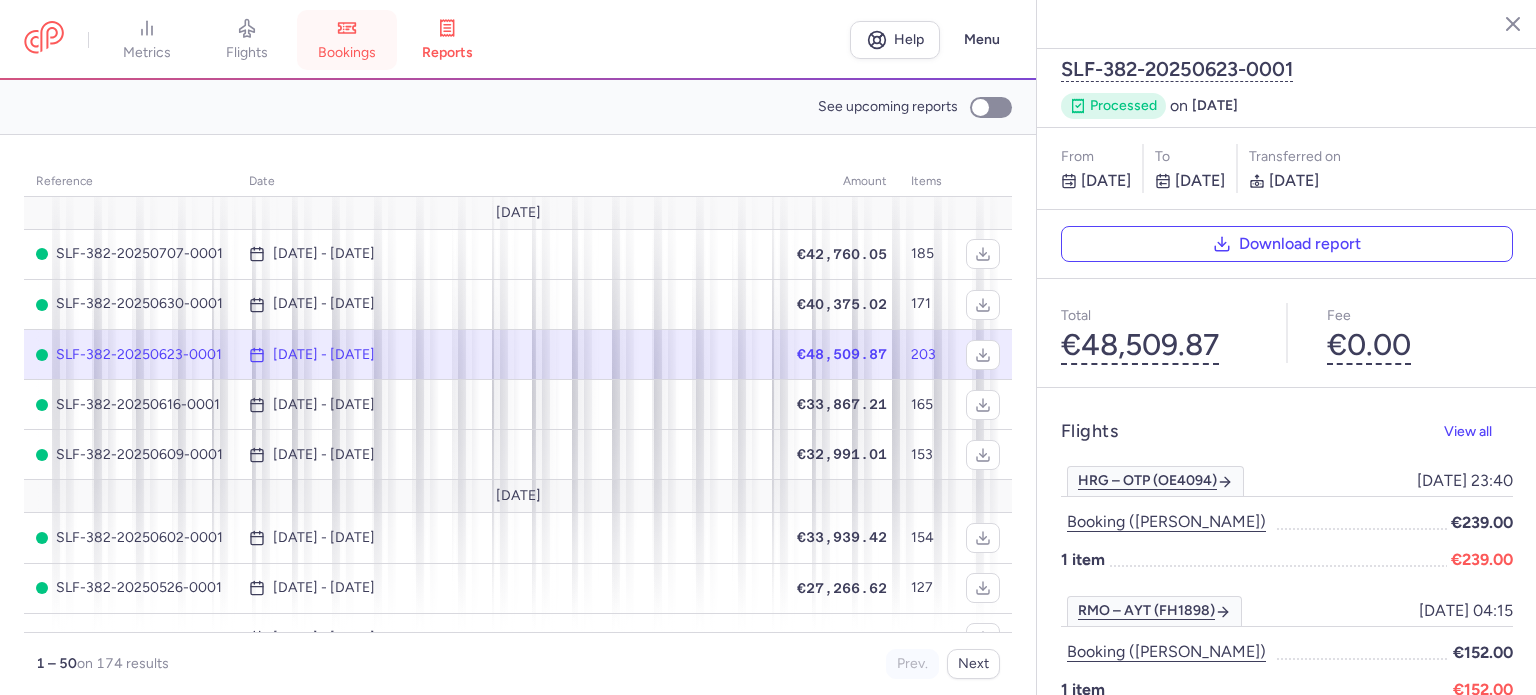 click on "bookings" at bounding box center (347, 53) 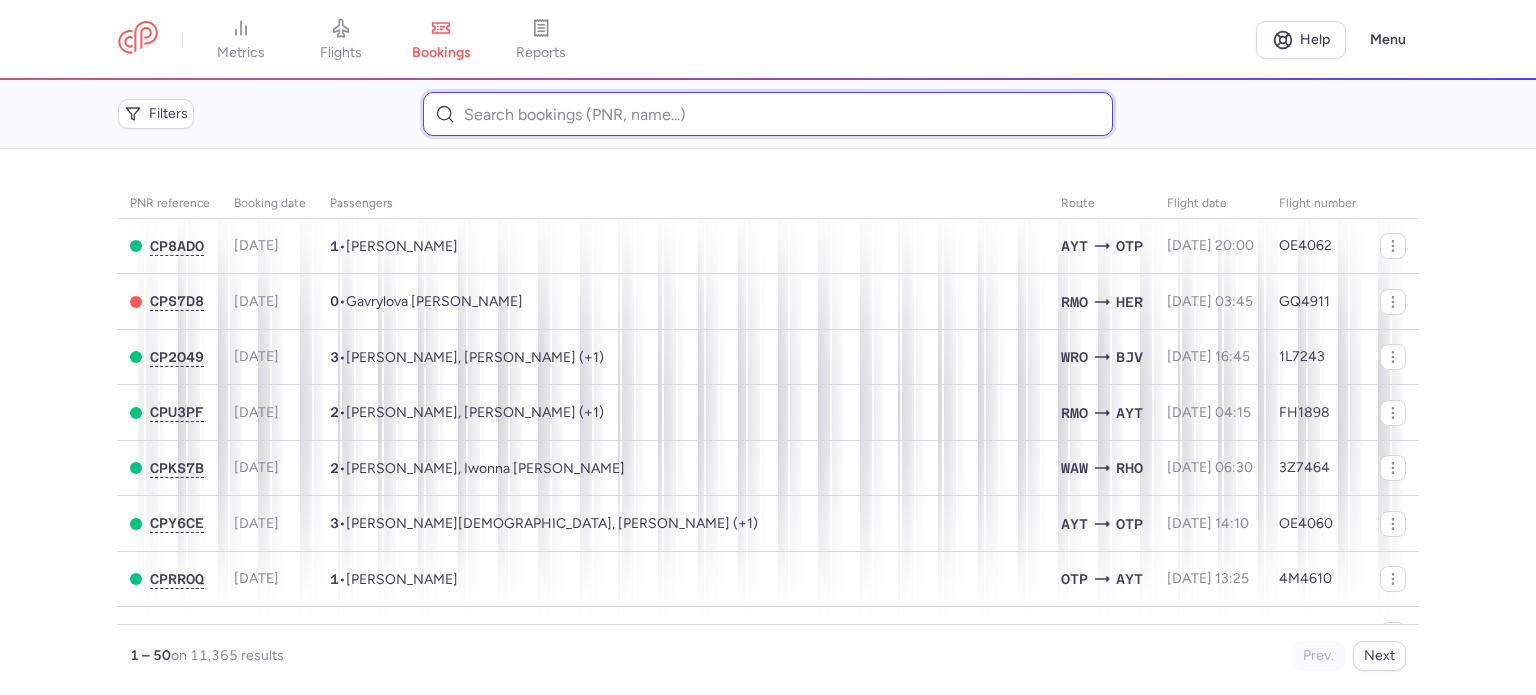 paste on "SOKOLOV 	ANDREJ" 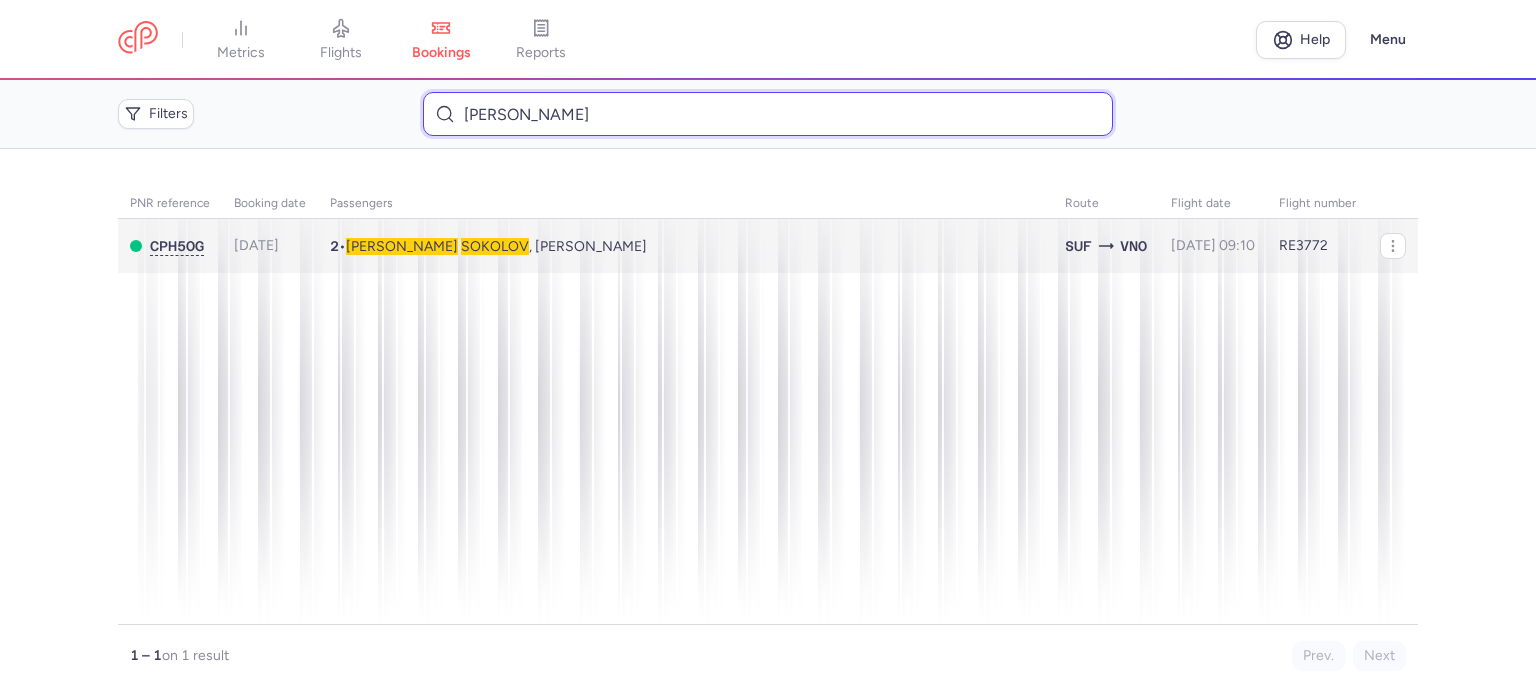 type on "SOKOLOV 	ANDREJ" 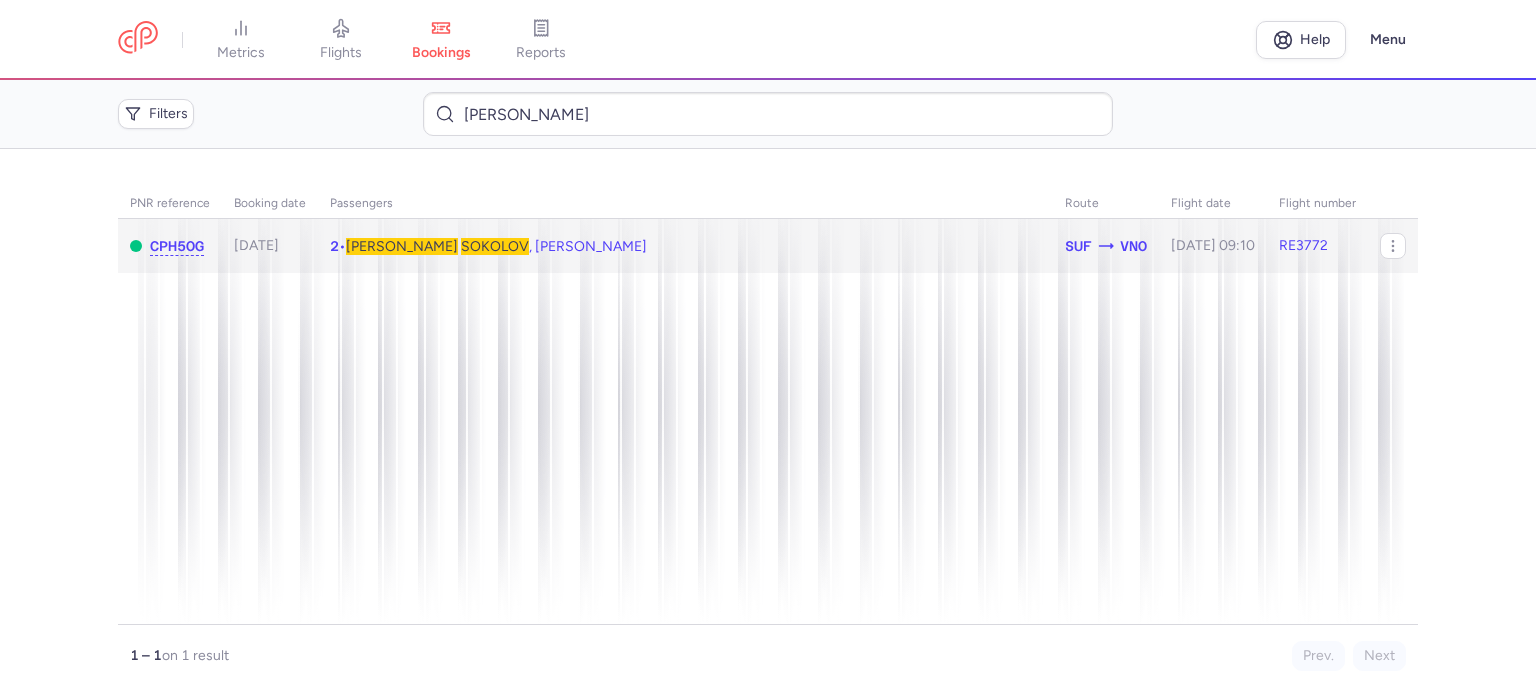 click on "2  •  Andrej   SOKOLOV , Tatiana KIM" 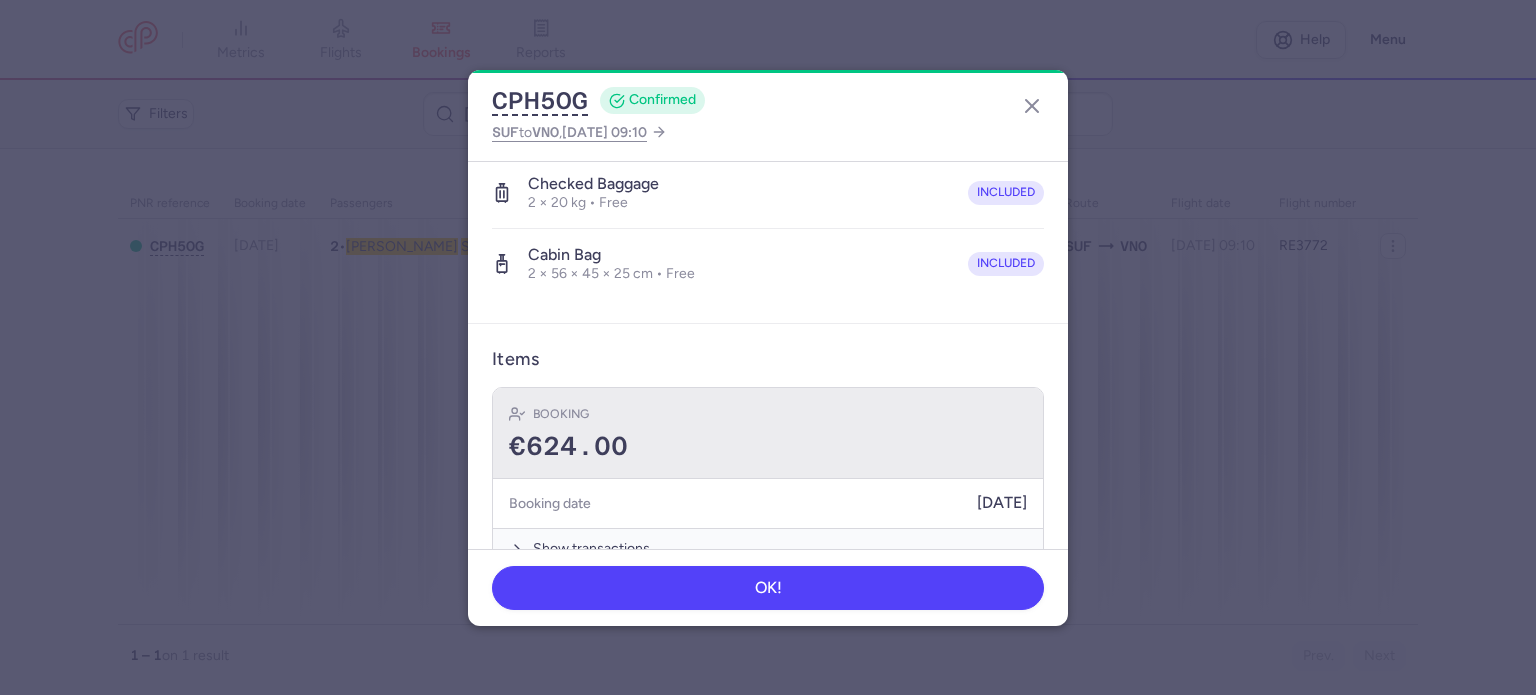 scroll, scrollTop: 492, scrollLeft: 0, axis: vertical 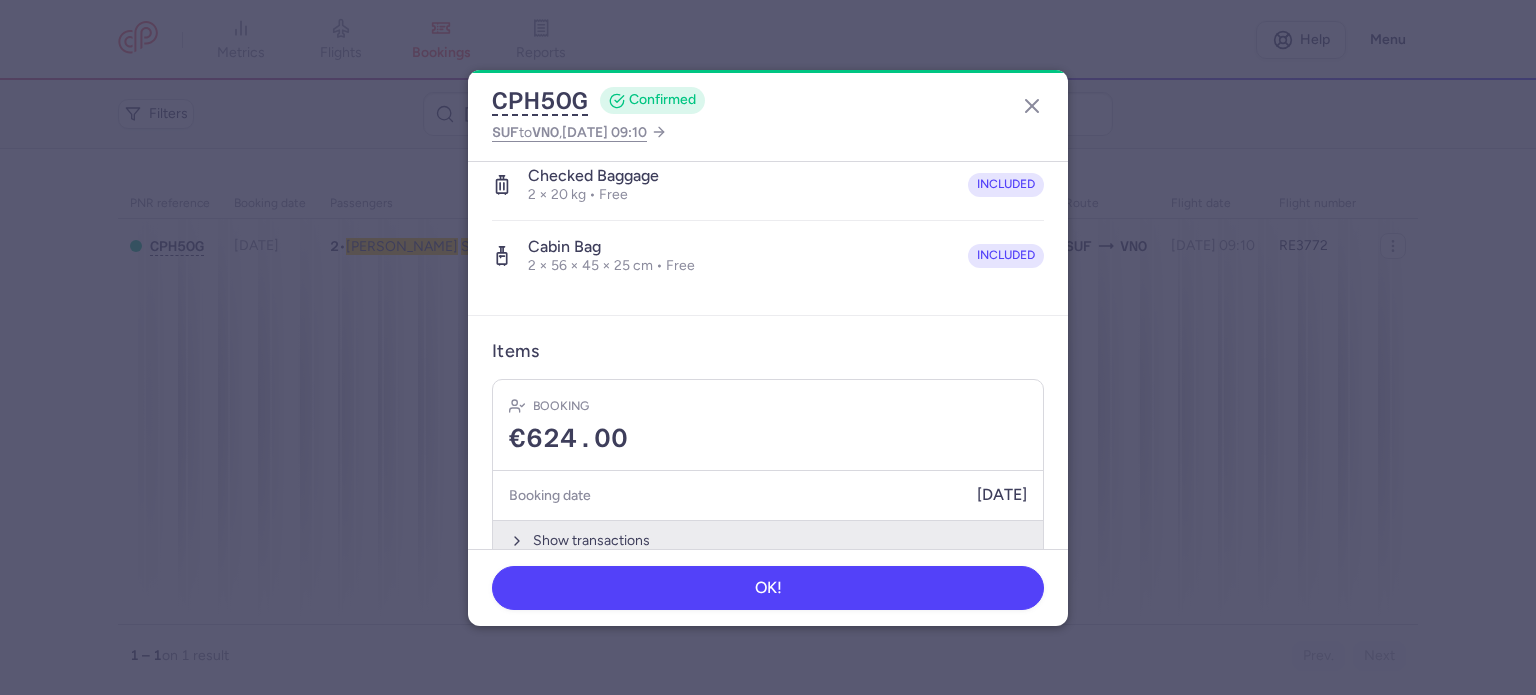 click on "Show transactions" at bounding box center [768, 540] 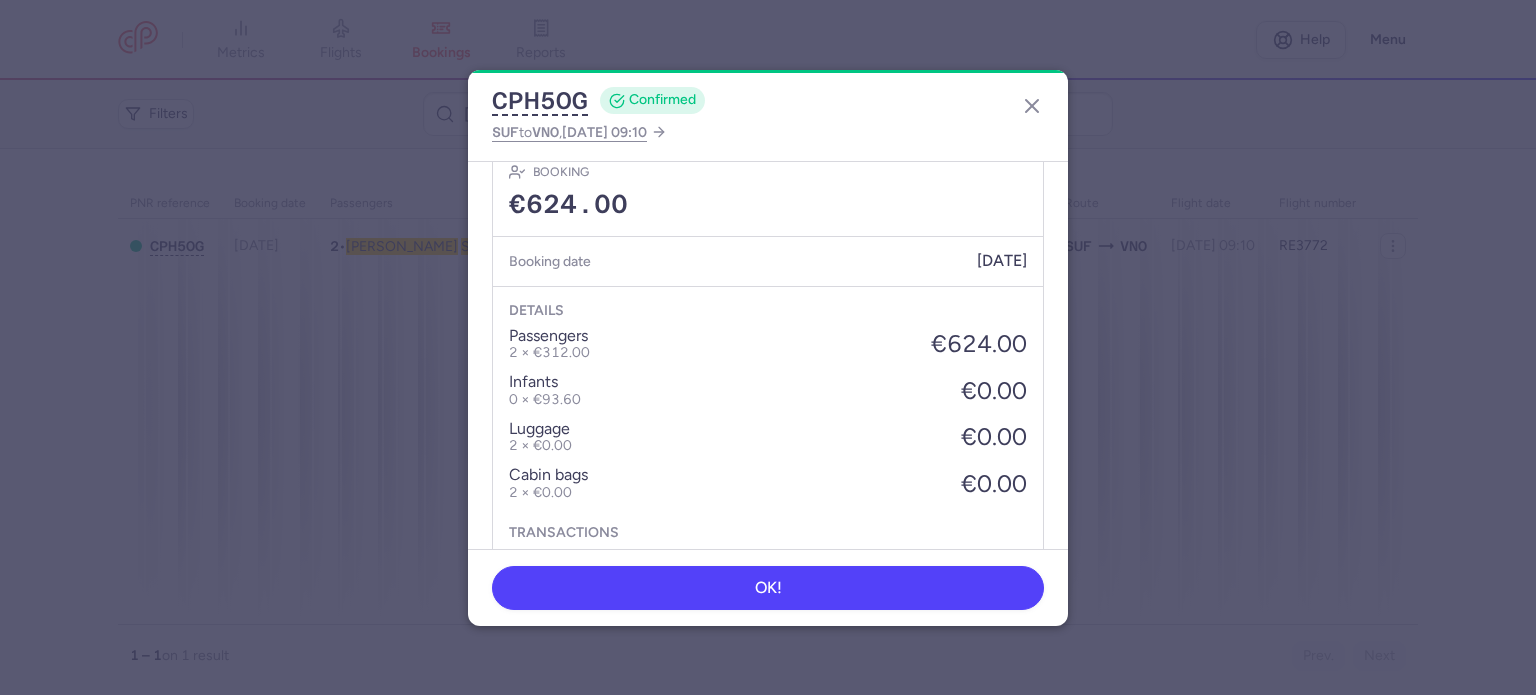 scroll, scrollTop: 792, scrollLeft: 0, axis: vertical 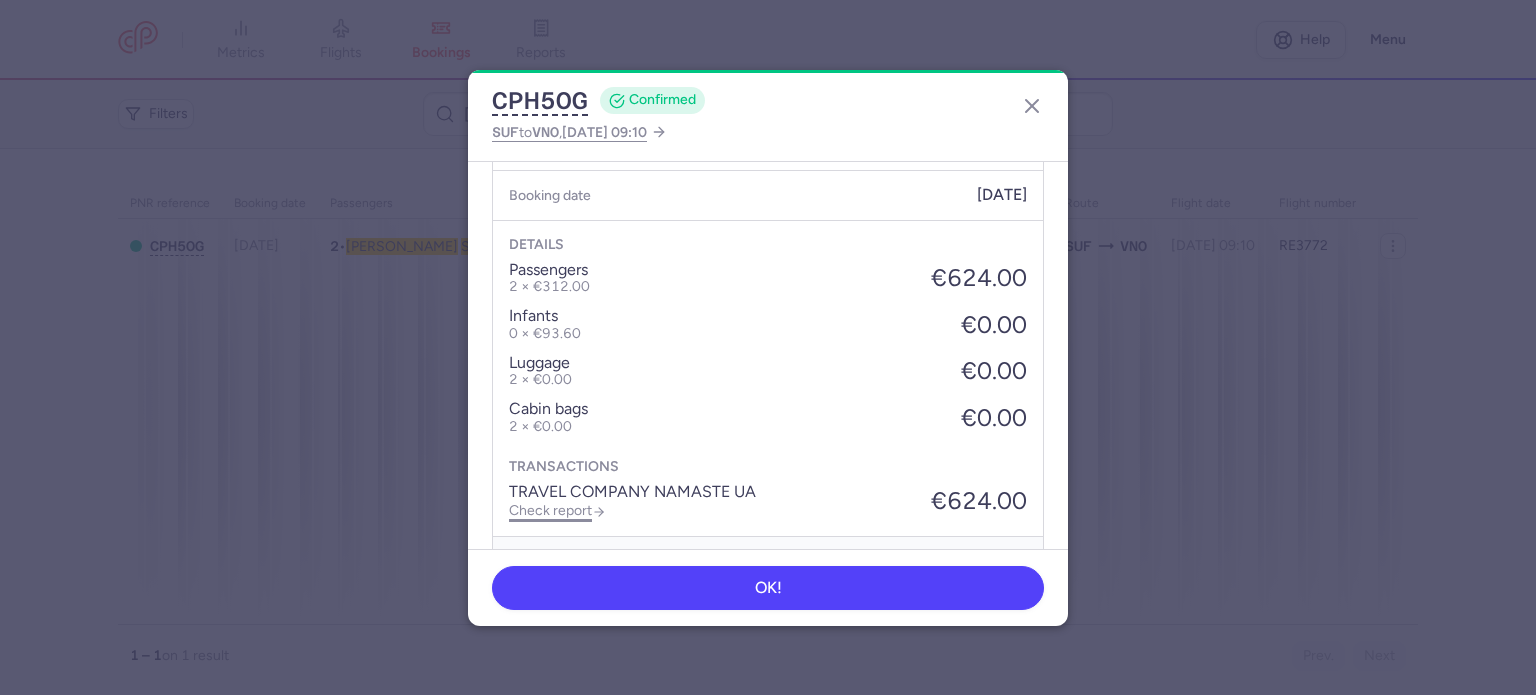 click on "Check report" 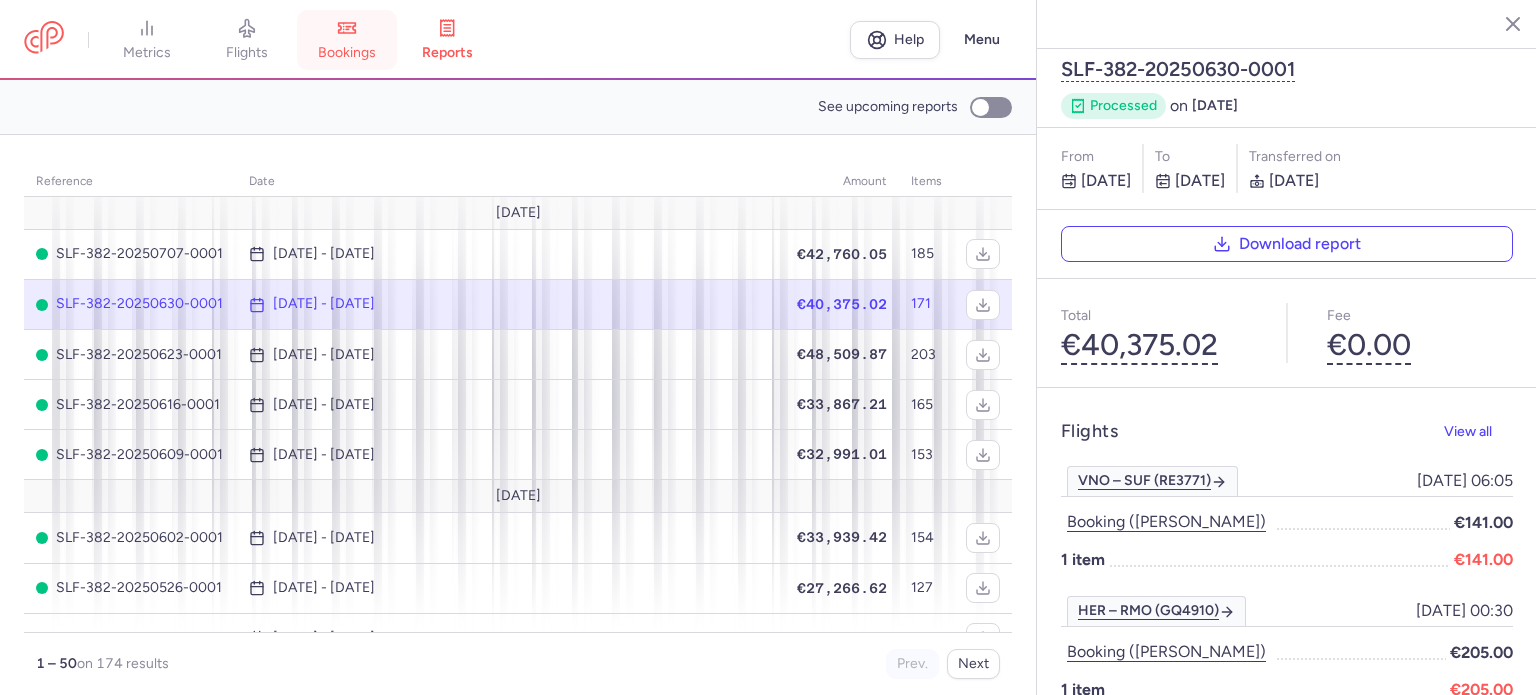 click on "bookings" at bounding box center [347, 40] 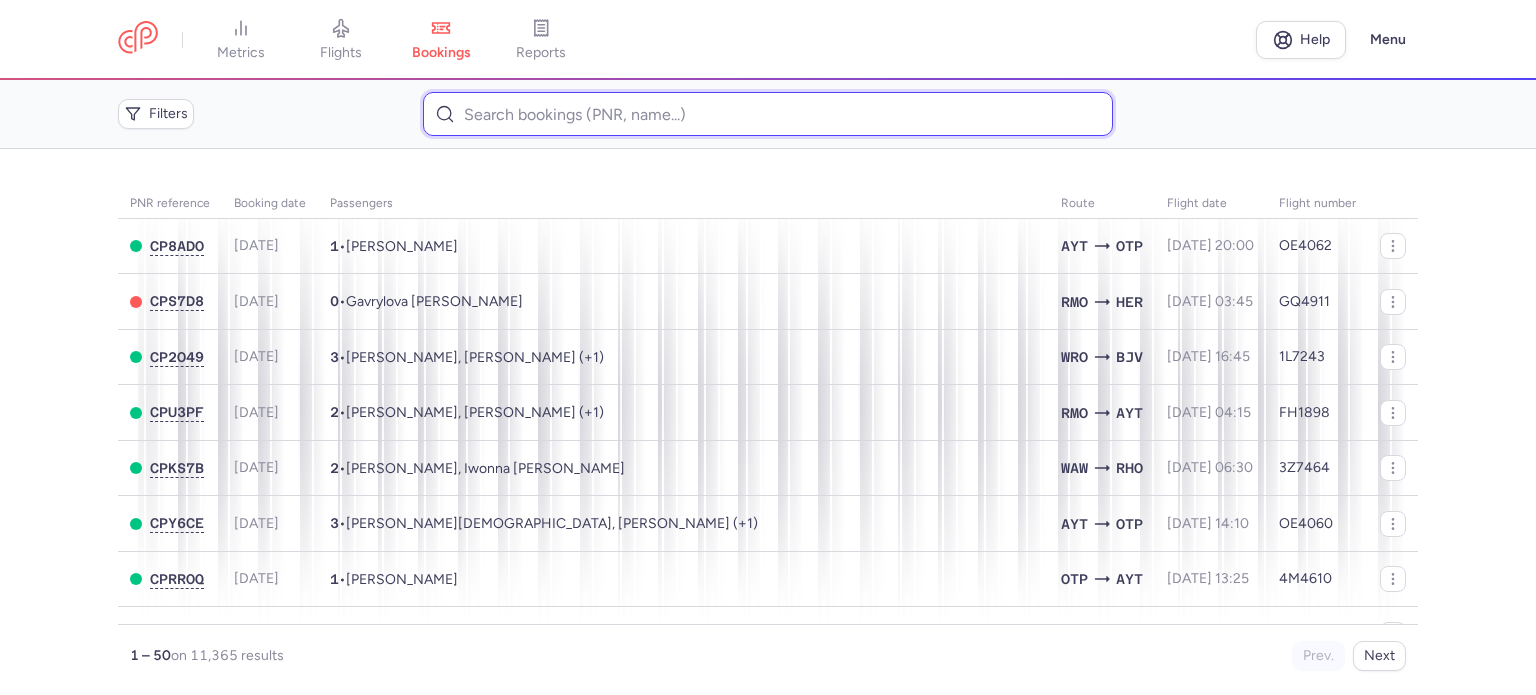 paste on "KLAIS 	MIRELLE NATALY" 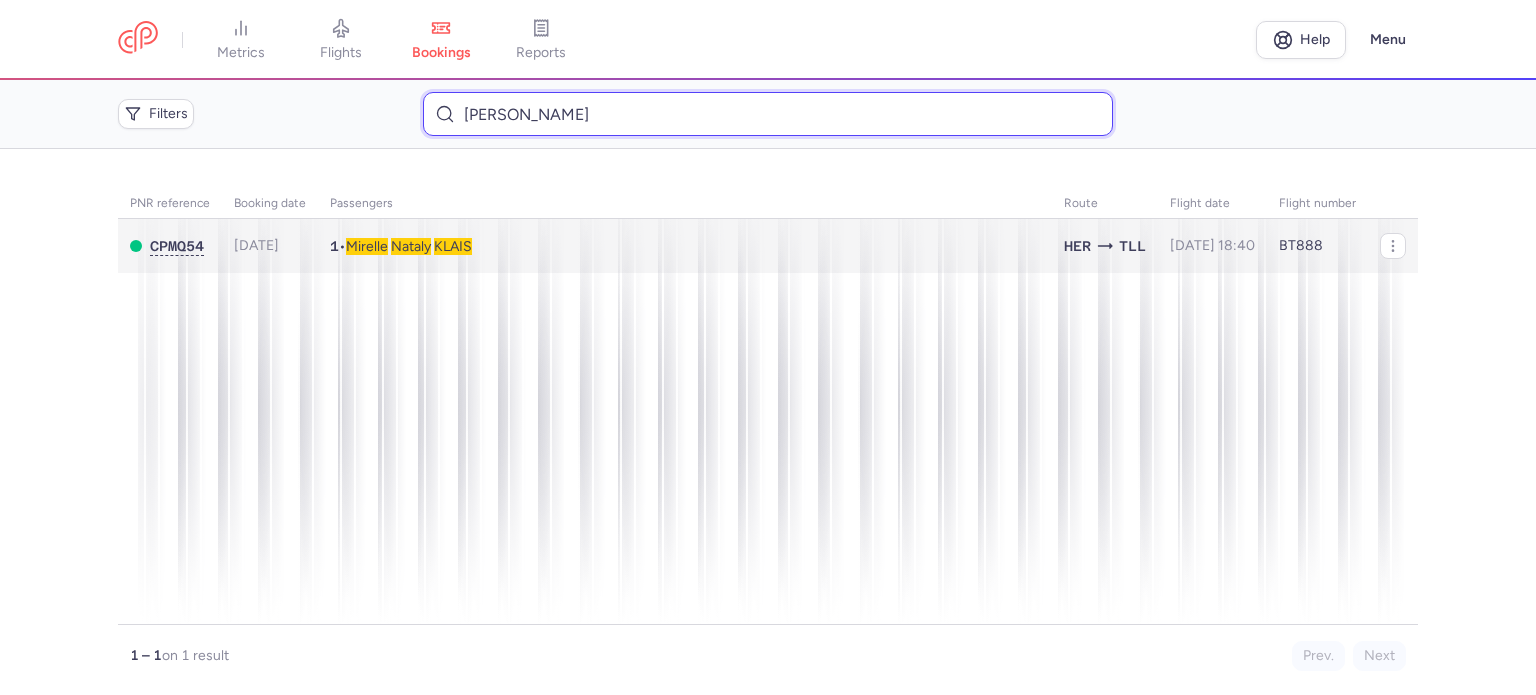 type on "KLAIS 	MIRELLE NATALY" 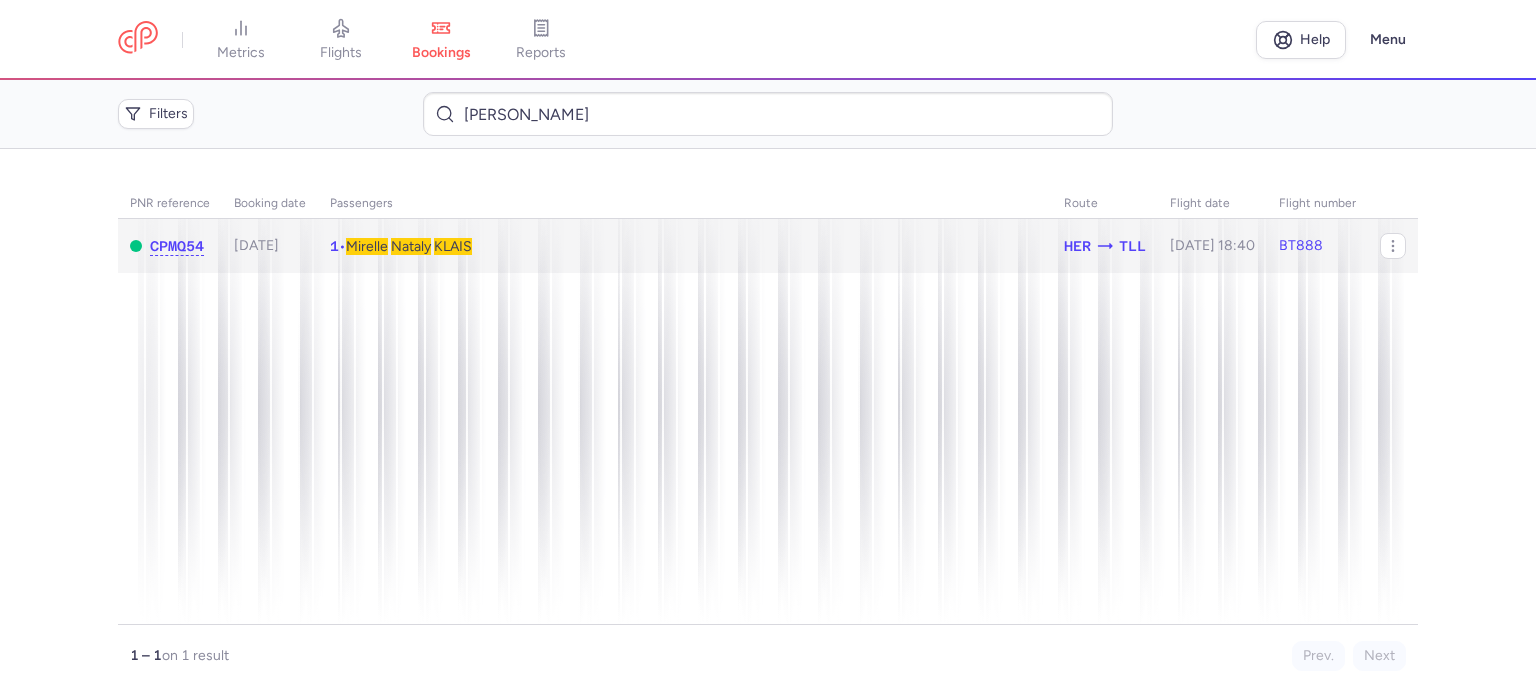 click on "KLAIS" at bounding box center (453, 246) 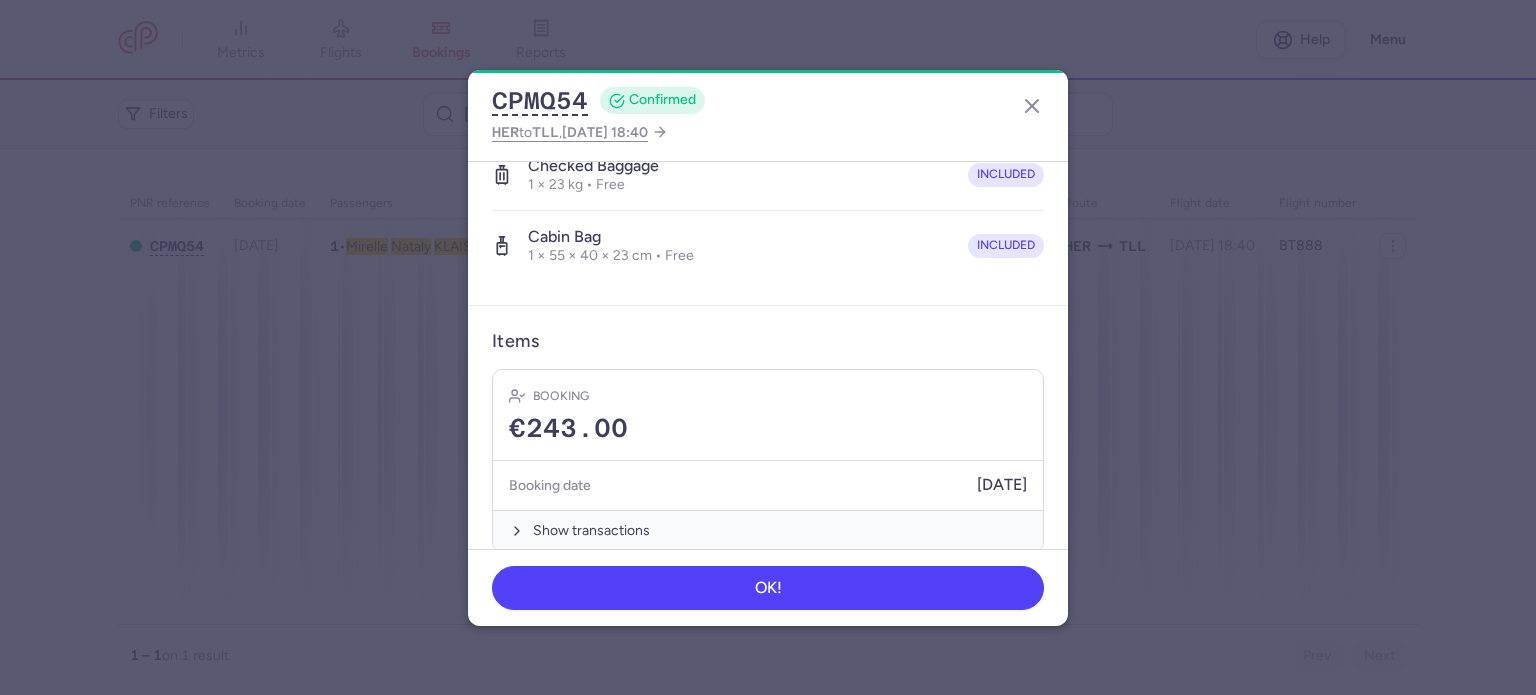 scroll, scrollTop: 423, scrollLeft: 0, axis: vertical 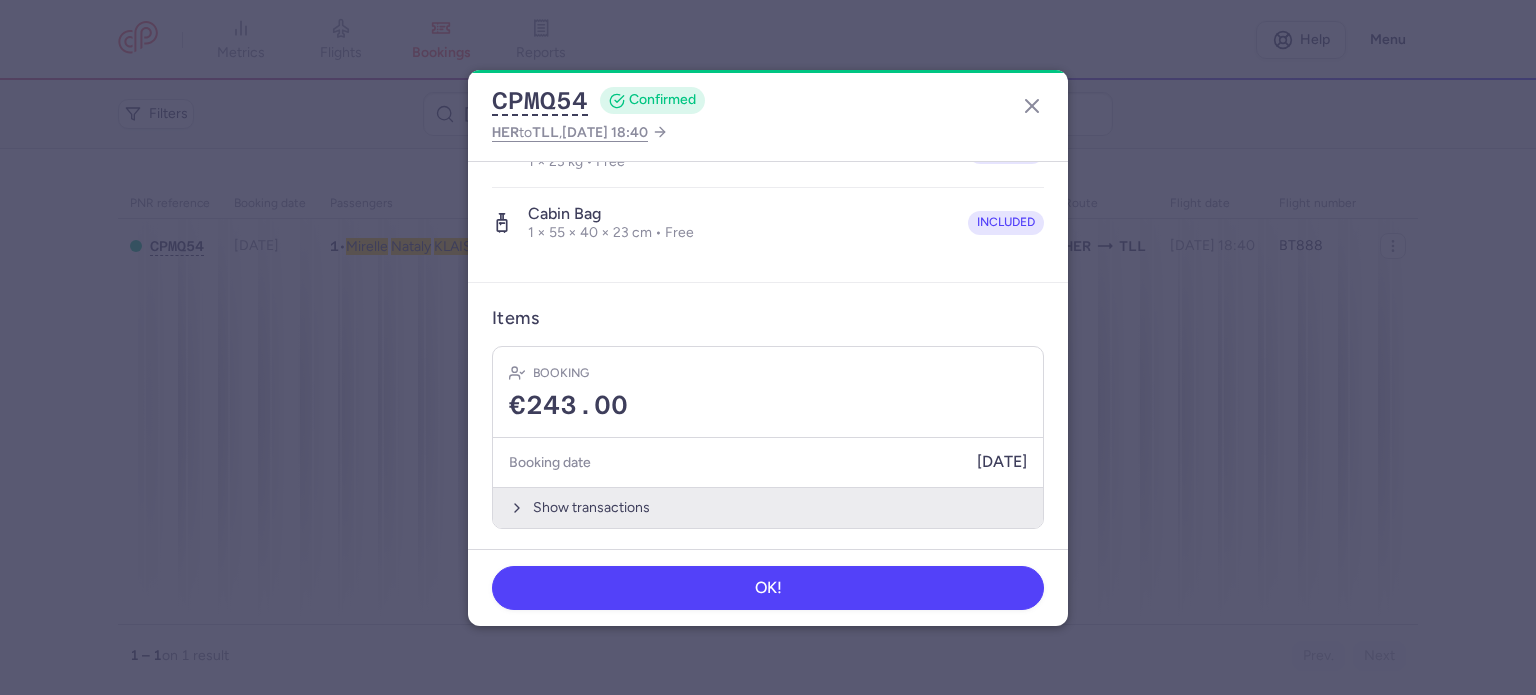 click on "Show transactions" at bounding box center [768, 507] 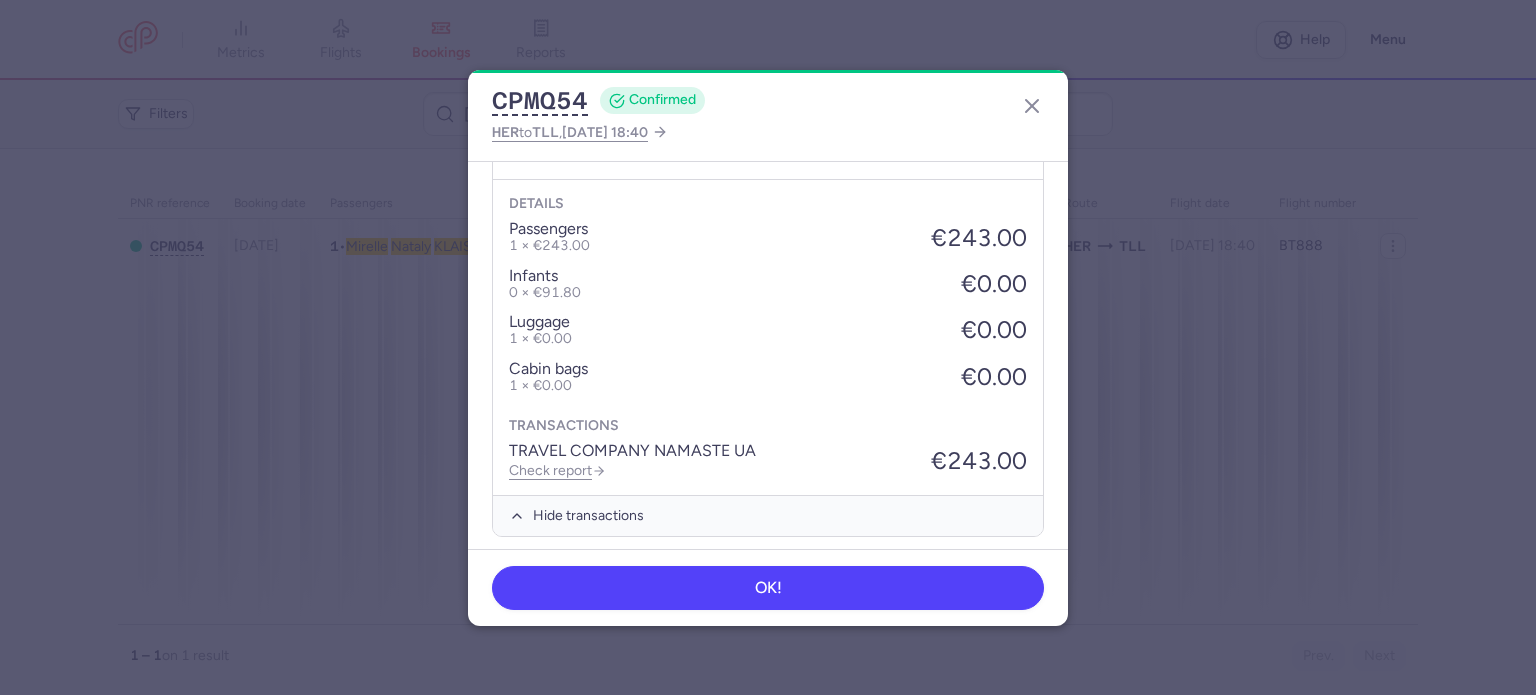 scroll, scrollTop: 739, scrollLeft: 0, axis: vertical 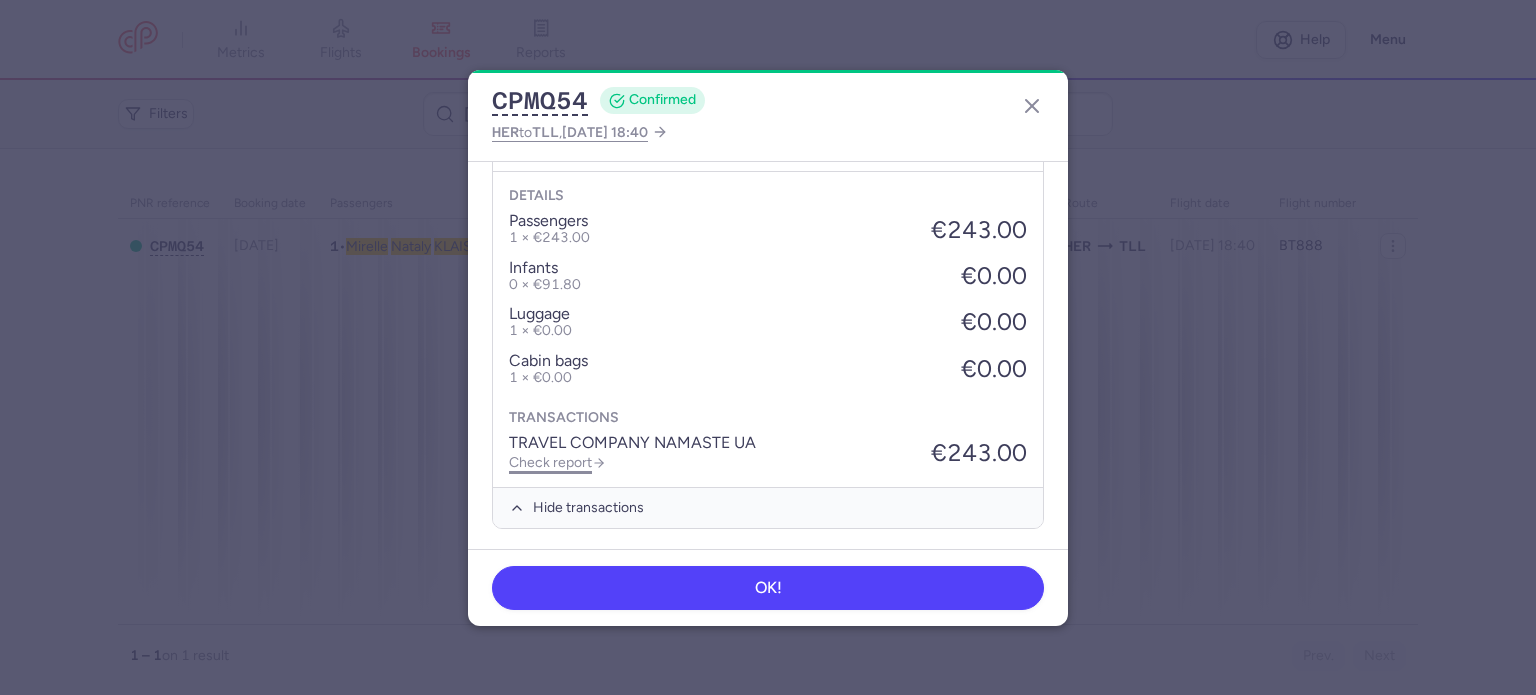 click on "Check report" 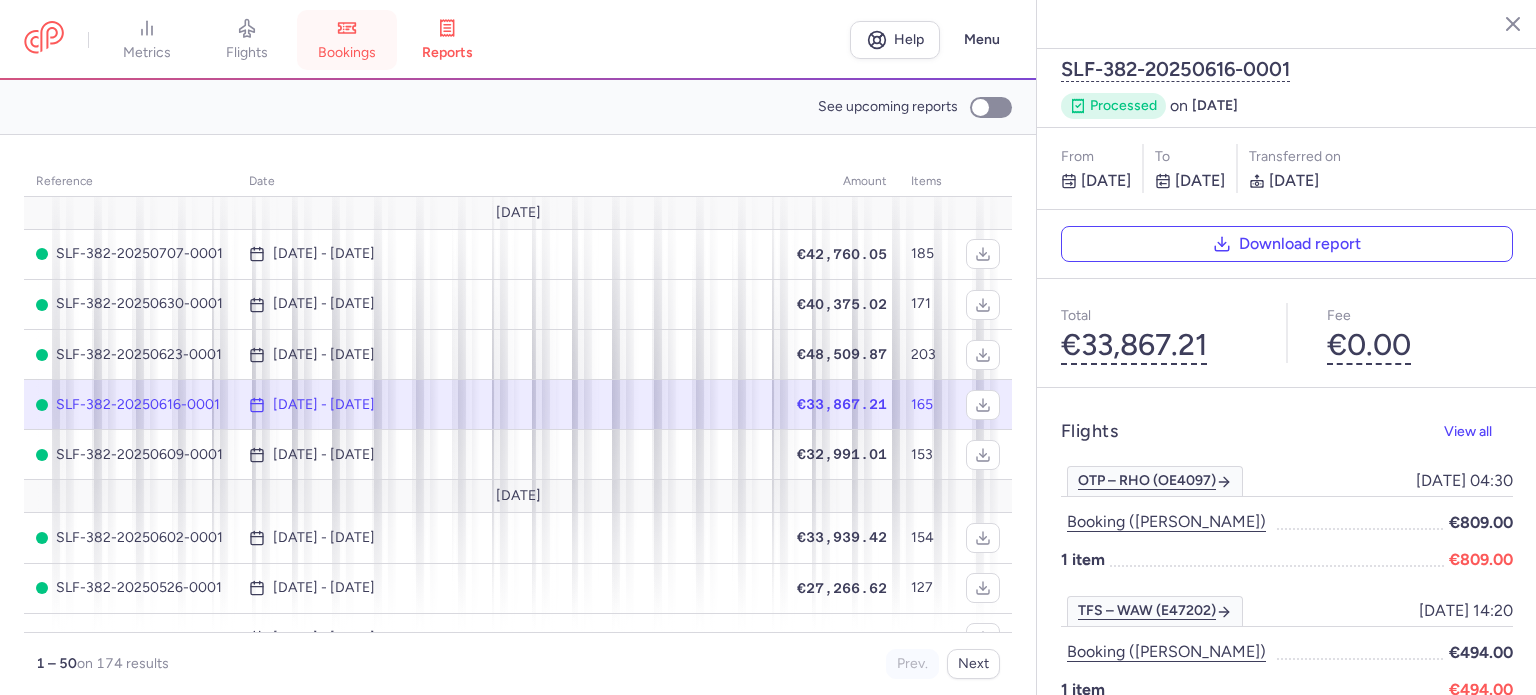 click on "bookings" at bounding box center [347, 53] 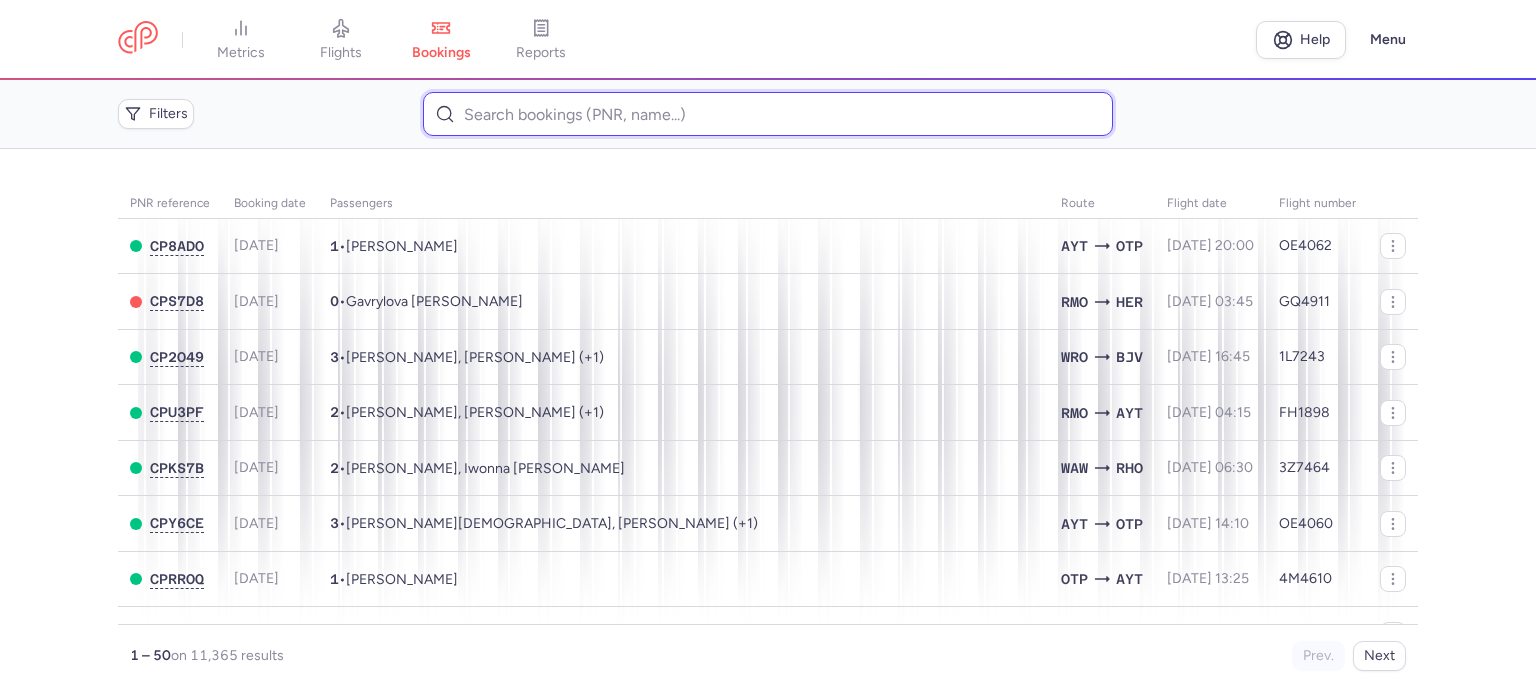 click at bounding box center (767, 114) 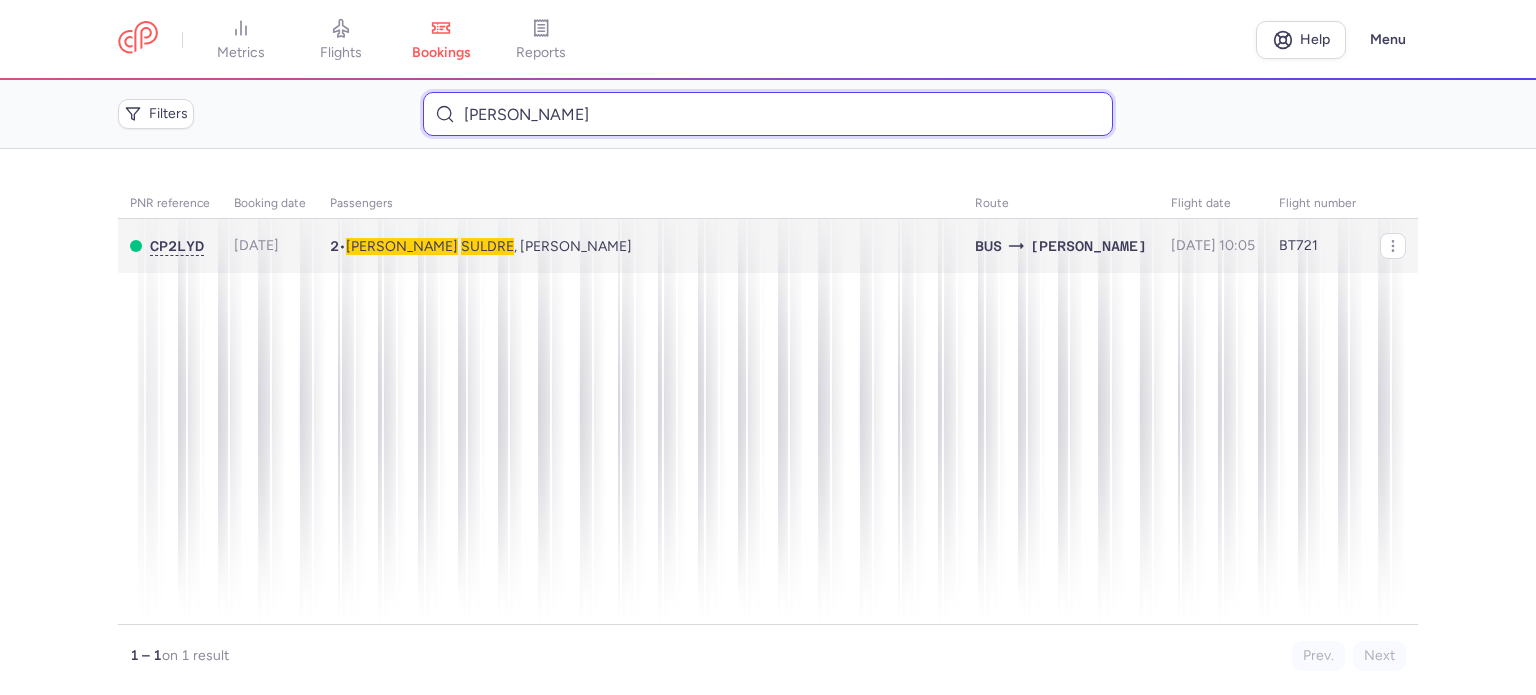 type on "SULDRE 	JOEL" 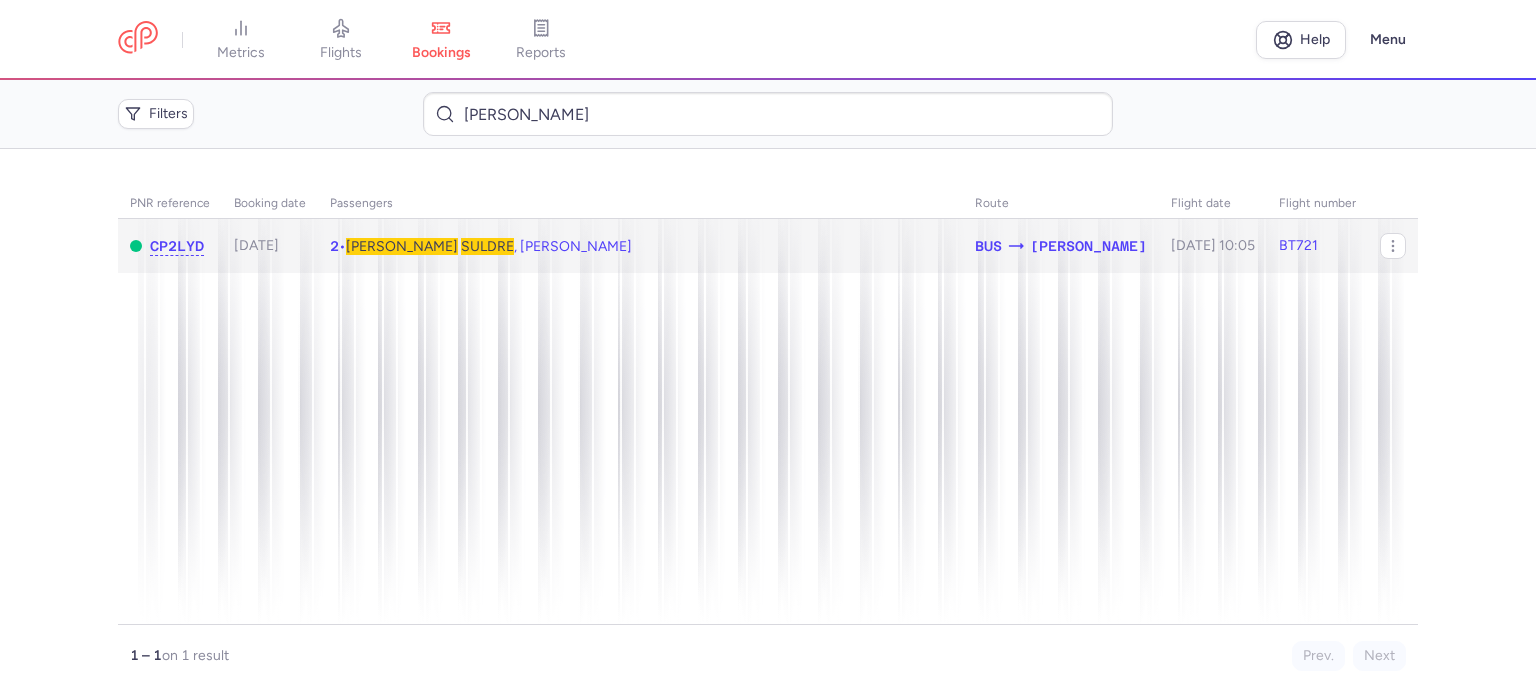 click on "Joel   SULDRE , Janne SCHASMIN" at bounding box center [489, 246] 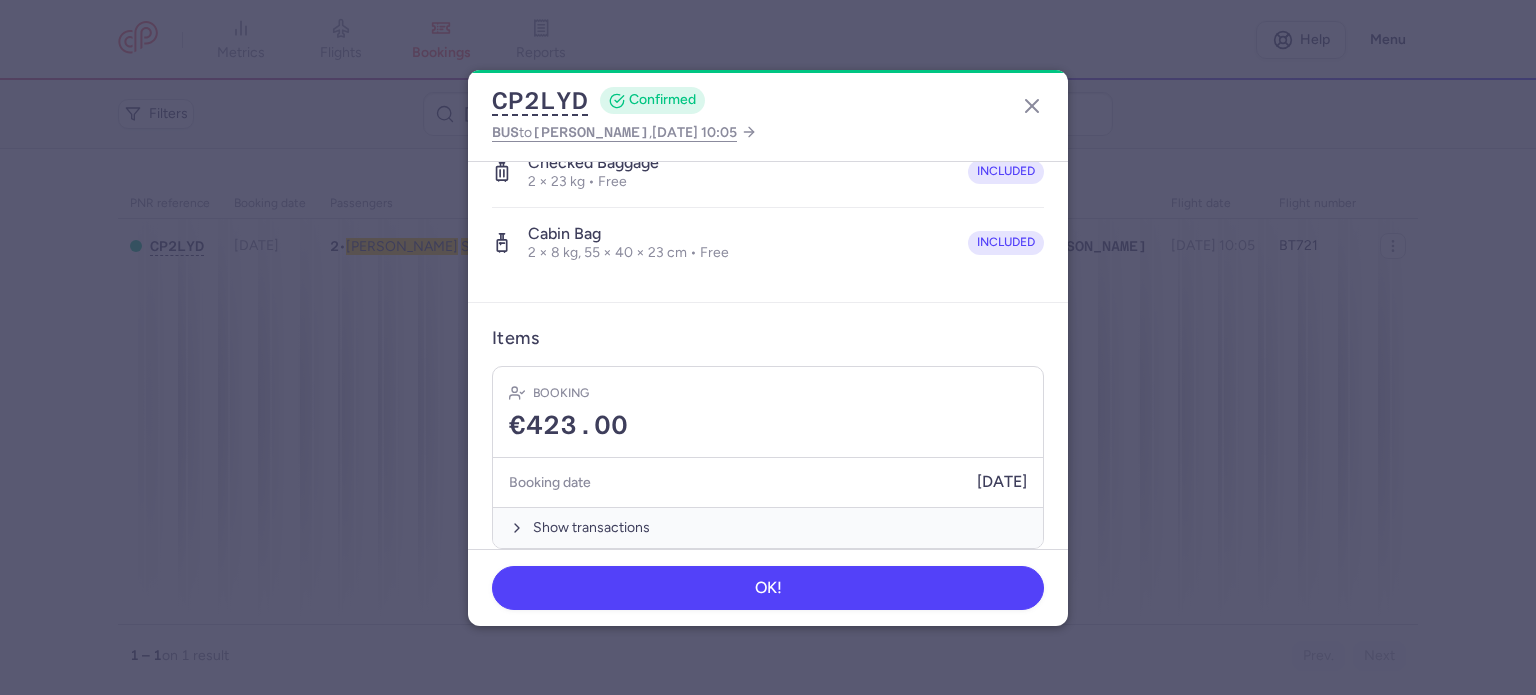 scroll, scrollTop: 492, scrollLeft: 0, axis: vertical 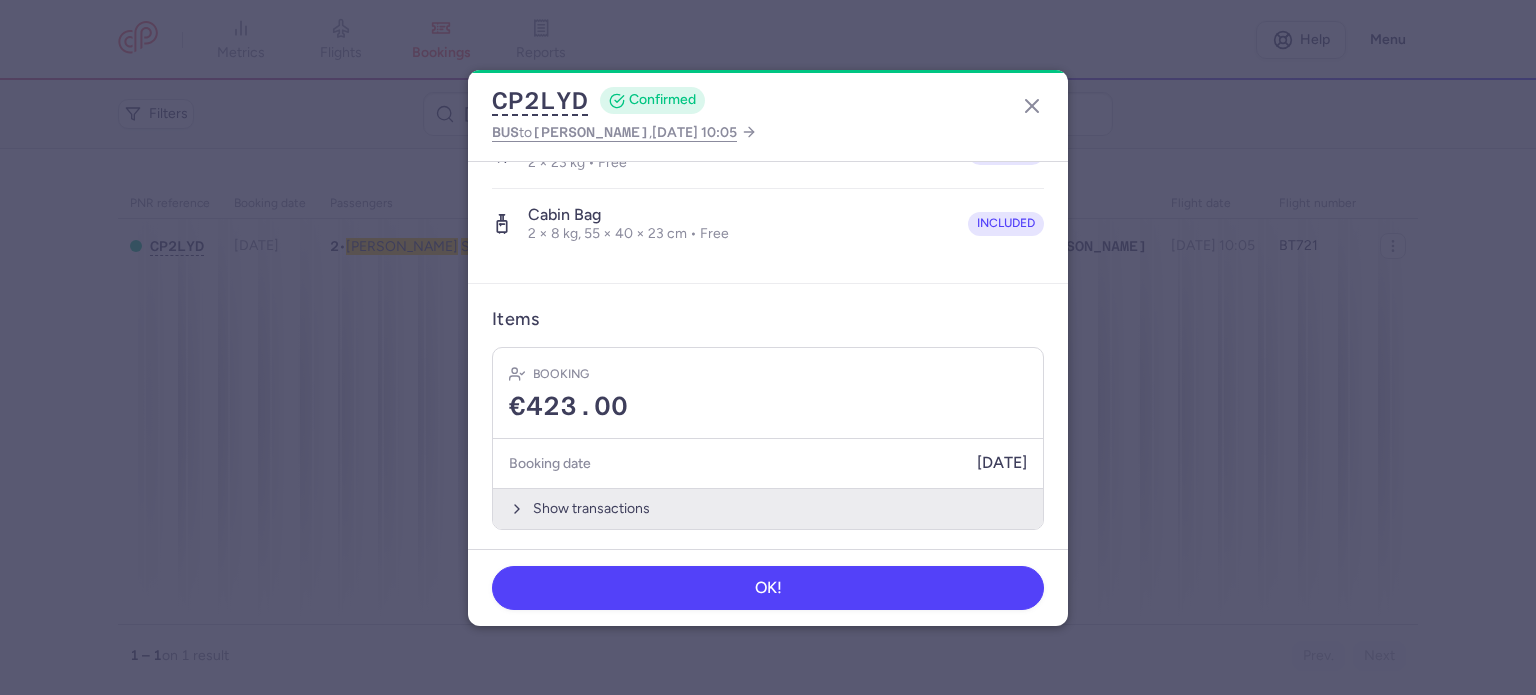 click on "Show transactions" at bounding box center (768, 508) 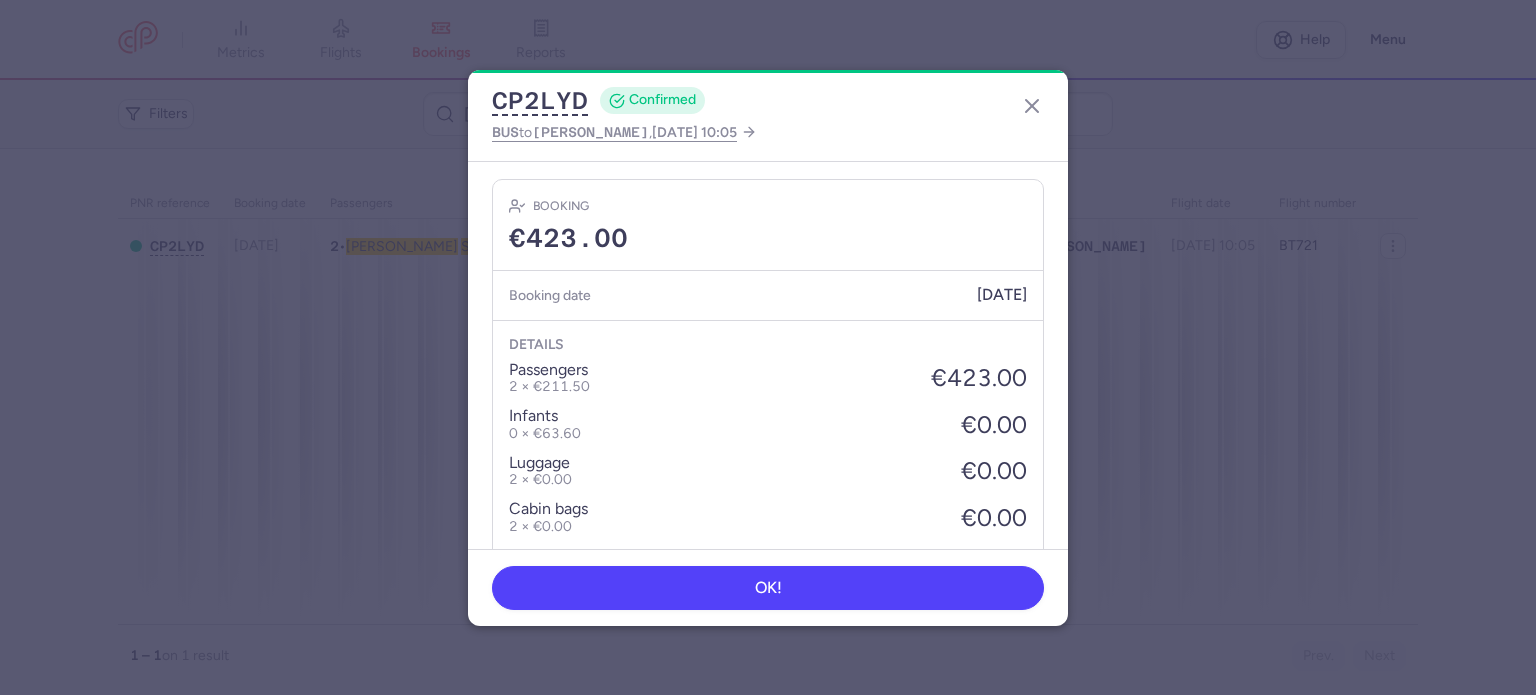 scroll, scrollTop: 792, scrollLeft: 0, axis: vertical 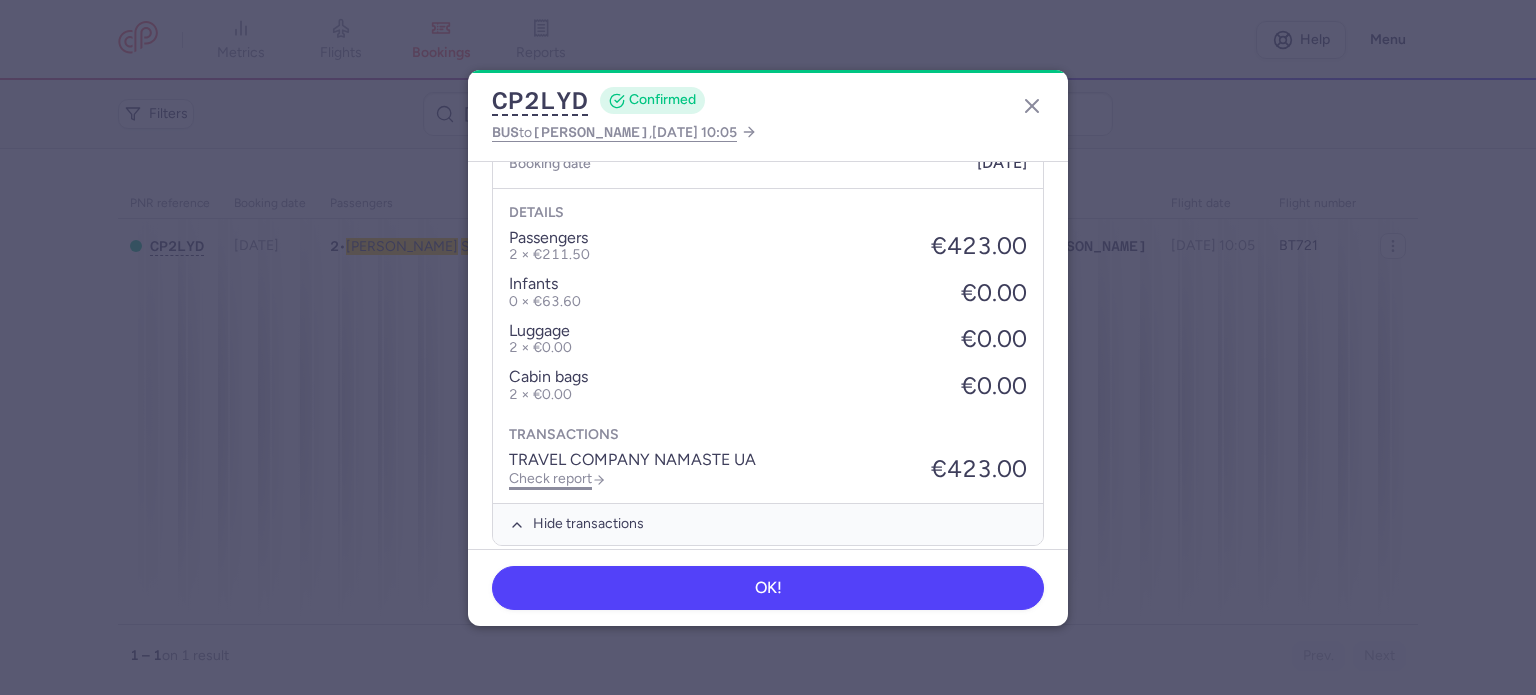 click on "Check report" 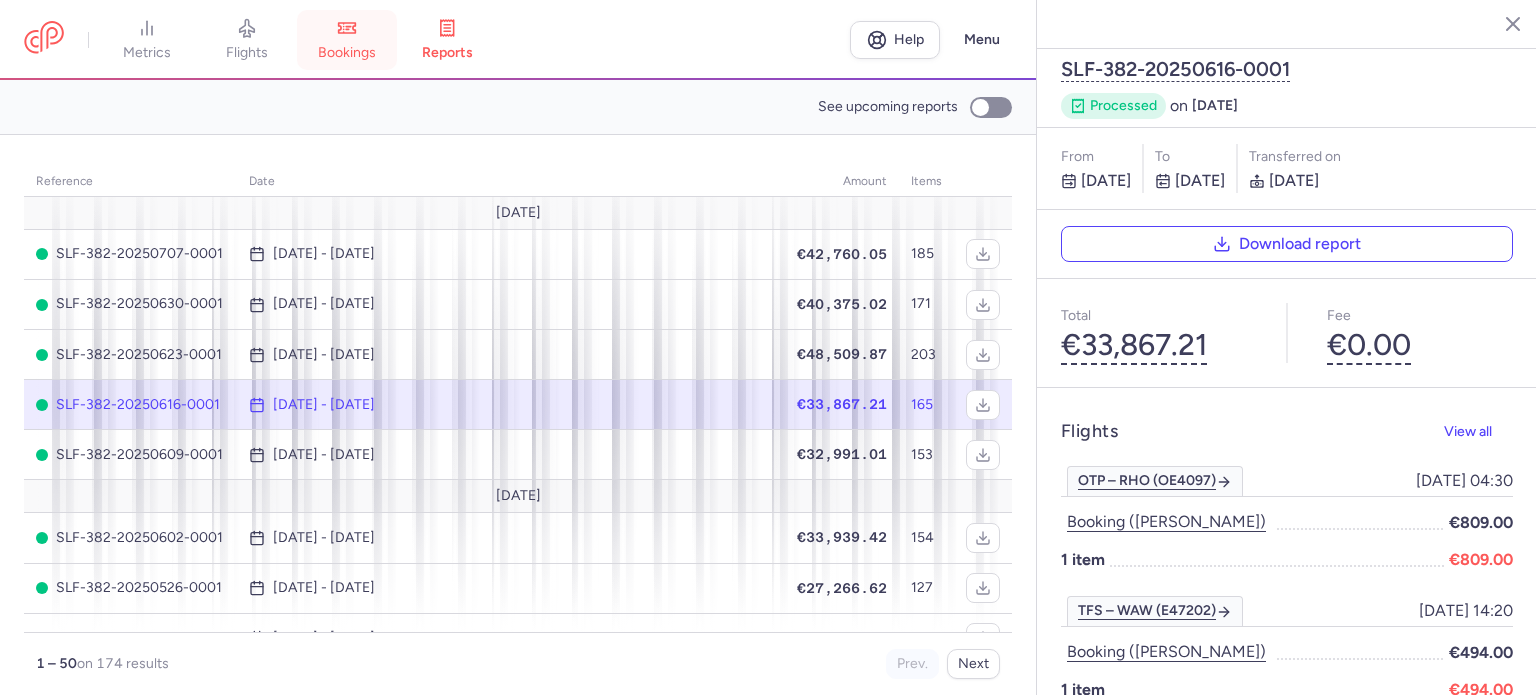 click on "bookings" at bounding box center (347, 53) 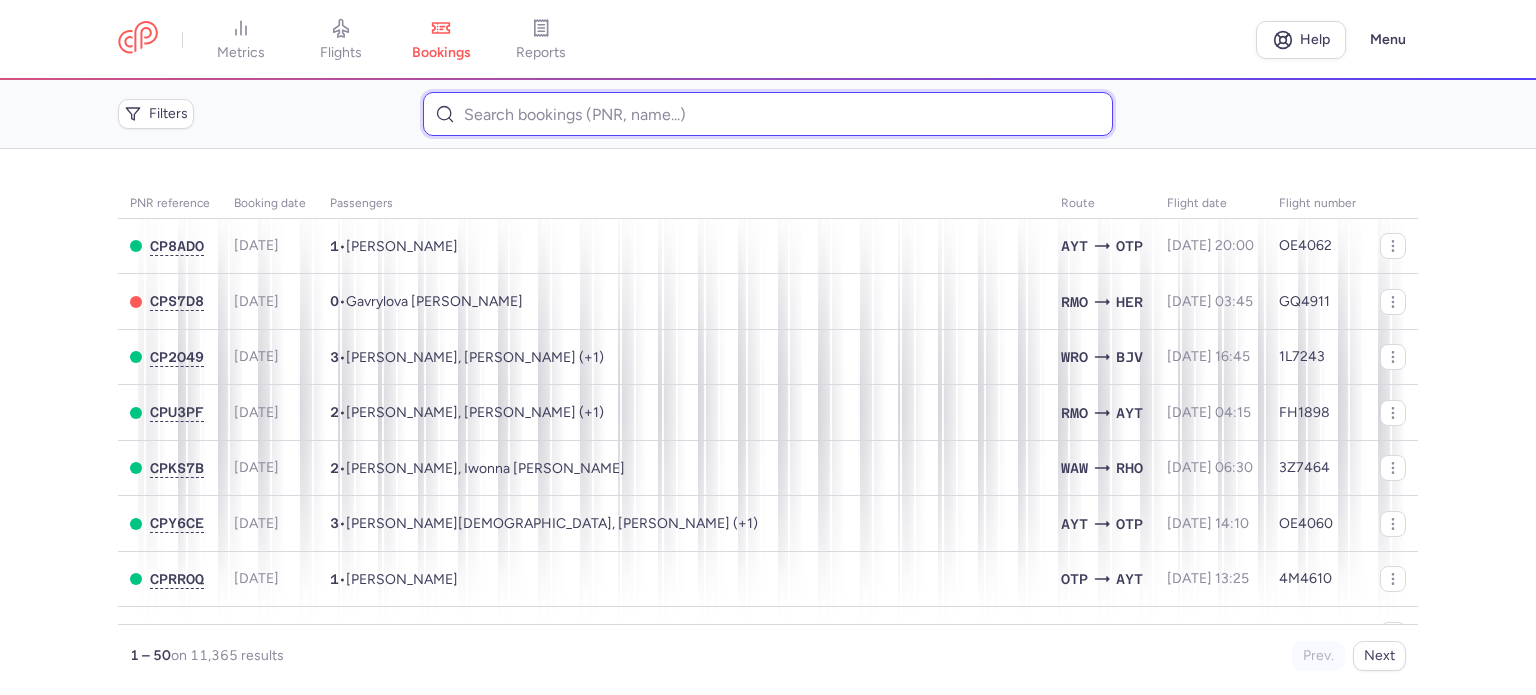 paste on "DROZDZ 	JOLANTA" 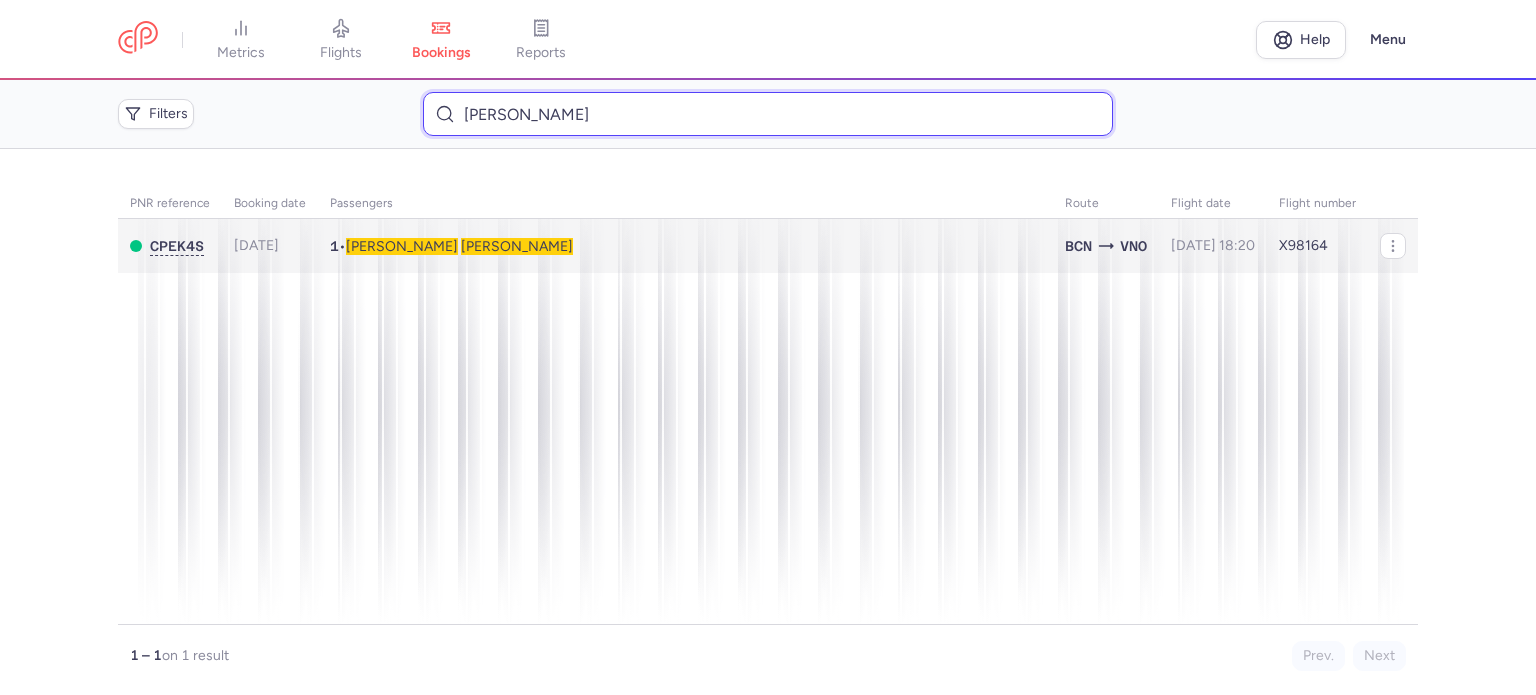 type on "DROZDZ 	JOLANTA" 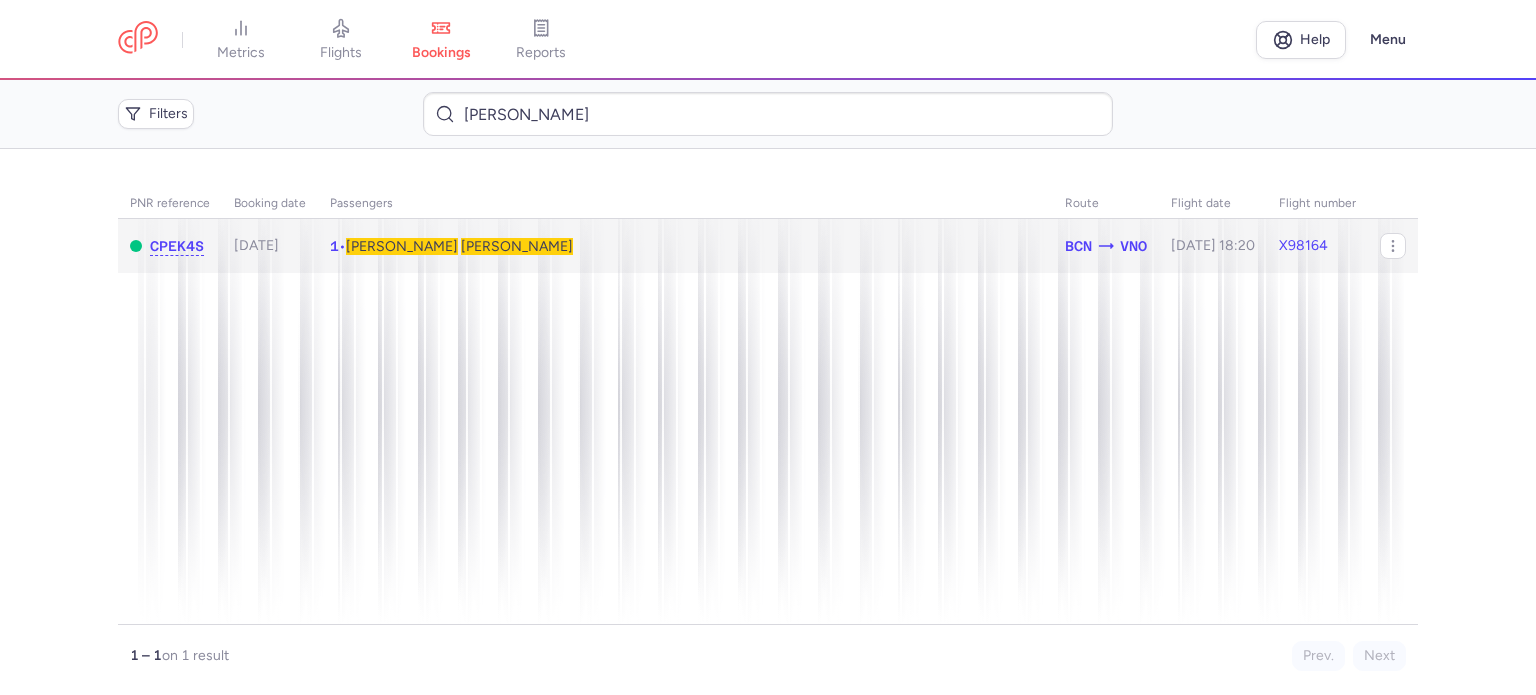 click on "1  •  Jolanta   DROZDZ" 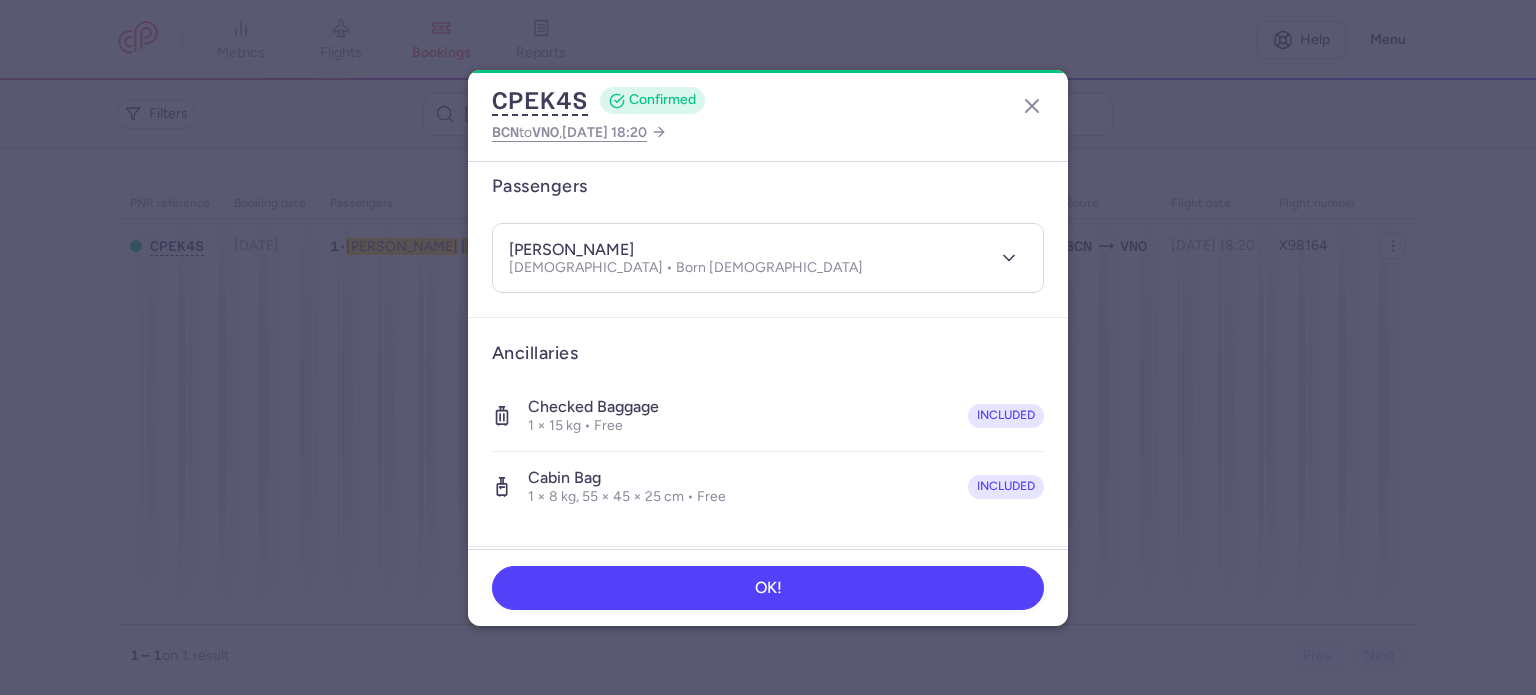 scroll, scrollTop: 400, scrollLeft: 0, axis: vertical 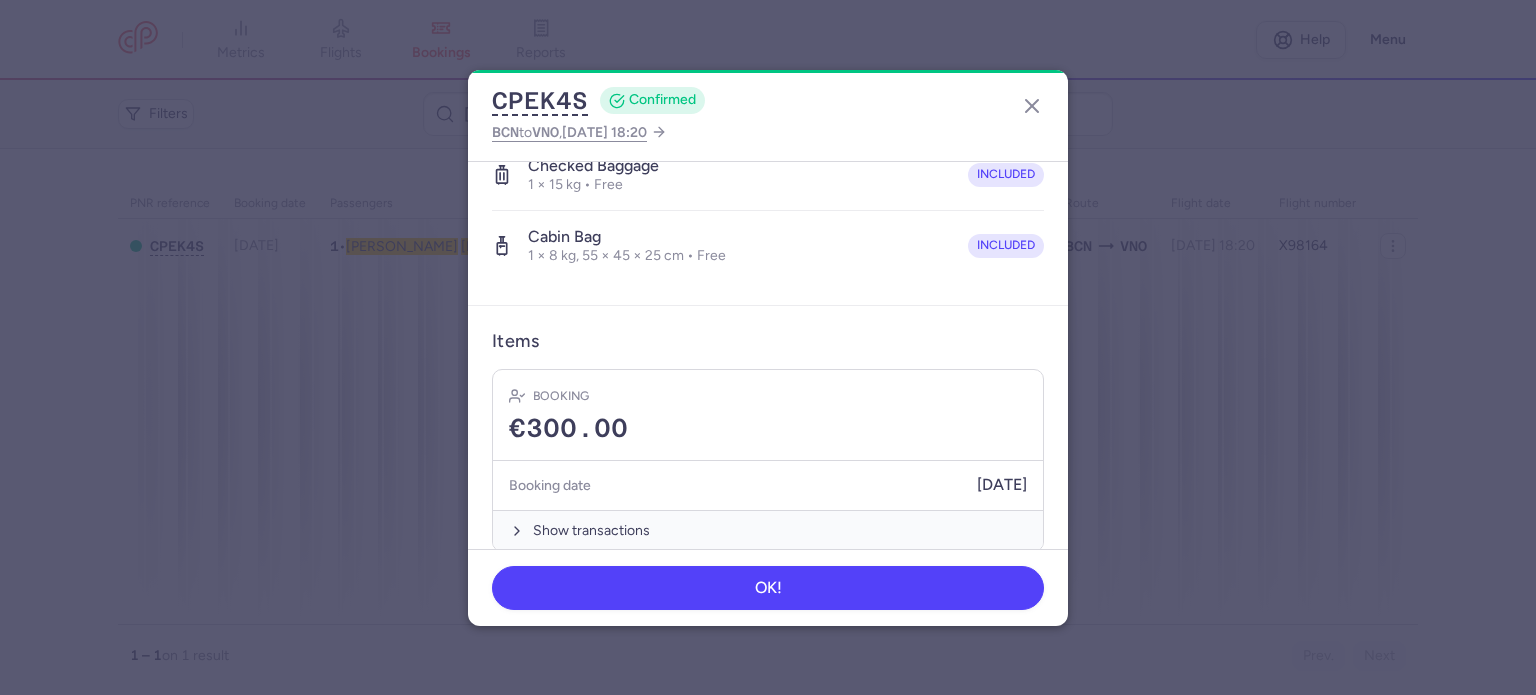 drag, startPoint x: 568, startPoint y: 524, endPoint x: 576, endPoint y: 466, distance: 58.549126 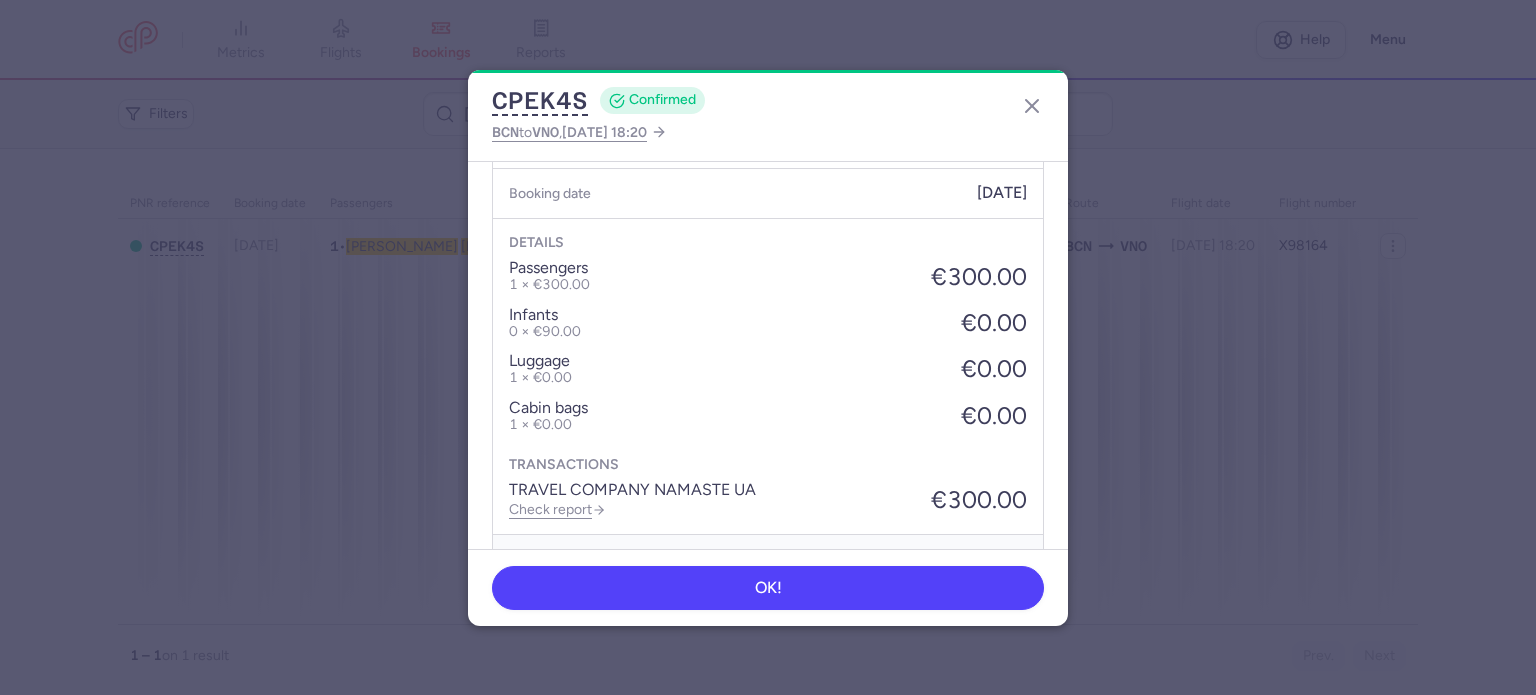 scroll, scrollTop: 700, scrollLeft: 0, axis: vertical 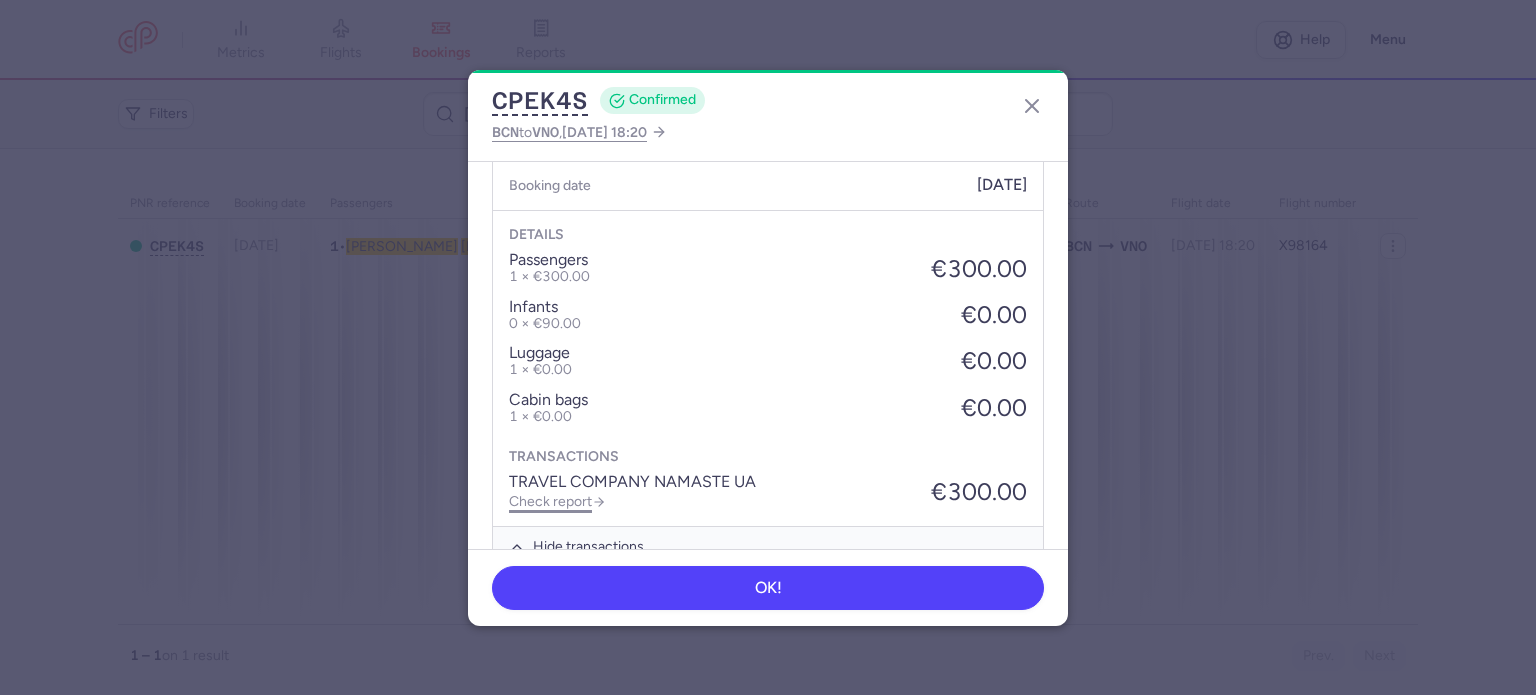 click on "Check report" 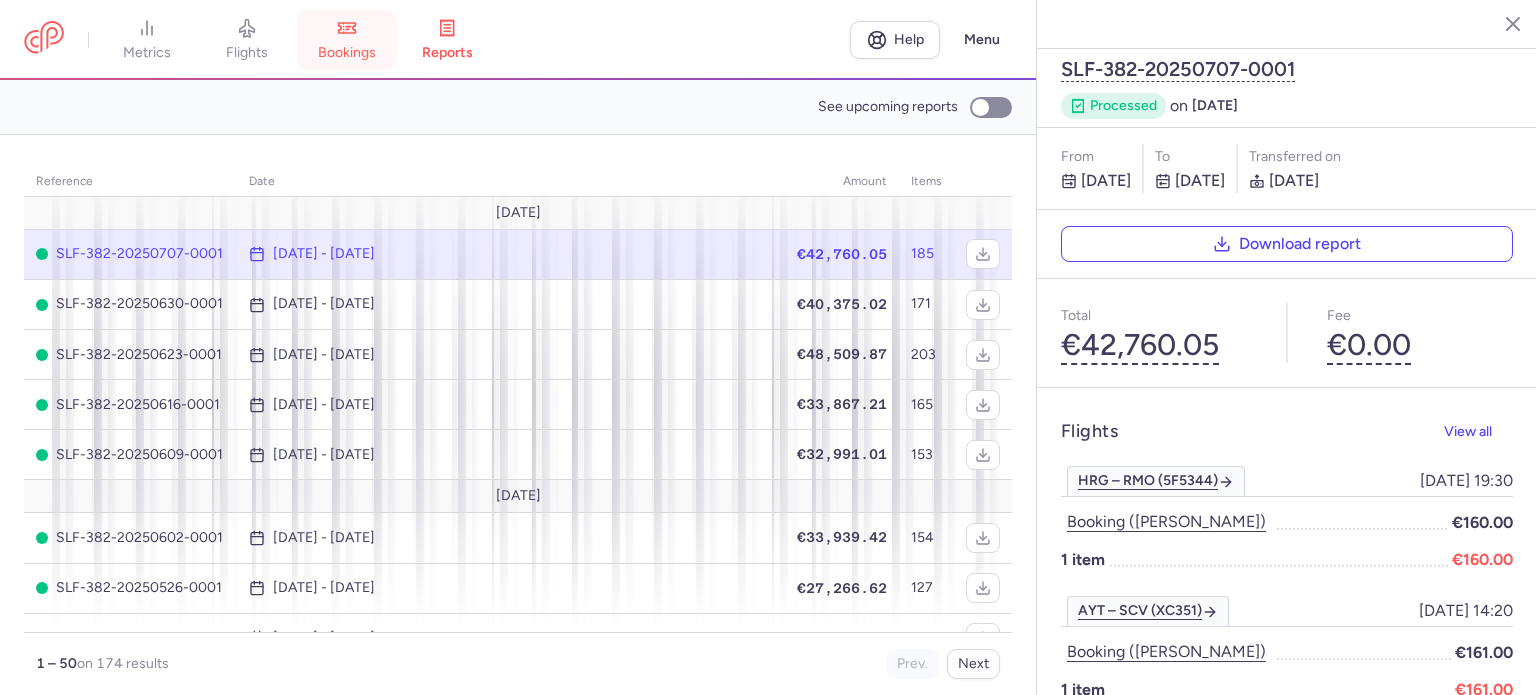 click on "bookings" at bounding box center [347, 53] 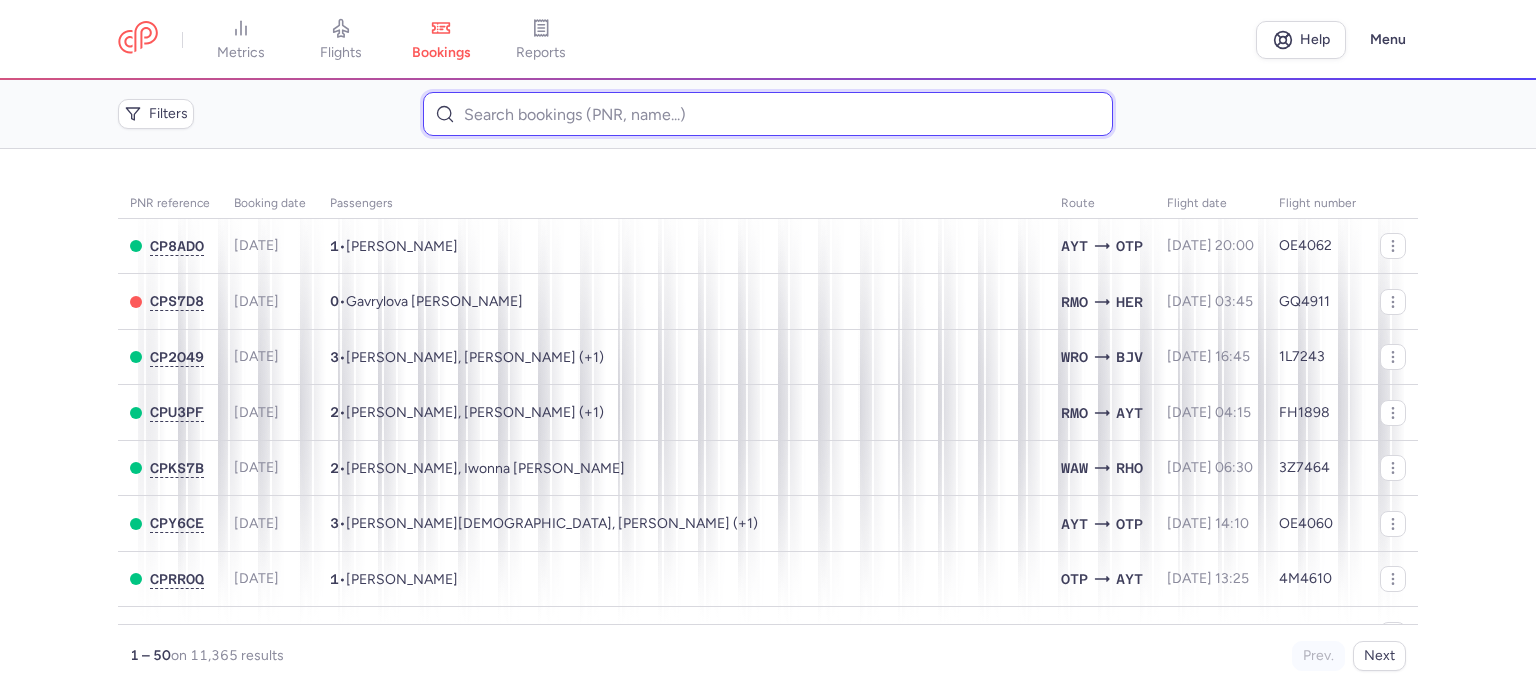 paste on "SUPRINAVICIUS 	SIMONAS" 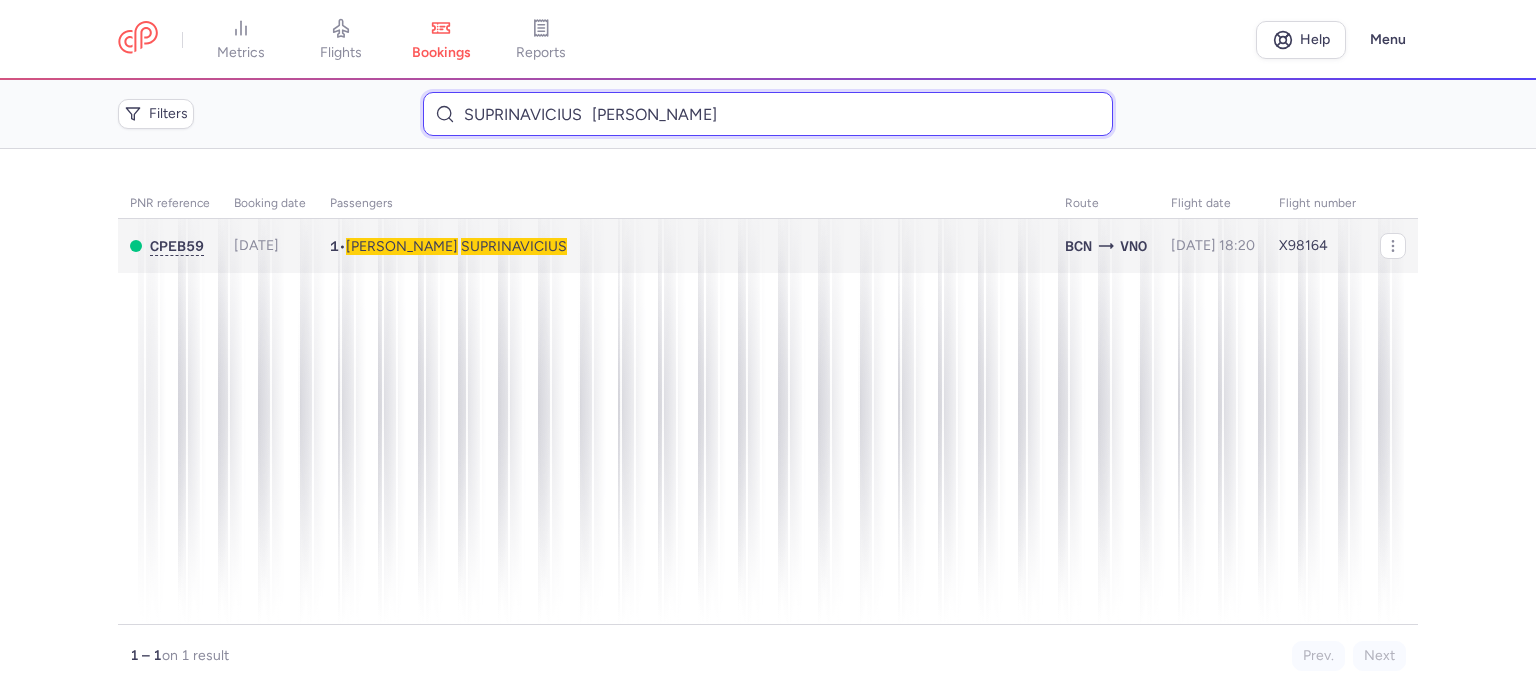 type on "SUPRINAVICIUS 	SIMONAS" 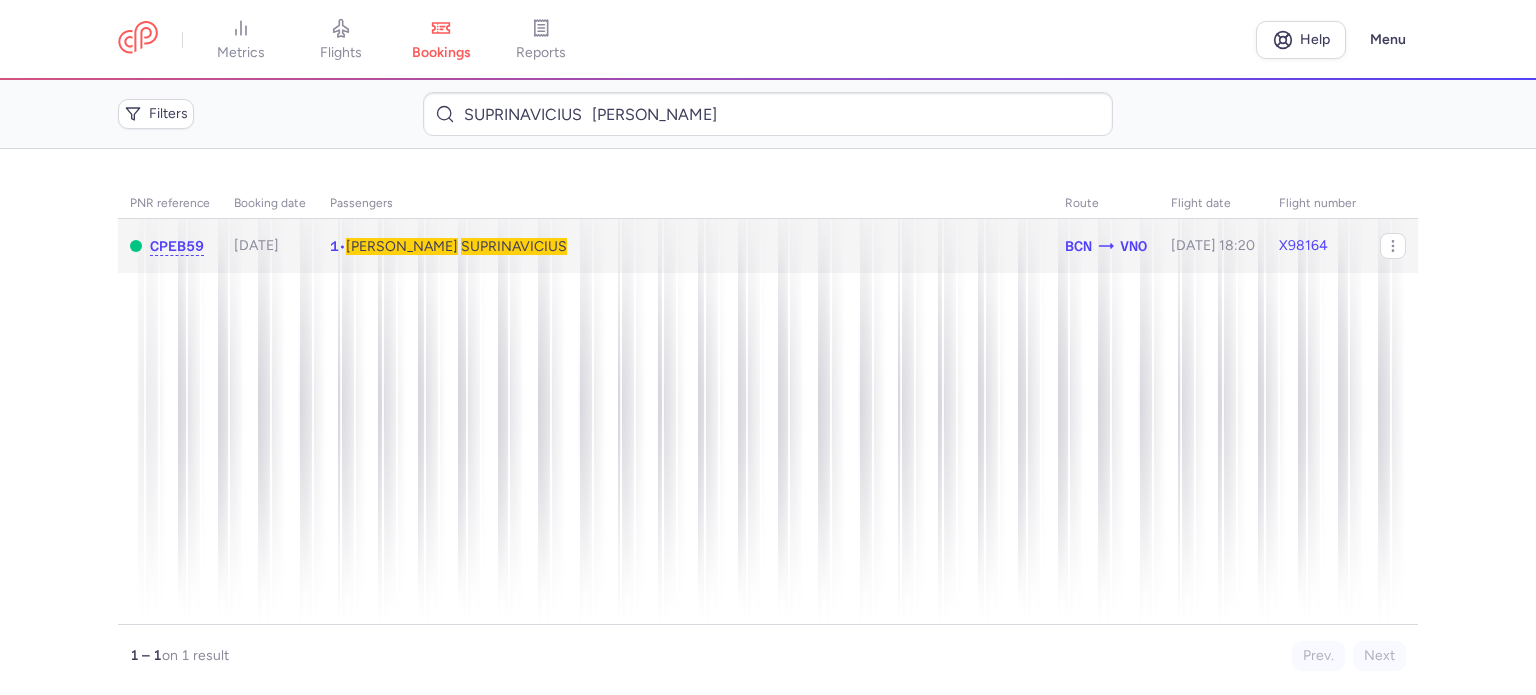 click on "SUPRINAVICIUS" at bounding box center [514, 246] 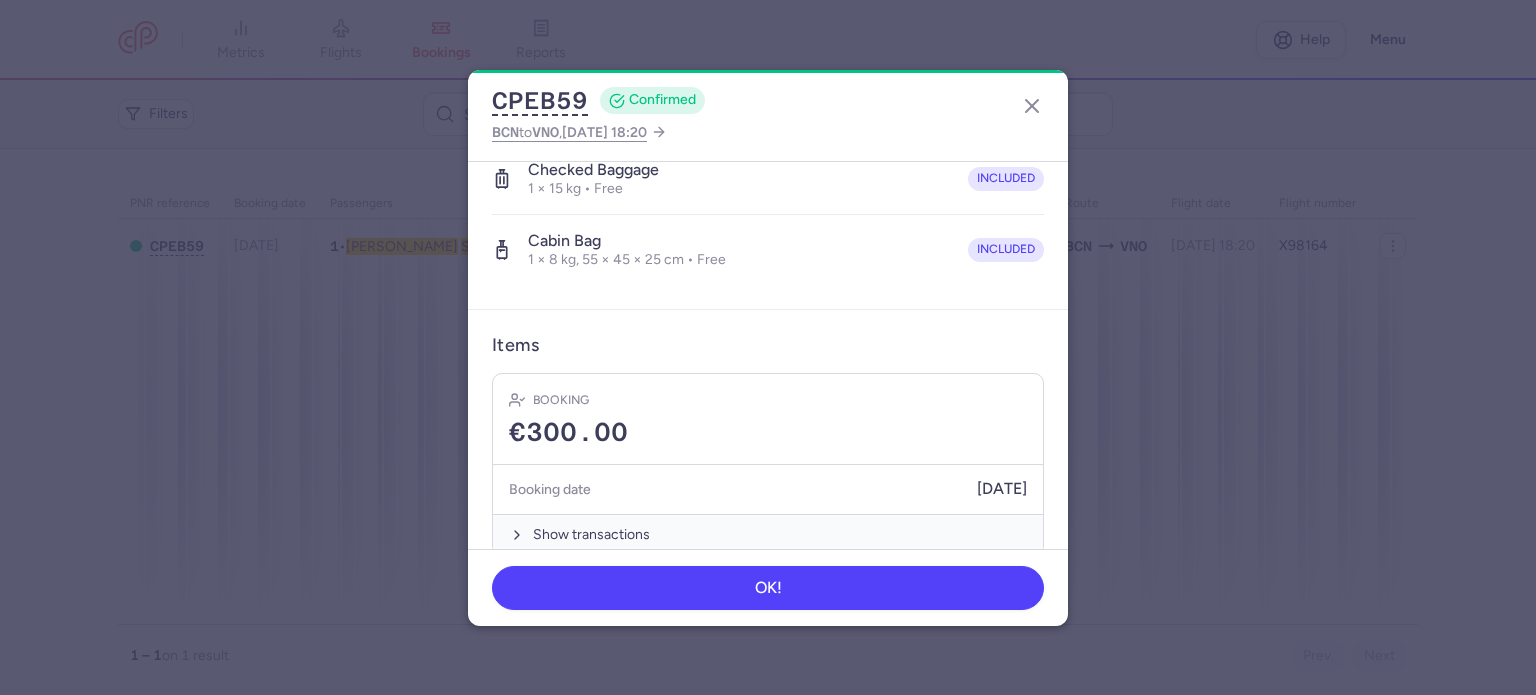 scroll, scrollTop: 400, scrollLeft: 0, axis: vertical 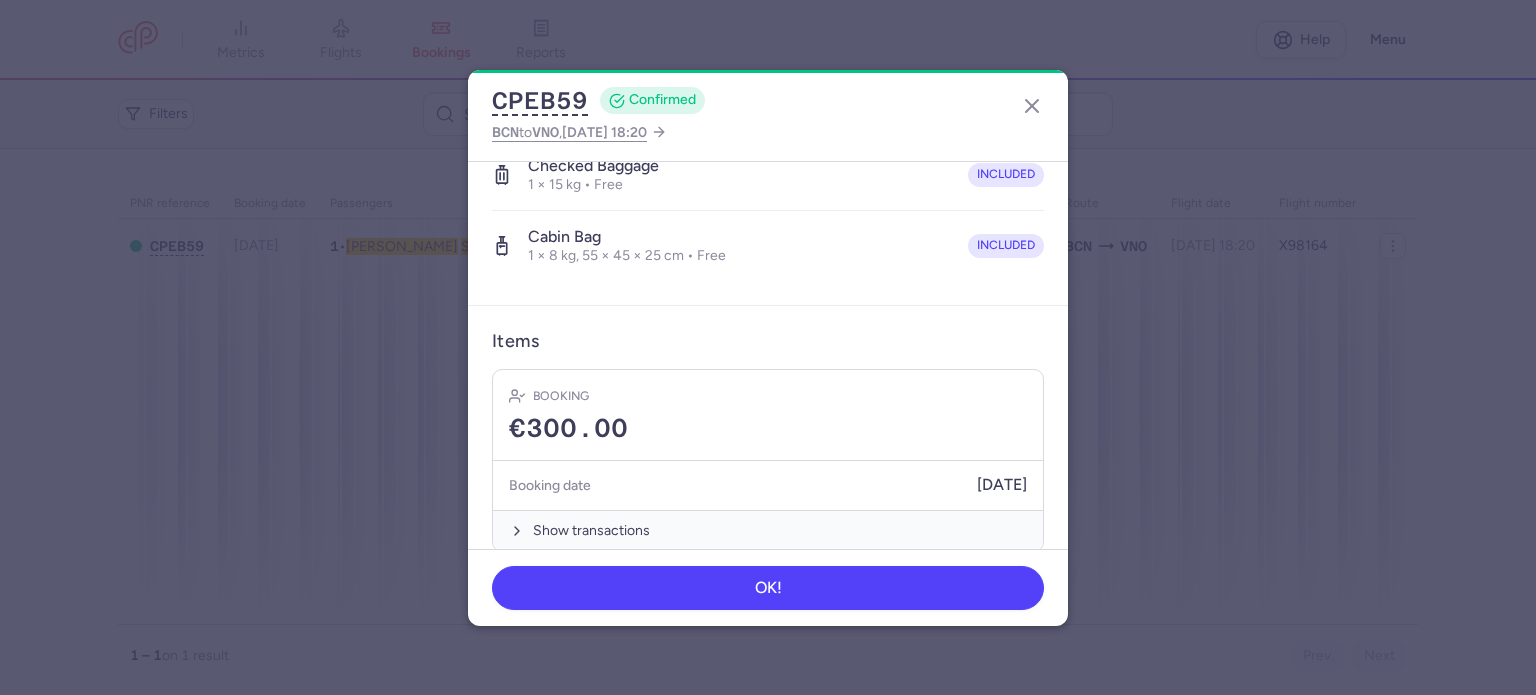 drag, startPoint x: 576, startPoint y: 531, endPoint x: 573, endPoint y: 502, distance: 29.15476 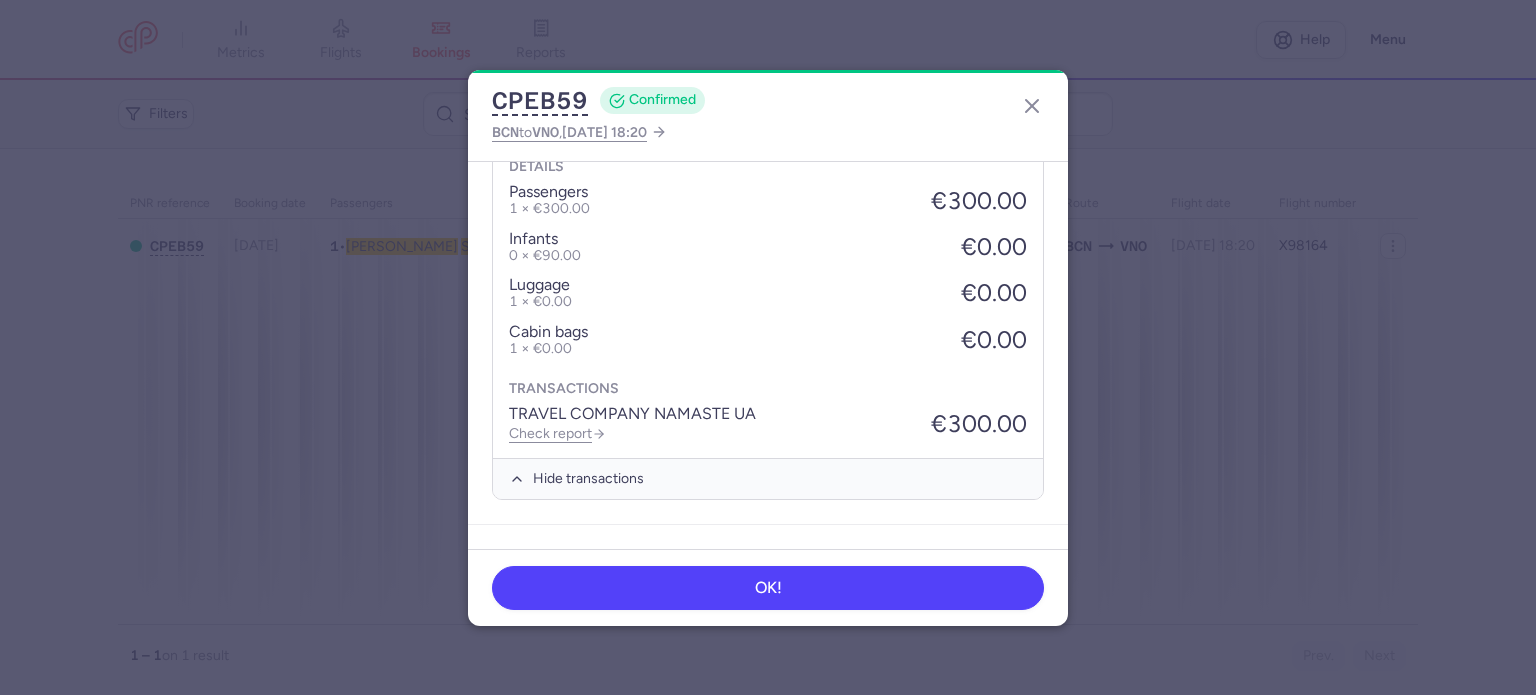 scroll, scrollTop: 800, scrollLeft: 0, axis: vertical 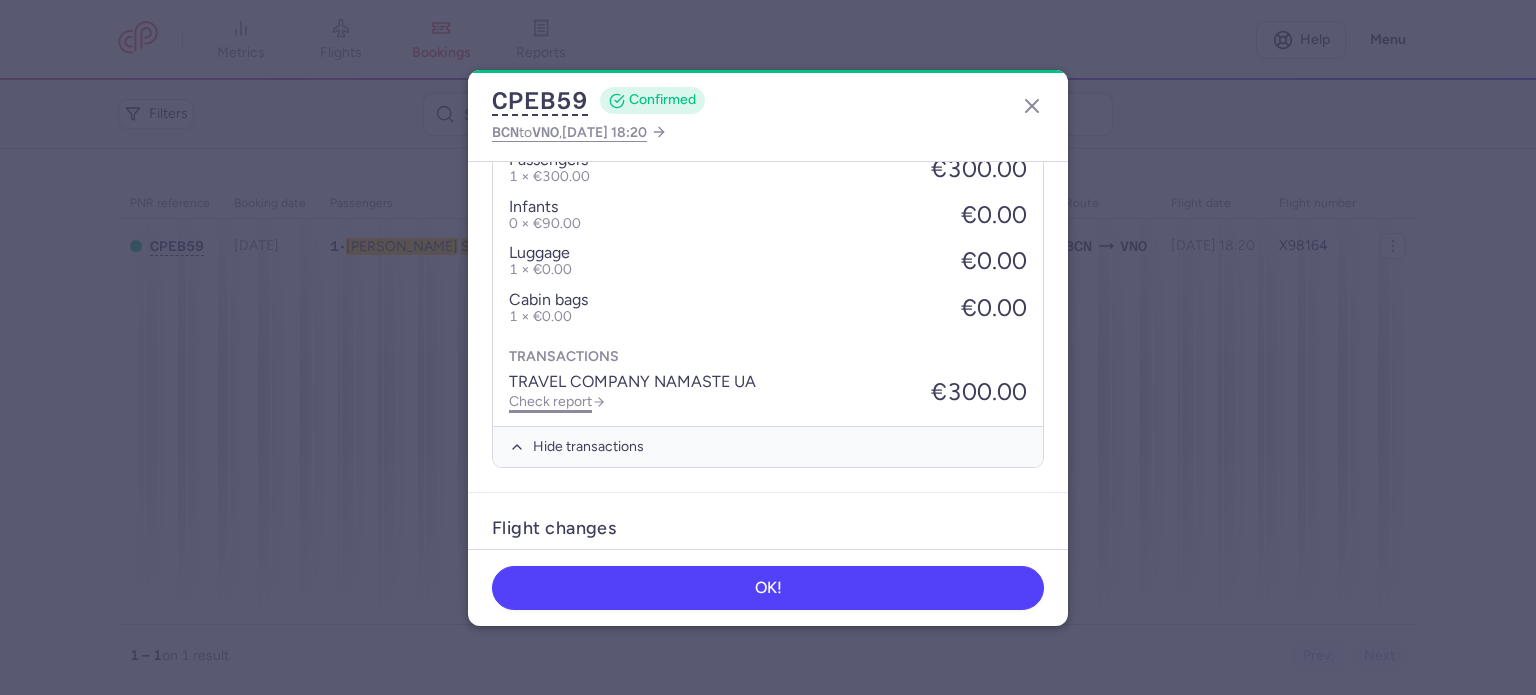 click on "Check report" 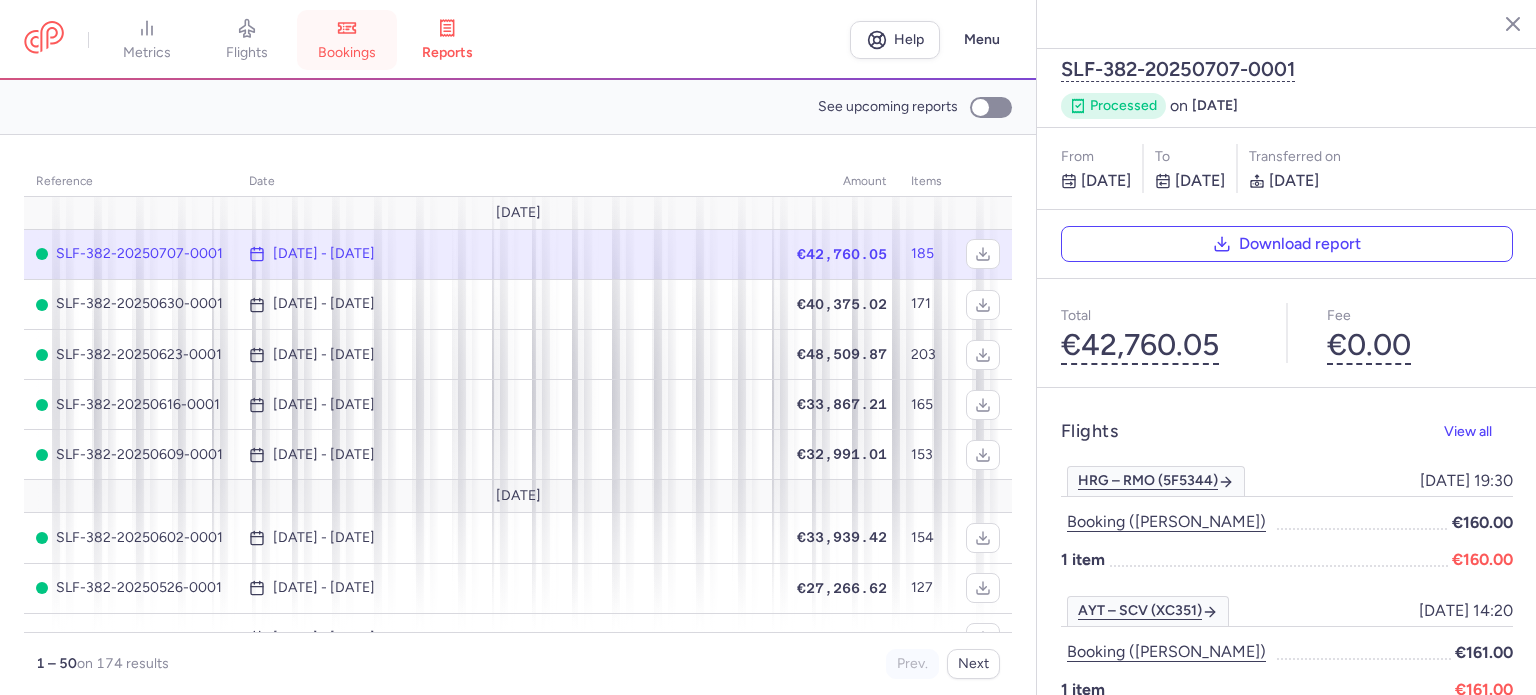 click 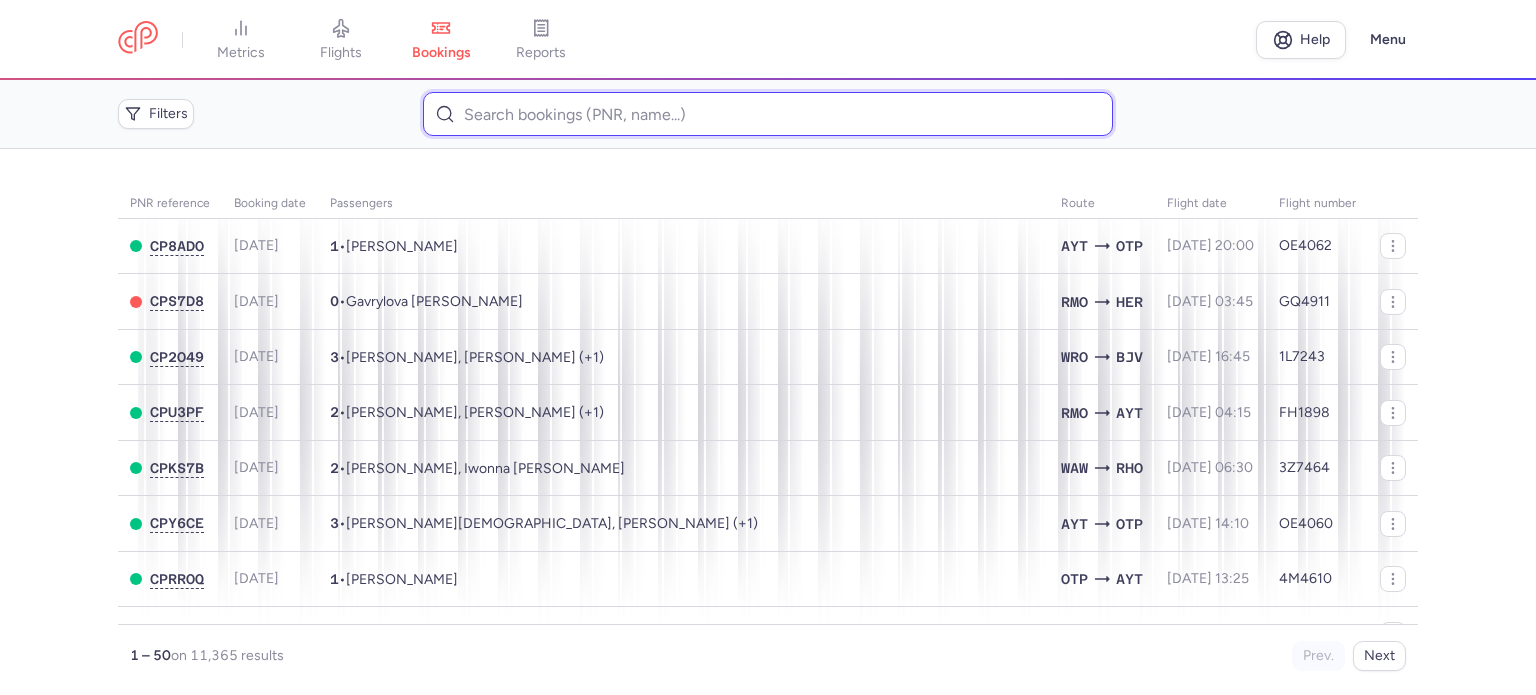 click at bounding box center (767, 114) 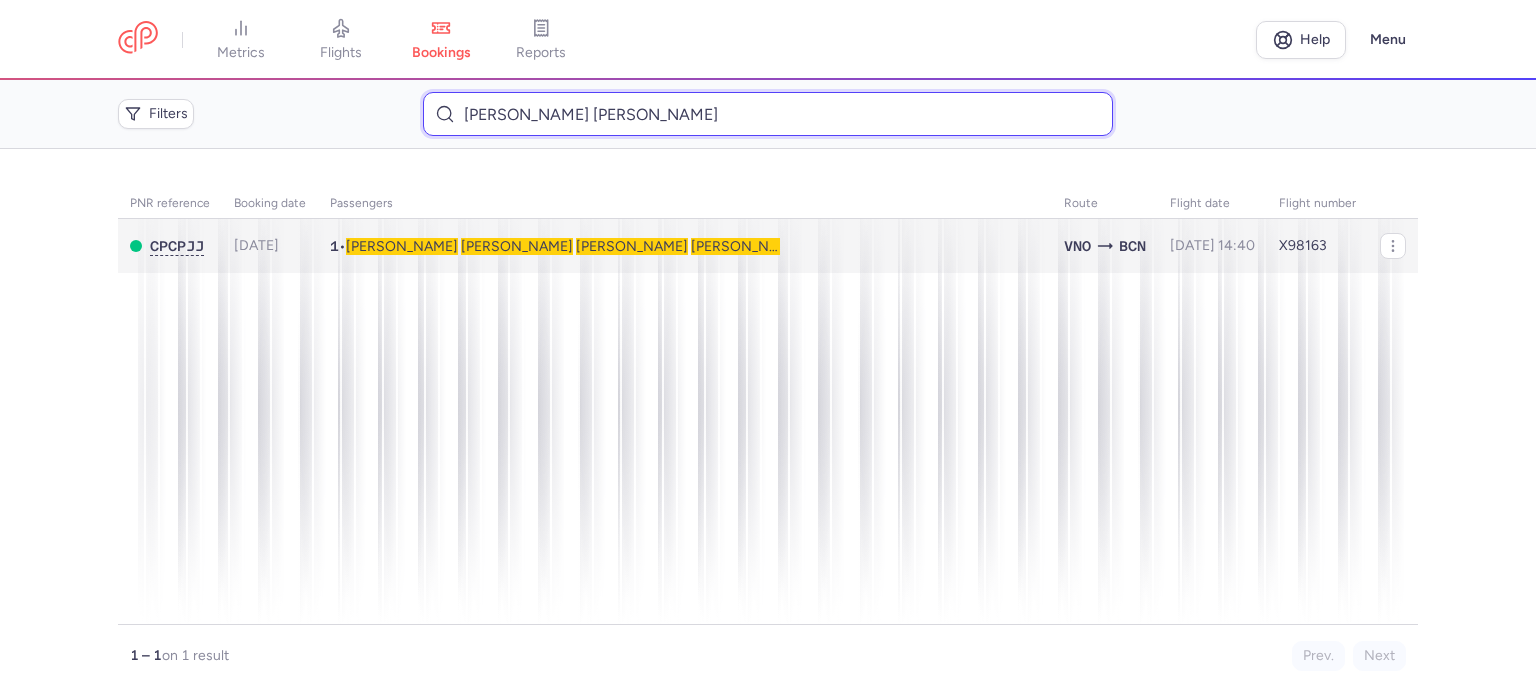type on "[PERSON_NAME] [PERSON_NAME]" 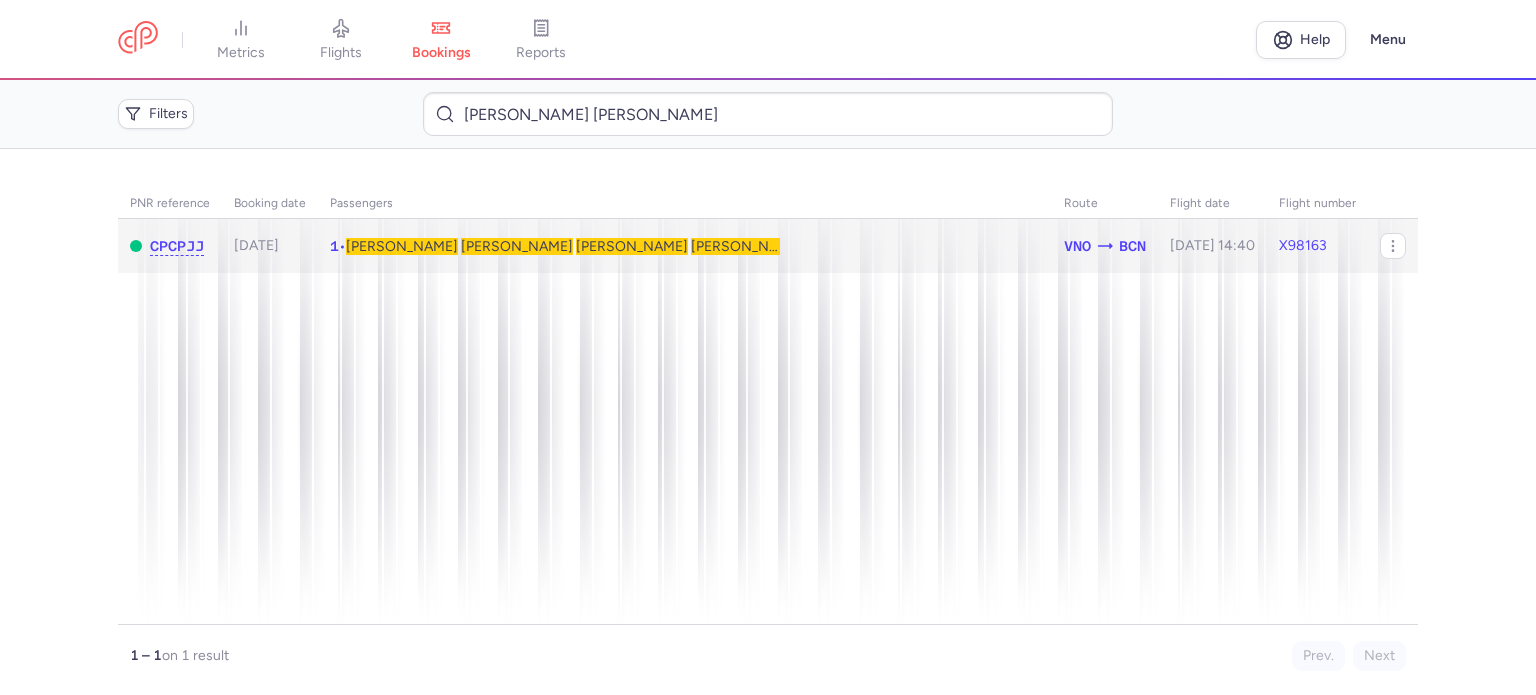 click on "[PERSON_NAME]" at bounding box center (632, 246) 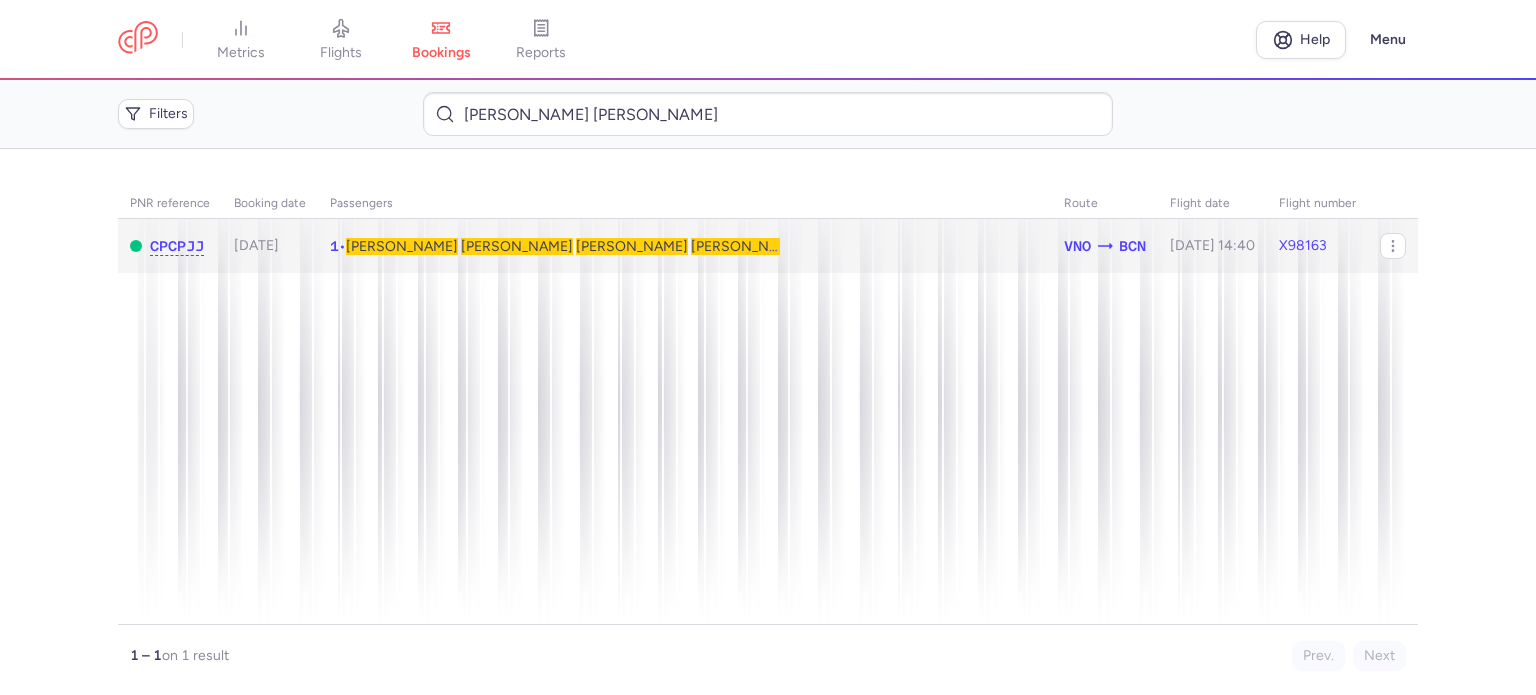 click on "[PERSON_NAME]" at bounding box center (632, 246) 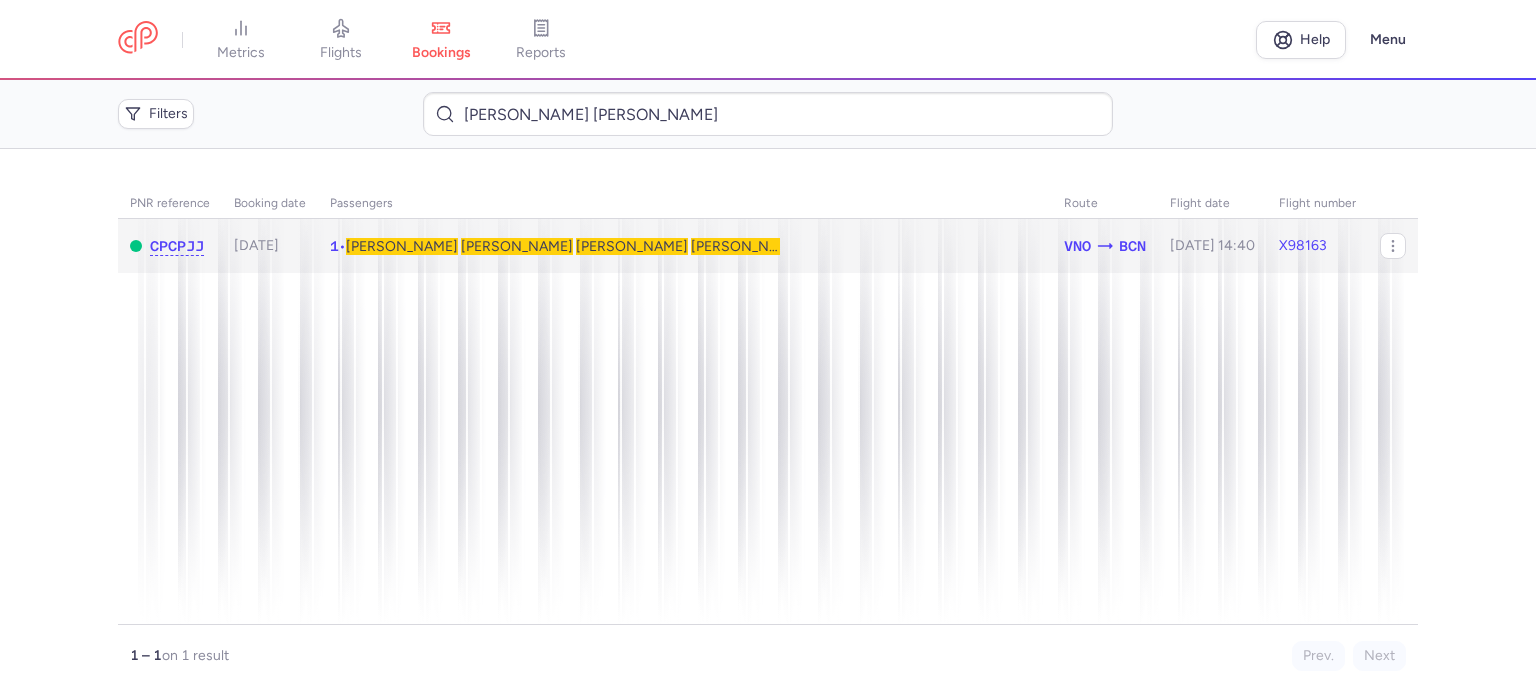 click on "[PERSON_NAME]" at bounding box center [632, 246] 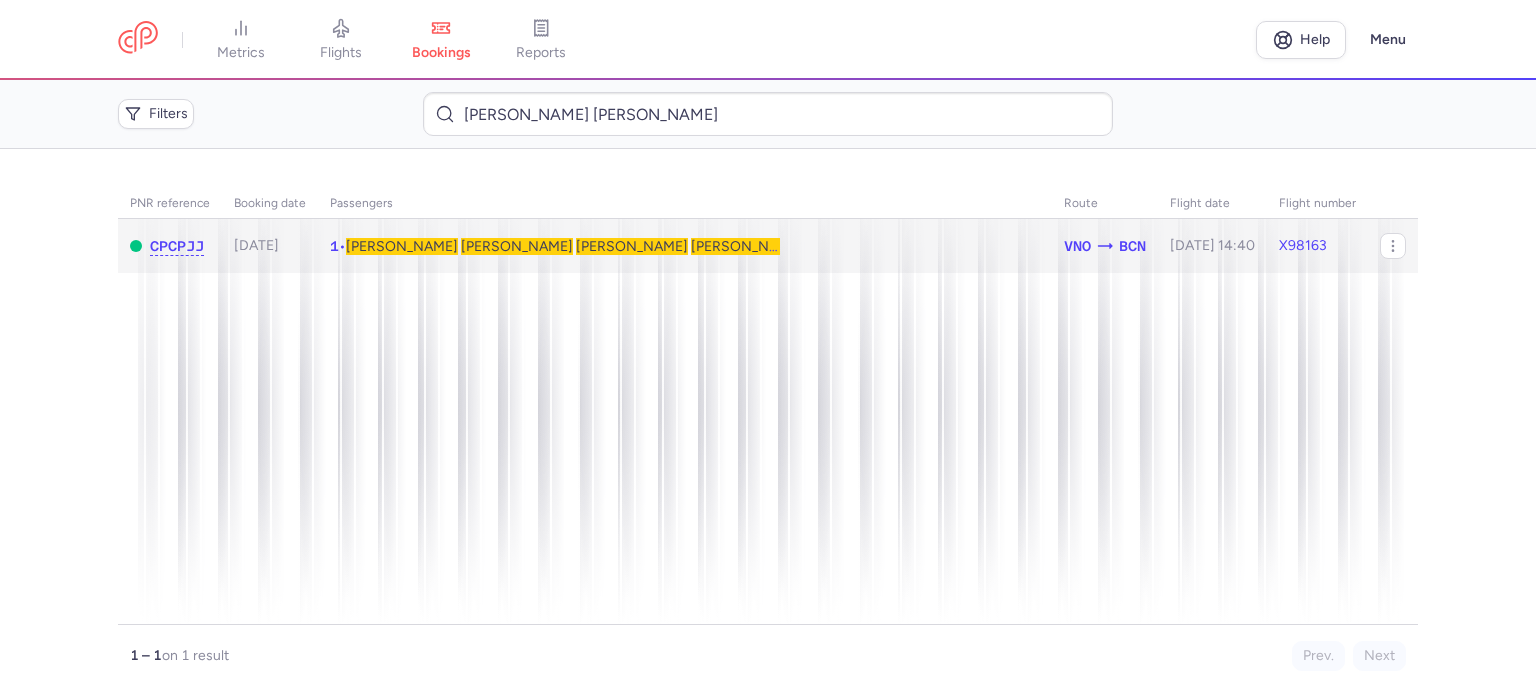 click on "[PERSON_NAME]" at bounding box center (632, 246) 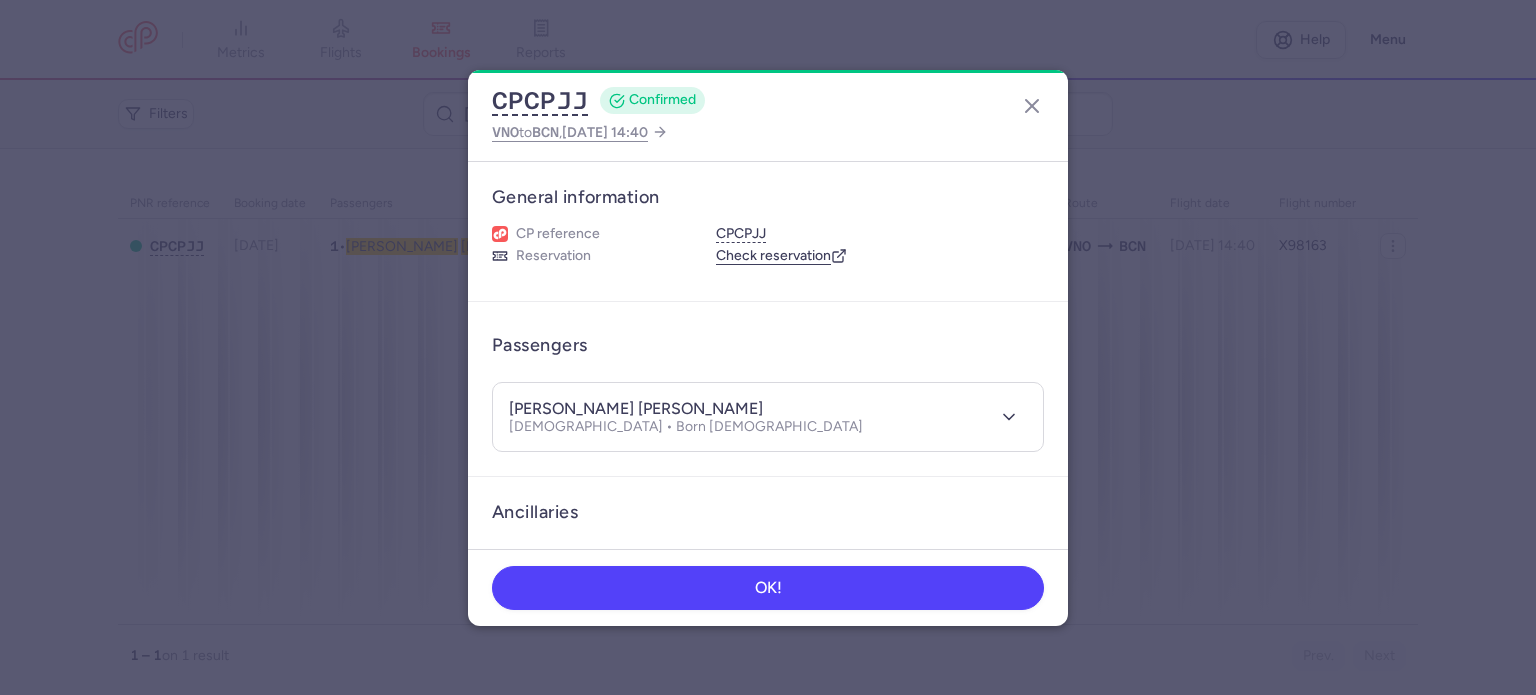 scroll, scrollTop: 0, scrollLeft: 0, axis: both 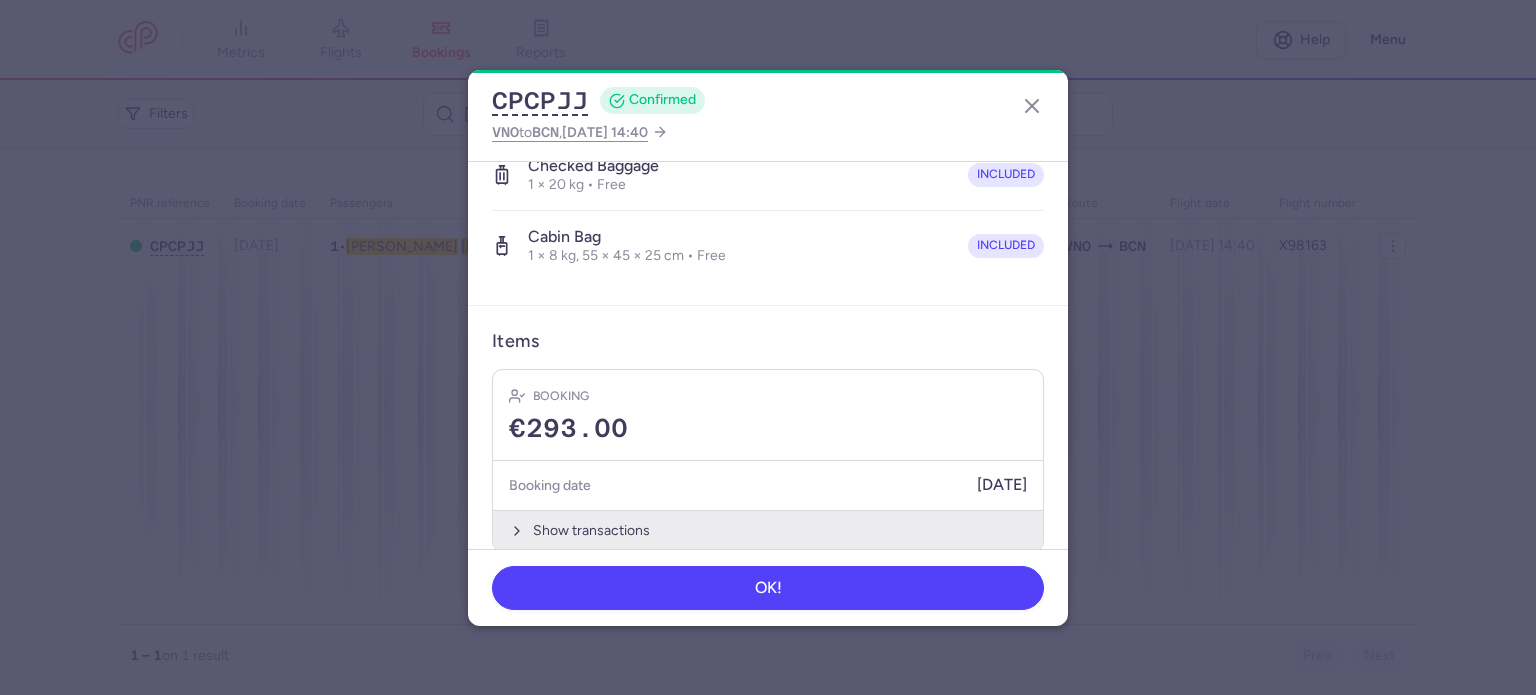 drag, startPoint x: 588, startPoint y: 531, endPoint x: 586, endPoint y: 520, distance: 11.18034 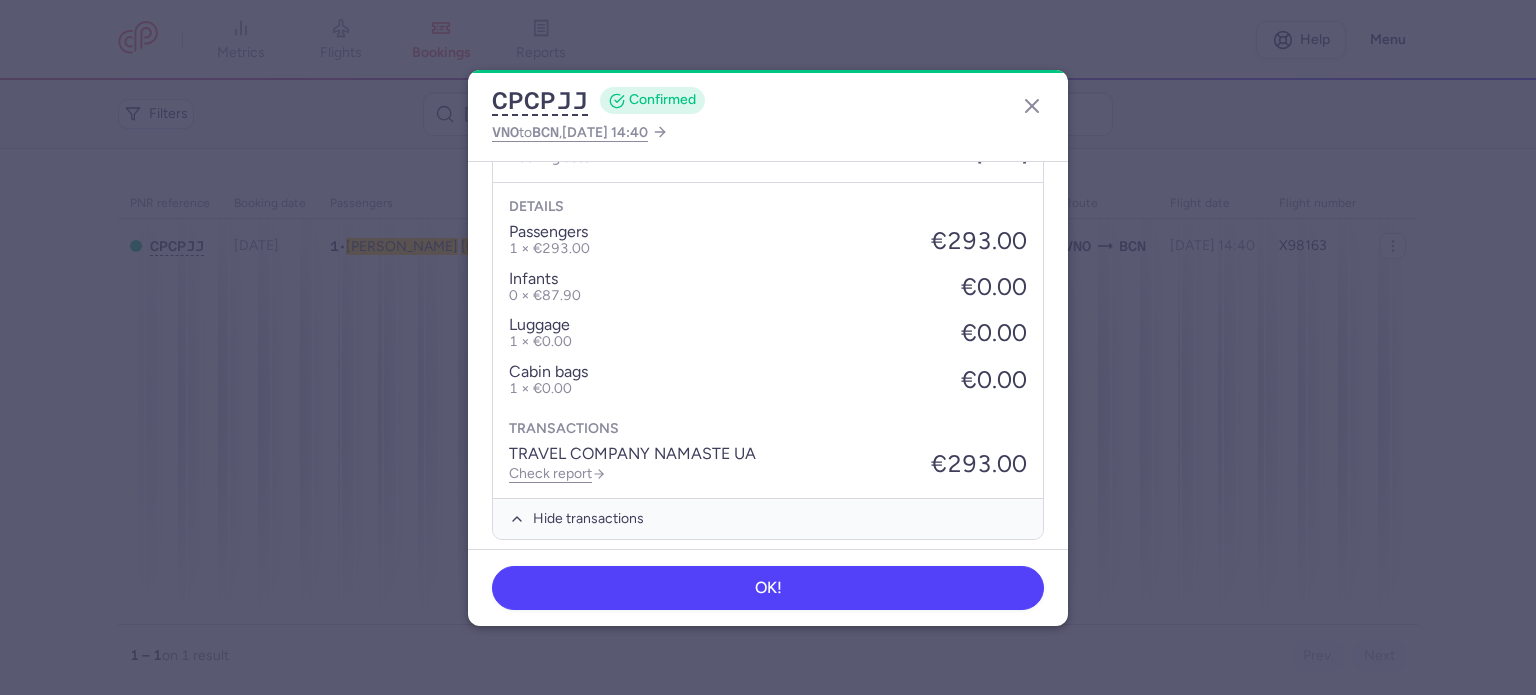 scroll, scrollTop: 739, scrollLeft: 0, axis: vertical 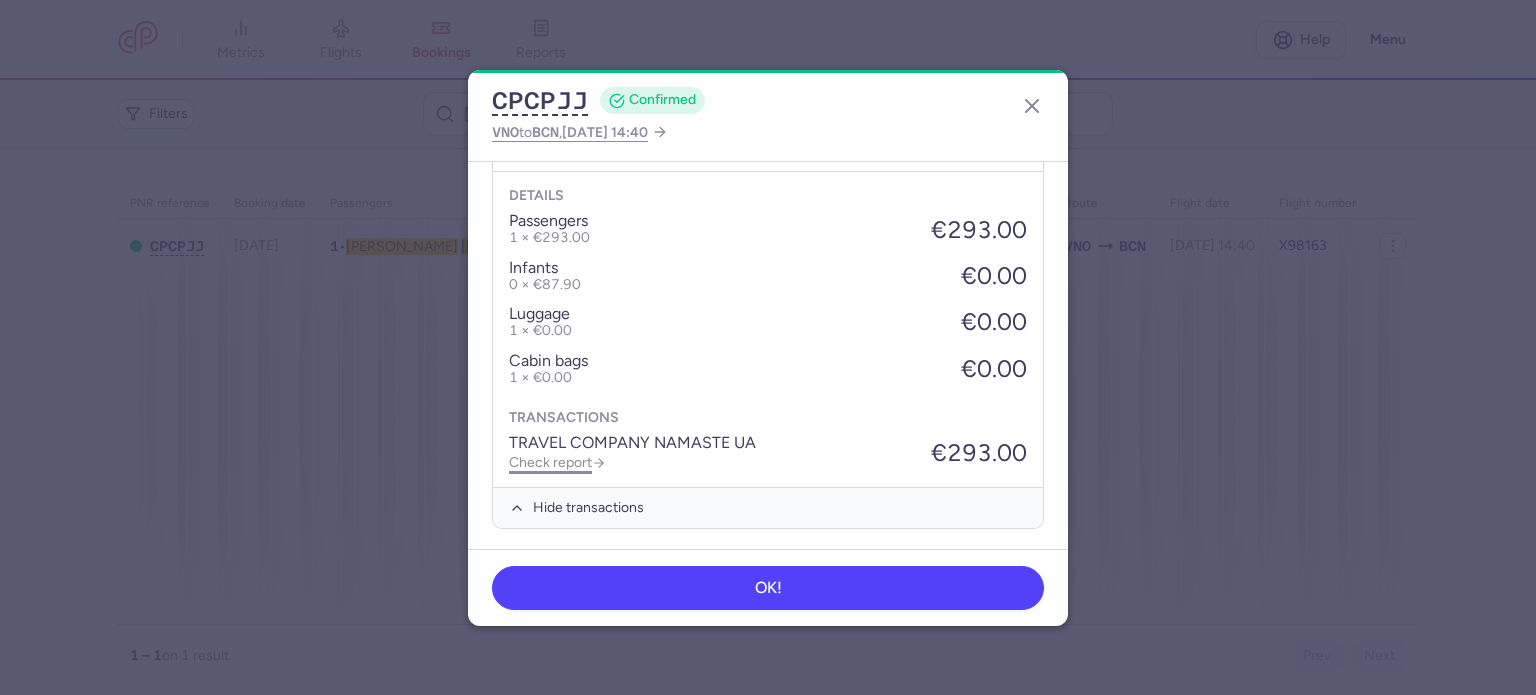click on "Check report" 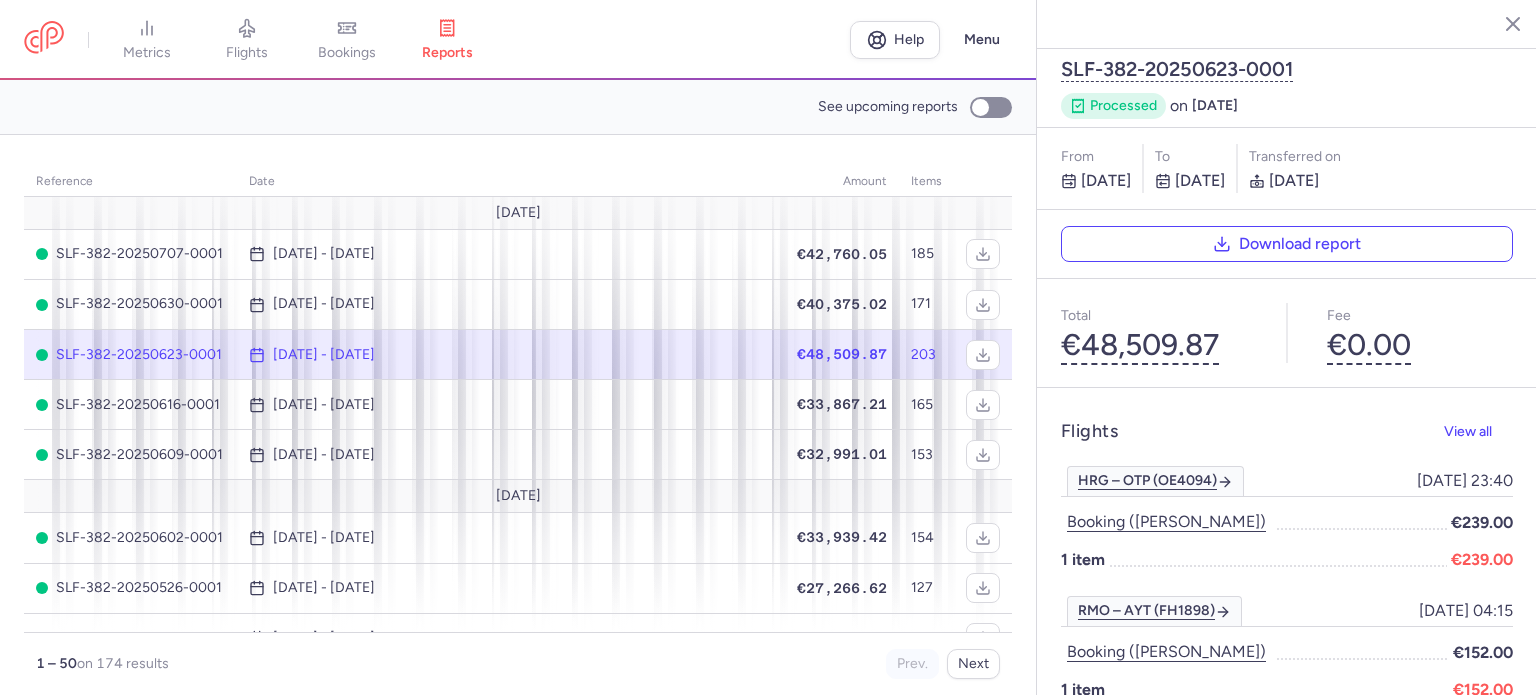 click on "bookings" at bounding box center (347, 53) 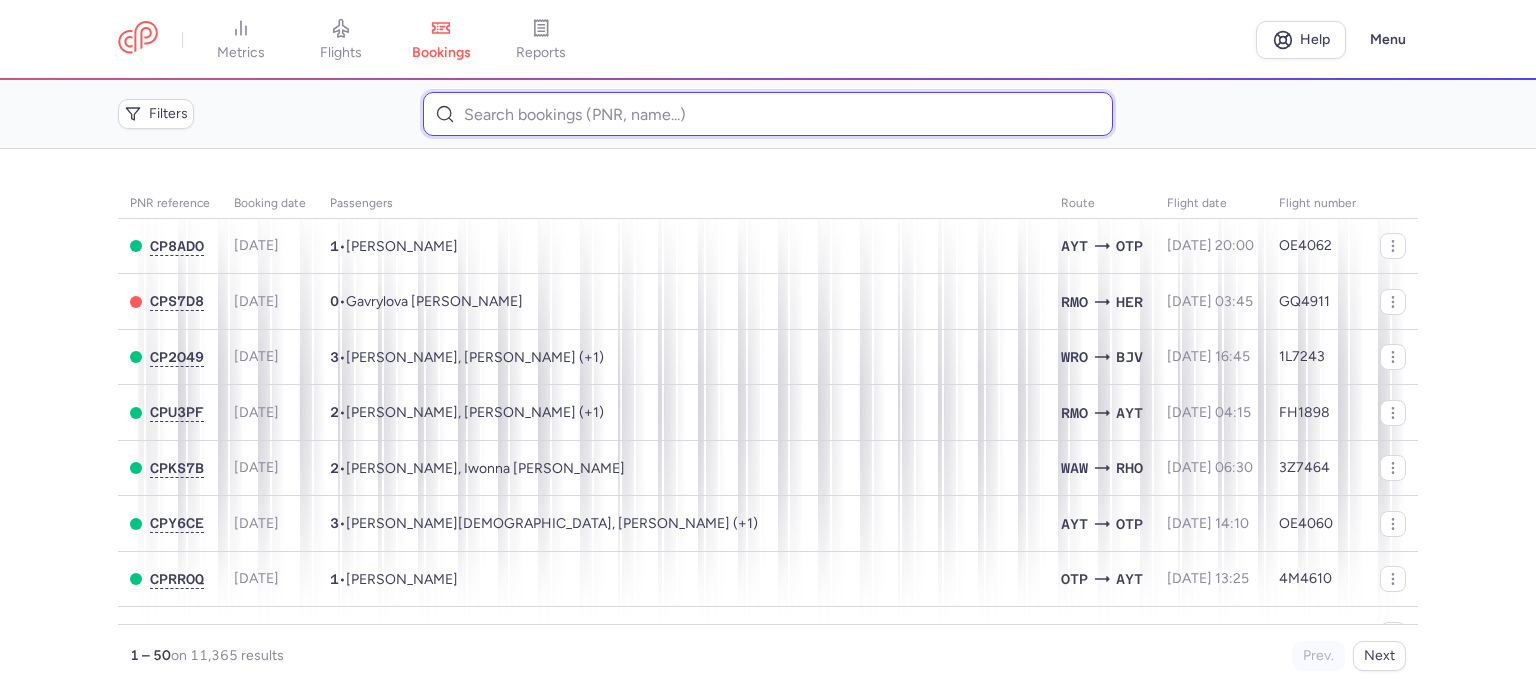paste on "[PERSON_NAME]" 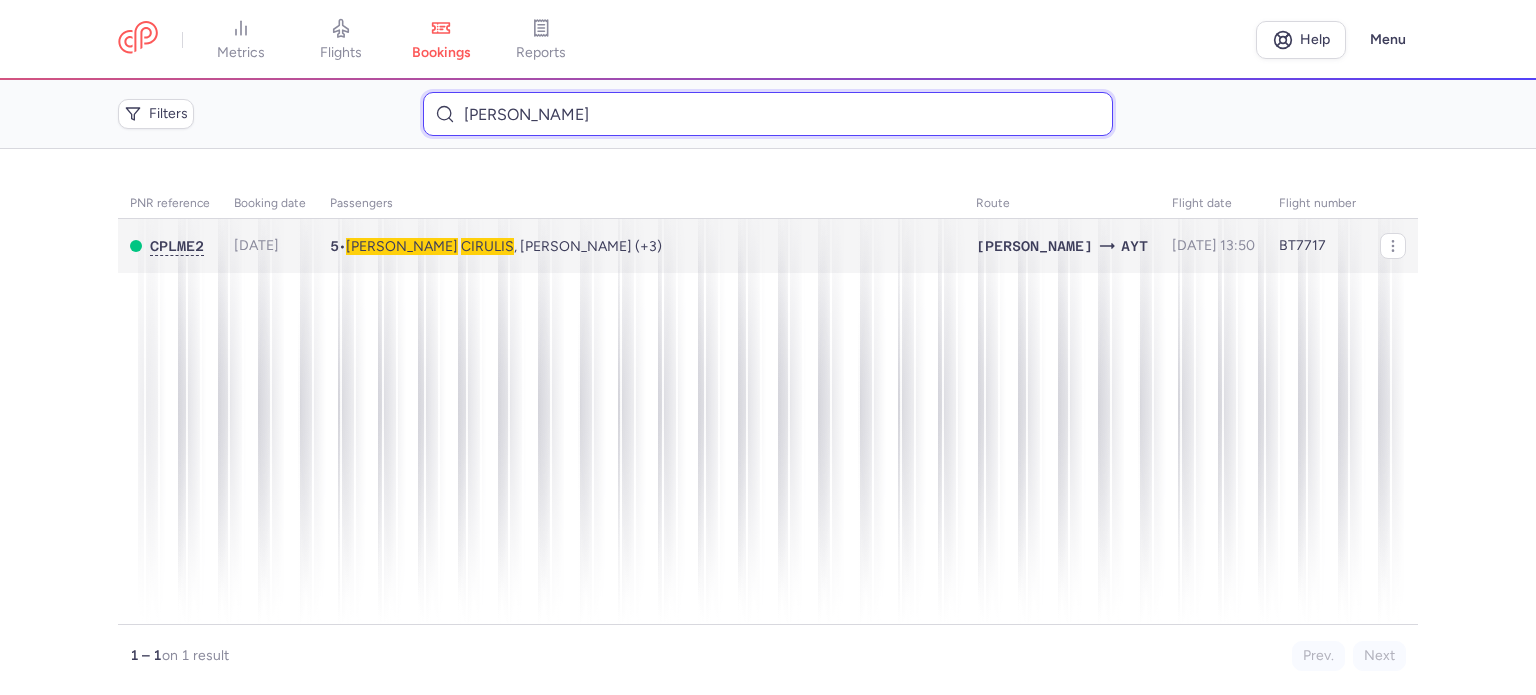 type on "[PERSON_NAME]" 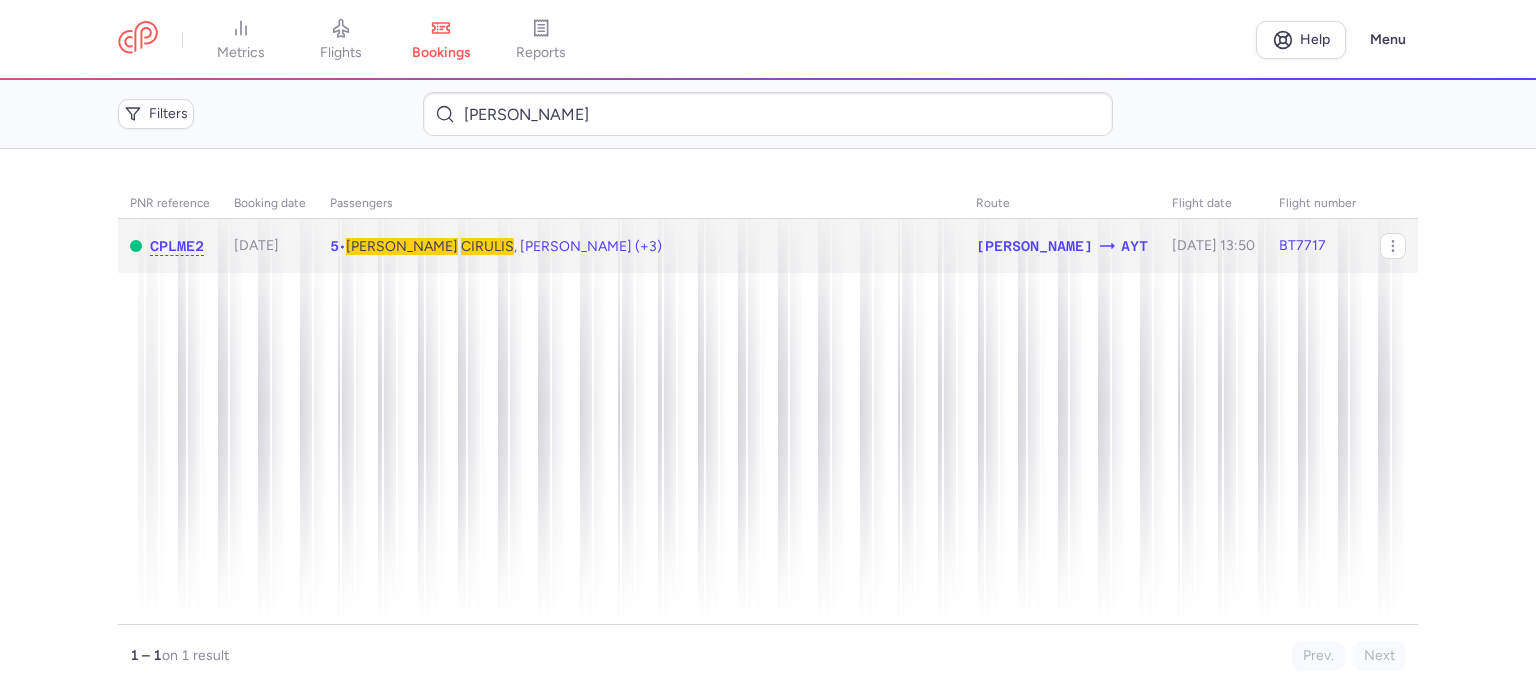 click on "[PERSON_NAME] , [PERSON_NAME] (+3)" at bounding box center [504, 246] 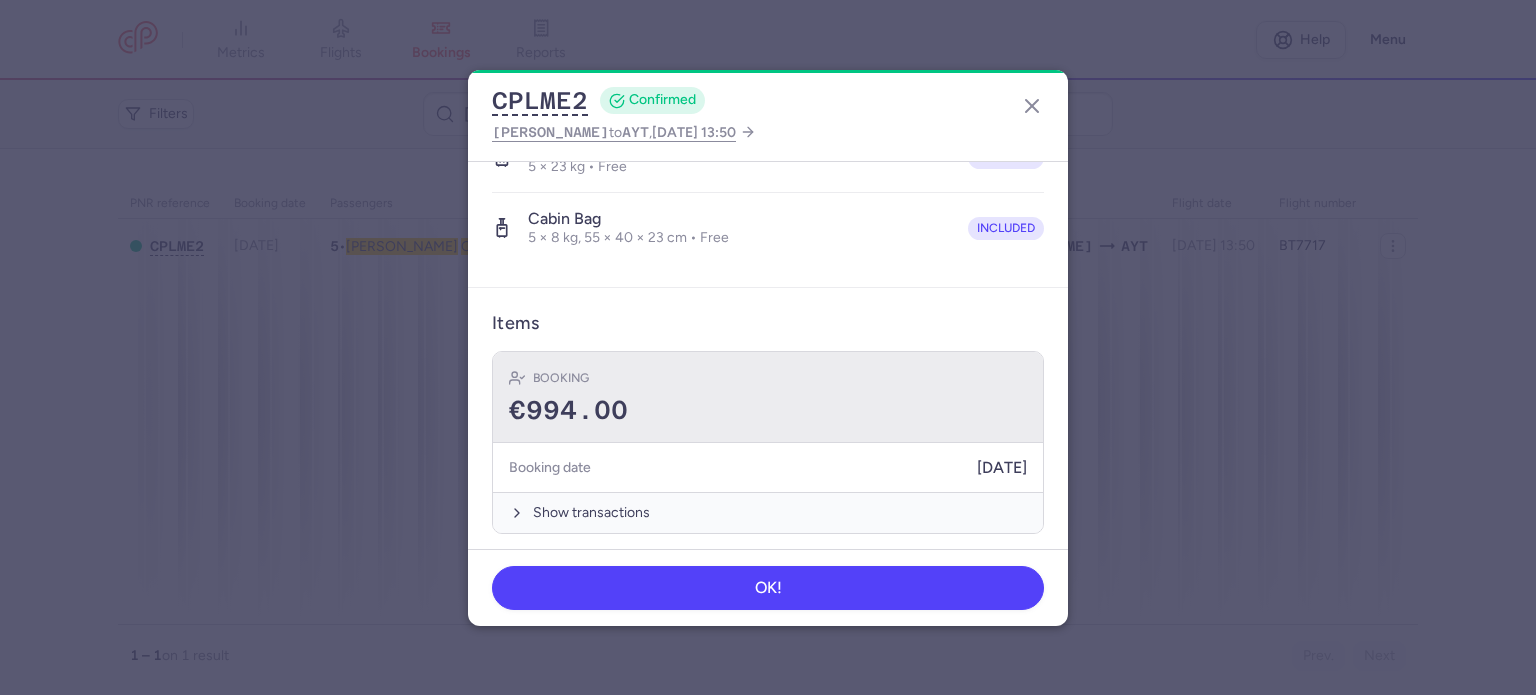 scroll, scrollTop: 699, scrollLeft: 0, axis: vertical 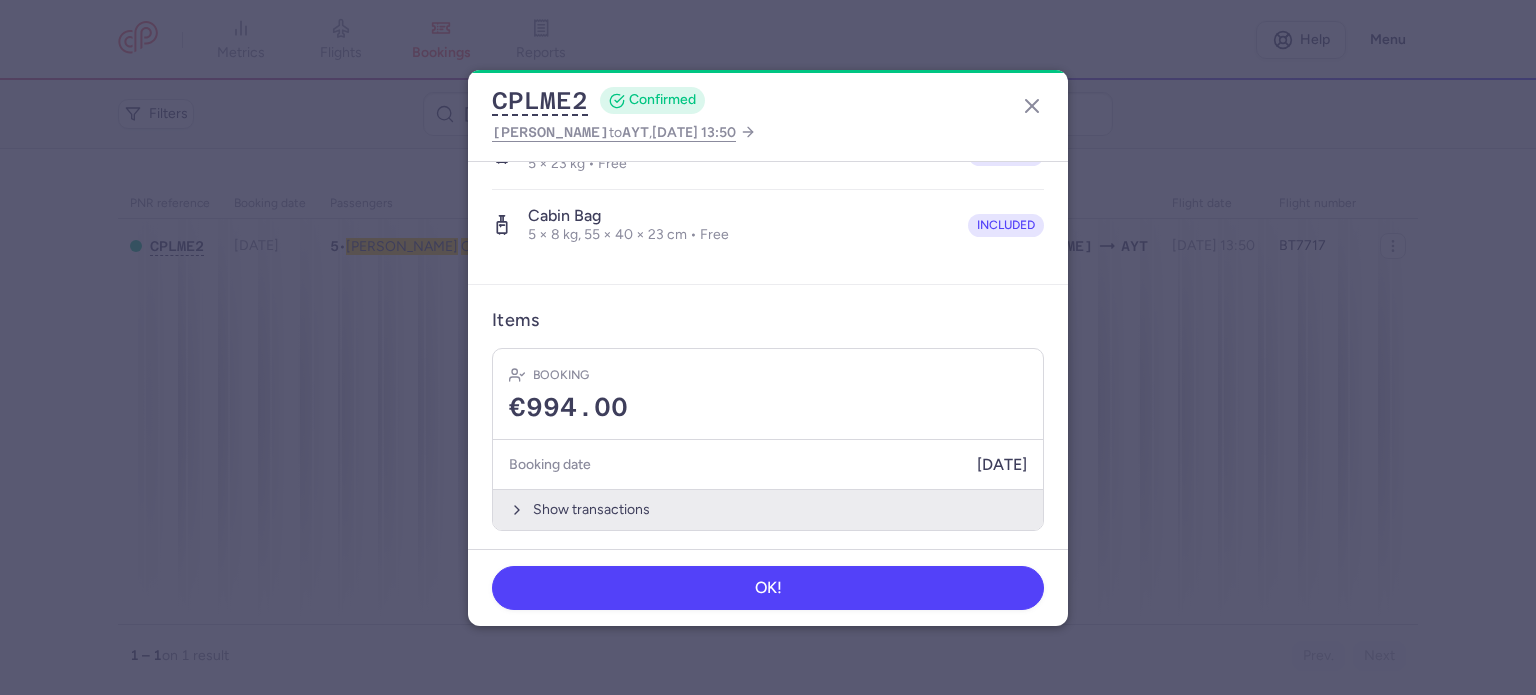 click on "Show transactions" at bounding box center (768, 509) 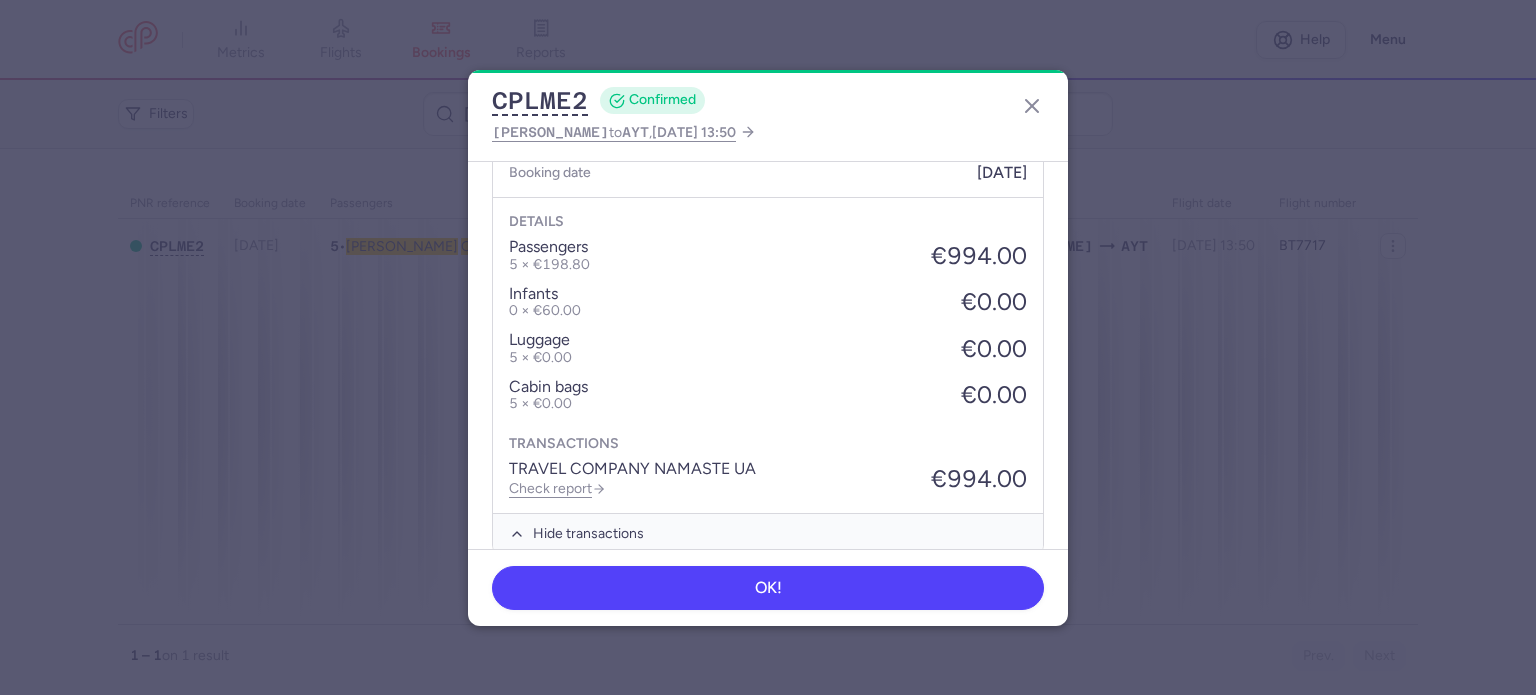 scroll, scrollTop: 999, scrollLeft: 0, axis: vertical 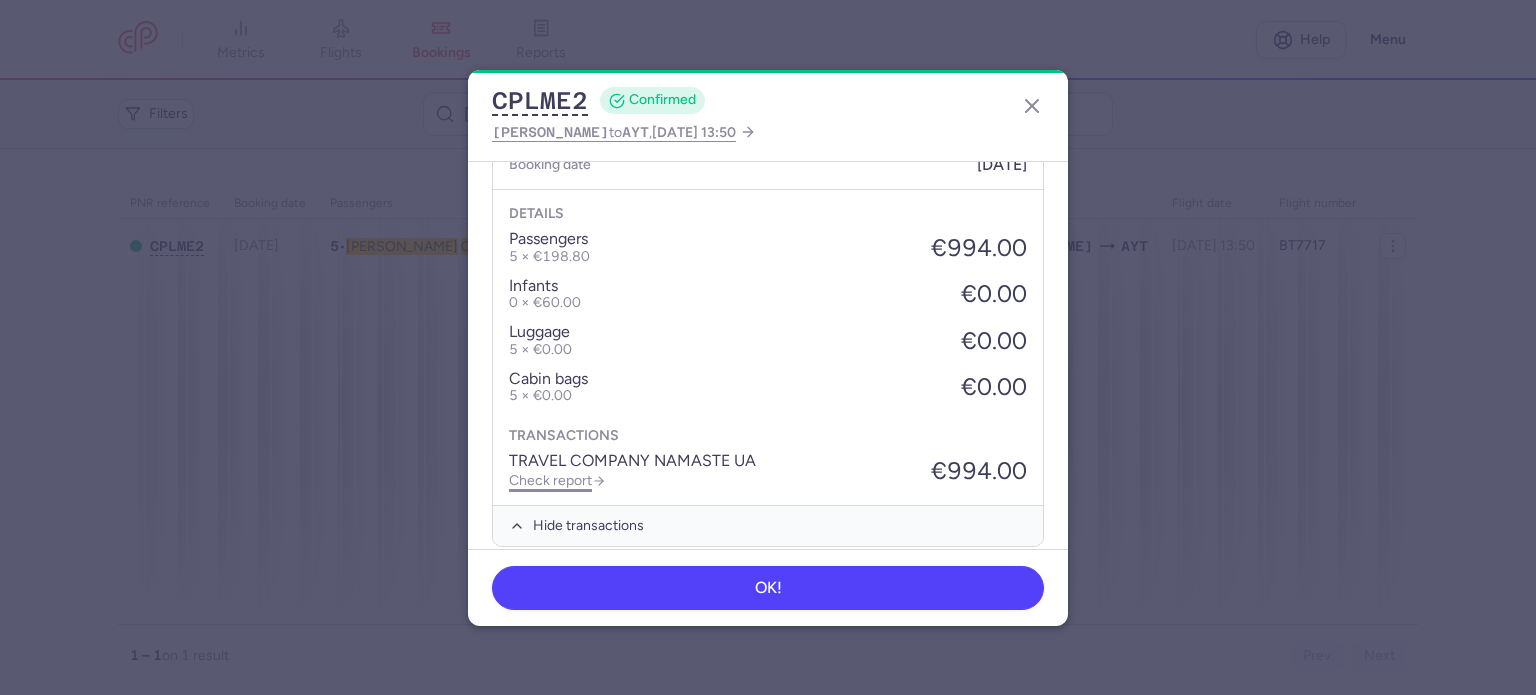 click on "Check report" 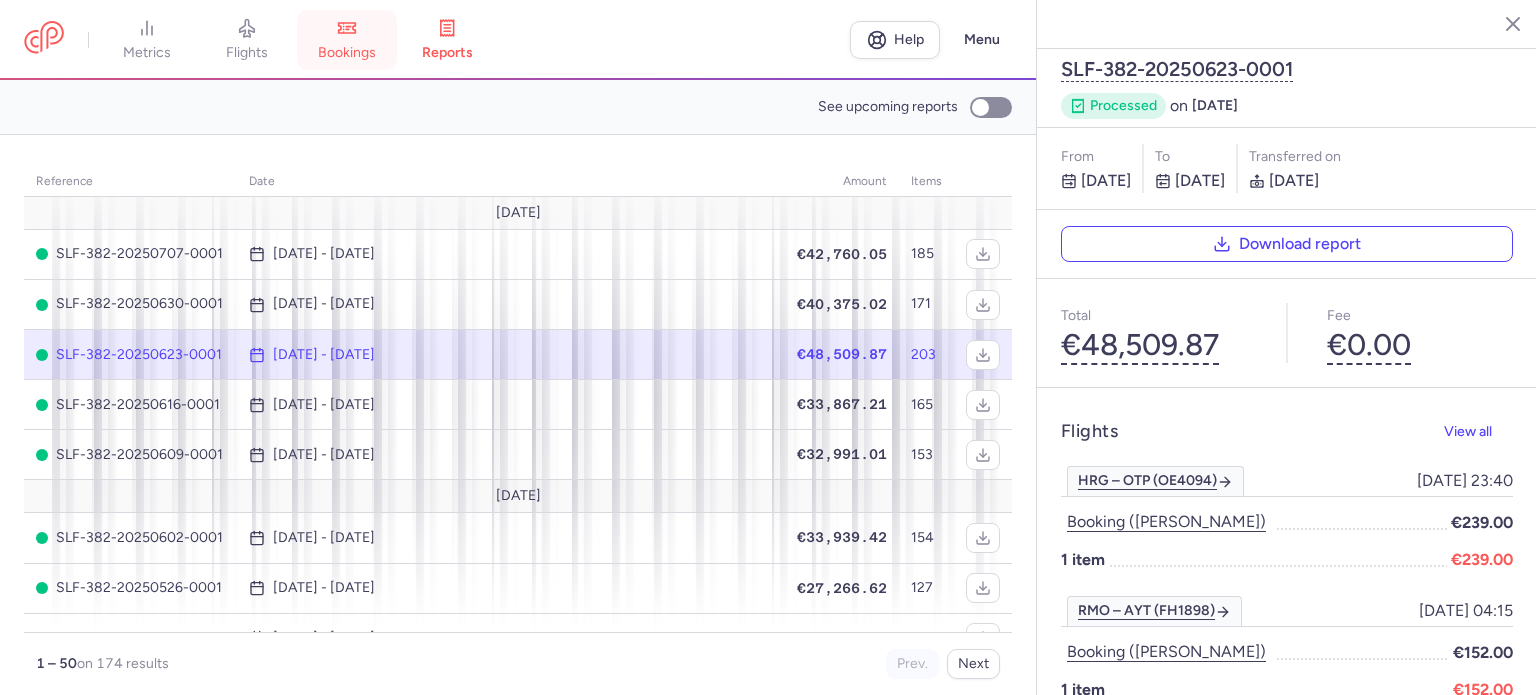 click on "bookings" at bounding box center [347, 40] 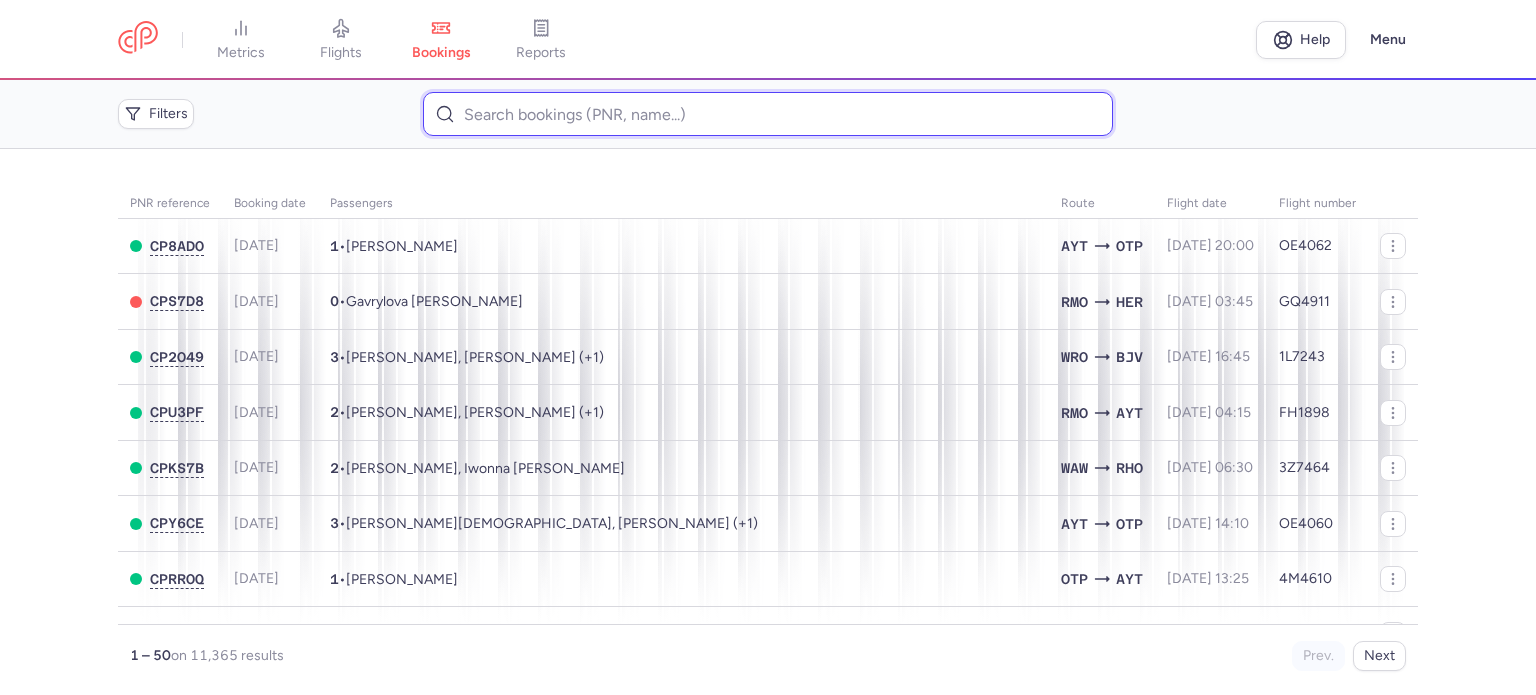 paste on "[PERSON_NAME]" 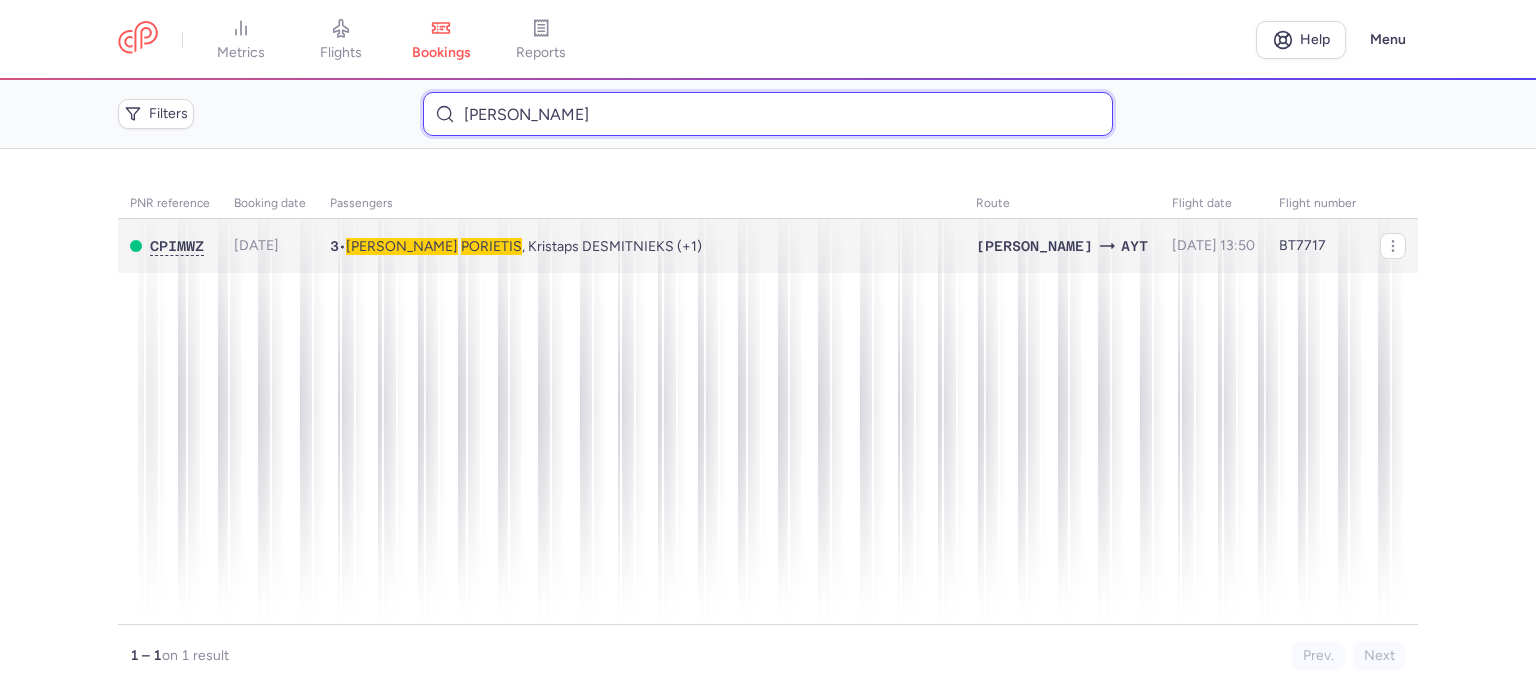 type on "[PERSON_NAME]" 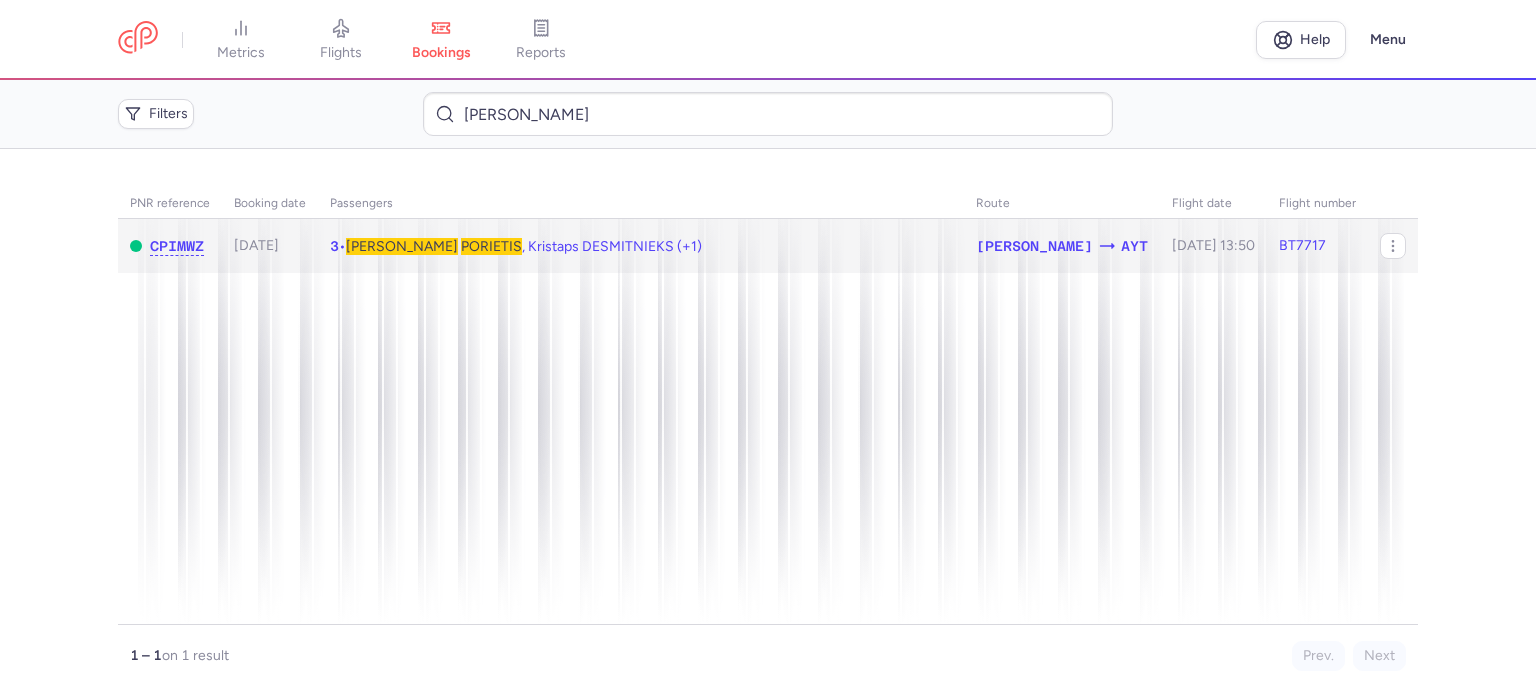 click on "PORIETIS" at bounding box center [491, 246] 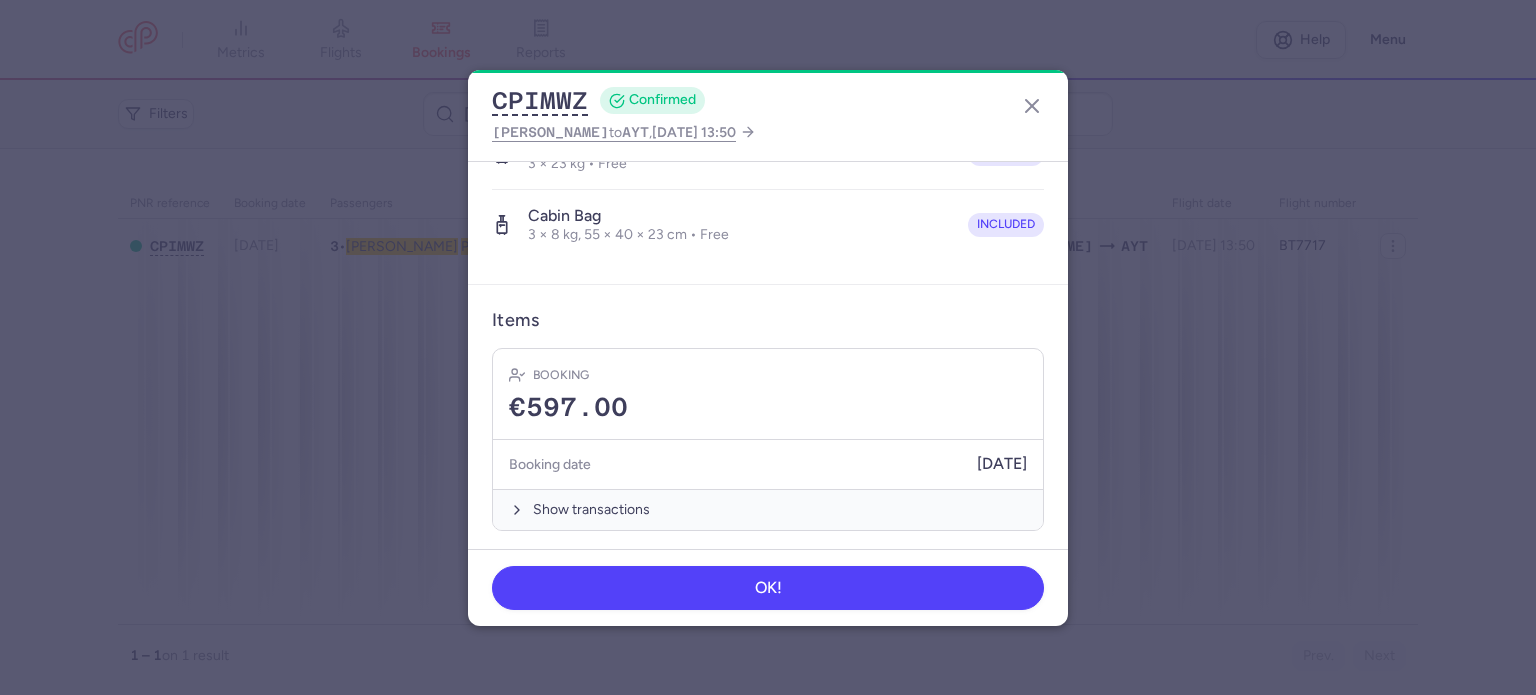 scroll, scrollTop: 561, scrollLeft: 0, axis: vertical 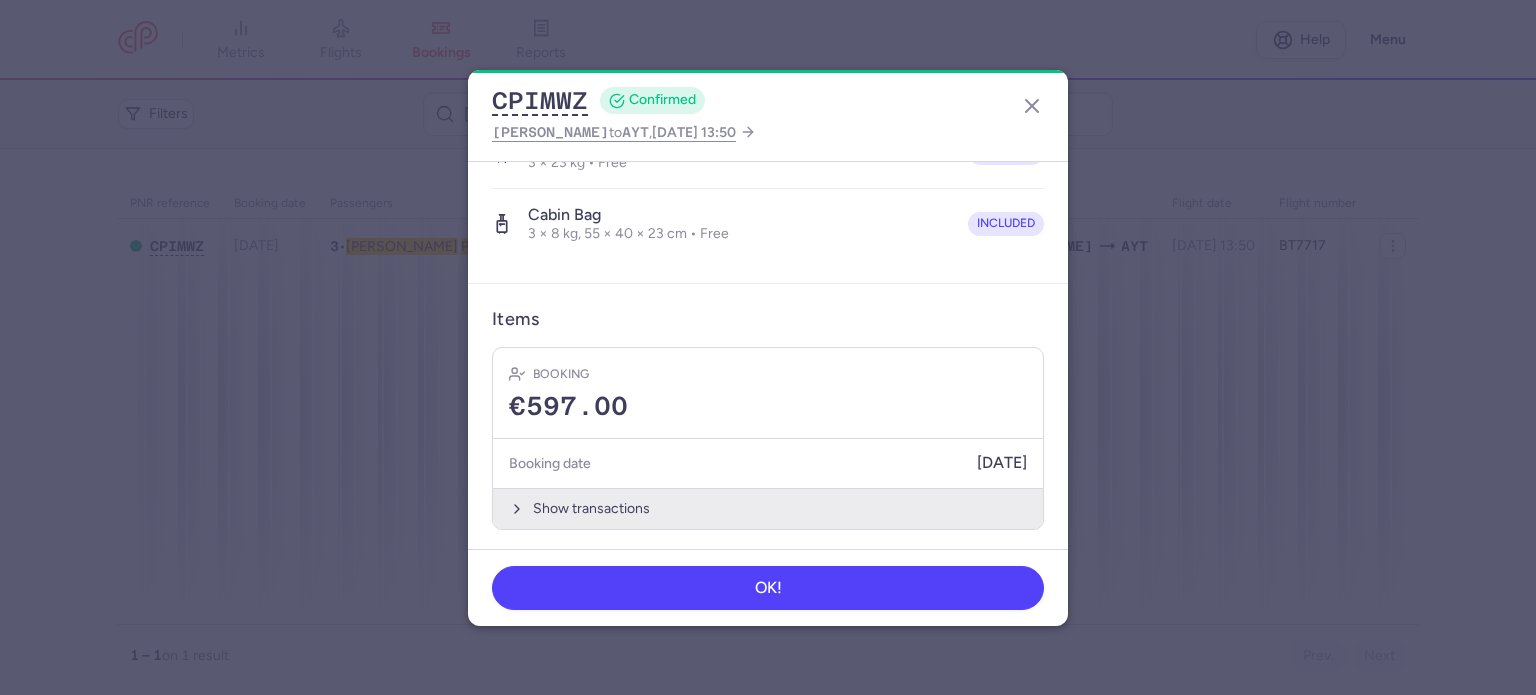 click on "Show transactions" at bounding box center [768, 508] 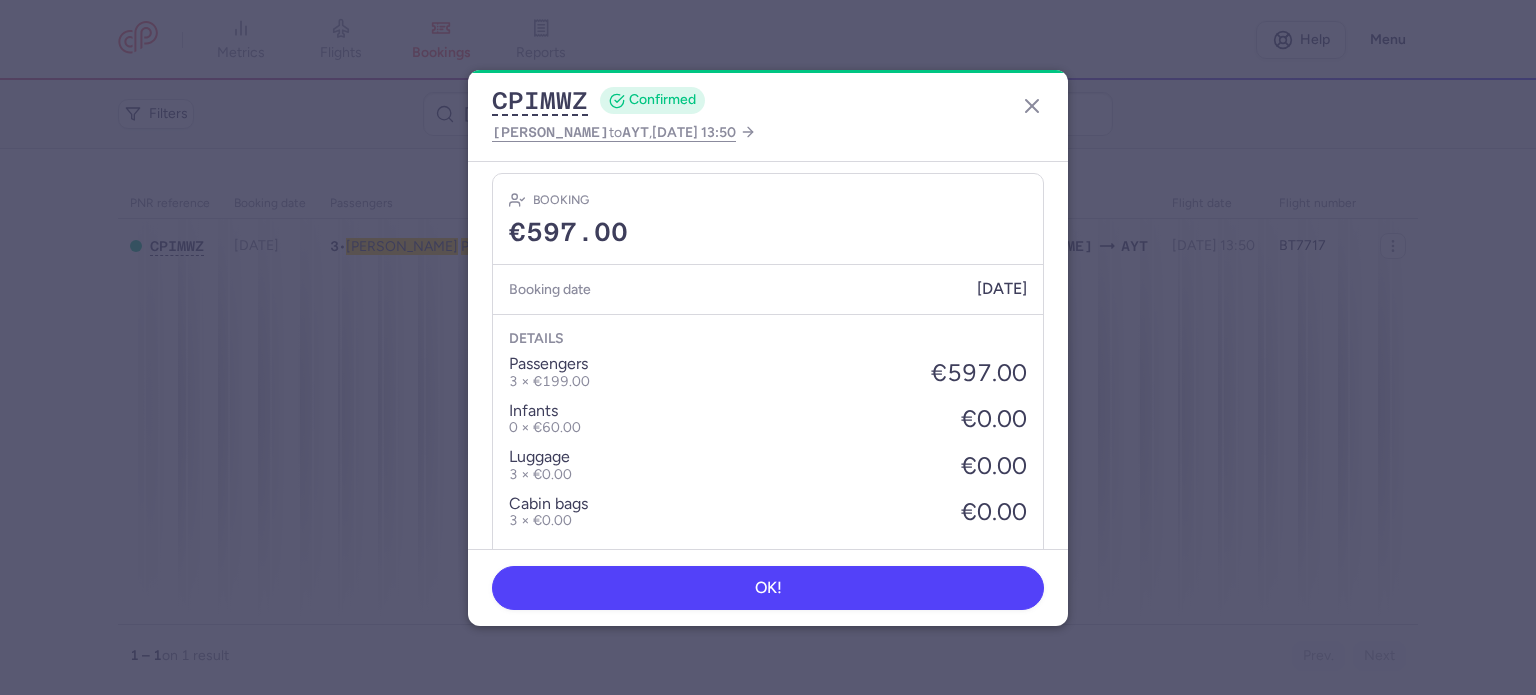 scroll, scrollTop: 861, scrollLeft: 0, axis: vertical 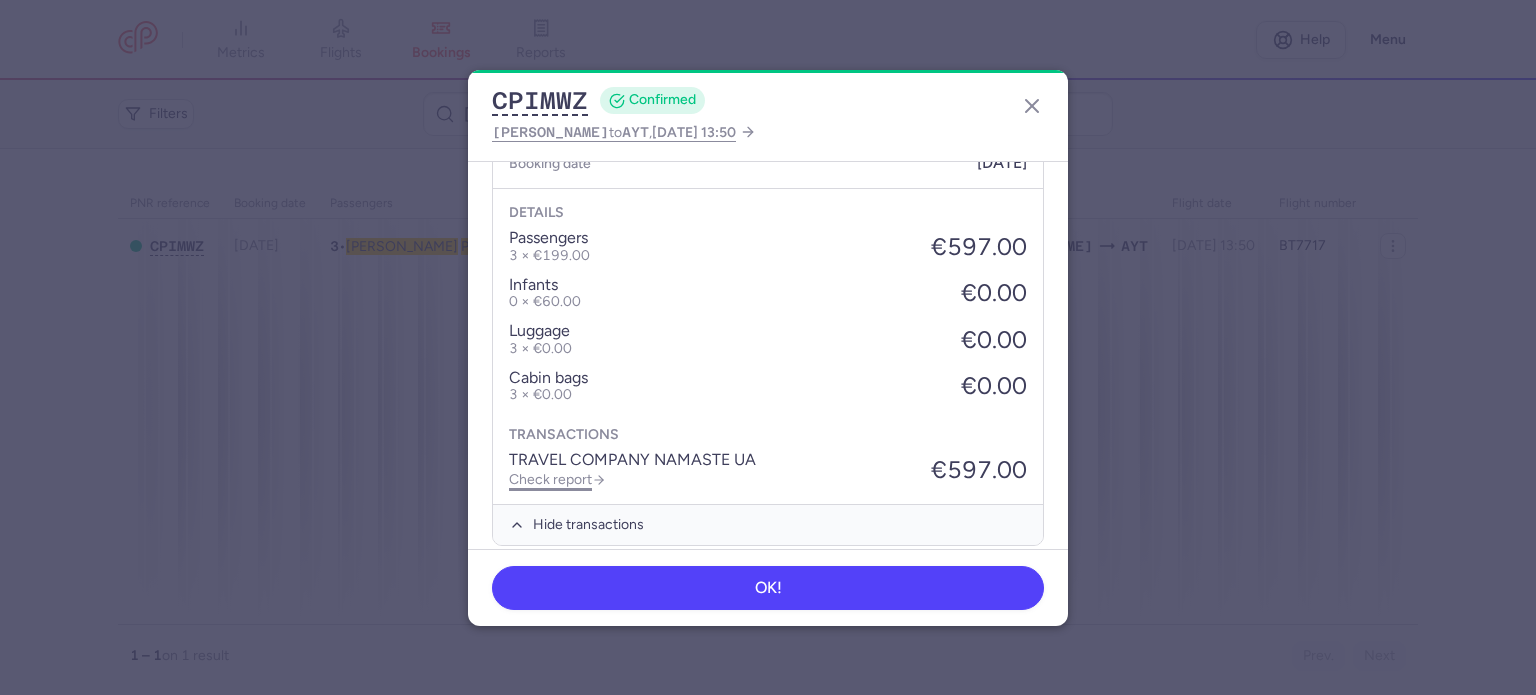 click on "Check report" 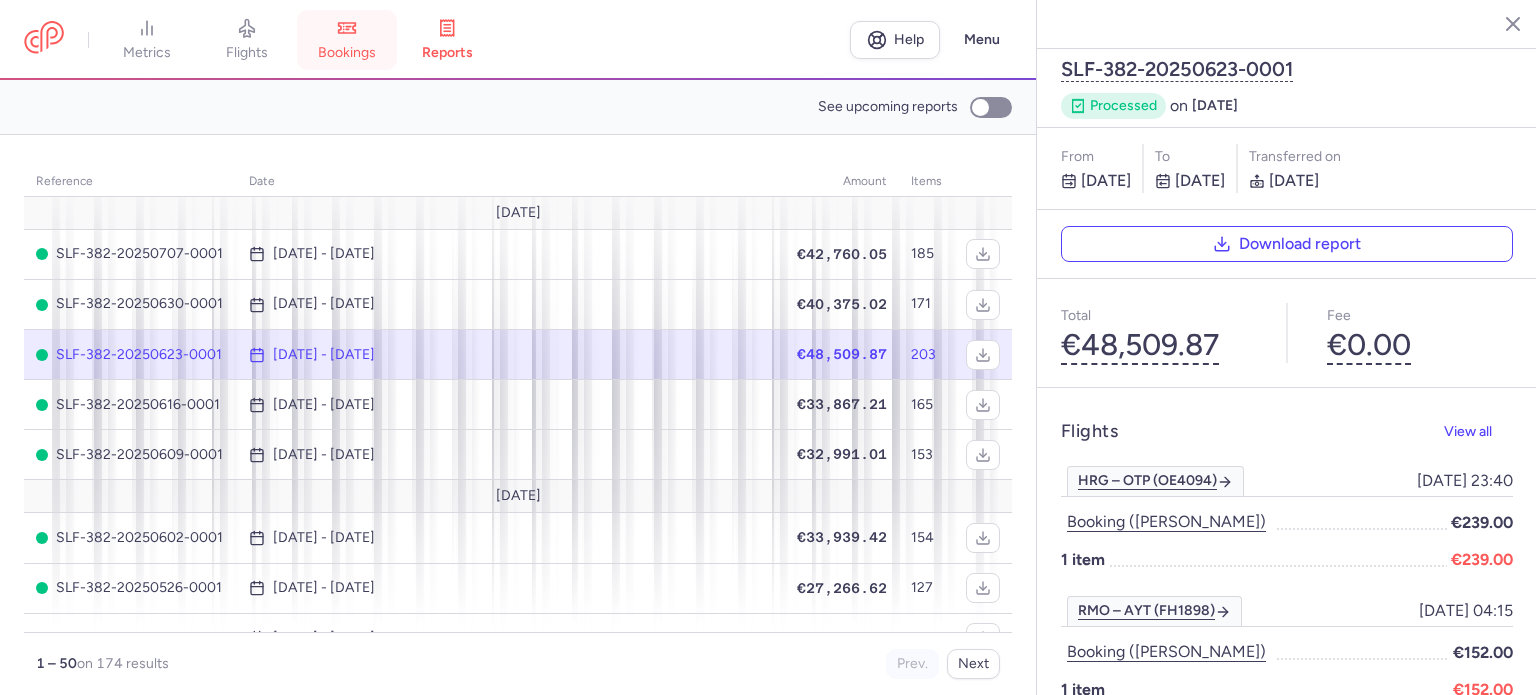 click on "bookings" at bounding box center (347, 40) 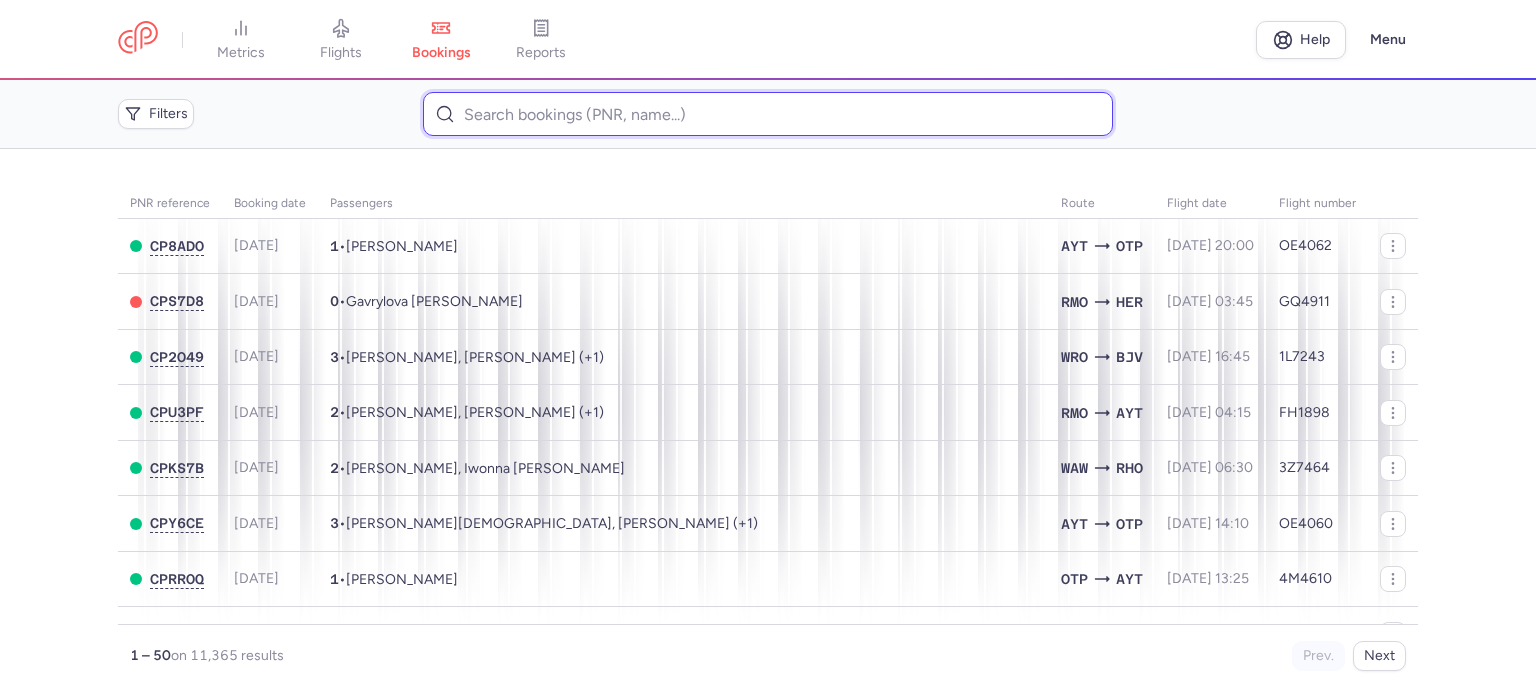 paste on "DALBERGS 	REINIS" 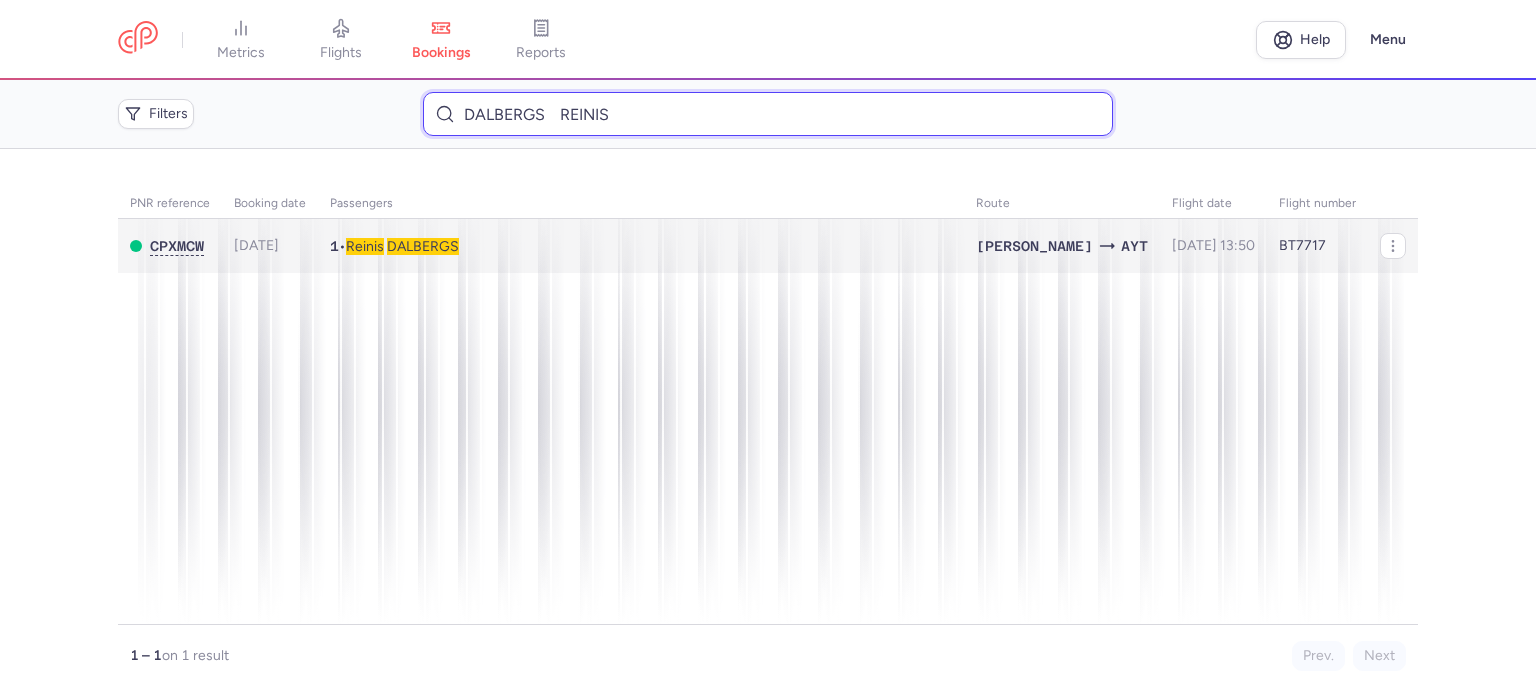type on "DALBERGS 	REINIS" 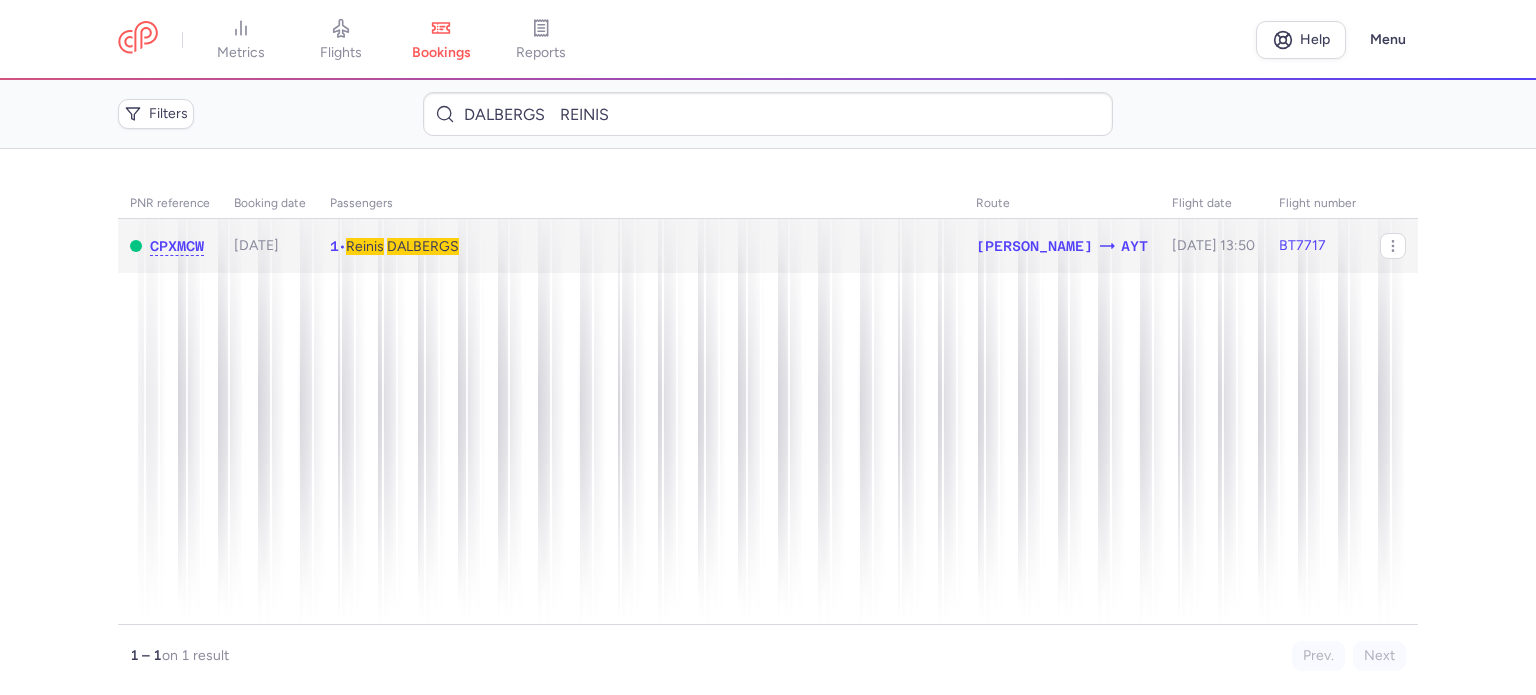 click on "DALBERGS" at bounding box center [423, 246] 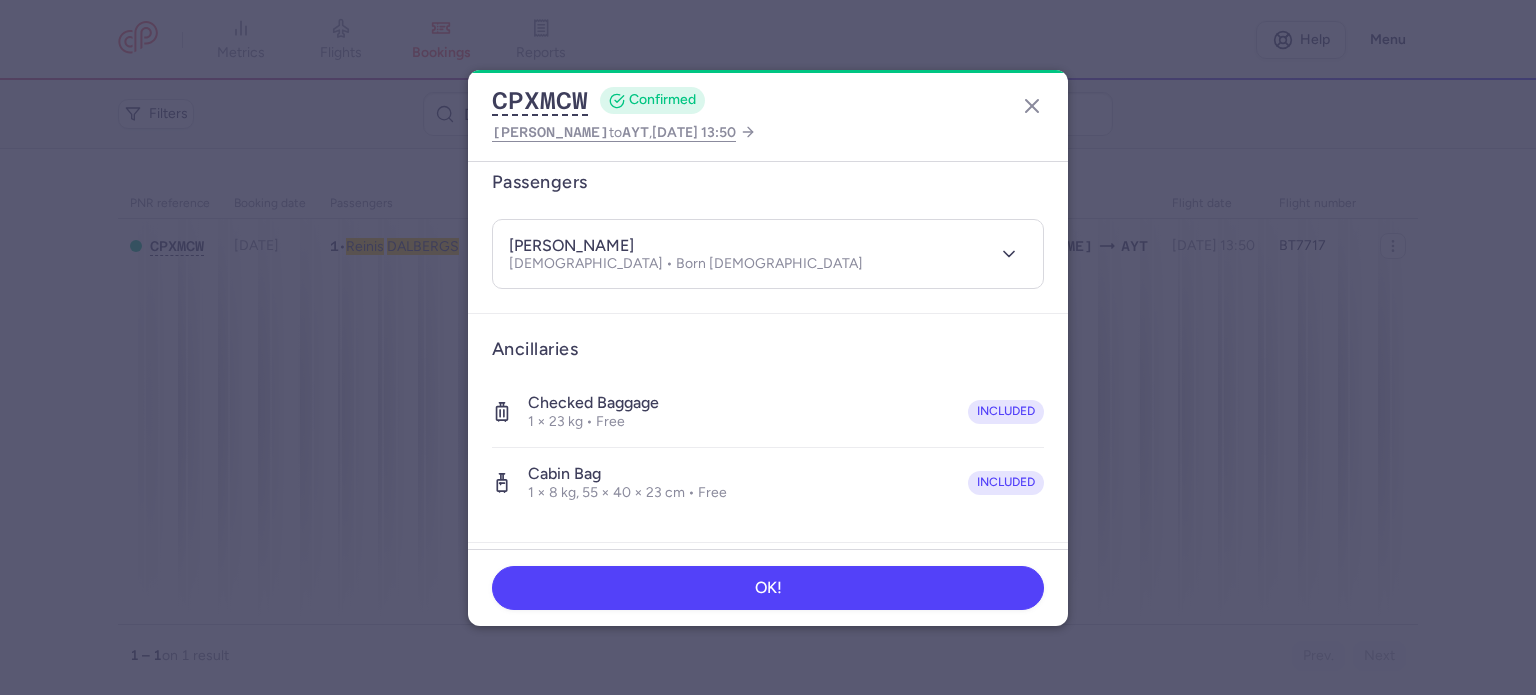 scroll, scrollTop: 400, scrollLeft: 0, axis: vertical 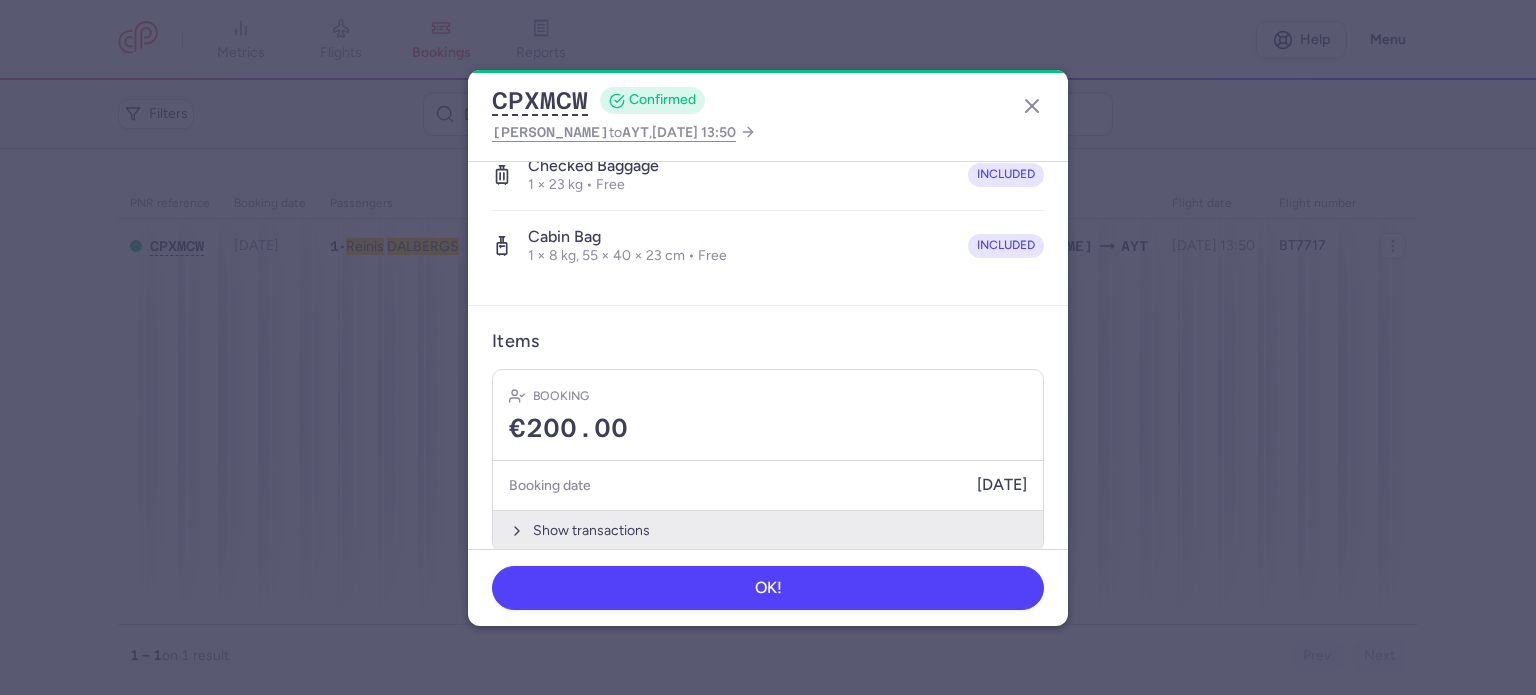 click on "Show transactions" at bounding box center [768, 530] 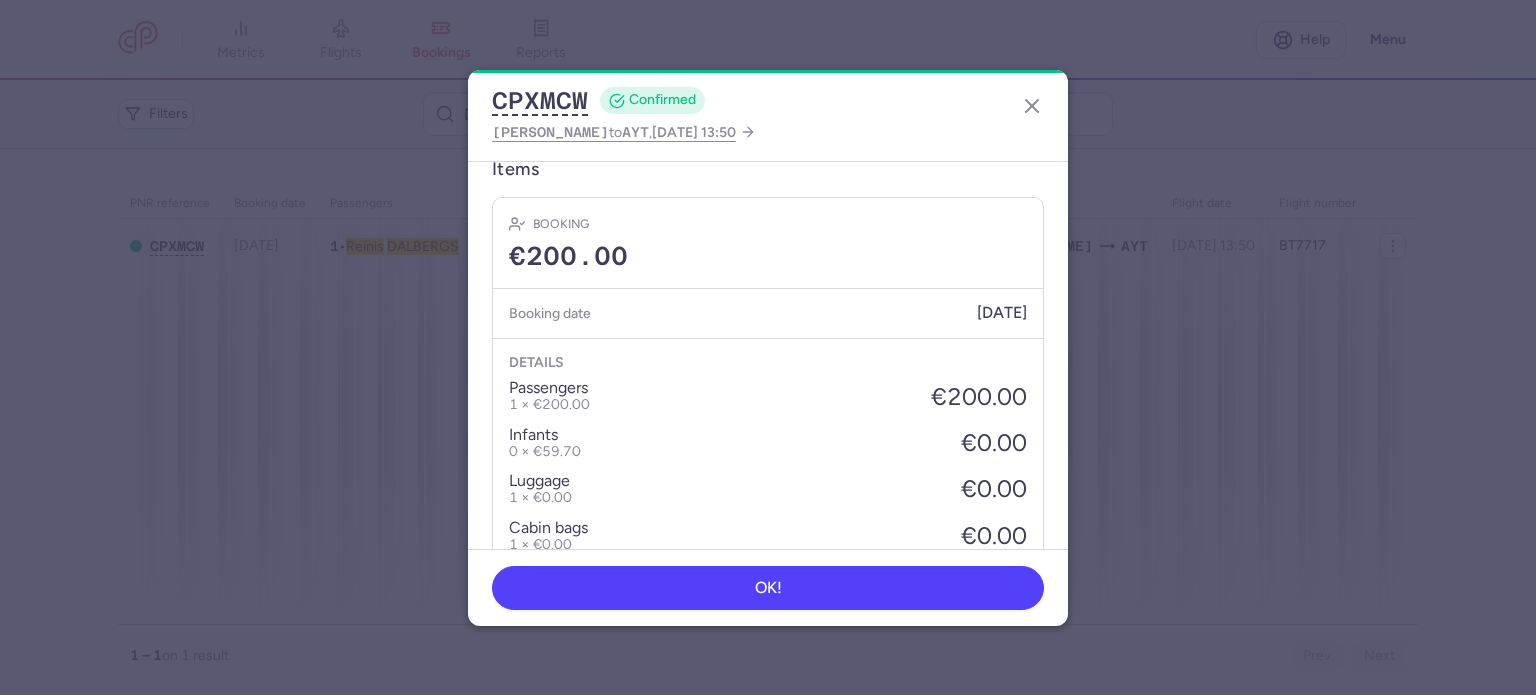 scroll, scrollTop: 739, scrollLeft: 0, axis: vertical 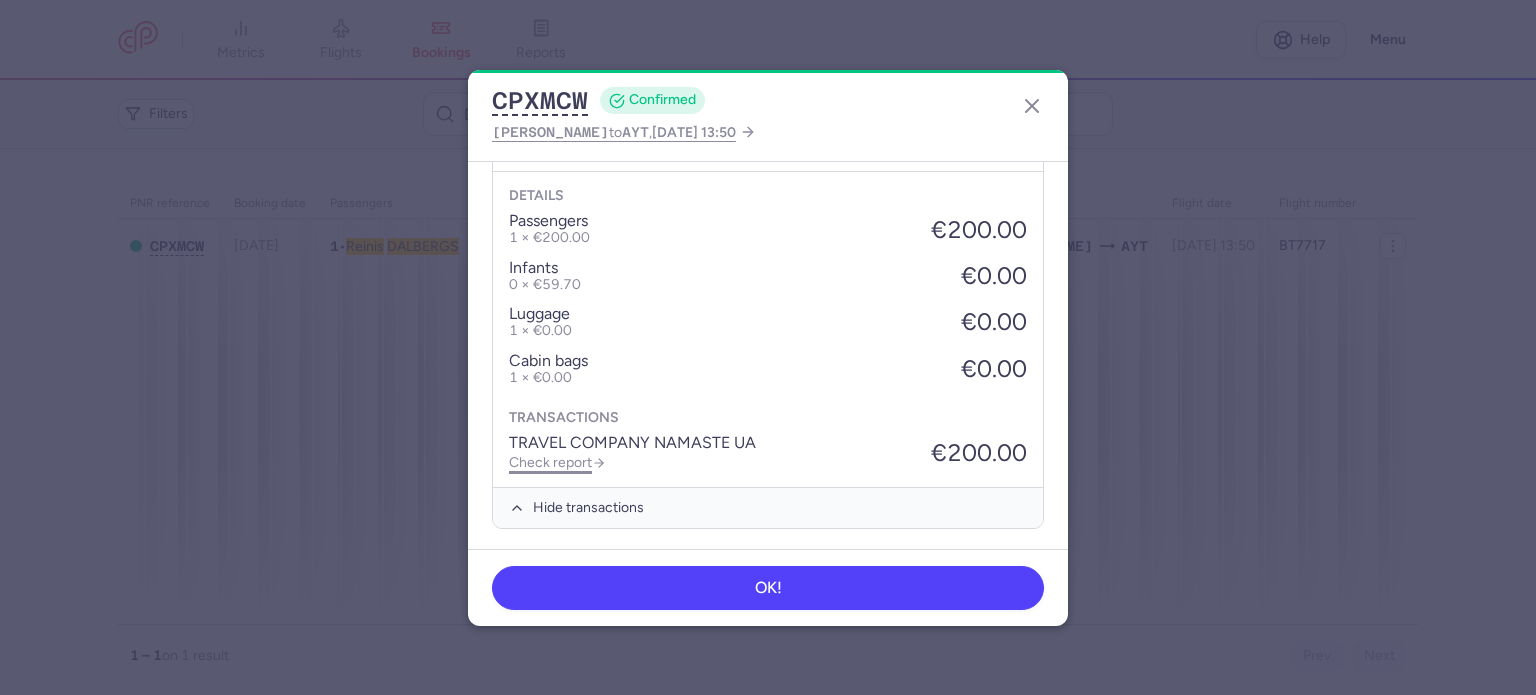 click on "Check report" 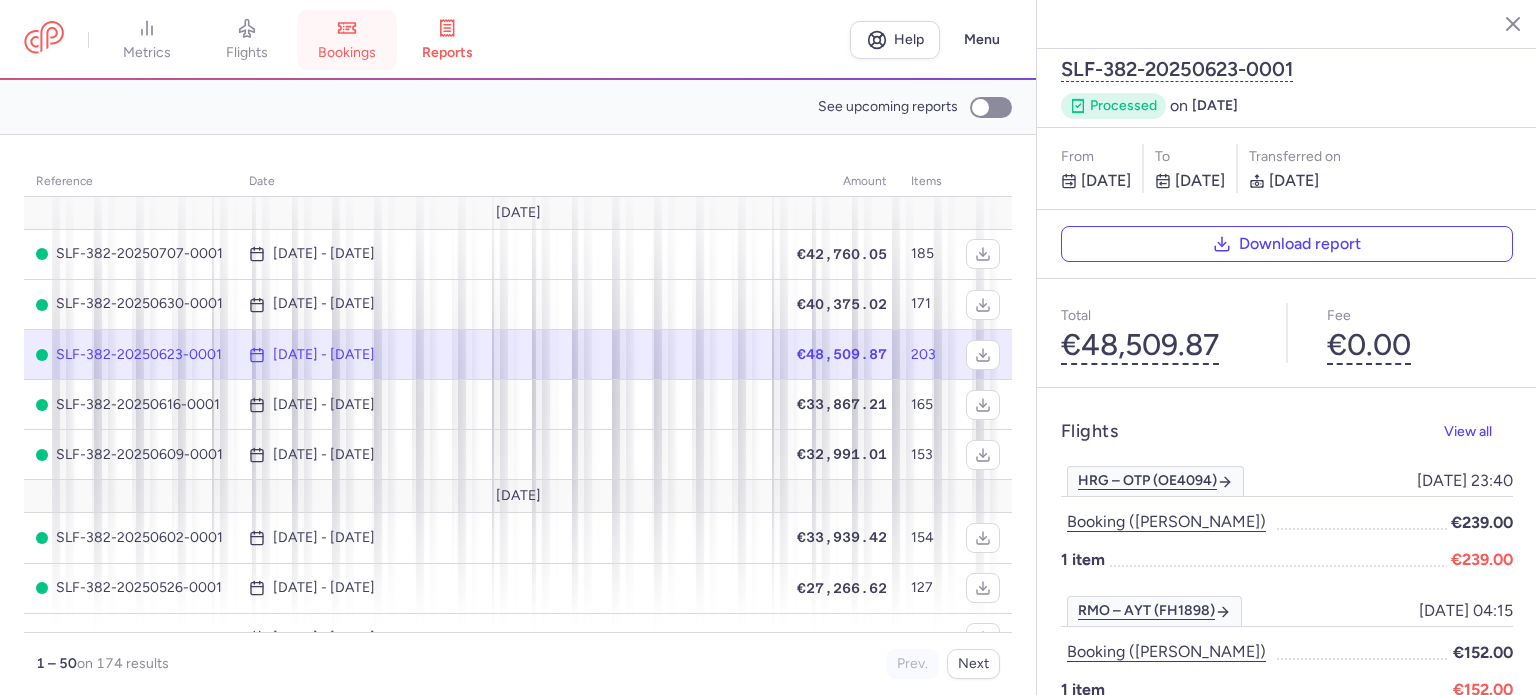 click on "bookings" at bounding box center (347, 40) 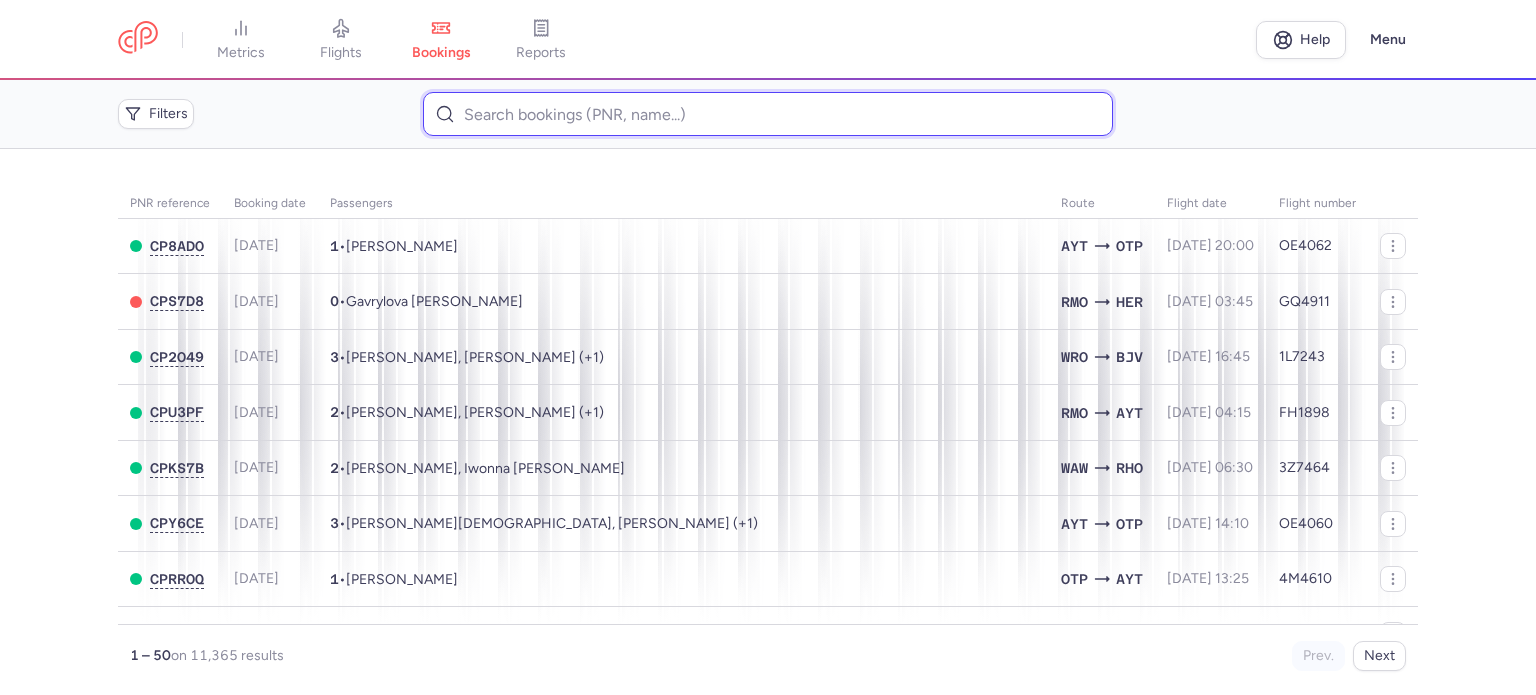 paste on "[PERSON_NAME]" 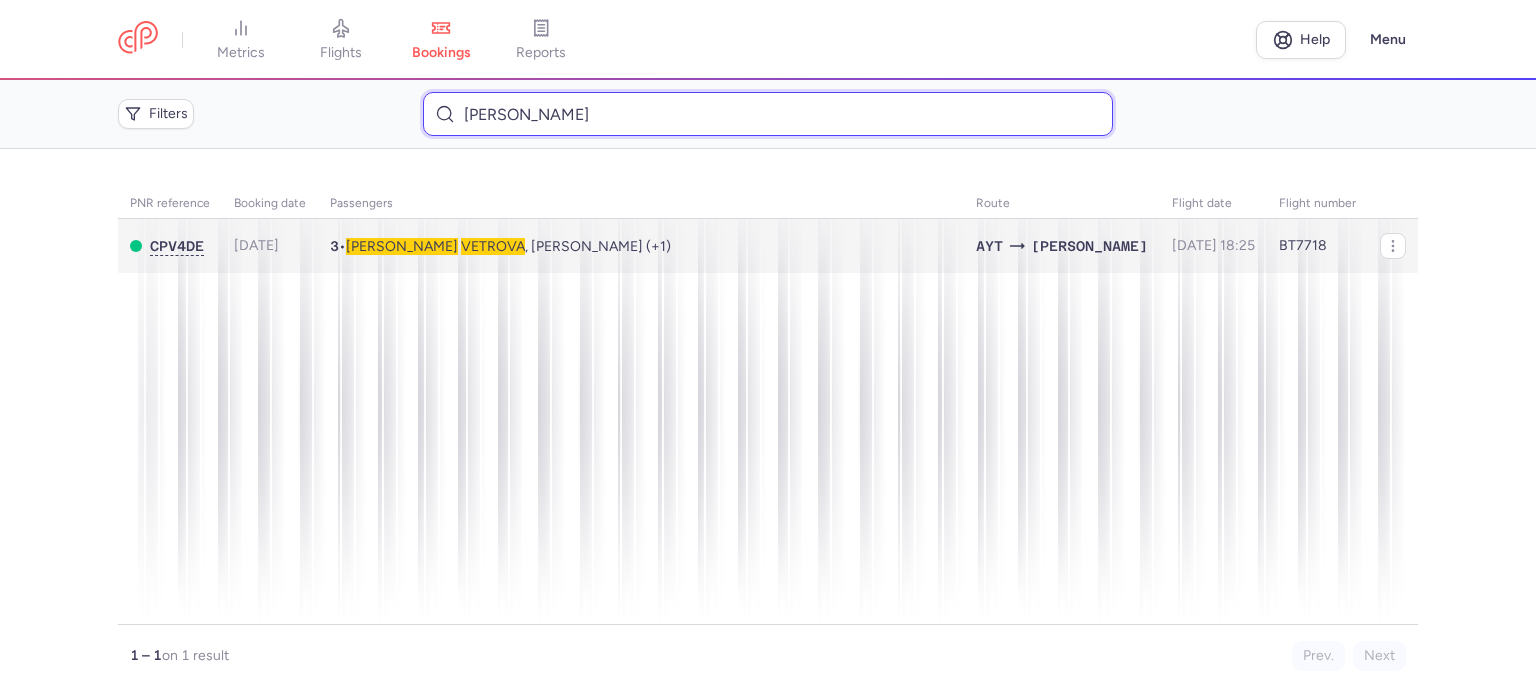 type on "[PERSON_NAME]" 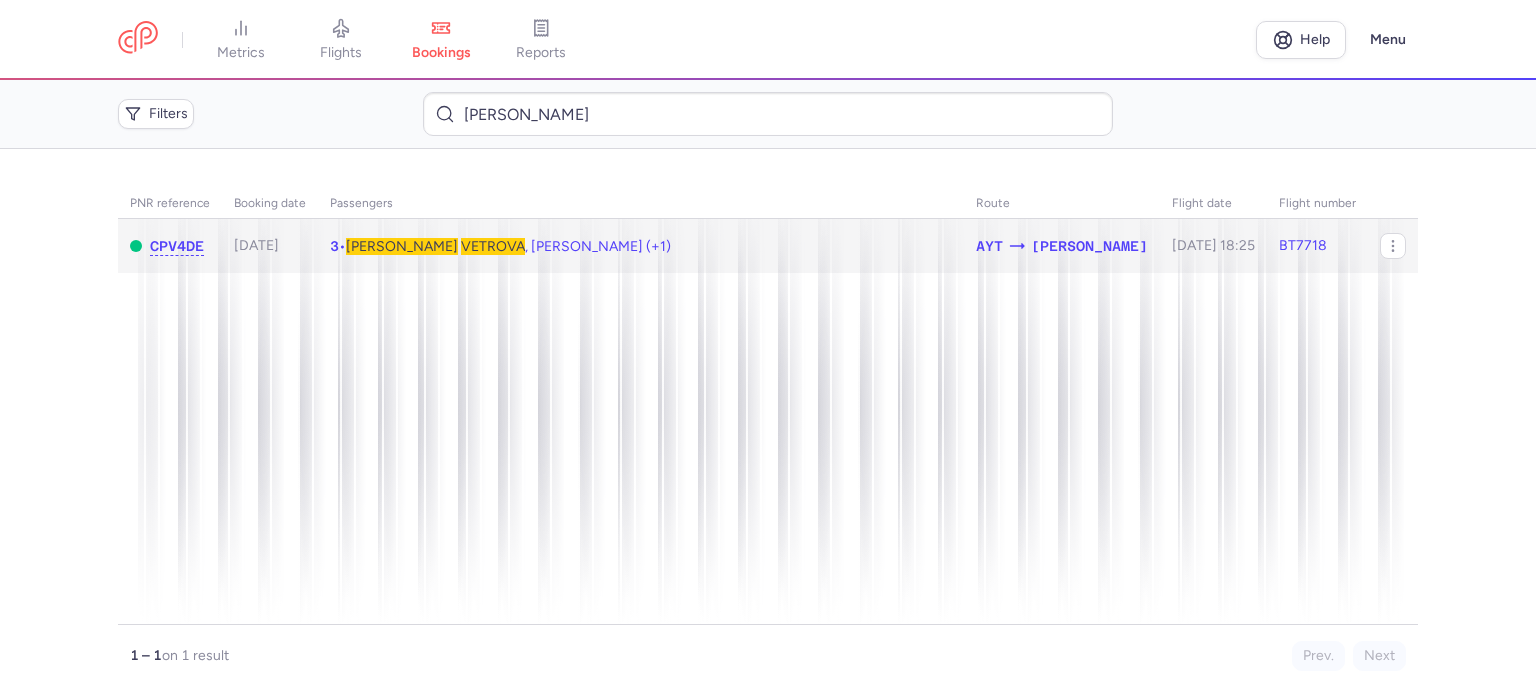 click on "VETROVA" at bounding box center (493, 246) 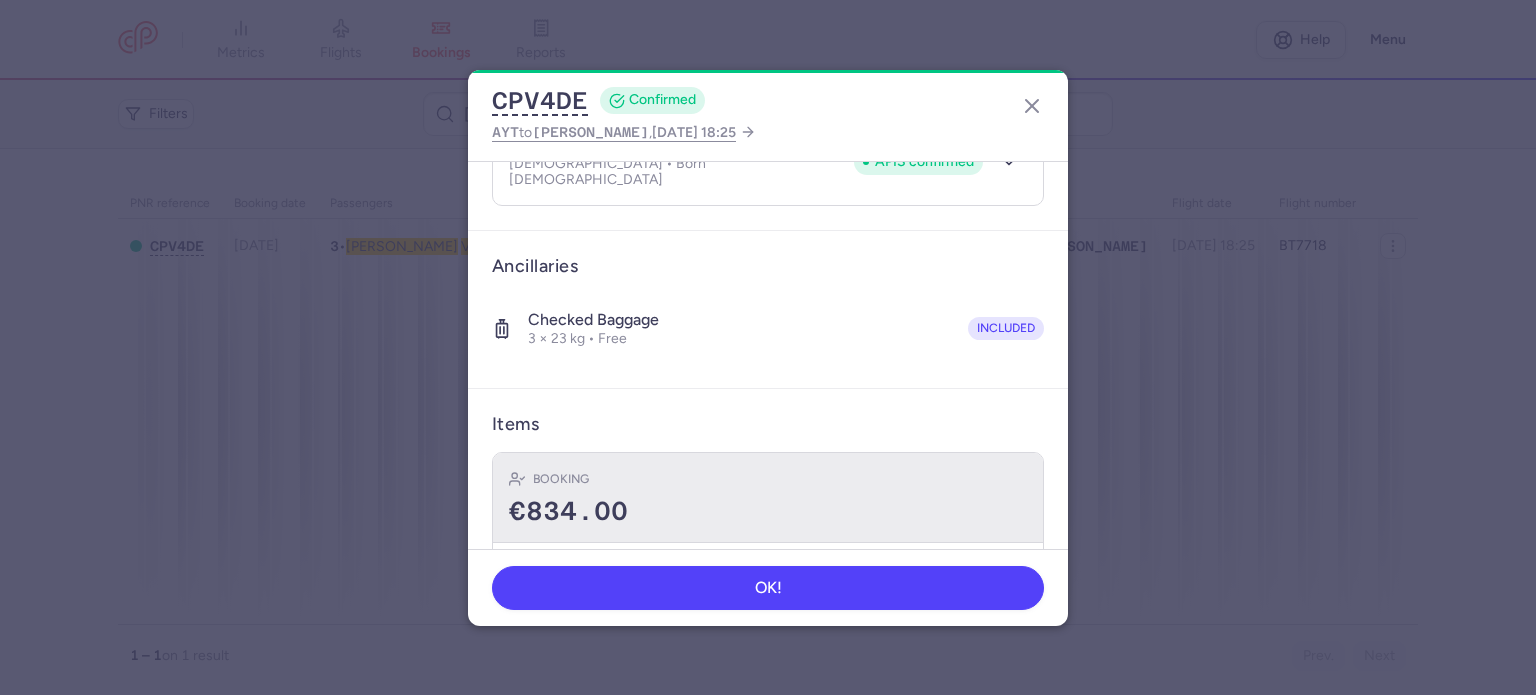 scroll, scrollTop: 490, scrollLeft: 0, axis: vertical 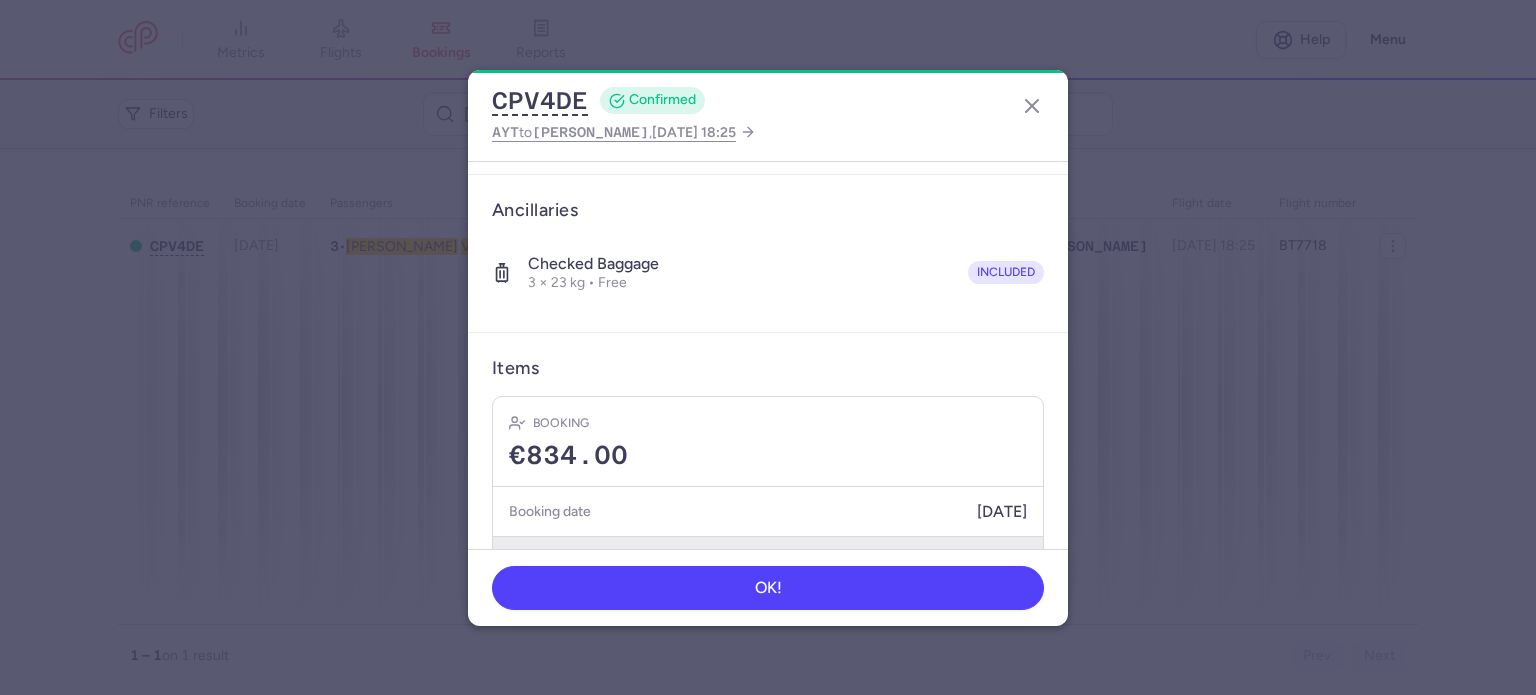 click on "Show transactions" at bounding box center [768, 556] 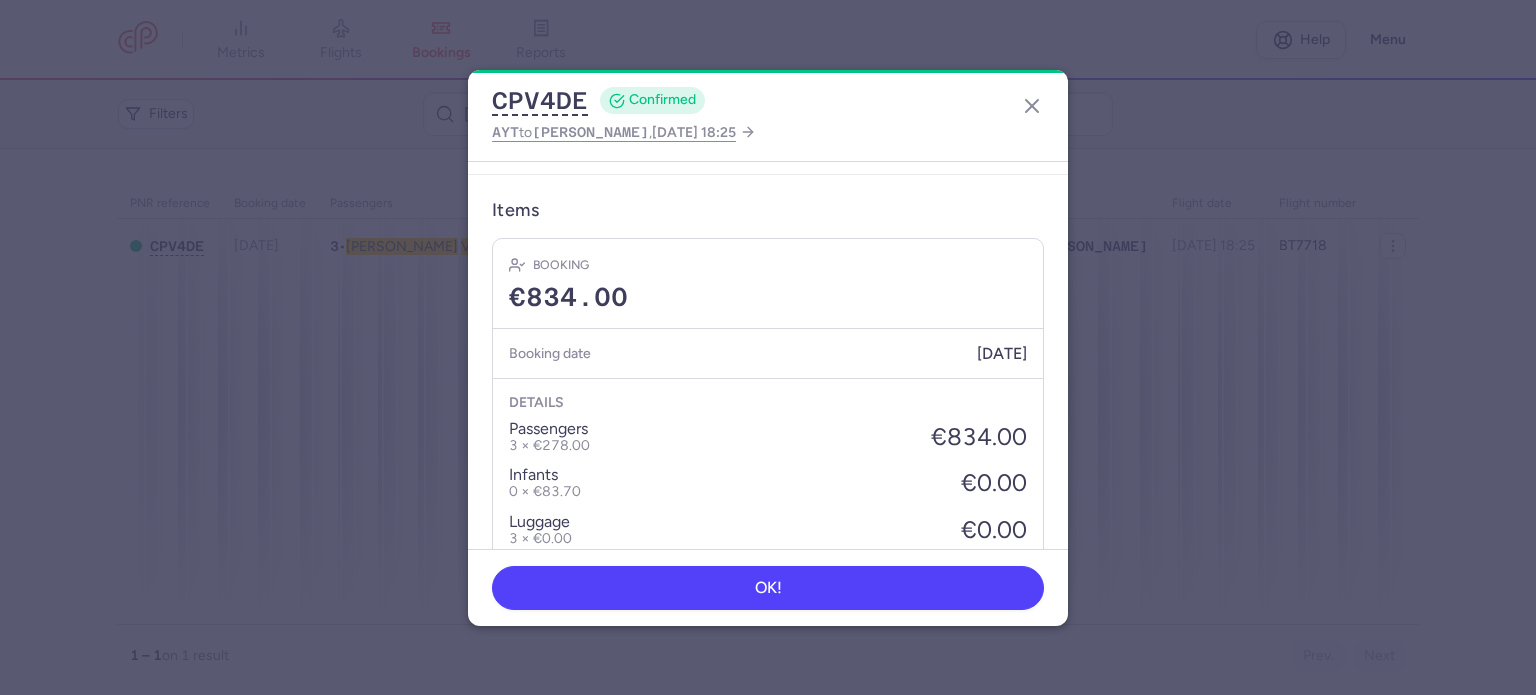 scroll, scrollTop: 760, scrollLeft: 0, axis: vertical 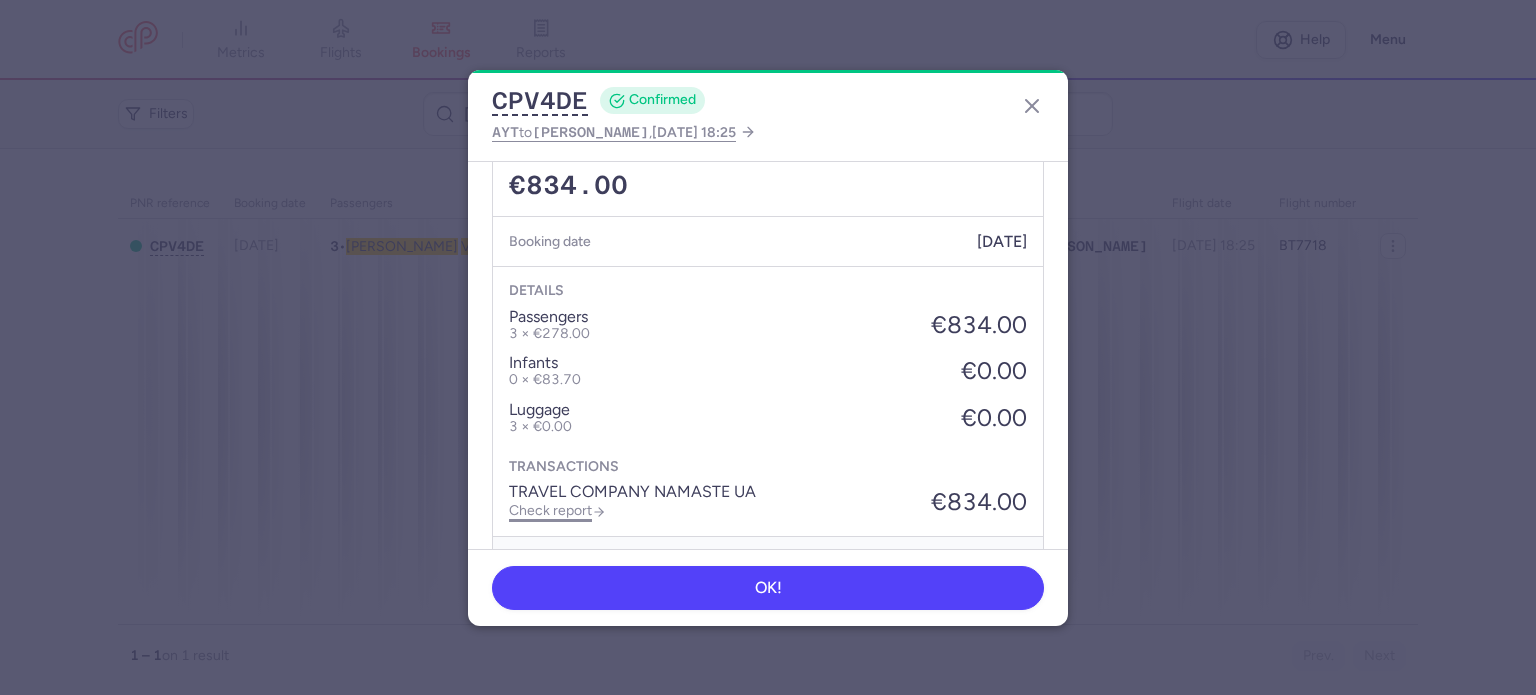 click on "Check report" 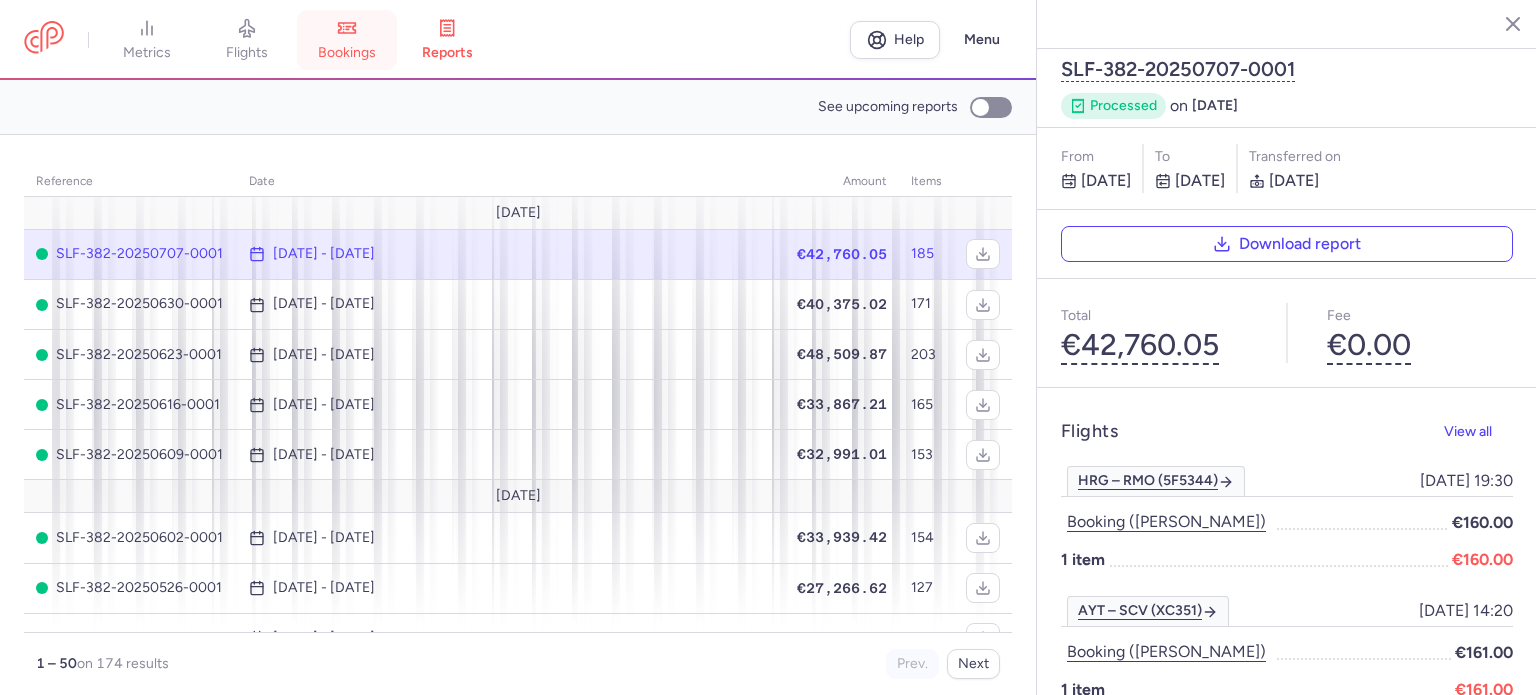 click on "bookings" at bounding box center [347, 53] 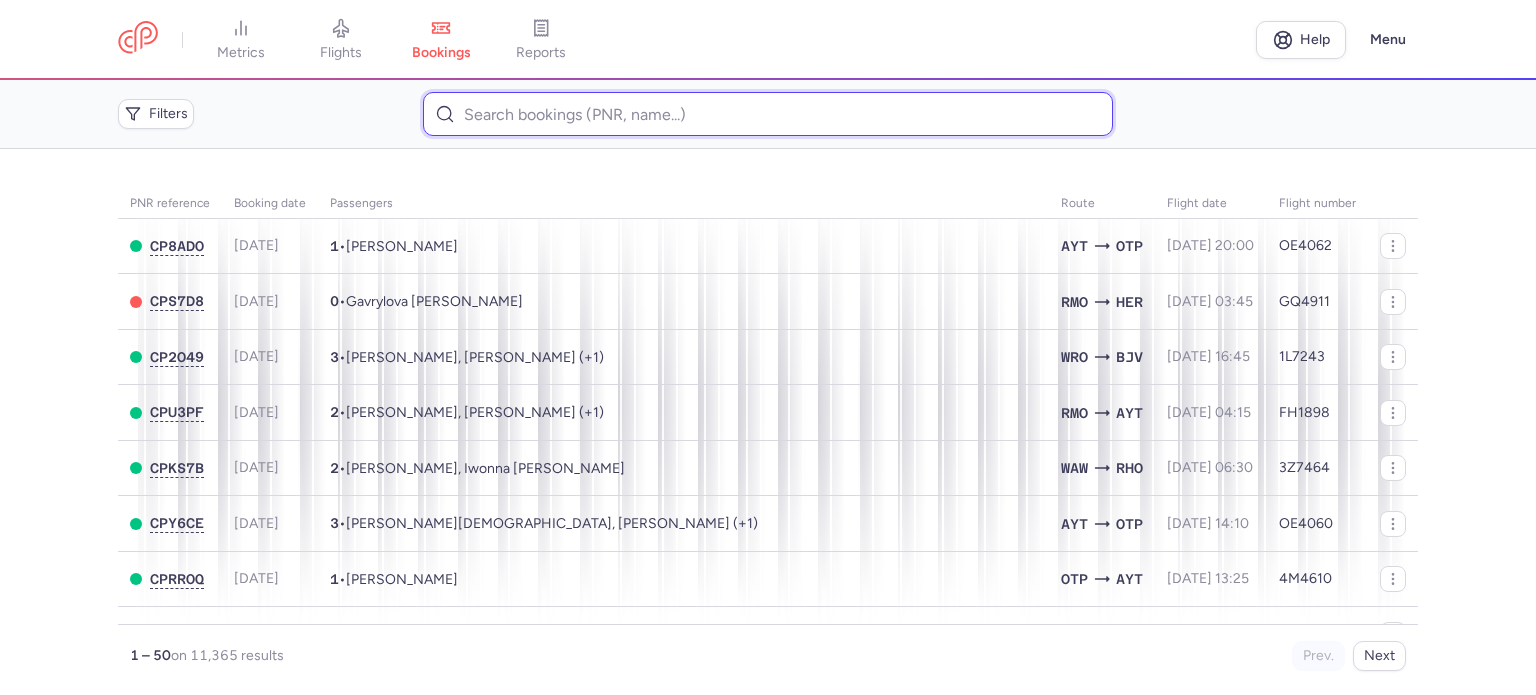 click at bounding box center (767, 114) 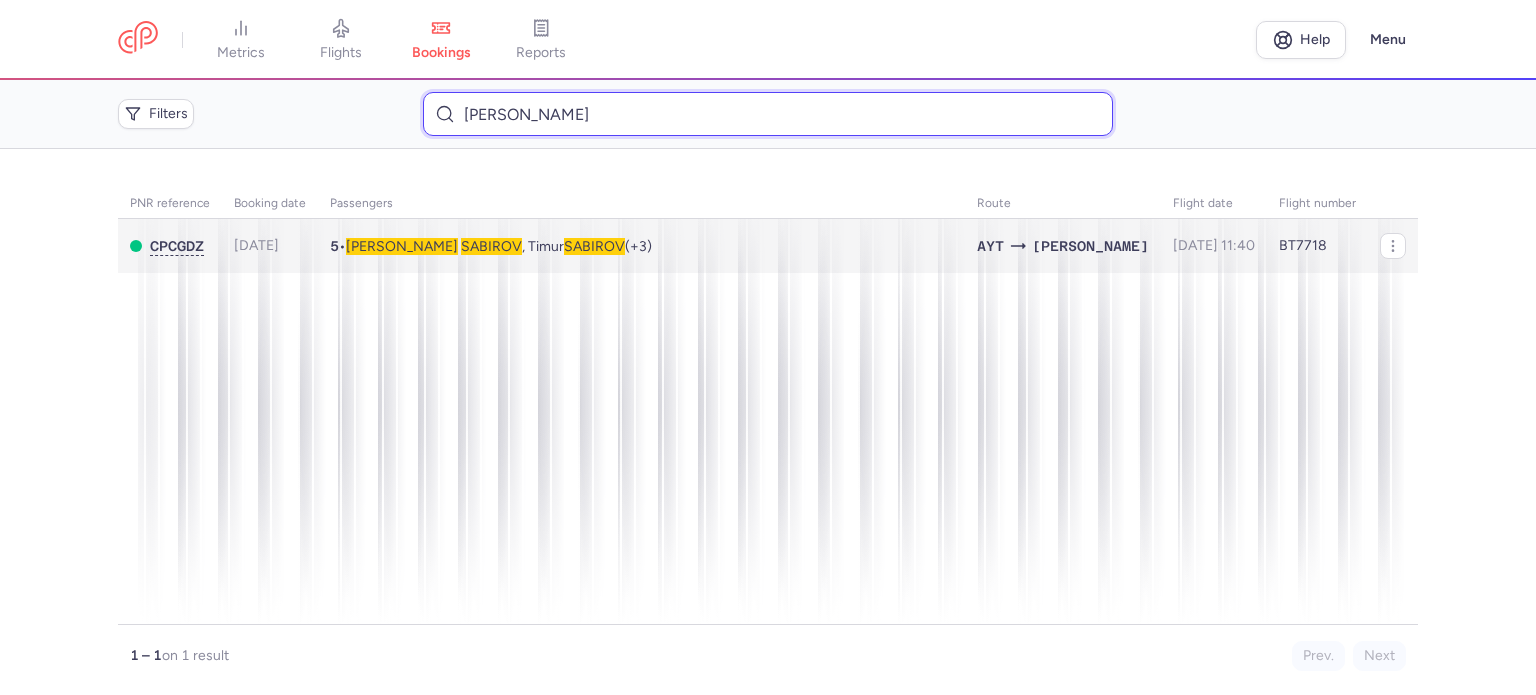 type on "[PERSON_NAME]" 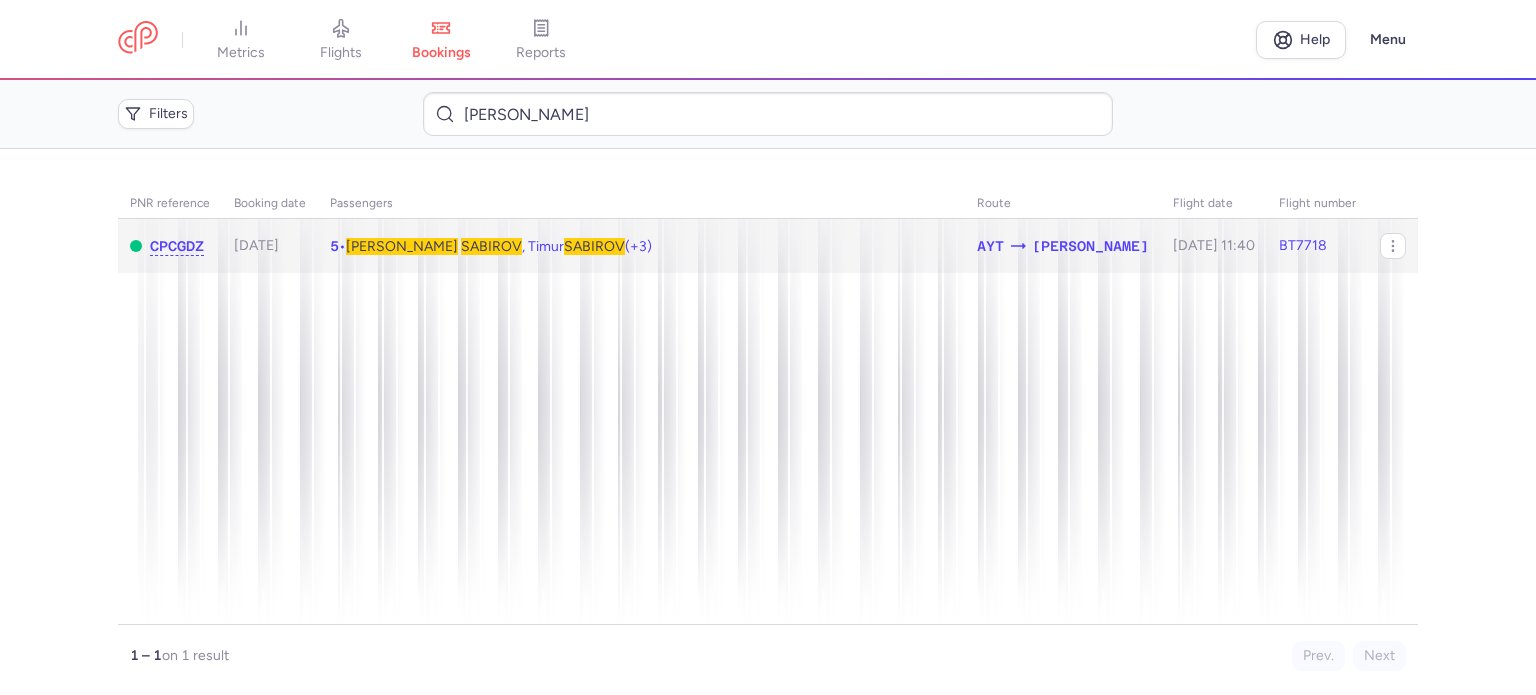click on "5  •  [PERSON_NAME] , [PERSON_NAME]  (+3)" 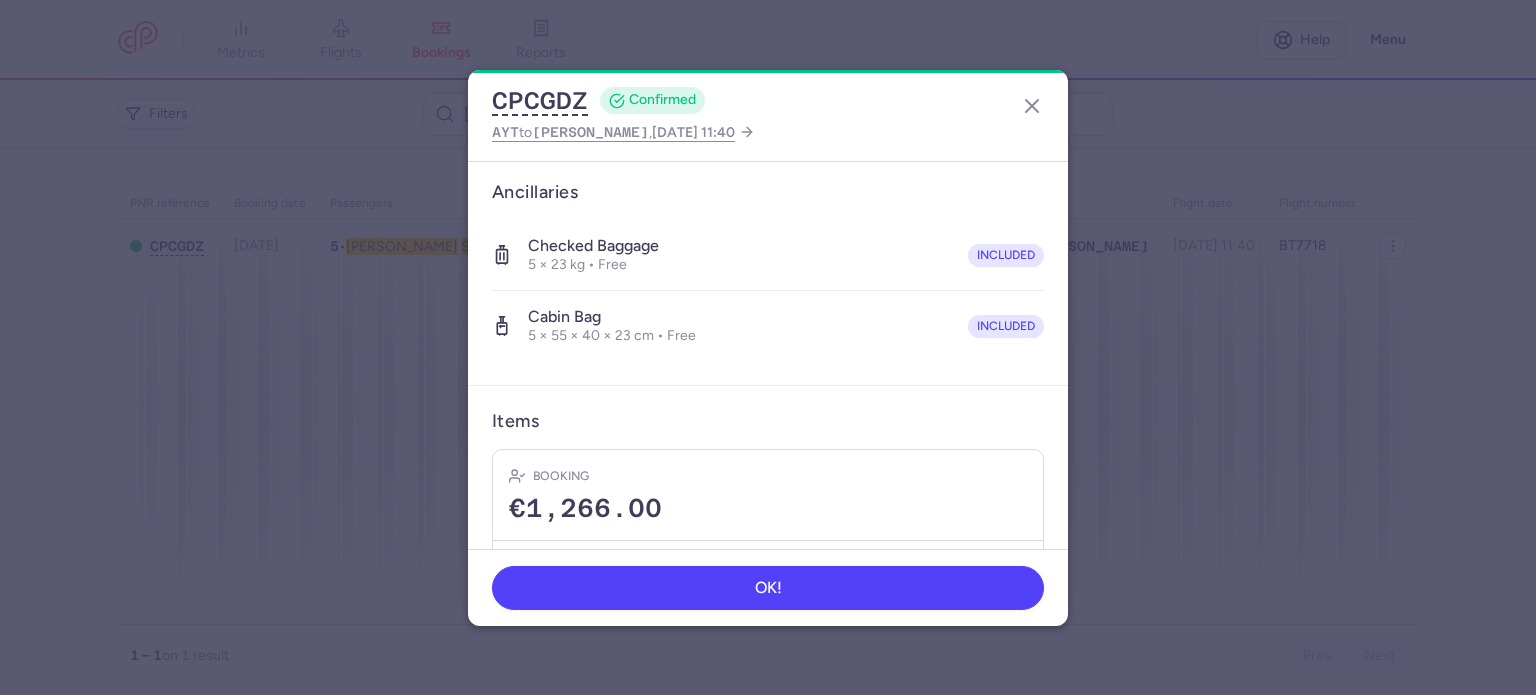 scroll, scrollTop: 699, scrollLeft: 0, axis: vertical 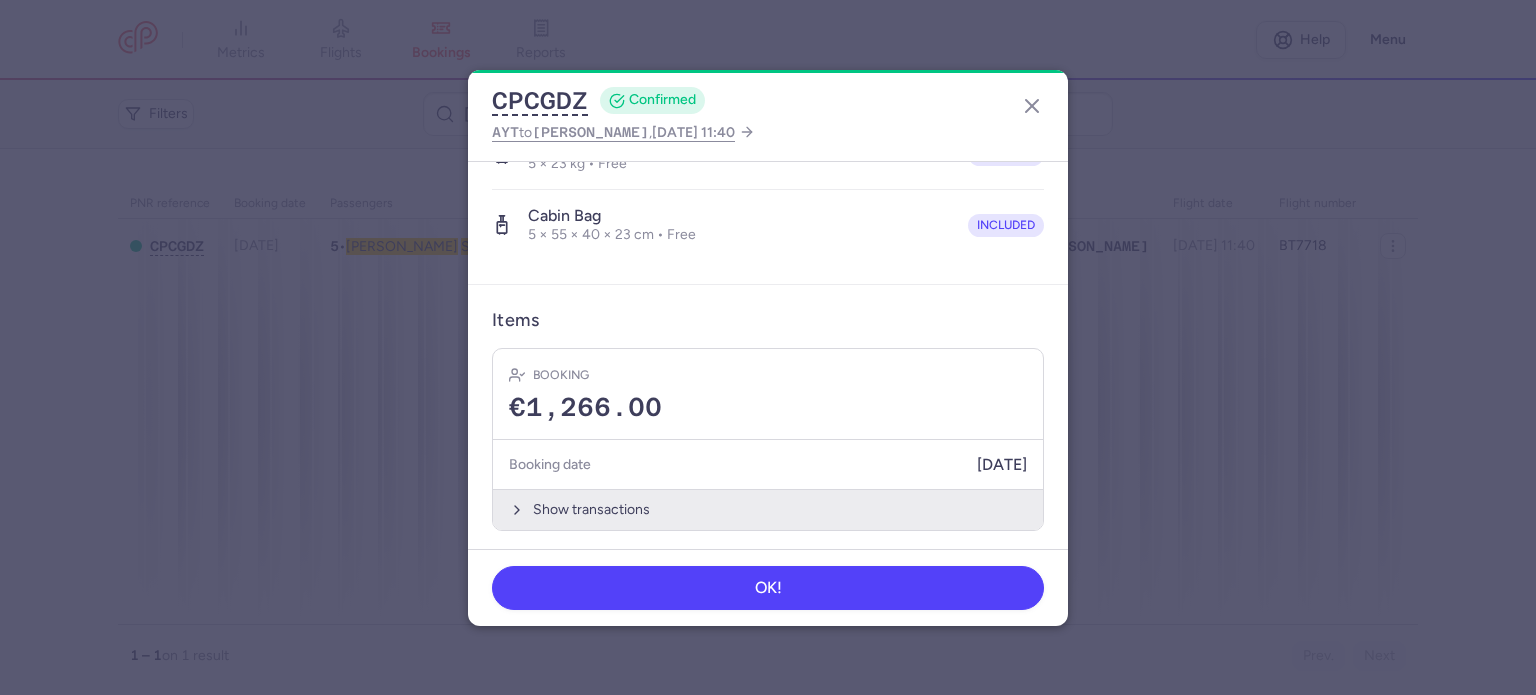 click on "Show transactions" at bounding box center [768, 509] 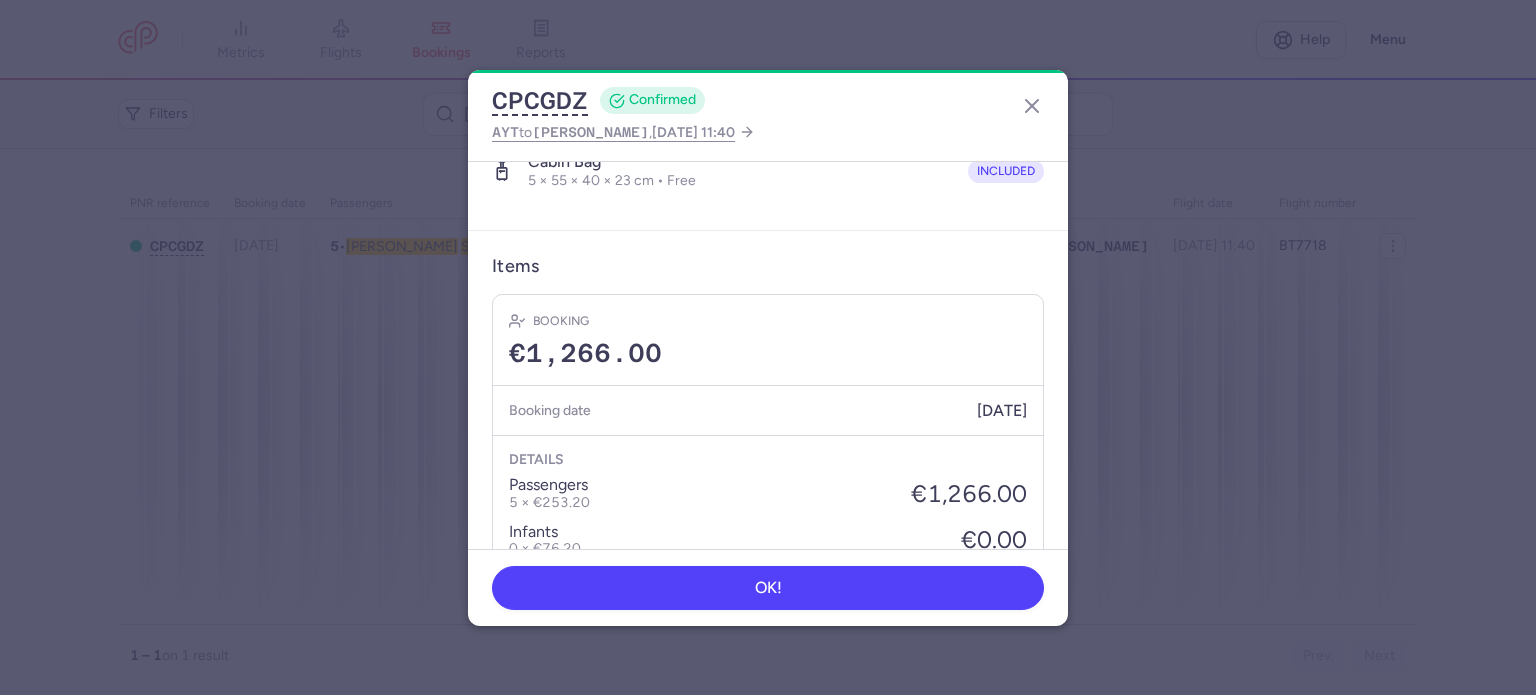 scroll, scrollTop: 1015, scrollLeft: 0, axis: vertical 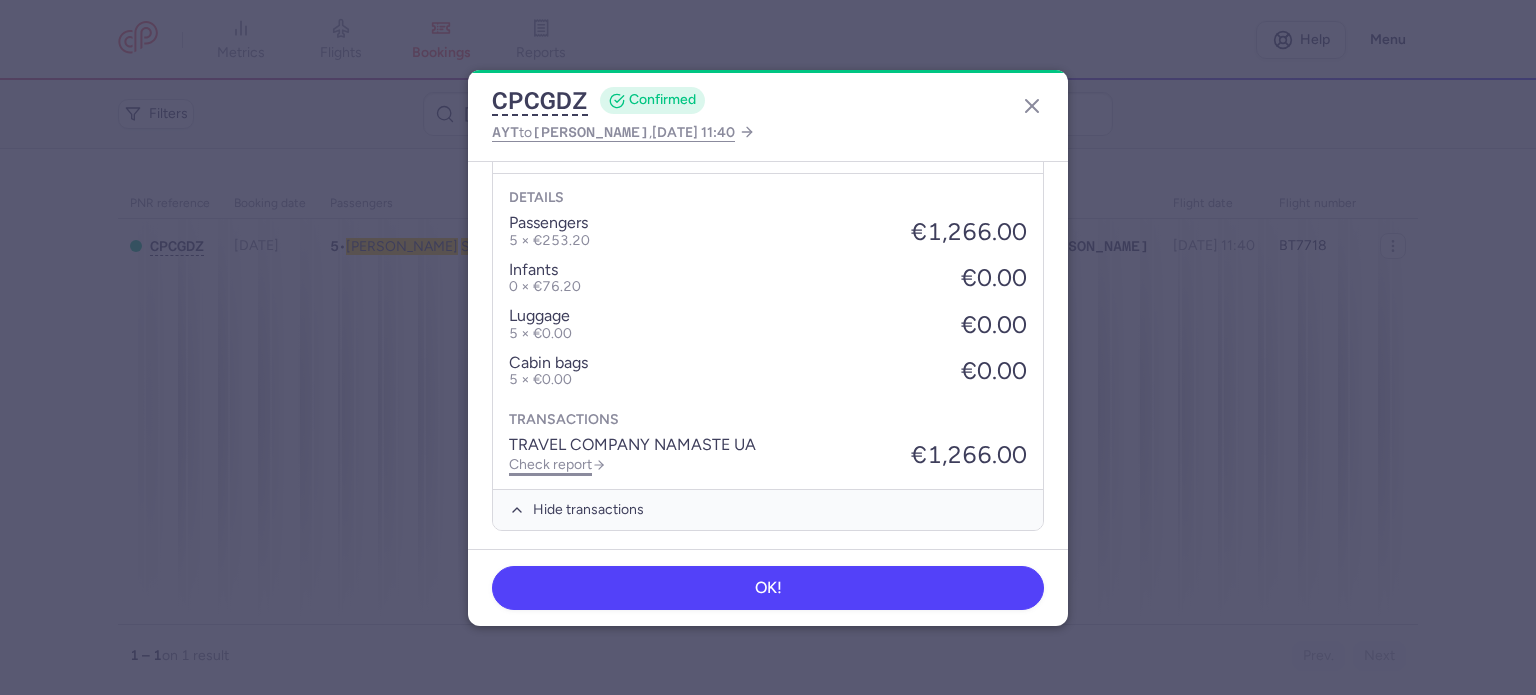 click on "Check report" 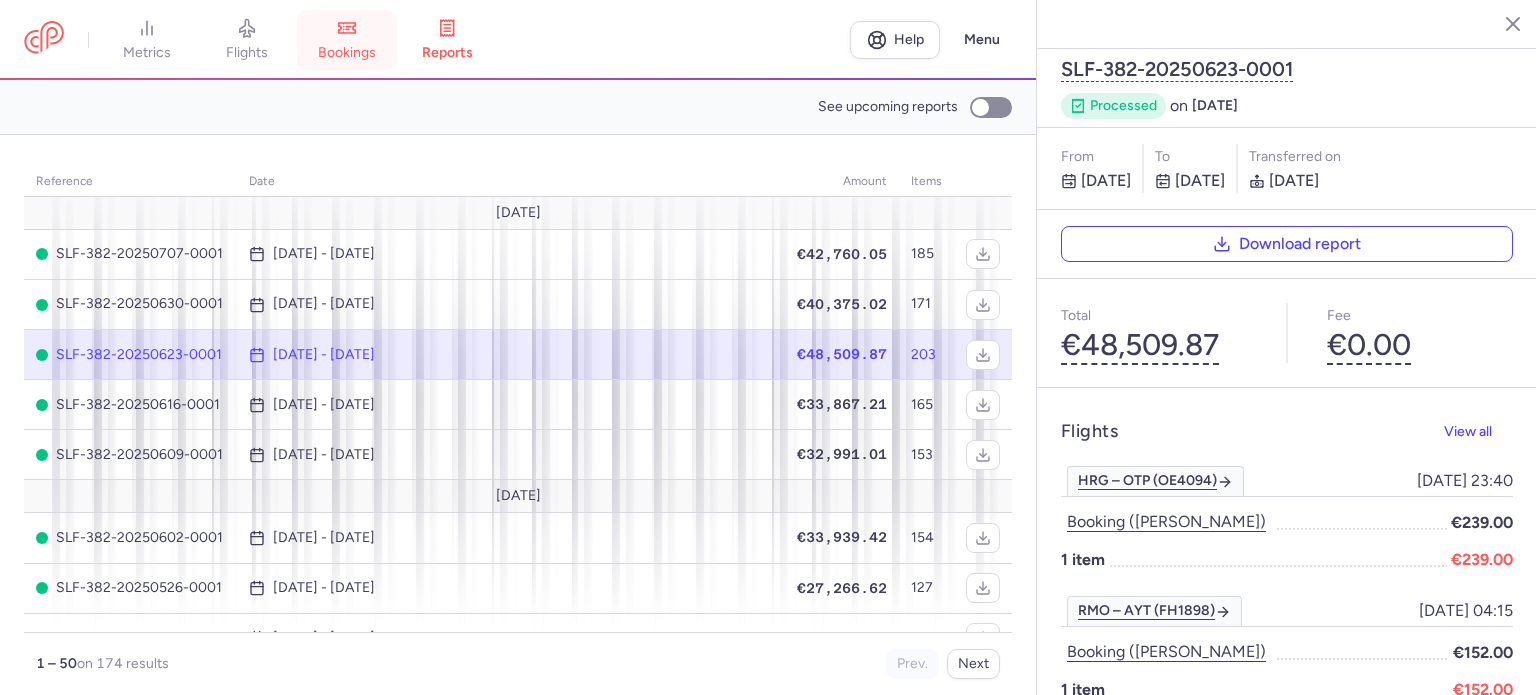 click on "bookings" at bounding box center (347, 53) 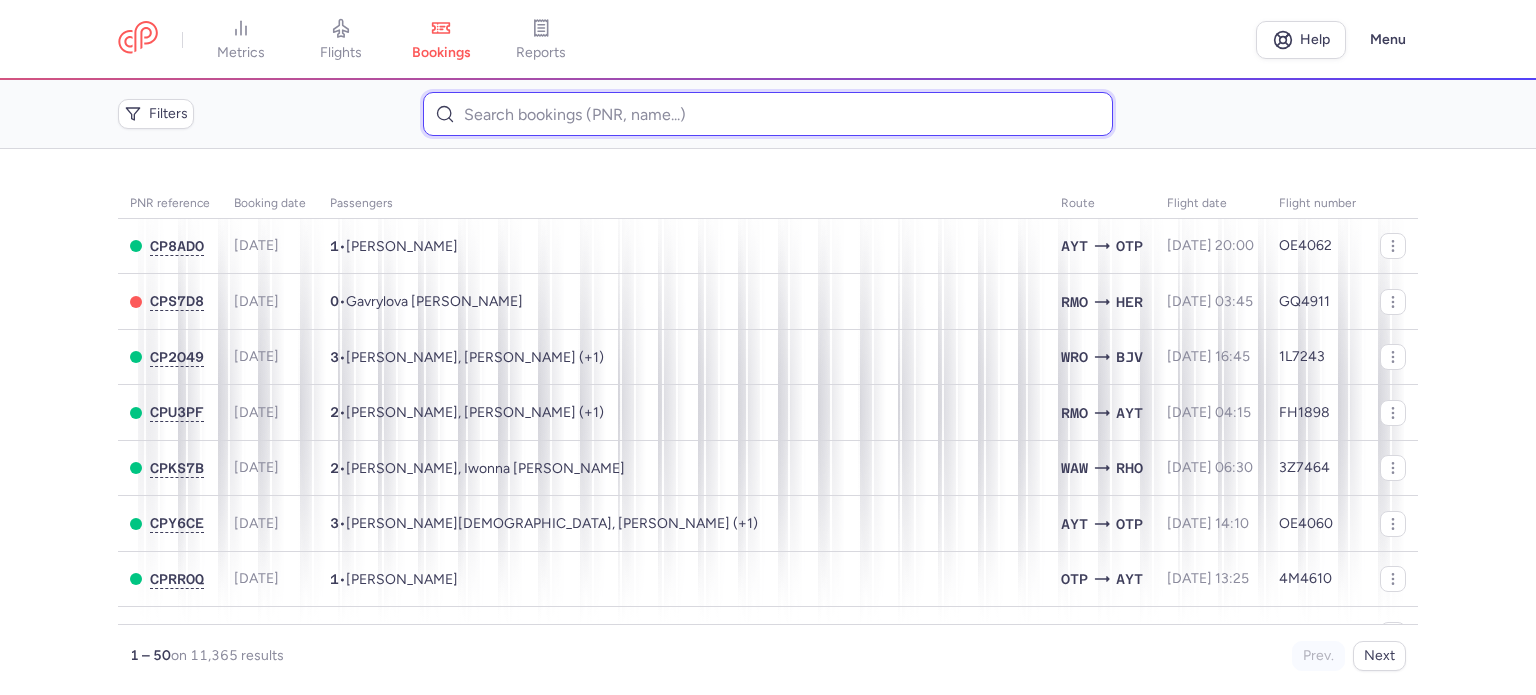 click at bounding box center (767, 114) 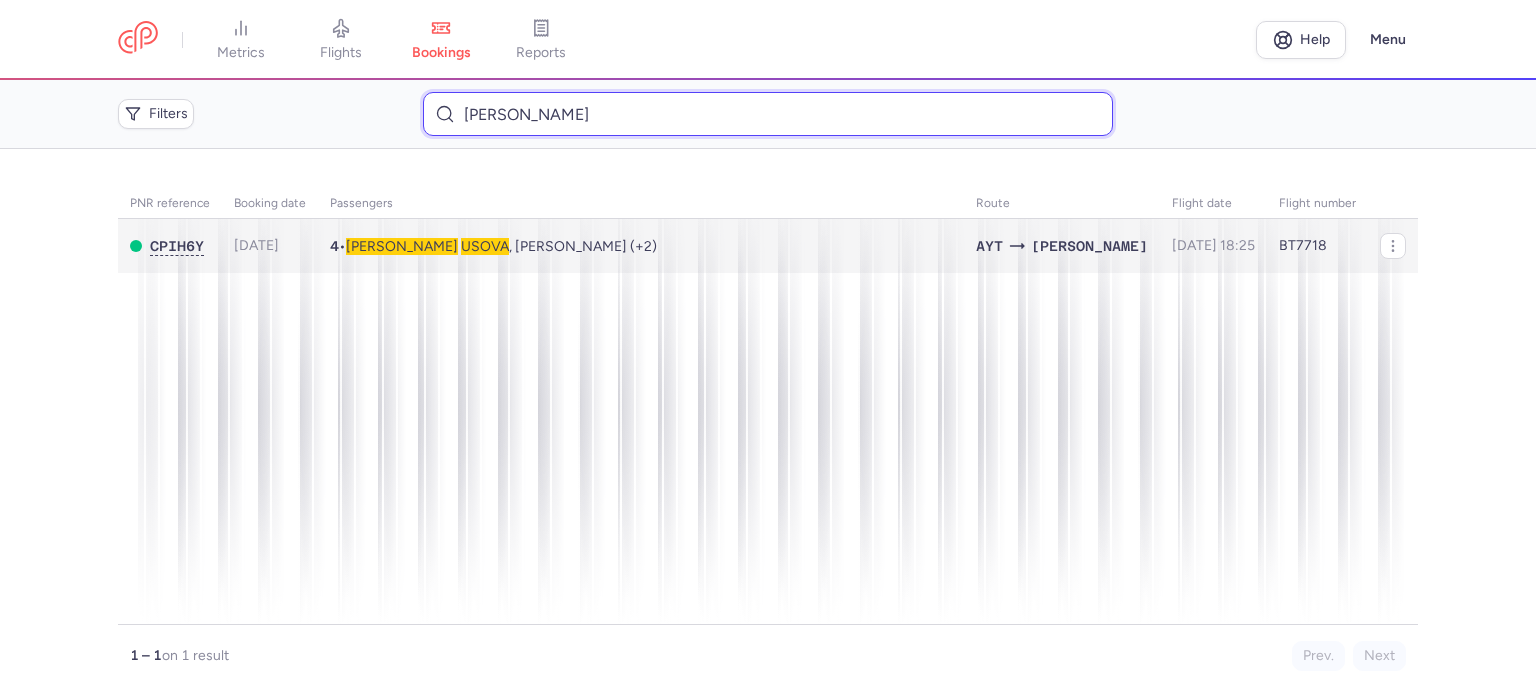 type on "[PERSON_NAME]" 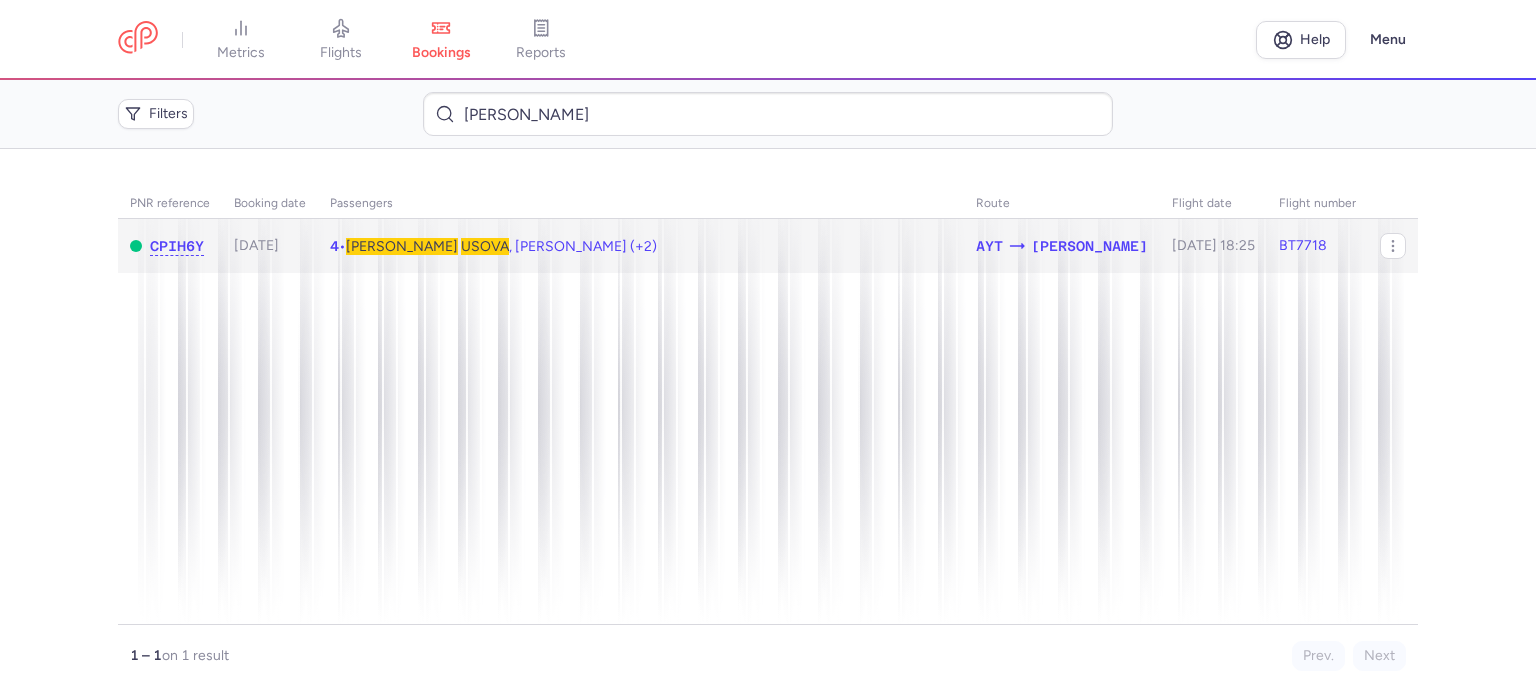 click on "USOVA" at bounding box center (485, 246) 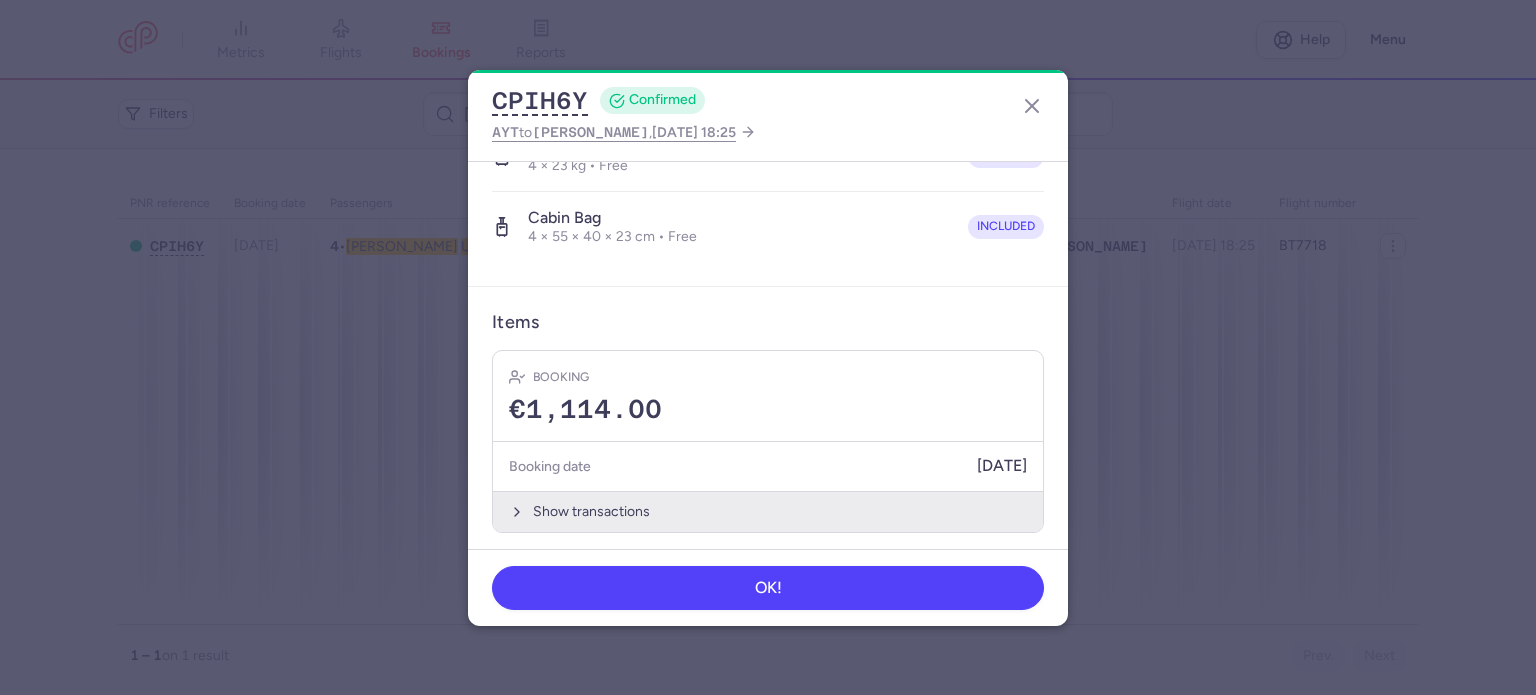 scroll, scrollTop: 630, scrollLeft: 0, axis: vertical 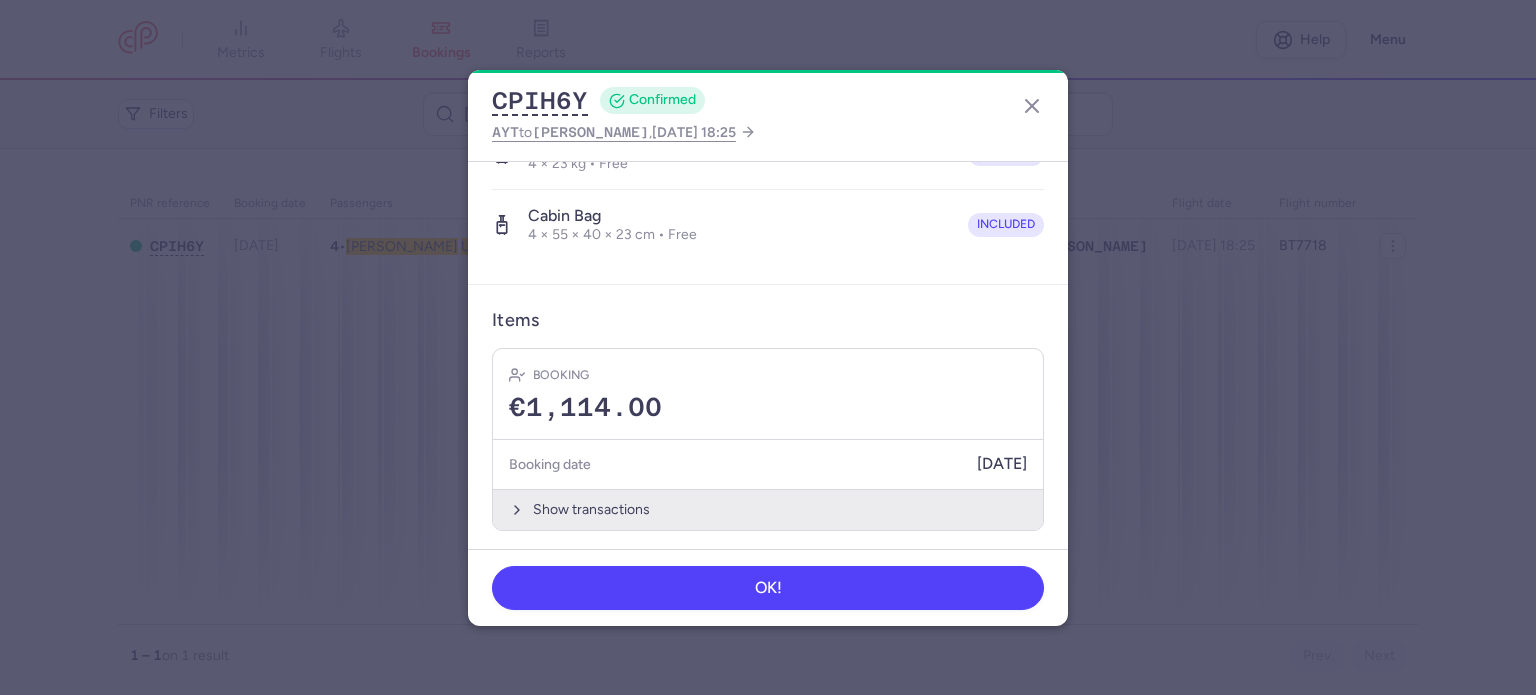 click on "Show transactions" at bounding box center [768, 509] 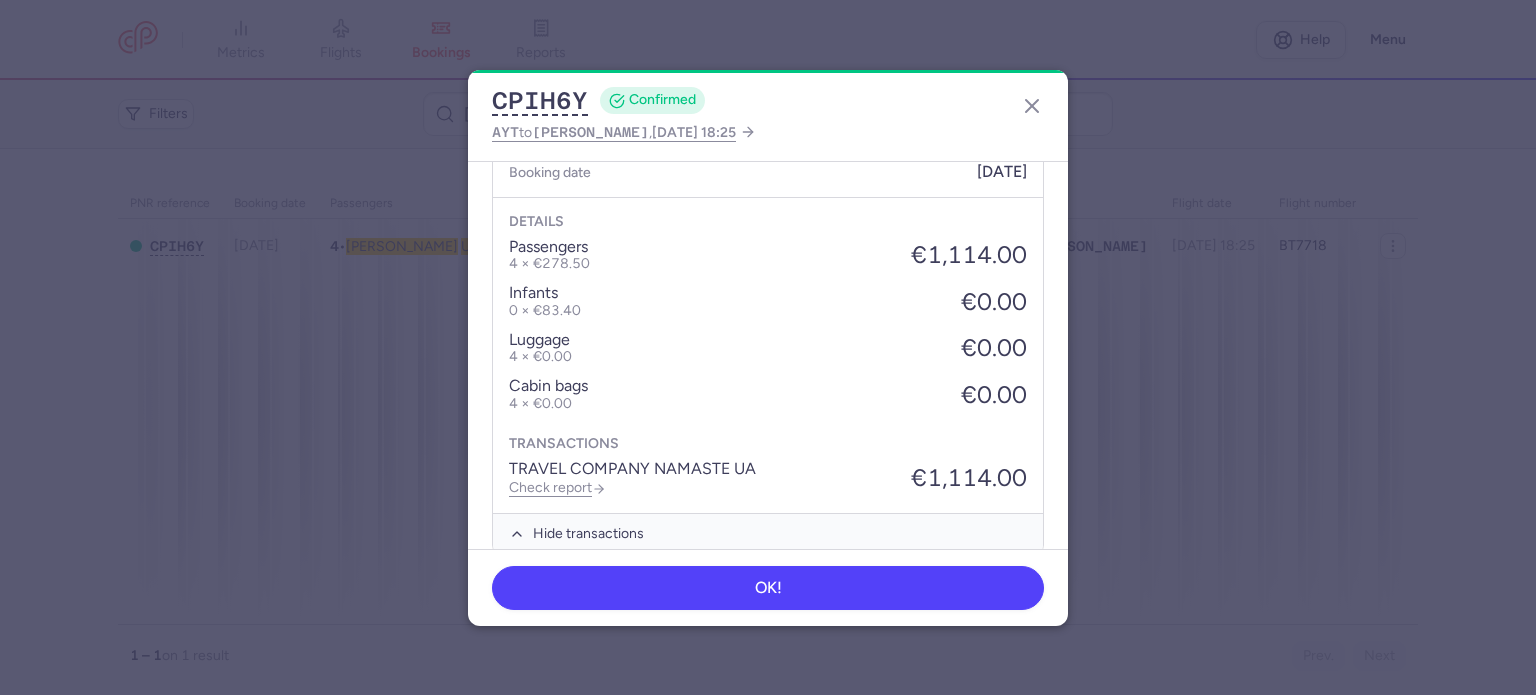 scroll, scrollTop: 945, scrollLeft: 0, axis: vertical 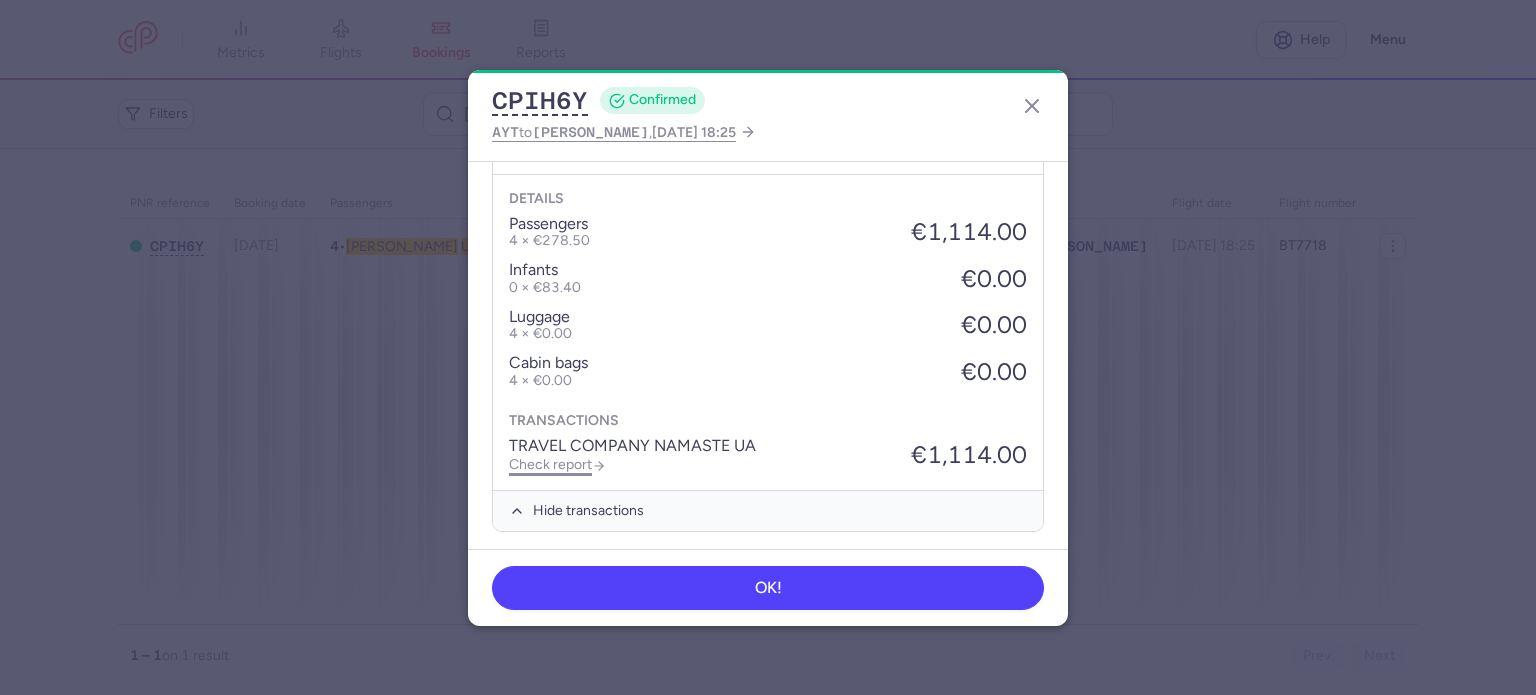 click on "Check report" 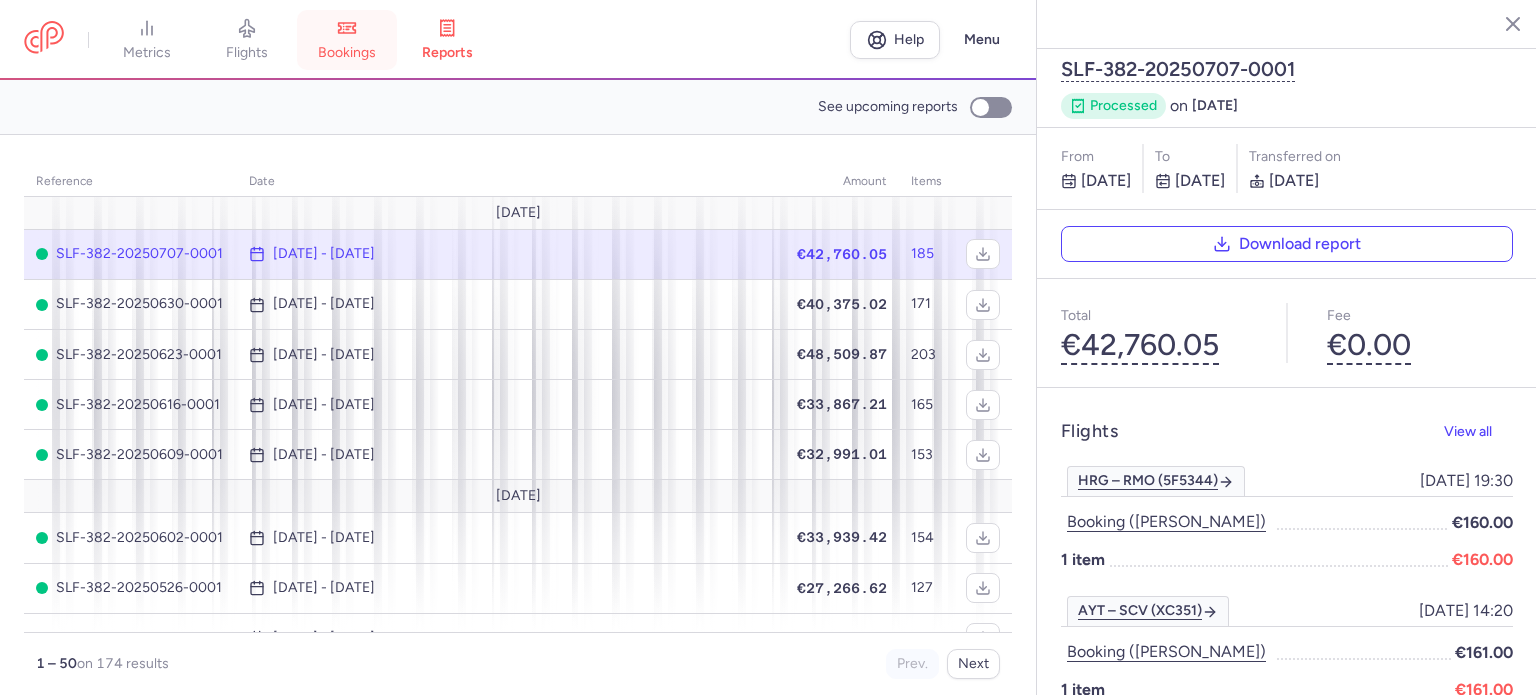 click on "bookings" at bounding box center (347, 53) 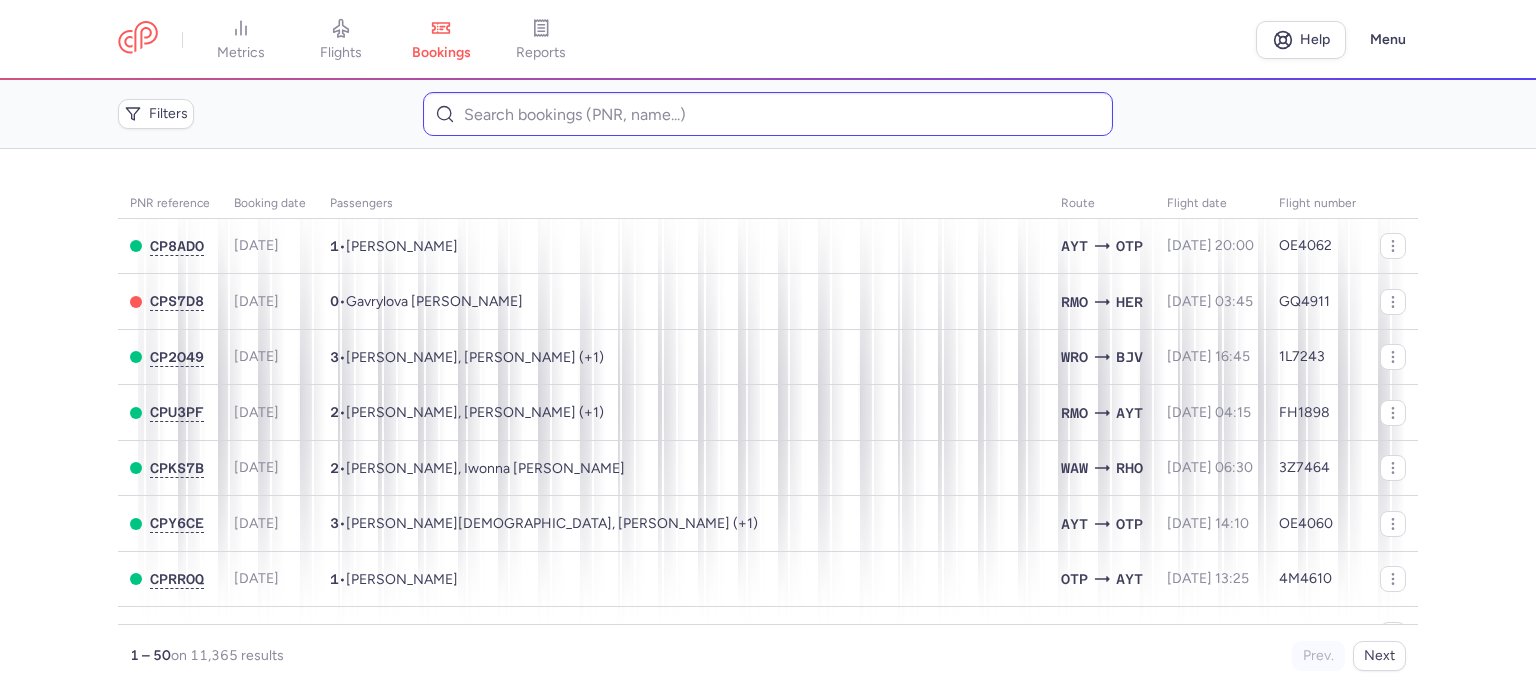 drag, startPoint x: 507, startPoint y: 136, endPoint x: 499, endPoint y: 118, distance: 19.697716 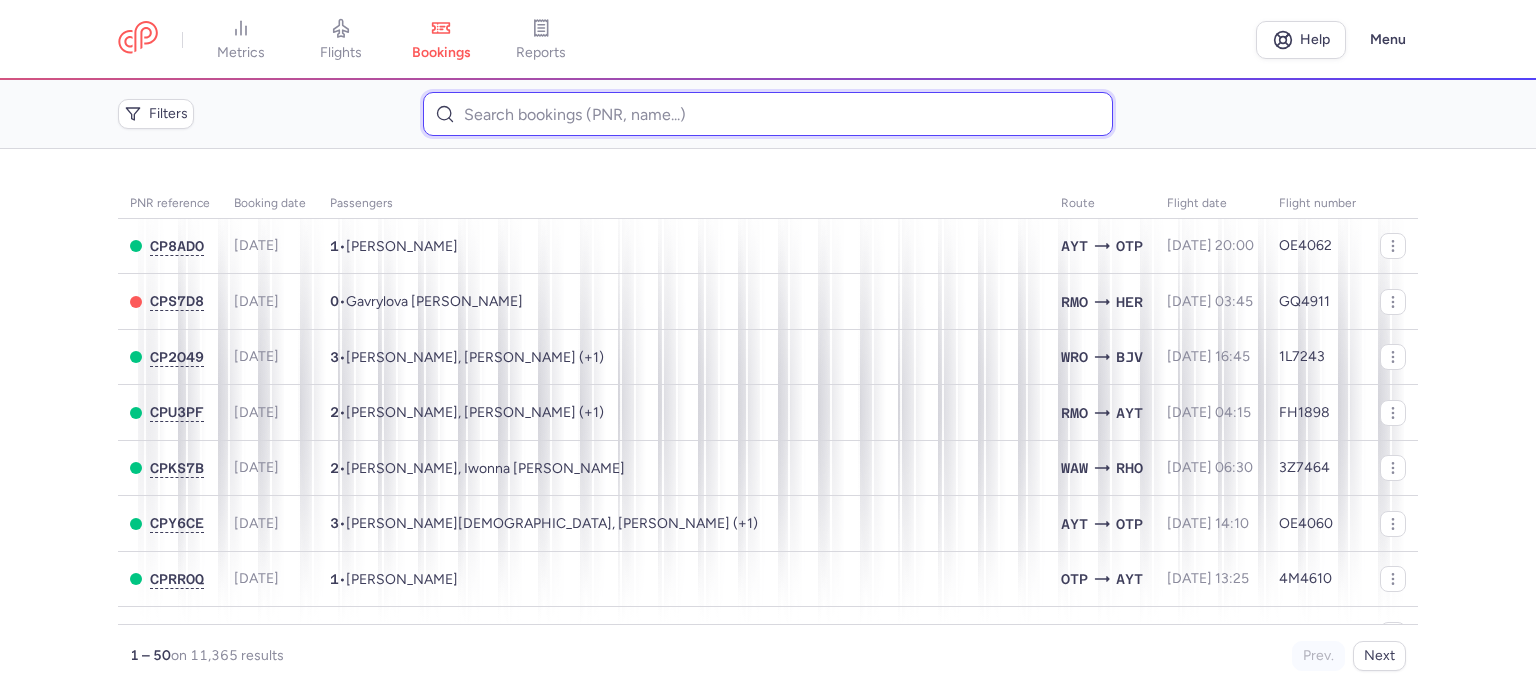 click at bounding box center (767, 114) 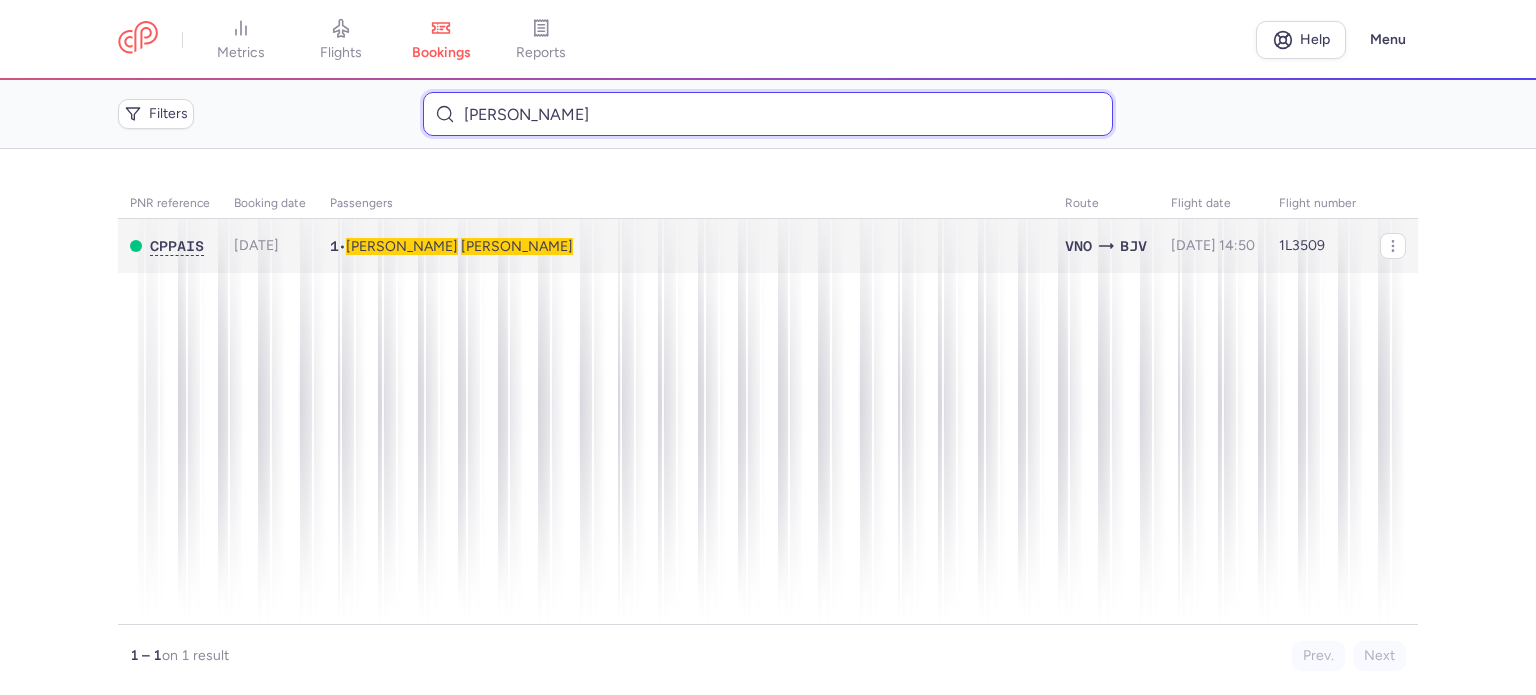 type on "[PERSON_NAME]" 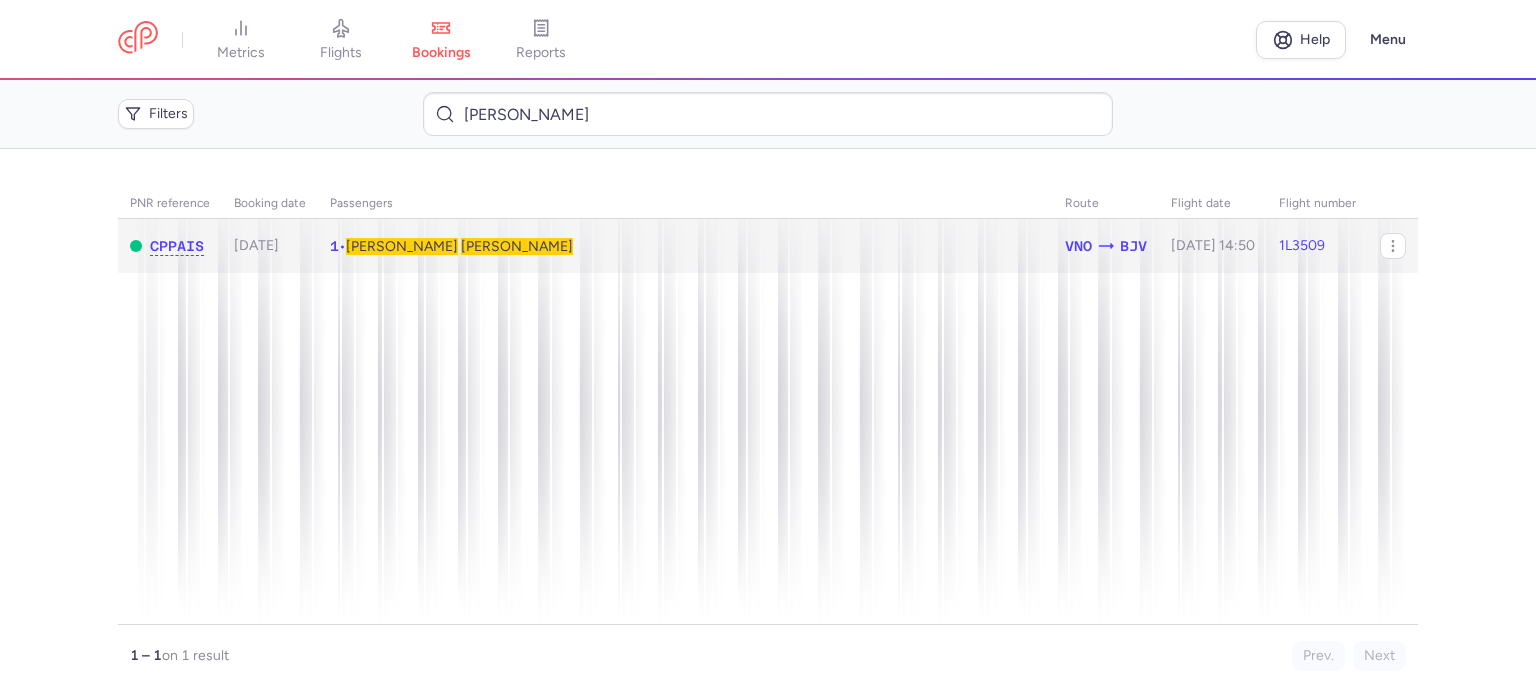 click on "[PERSON_NAME]" at bounding box center [402, 246] 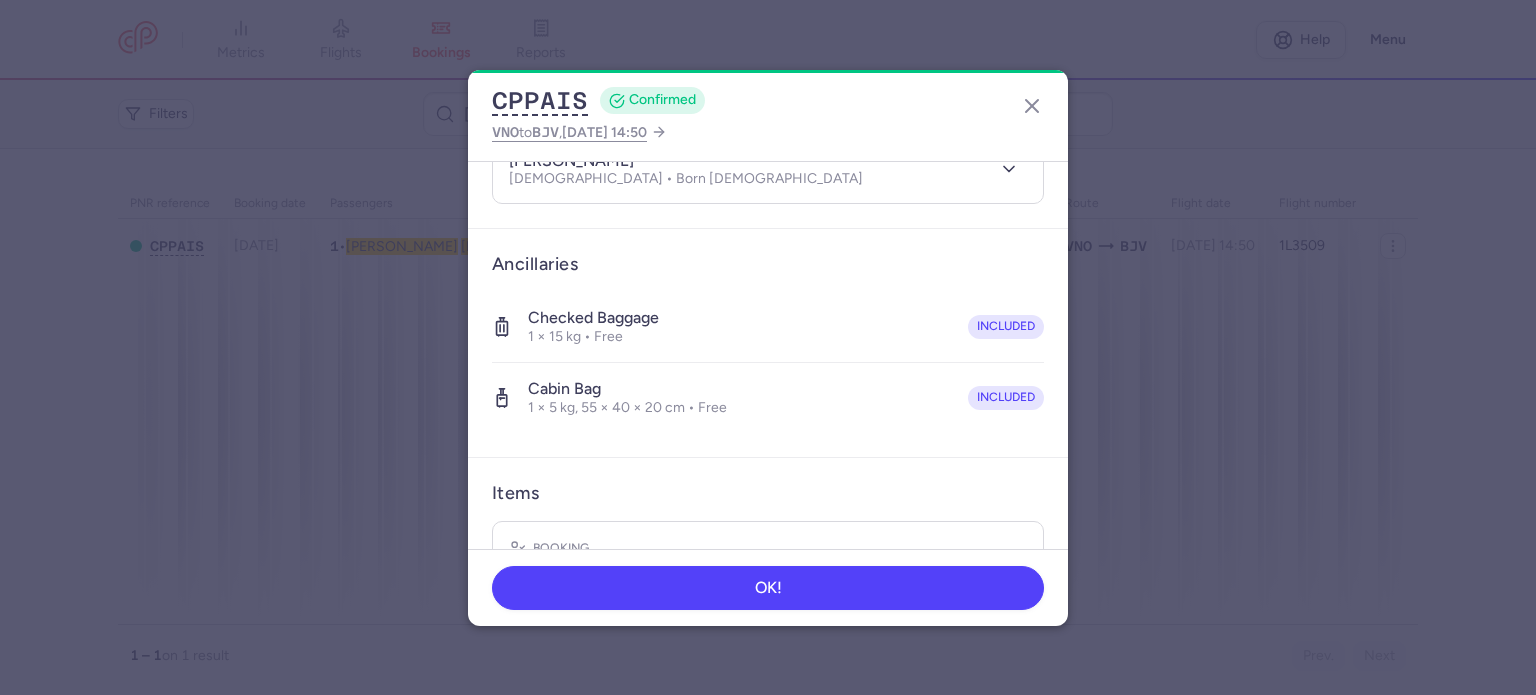 scroll, scrollTop: 423, scrollLeft: 0, axis: vertical 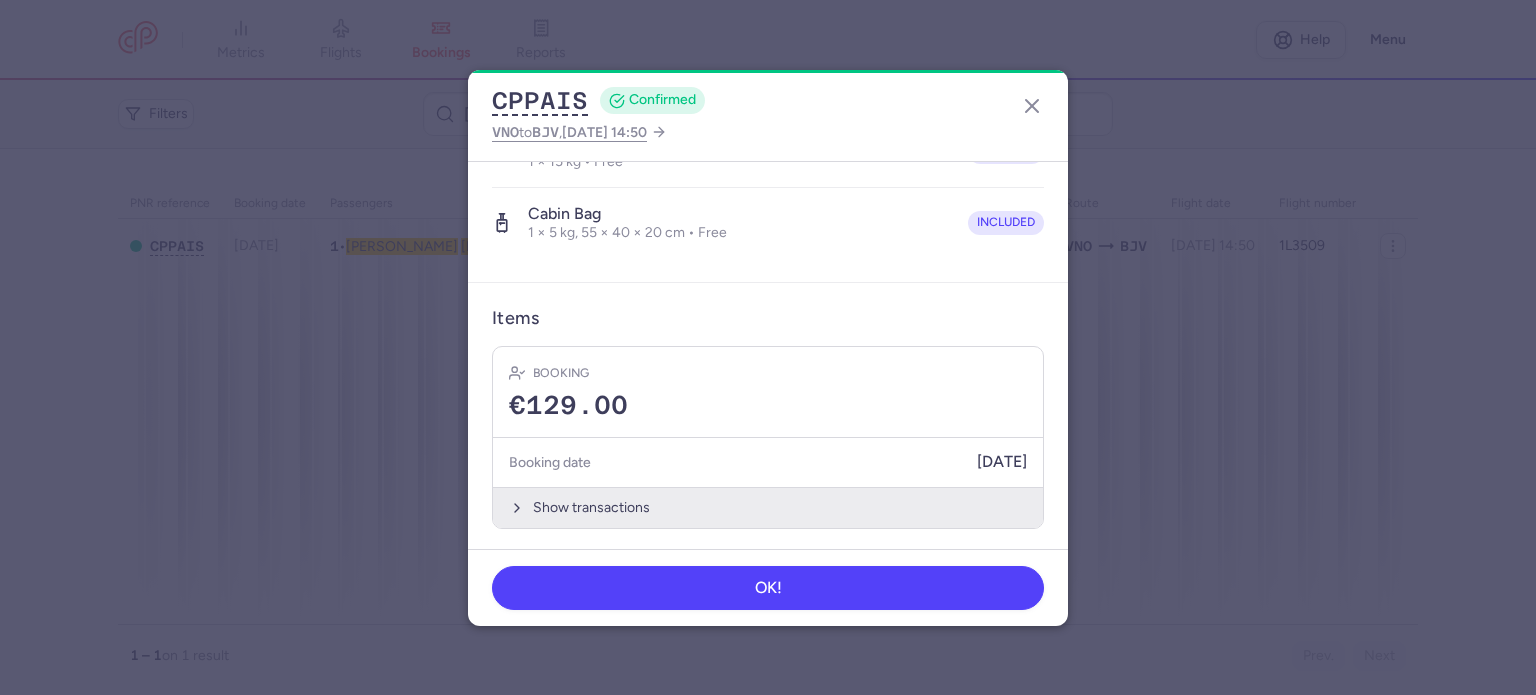 click on "Show transactions" at bounding box center (768, 507) 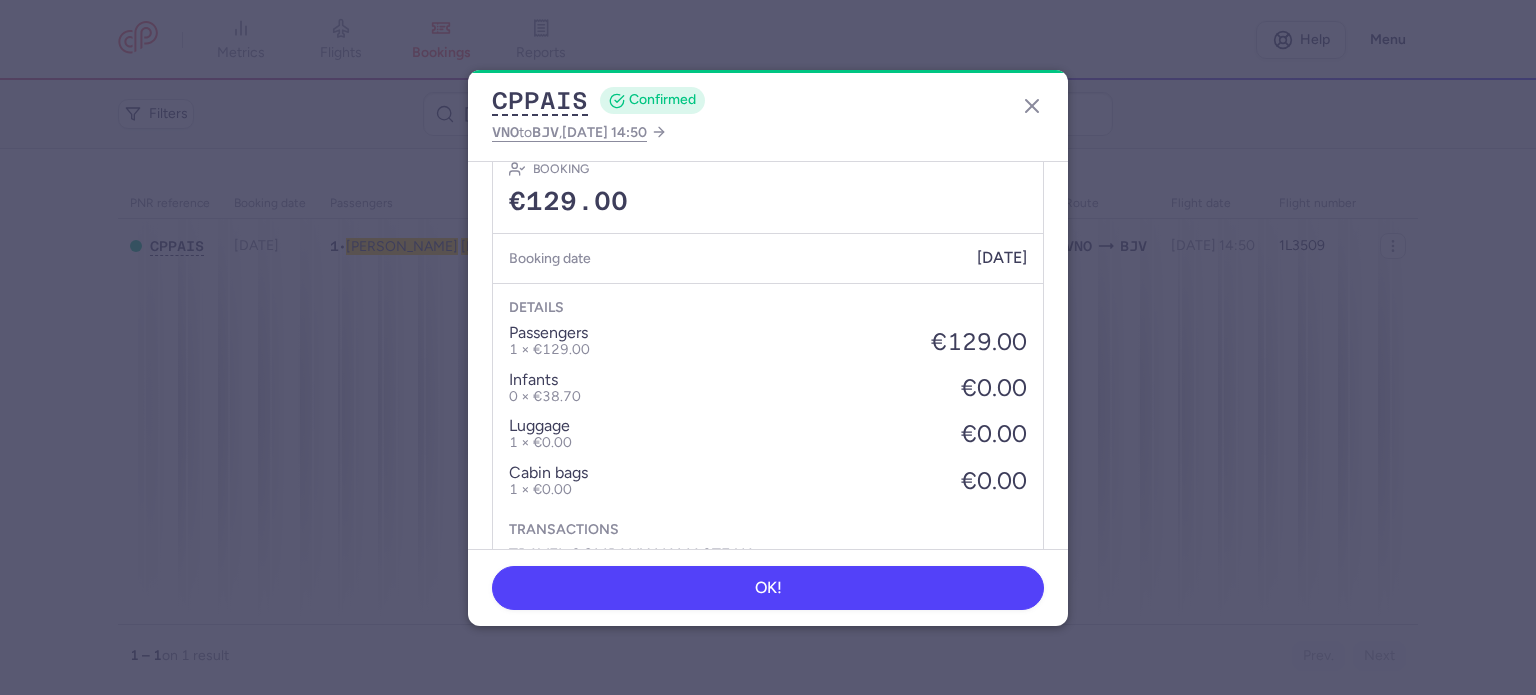 scroll, scrollTop: 739, scrollLeft: 0, axis: vertical 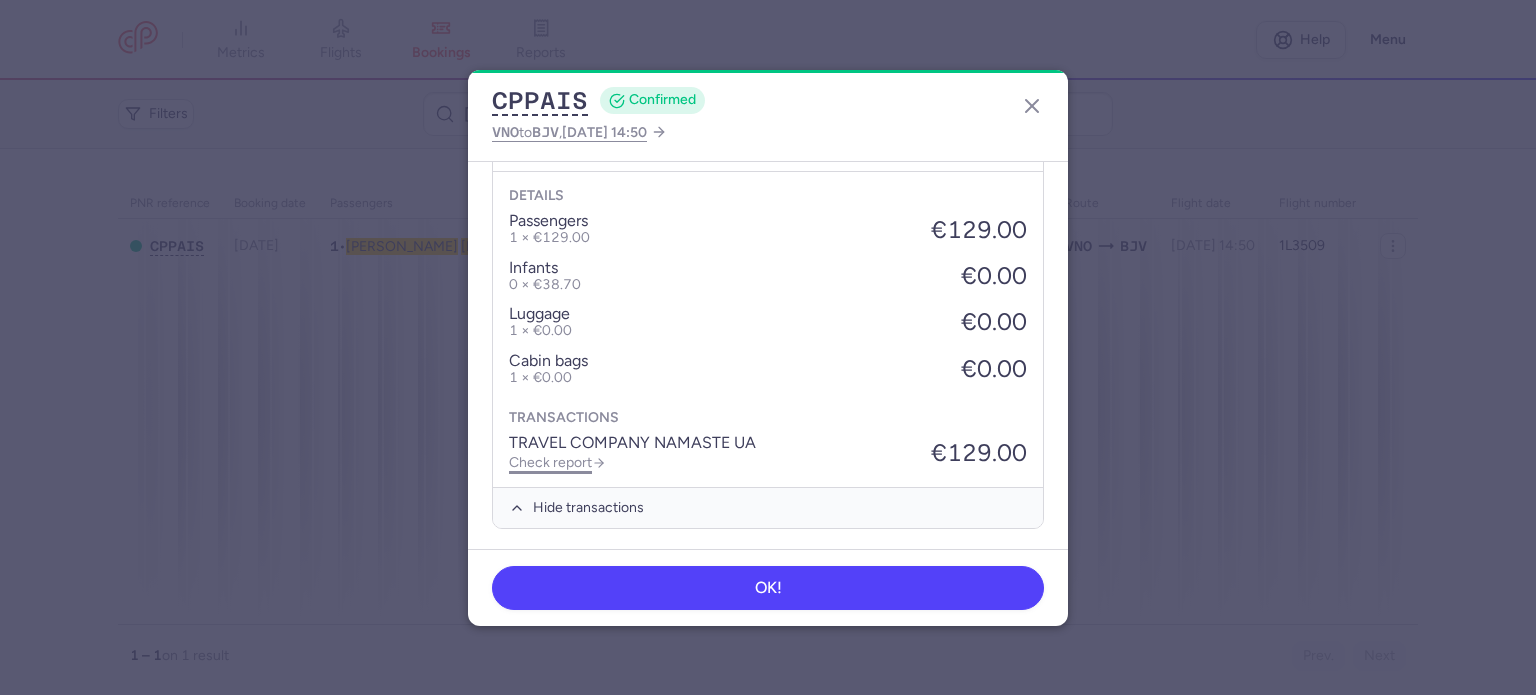 click on "Check report" 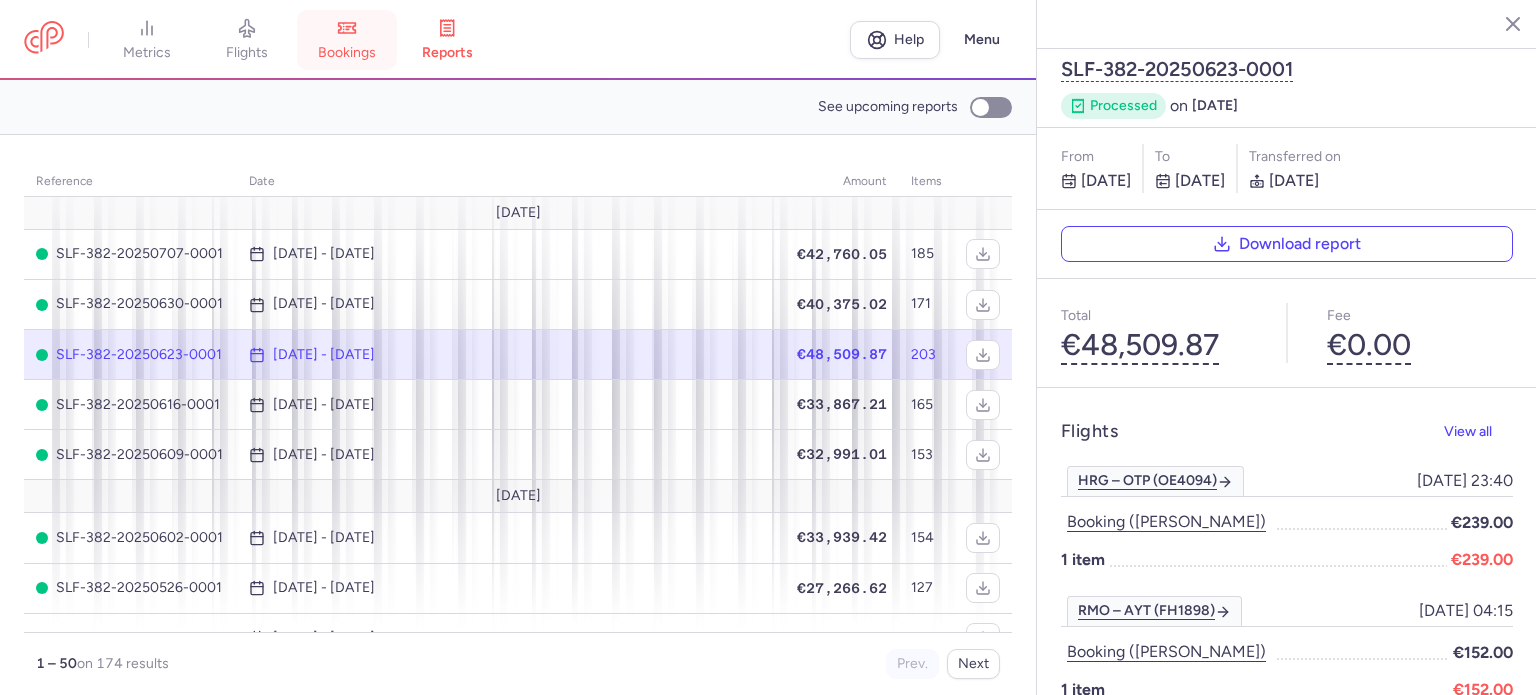 click on "bookings" at bounding box center (347, 40) 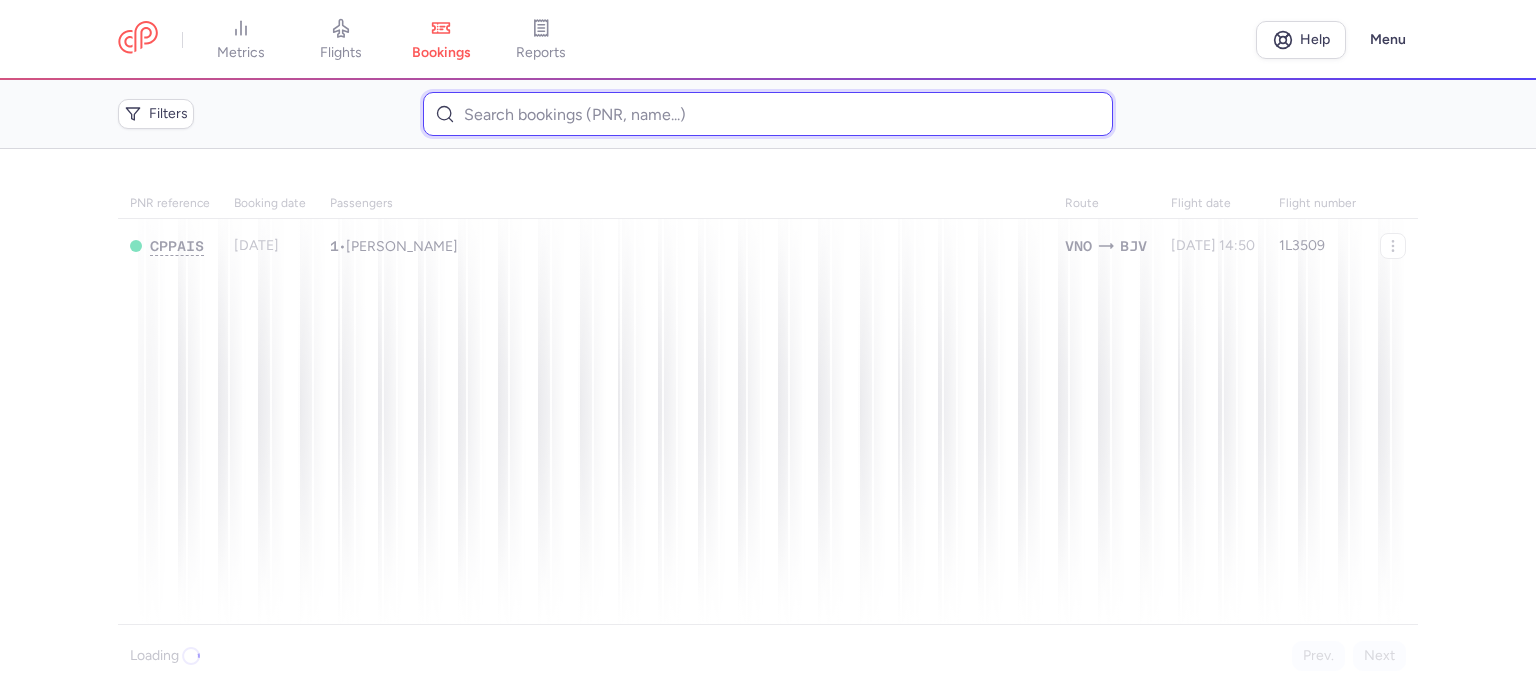 click at bounding box center [767, 114] 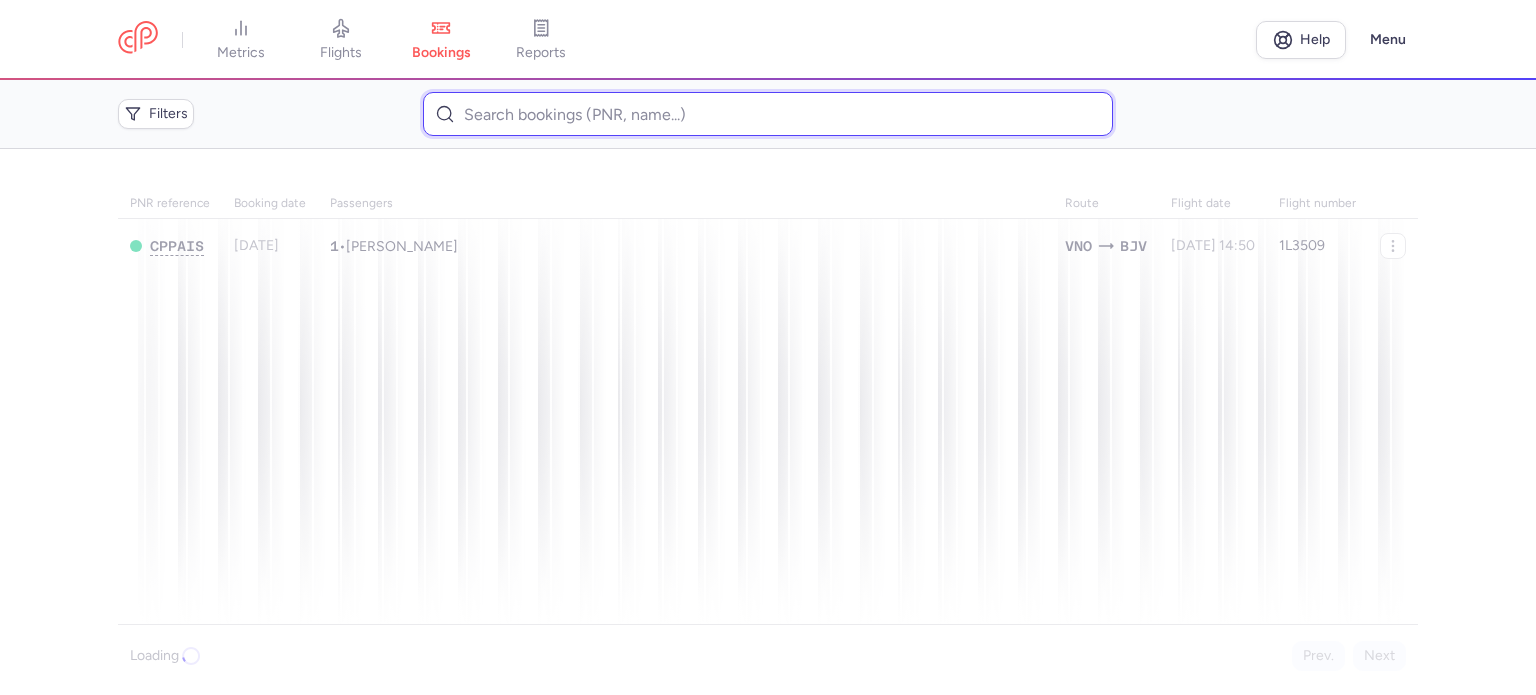 paste on "LOGINS 	MARTINS" 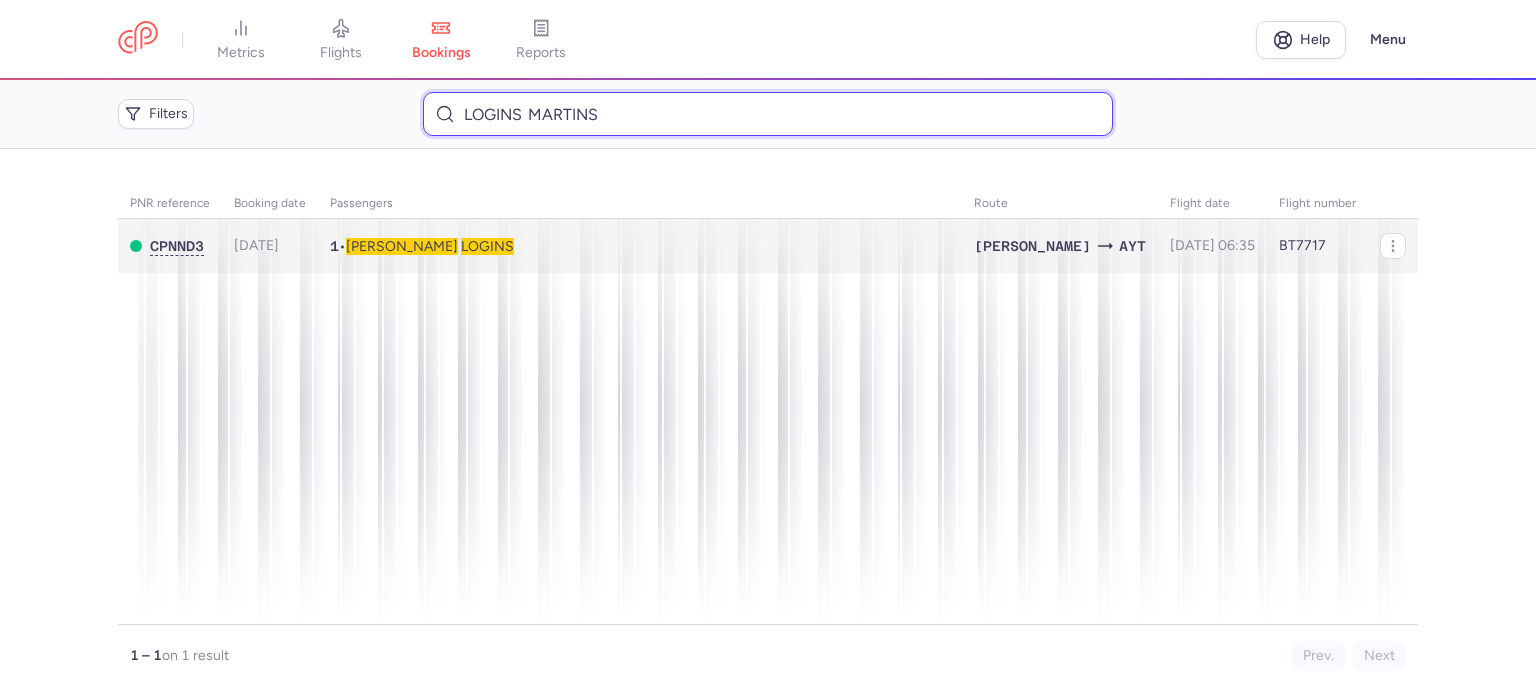 type on "LOGINS 	MARTINS" 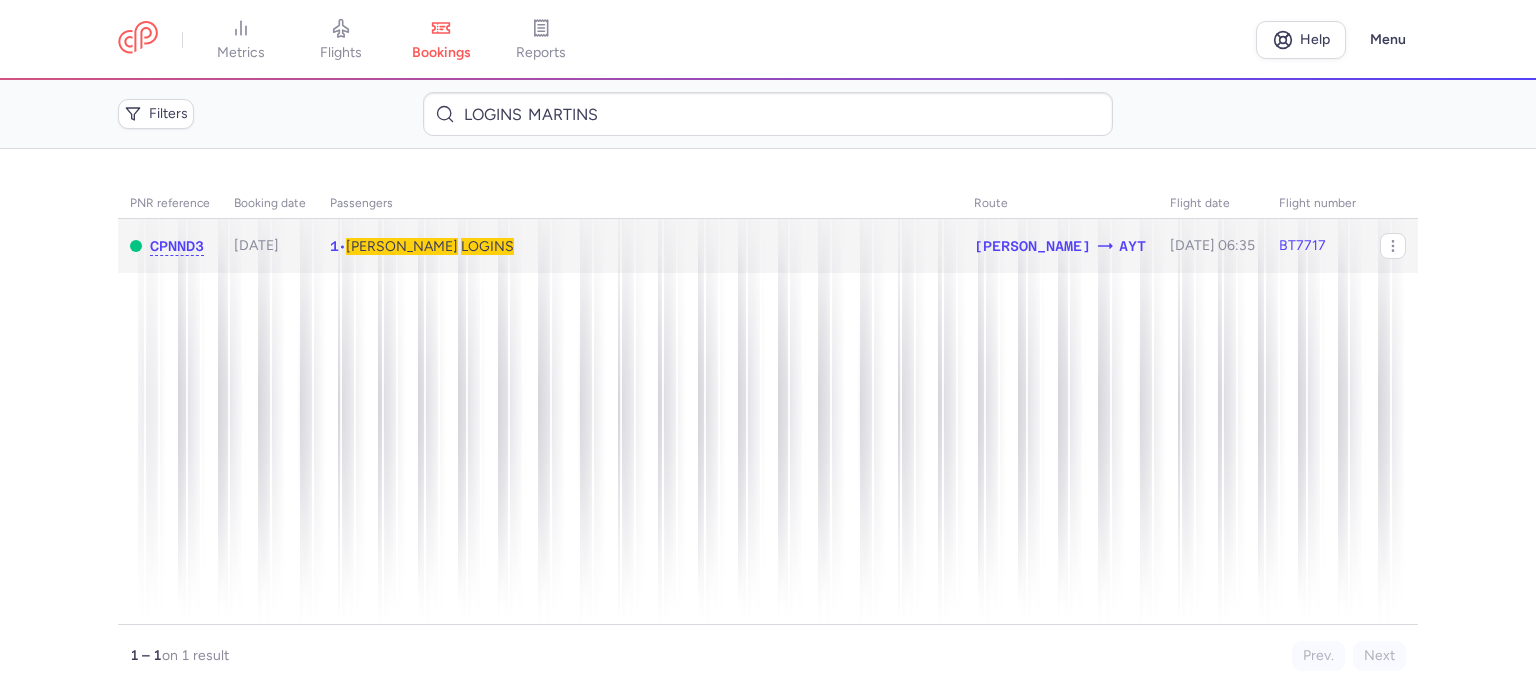 click on "1  •  Martins   LOGINS" 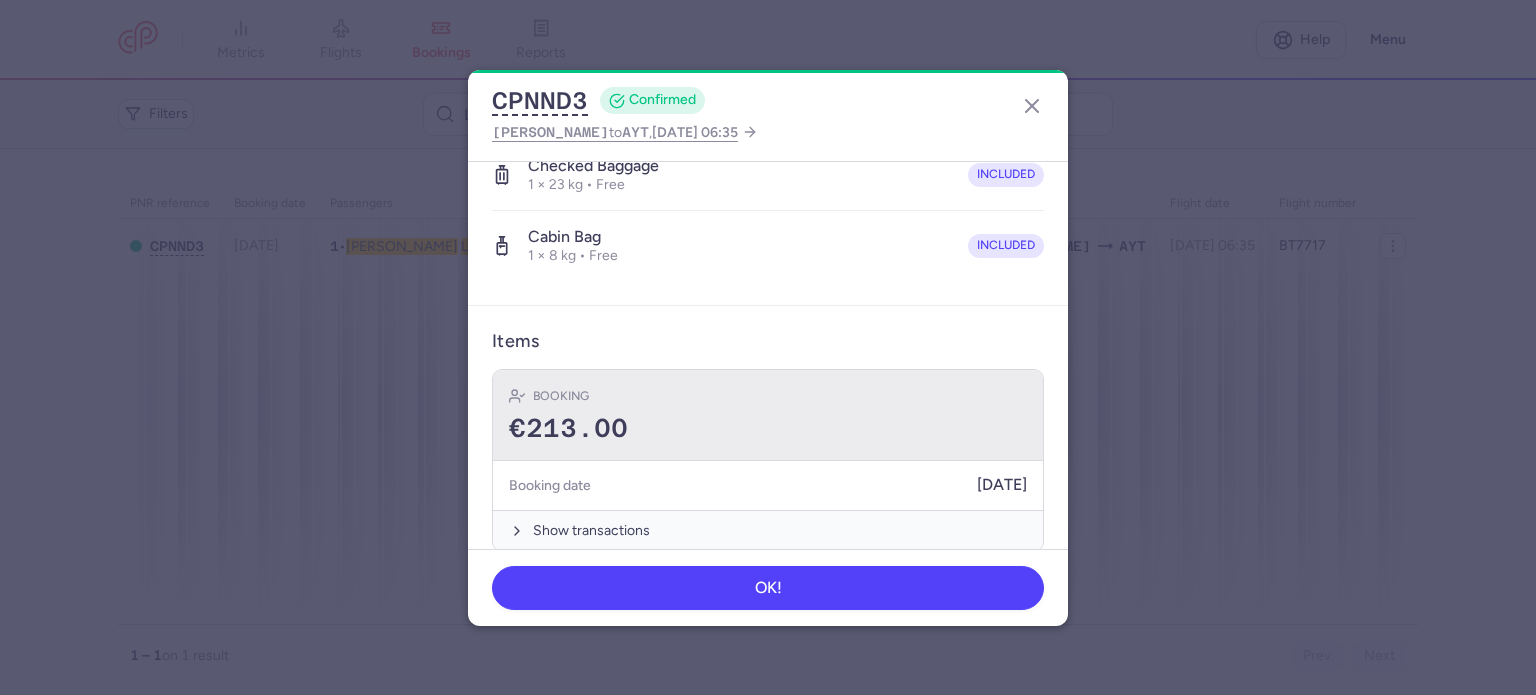 scroll, scrollTop: 423, scrollLeft: 0, axis: vertical 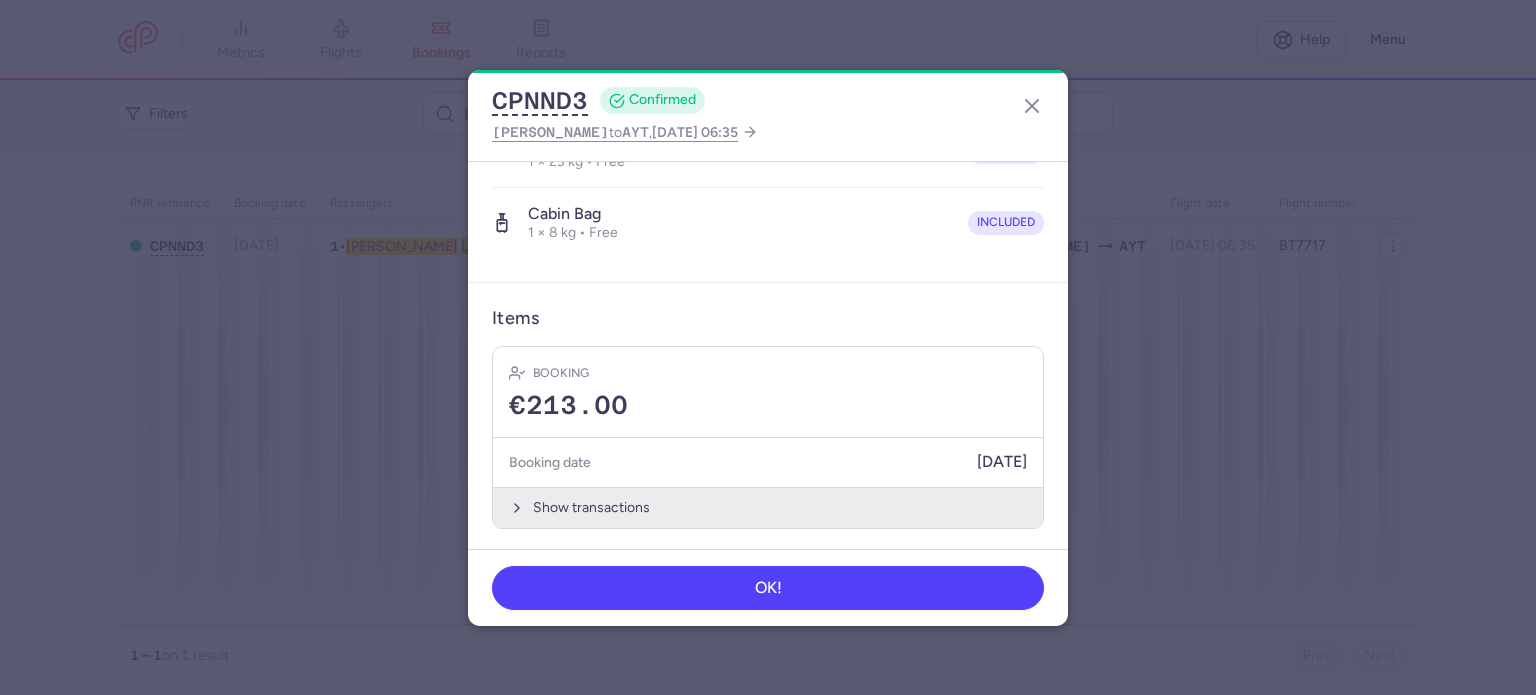click on "Show transactions" at bounding box center [768, 507] 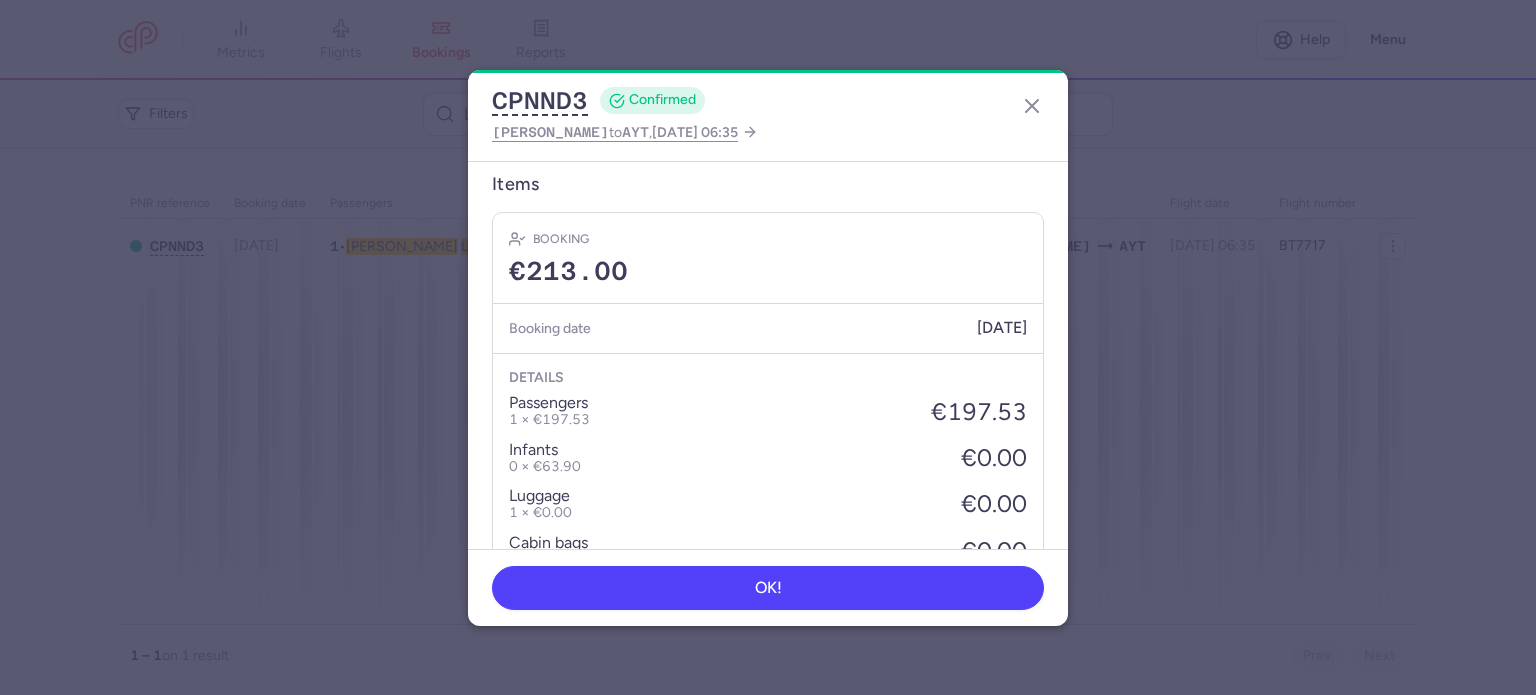 scroll, scrollTop: 739, scrollLeft: 0, axis: vertical 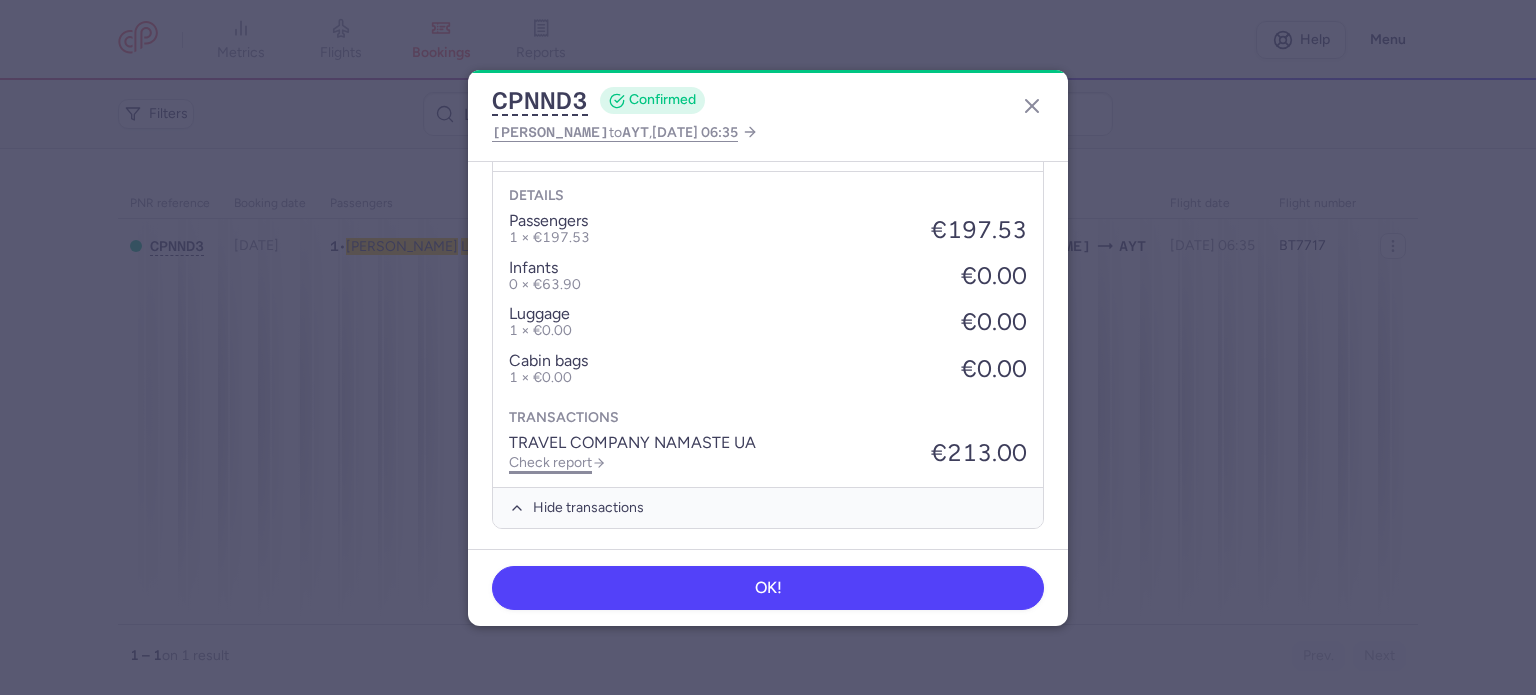 click on "Check report" 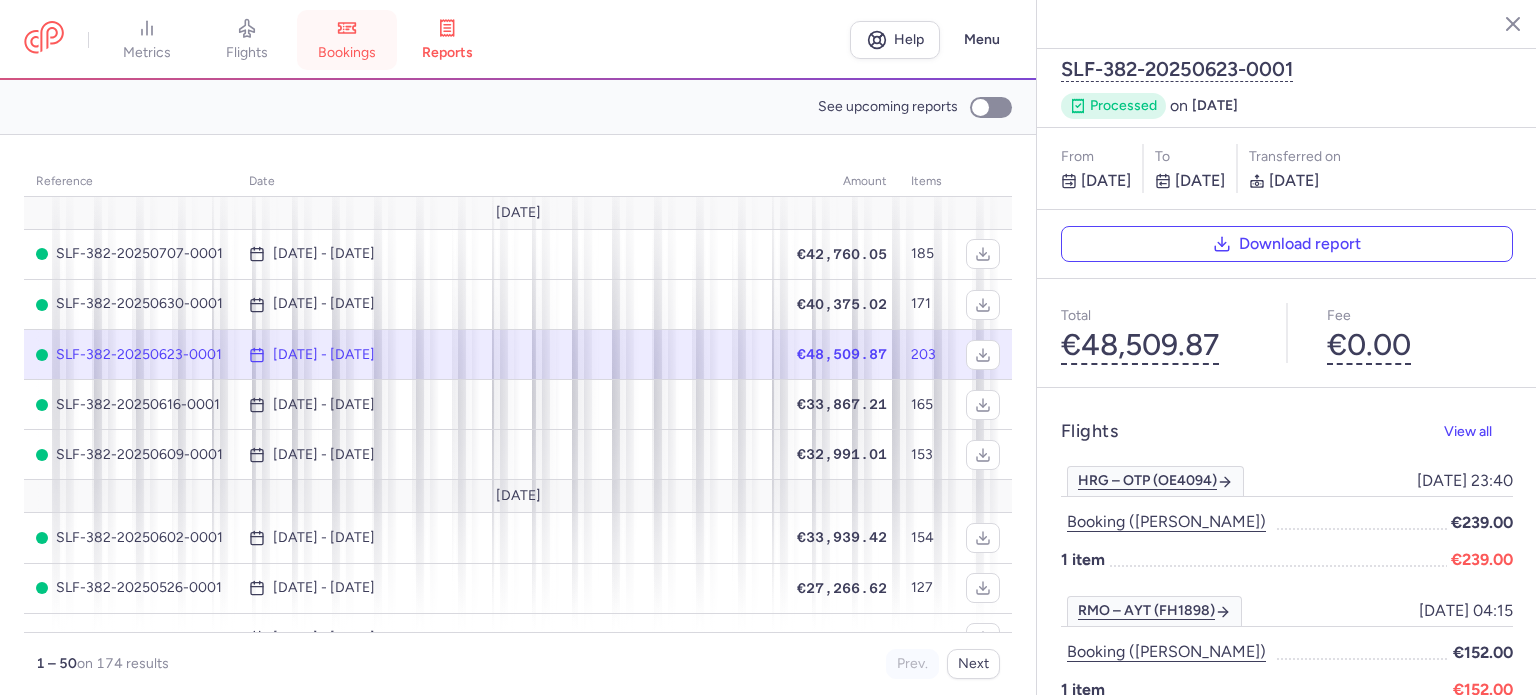 click 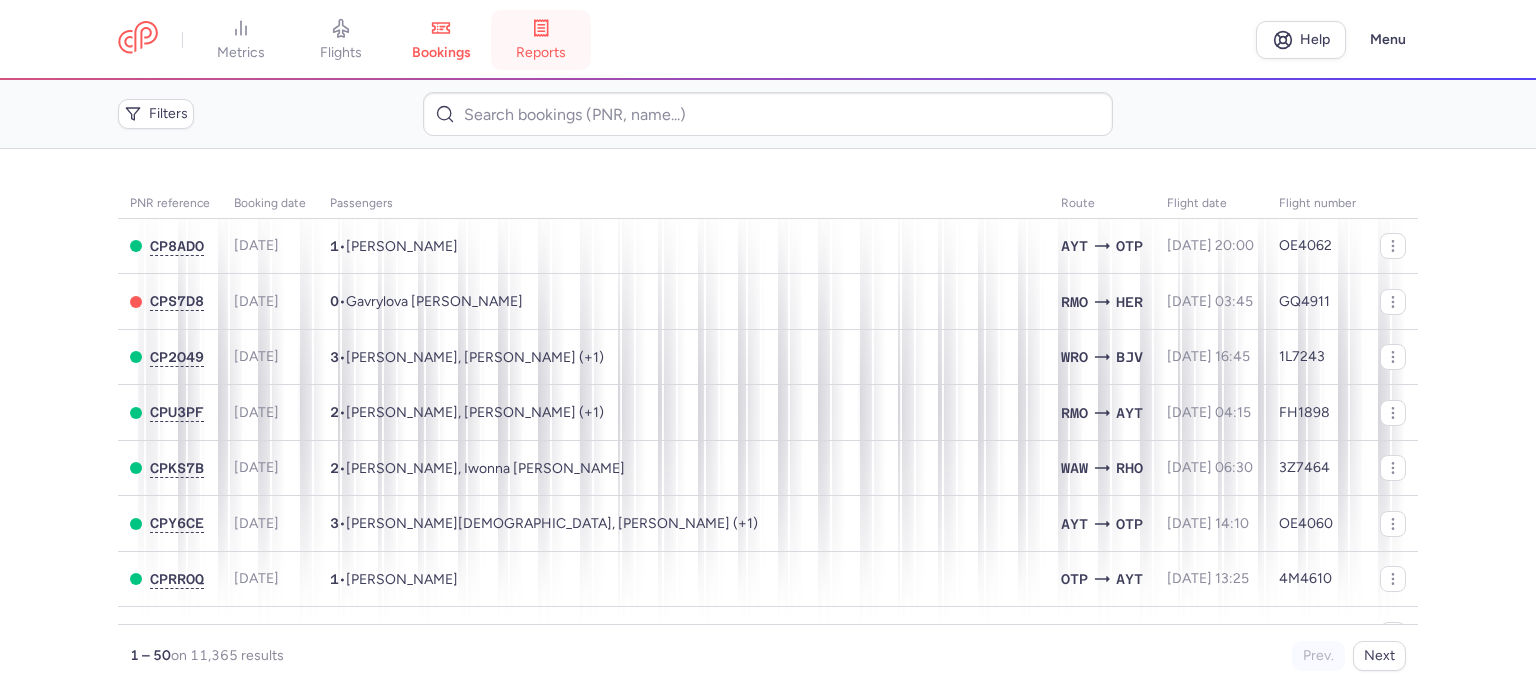 click on "reports" at bounding box center (541, 53) 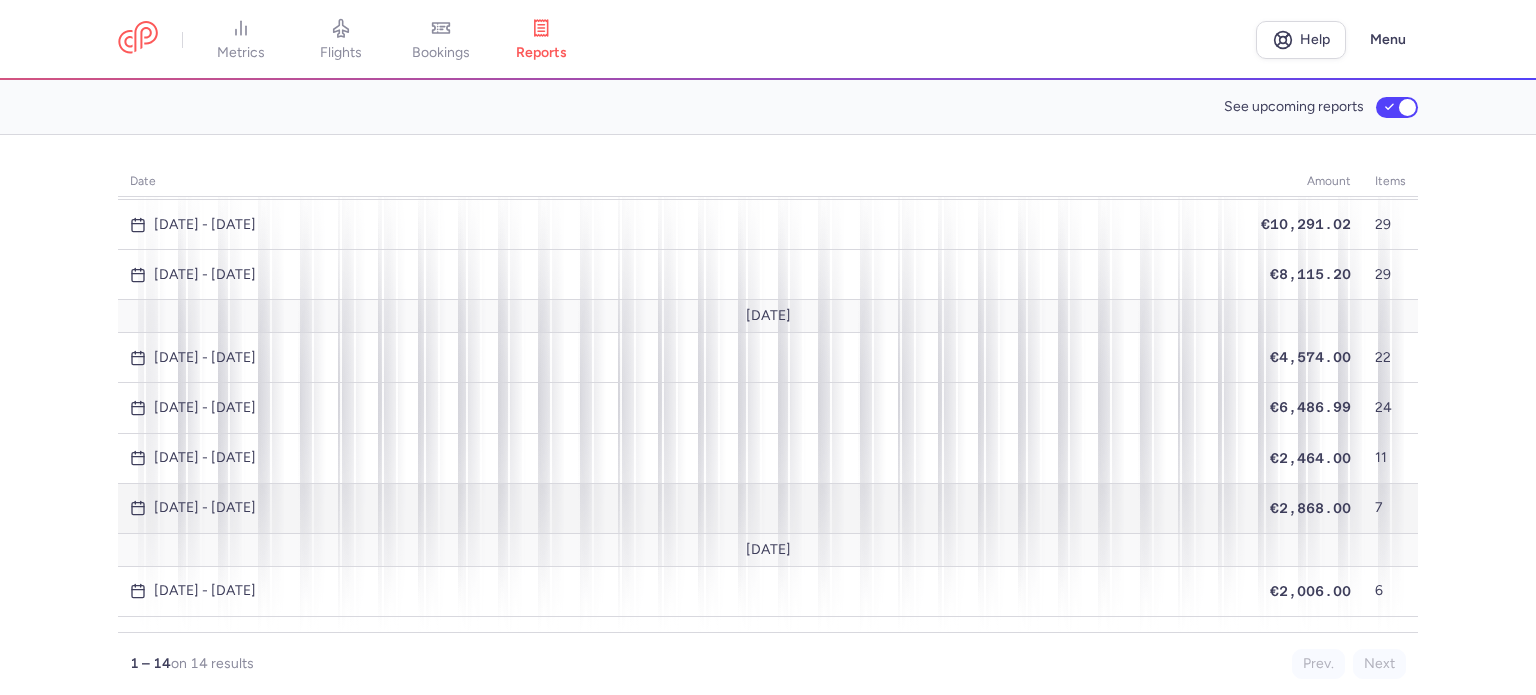 scroll, scrollTop: 200, scrollLeft: 0, axis: vertical 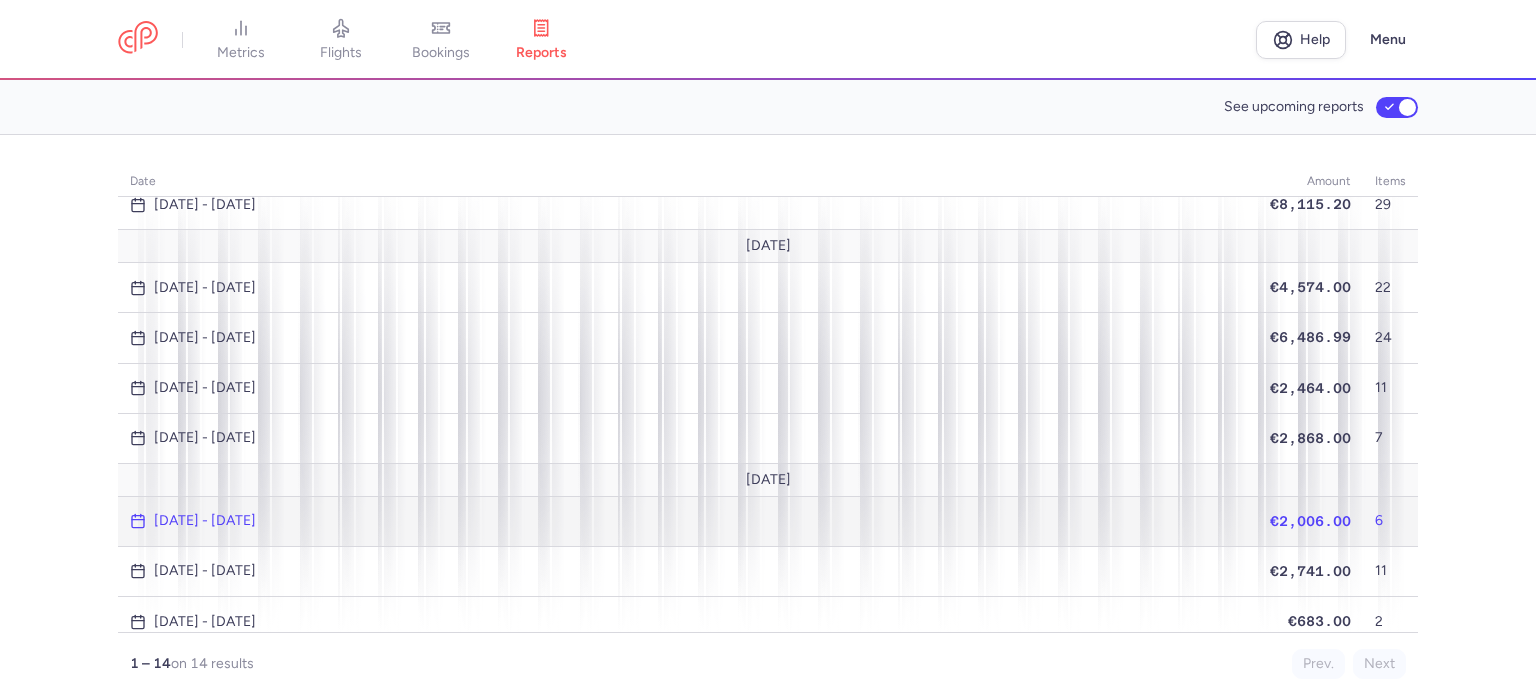 click on "€2,006.00" 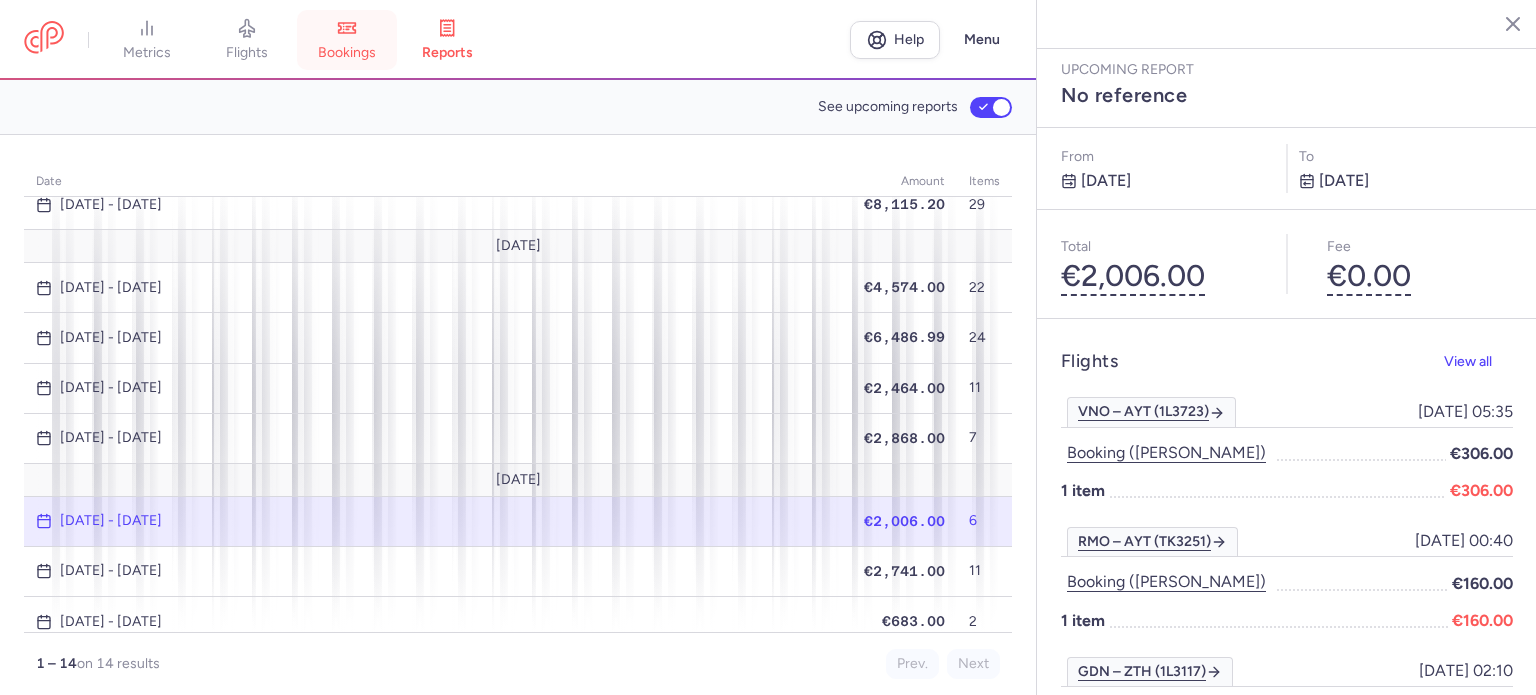 click on "bookings" at bounding box center (347, 40) 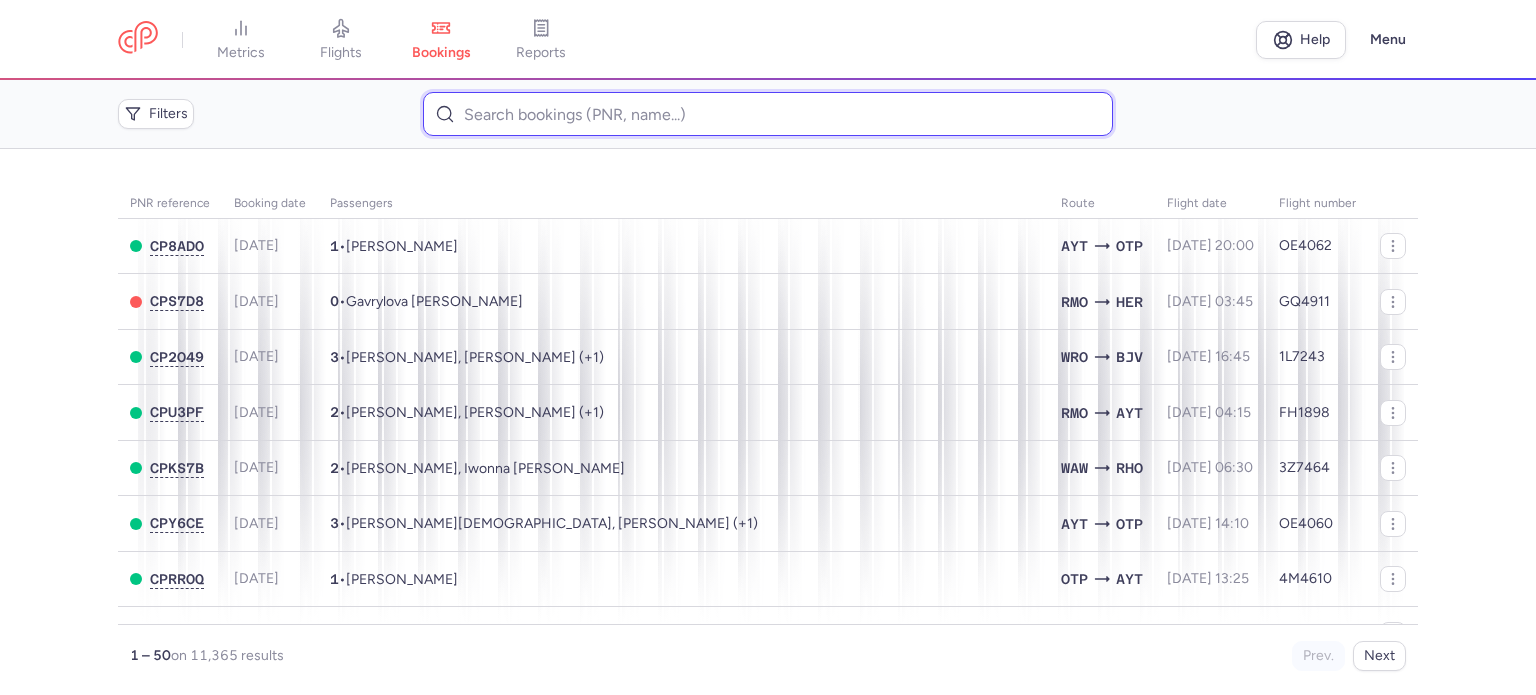 paste on "[PERSON_NAME]" 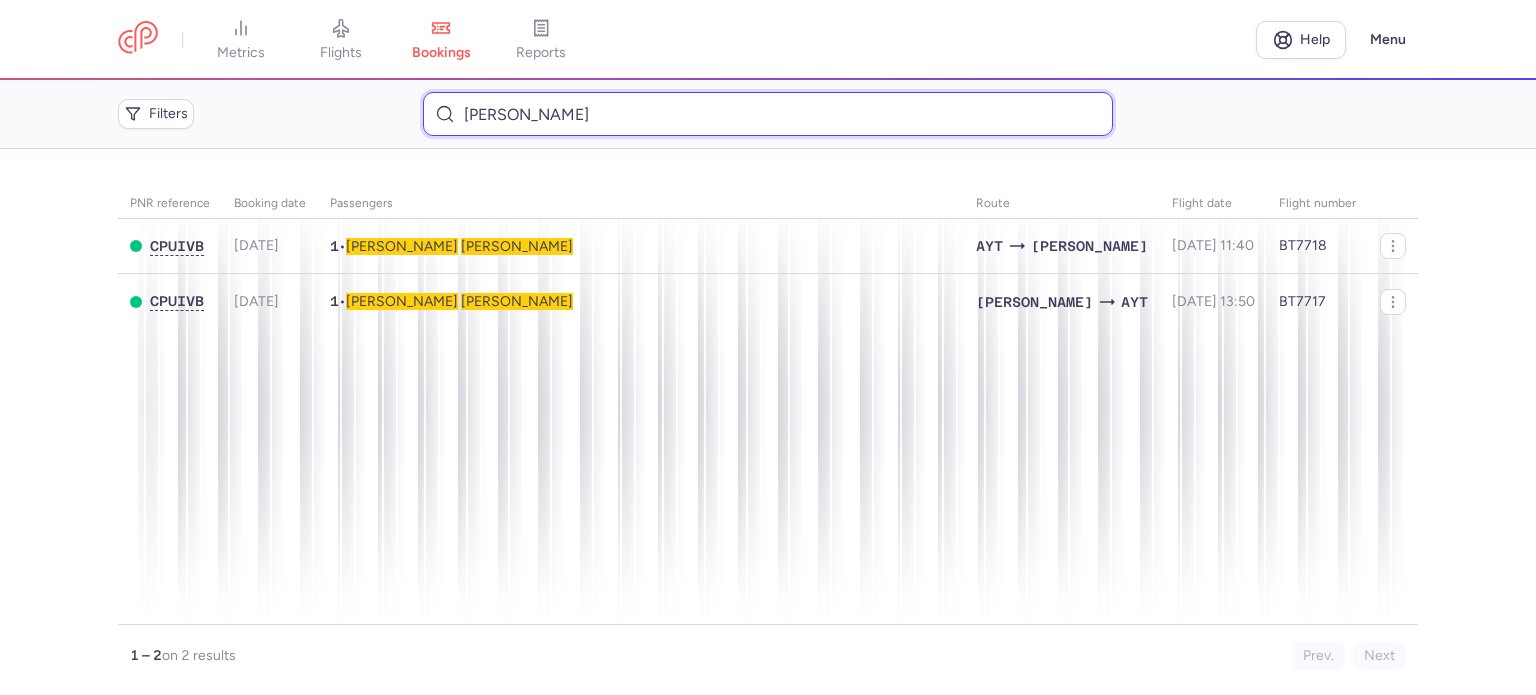 type on "[PERSON_NAME]" 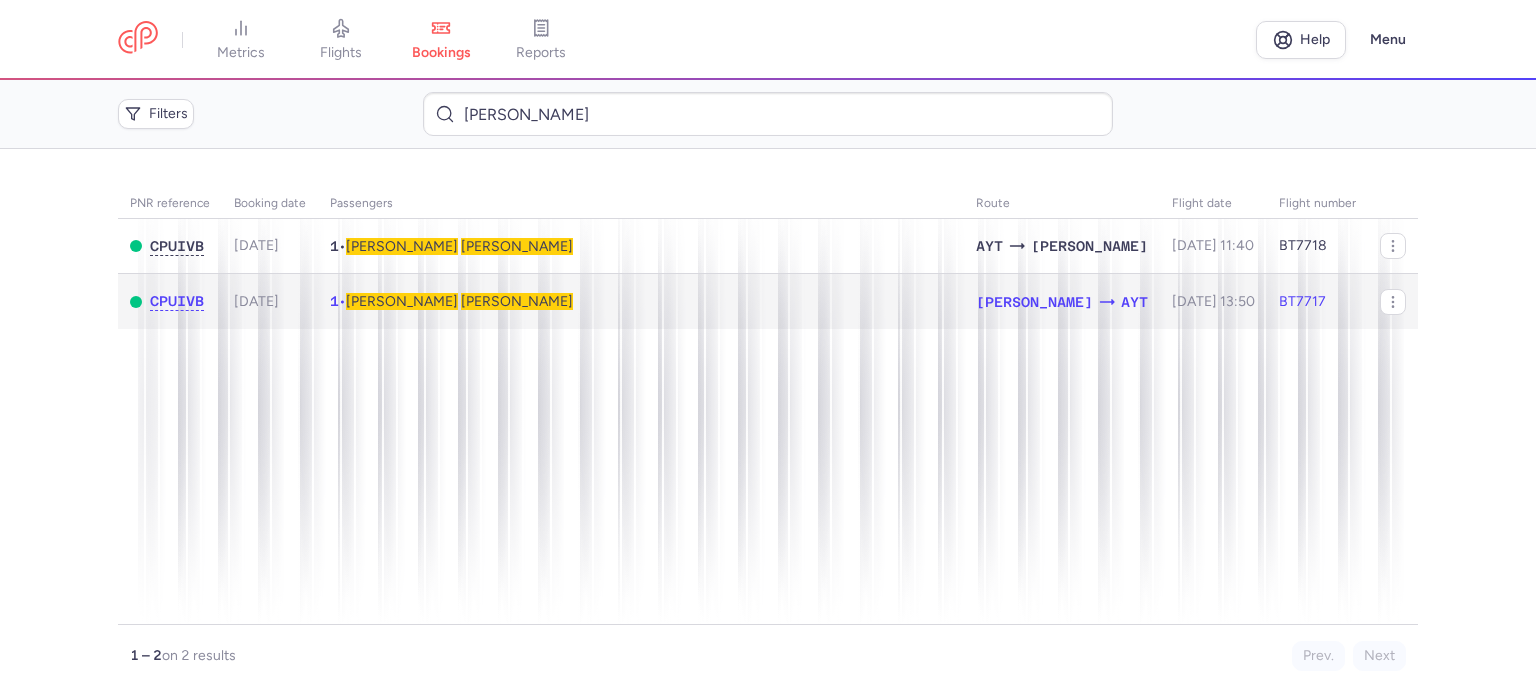 click on "[PERSON_NAME]" at bounding box center (517, 301) 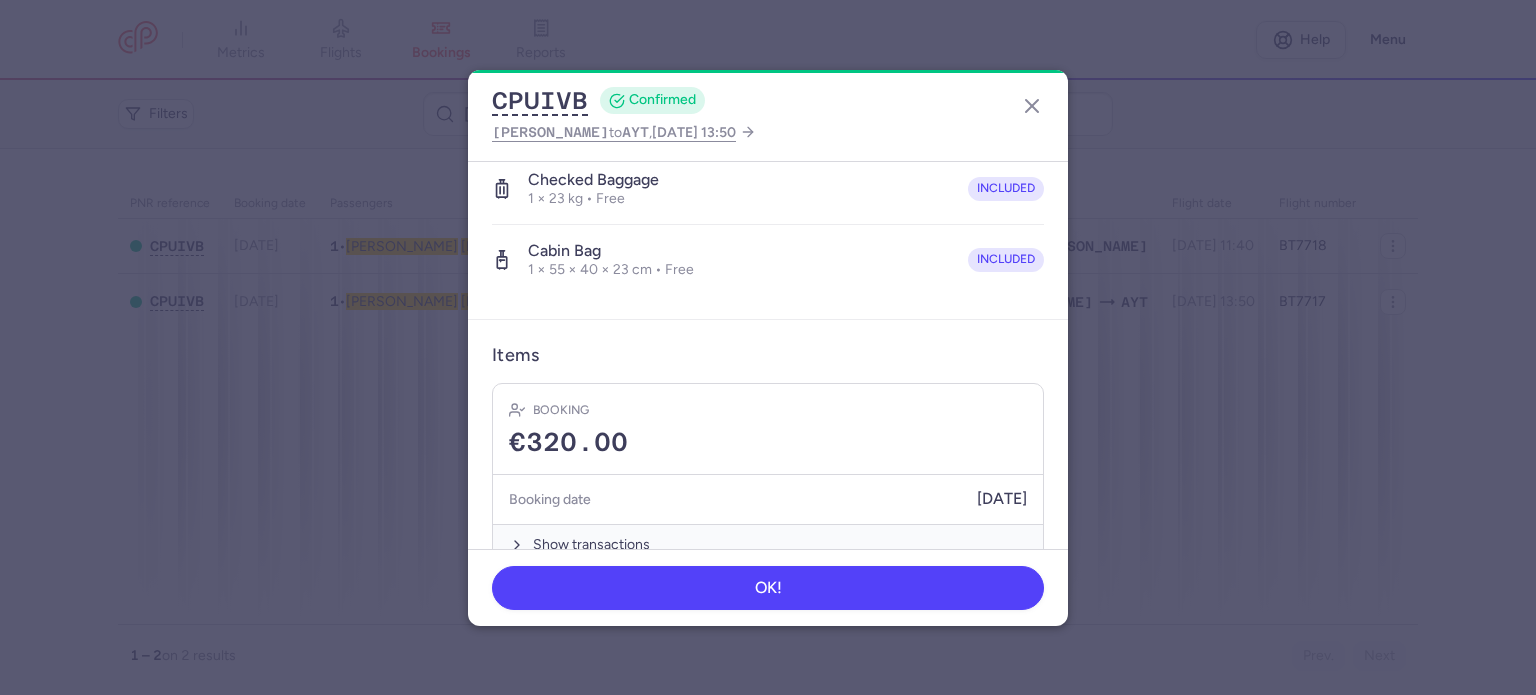 scroll, scrollTop: 423, scrollLeft: 0, axis: vertical 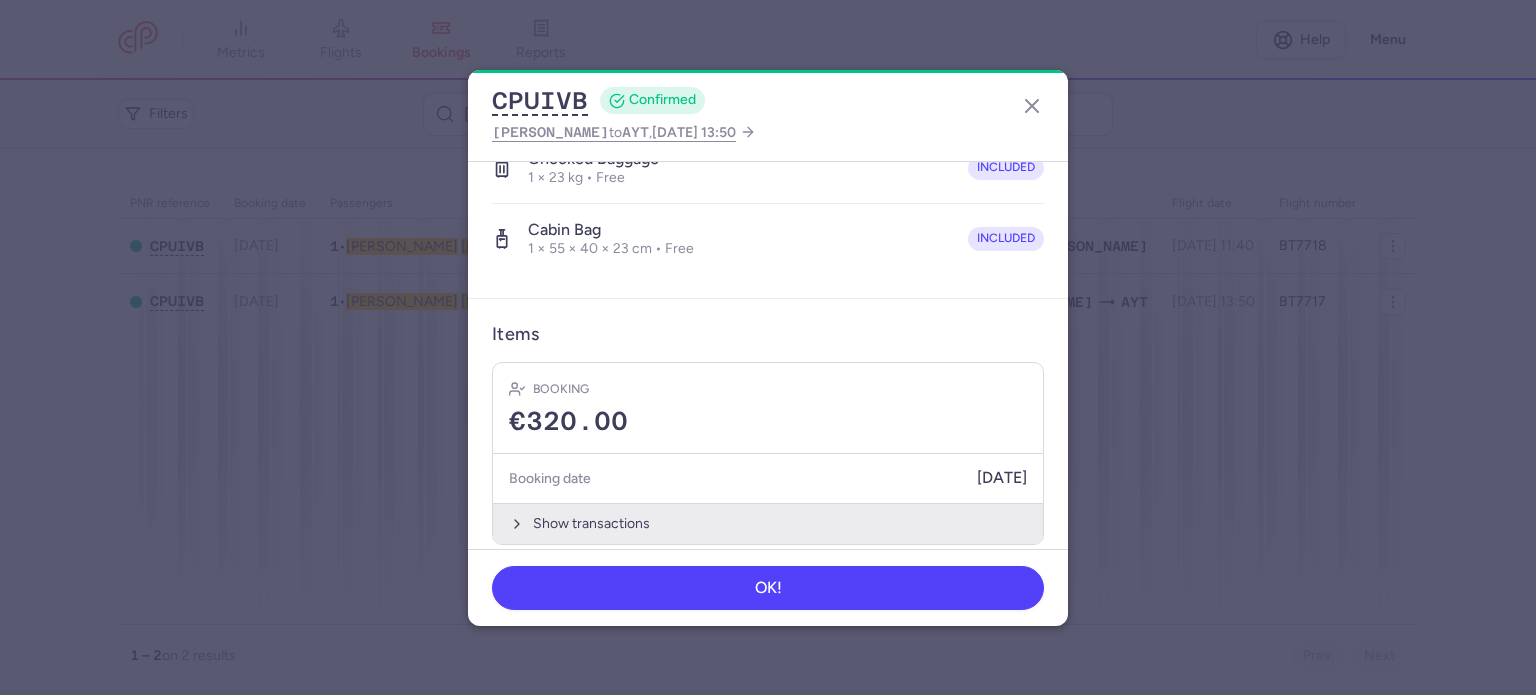 click on "Show transactions" at bounding box center [768, 523] 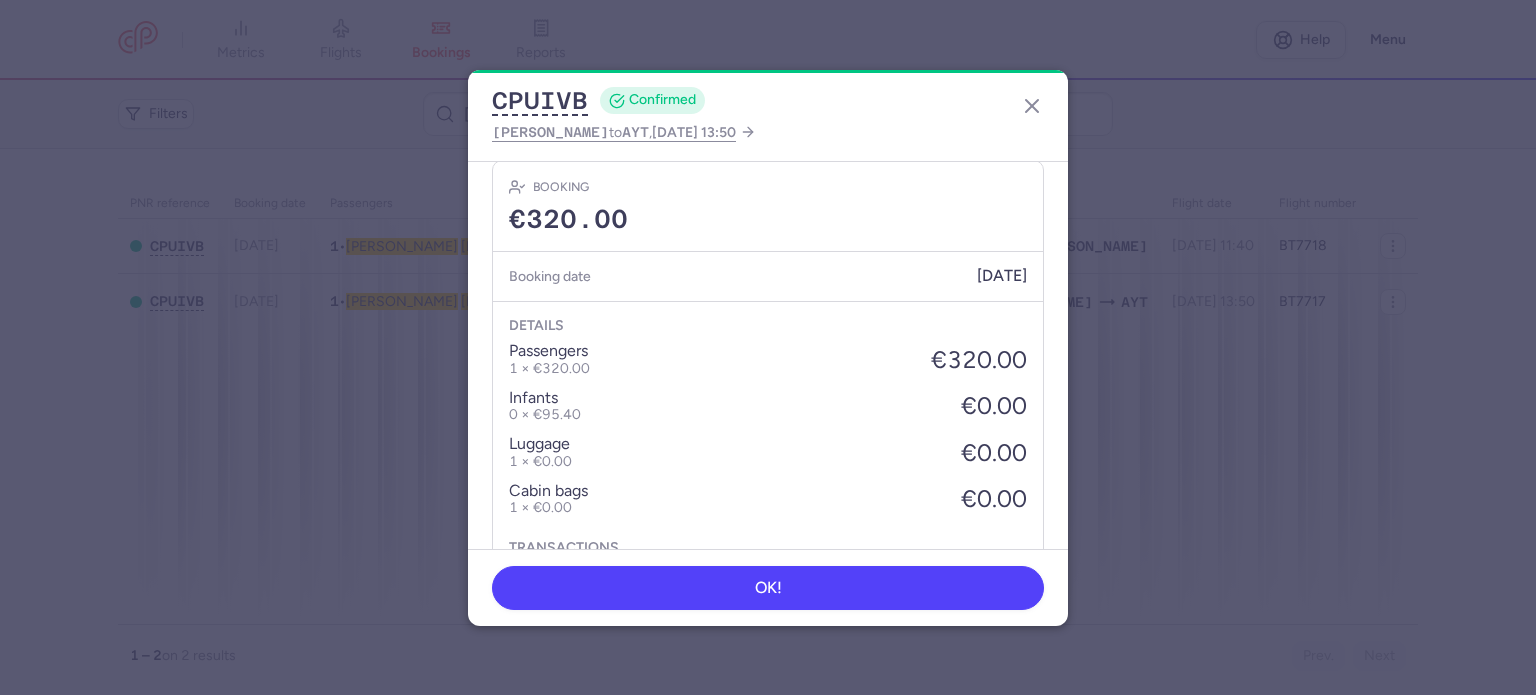 scroll, scrollTop: 739, scrollLeft: 0, axis: vertical 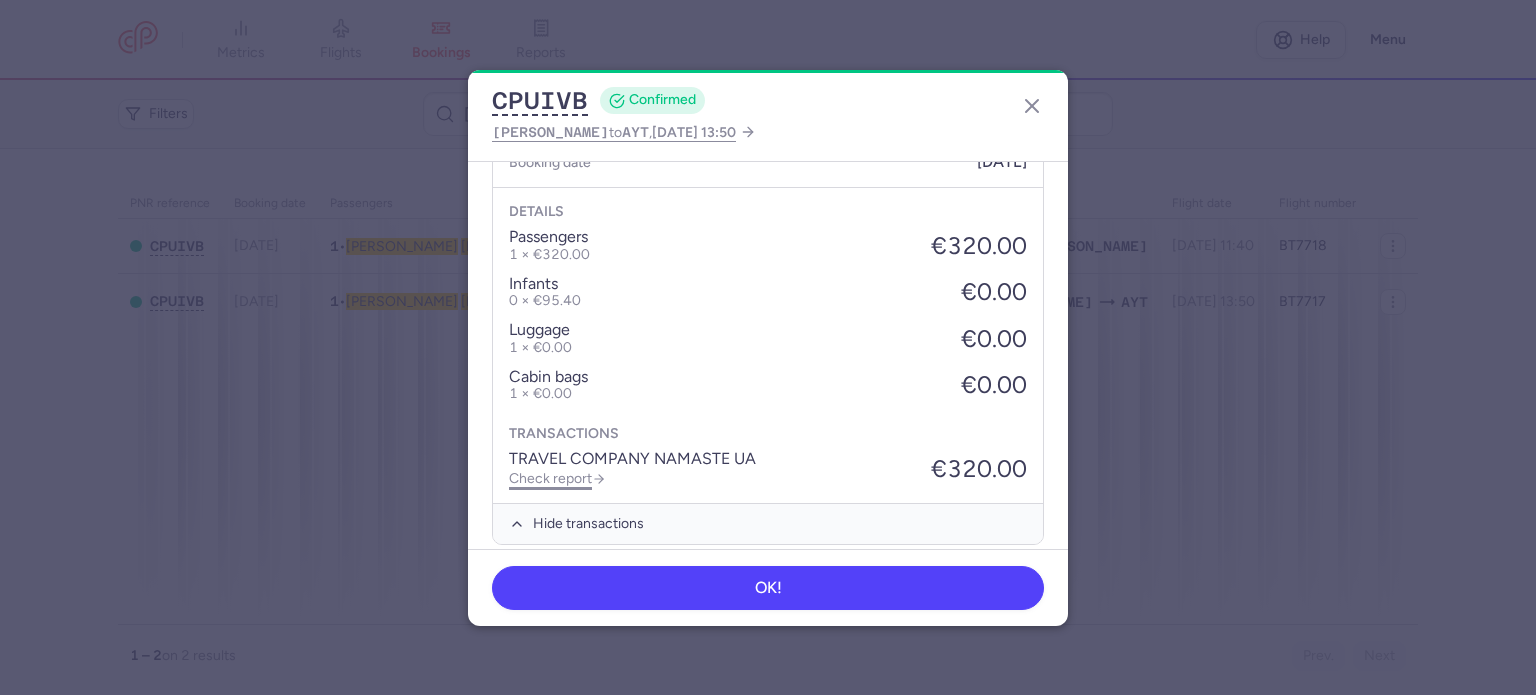 click on "Check report" 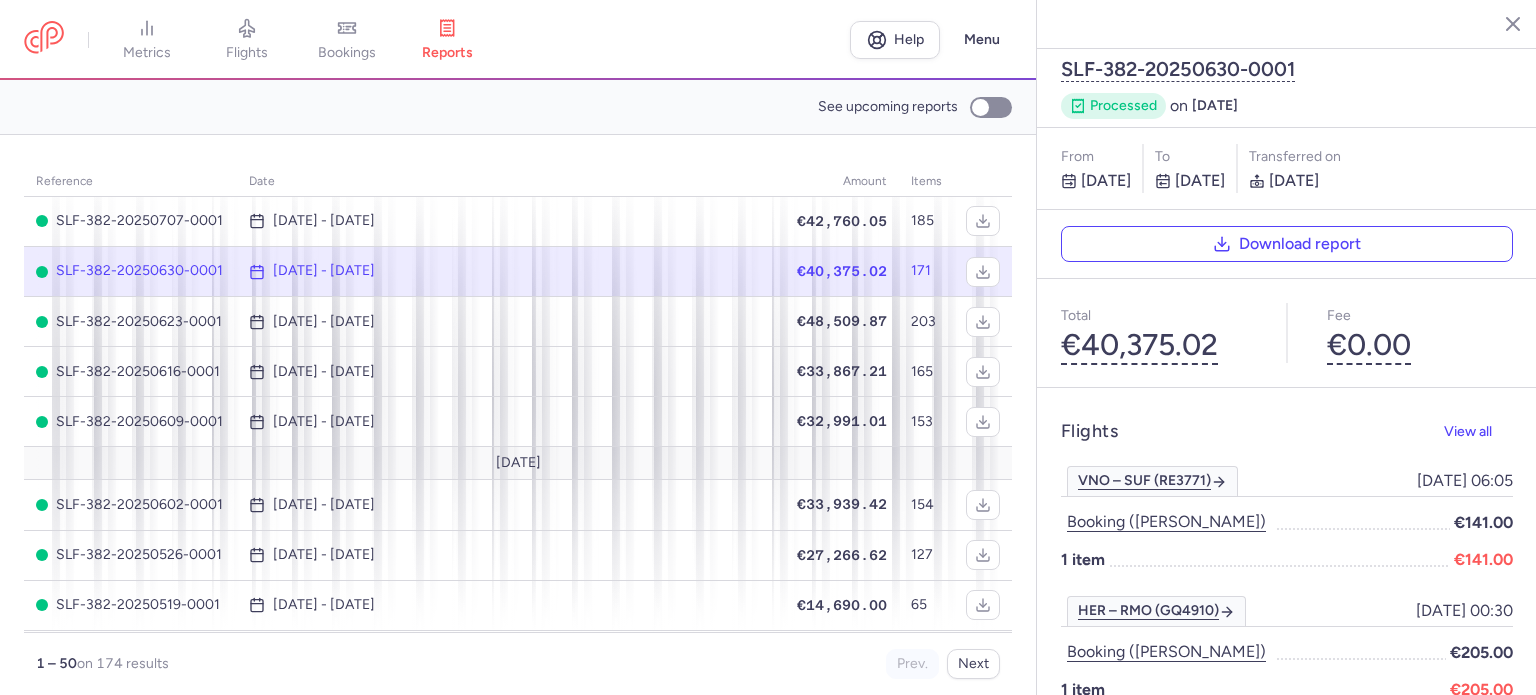 scroll, scrollTop: 0, scrollLeft: 0, axis: both 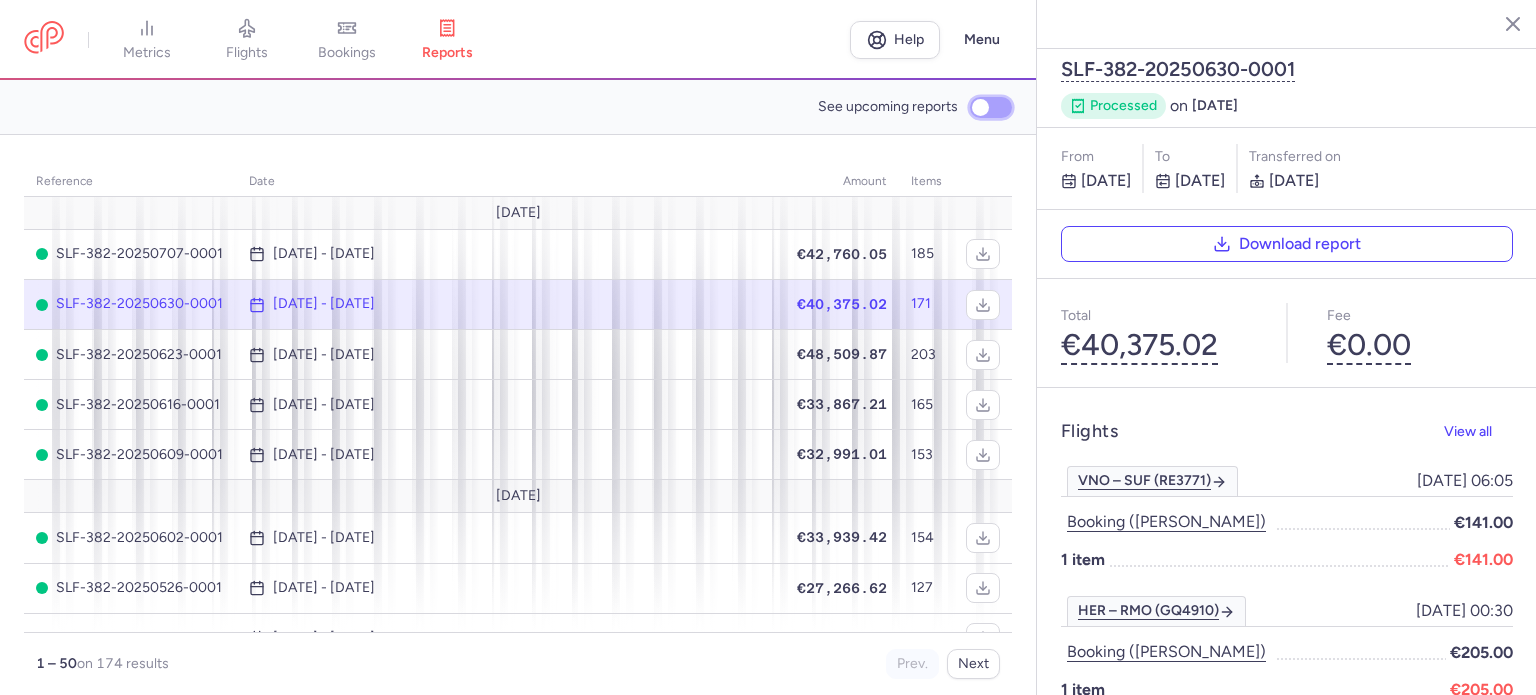 click on "See upcoming reports" at bounding box center (991, 107) 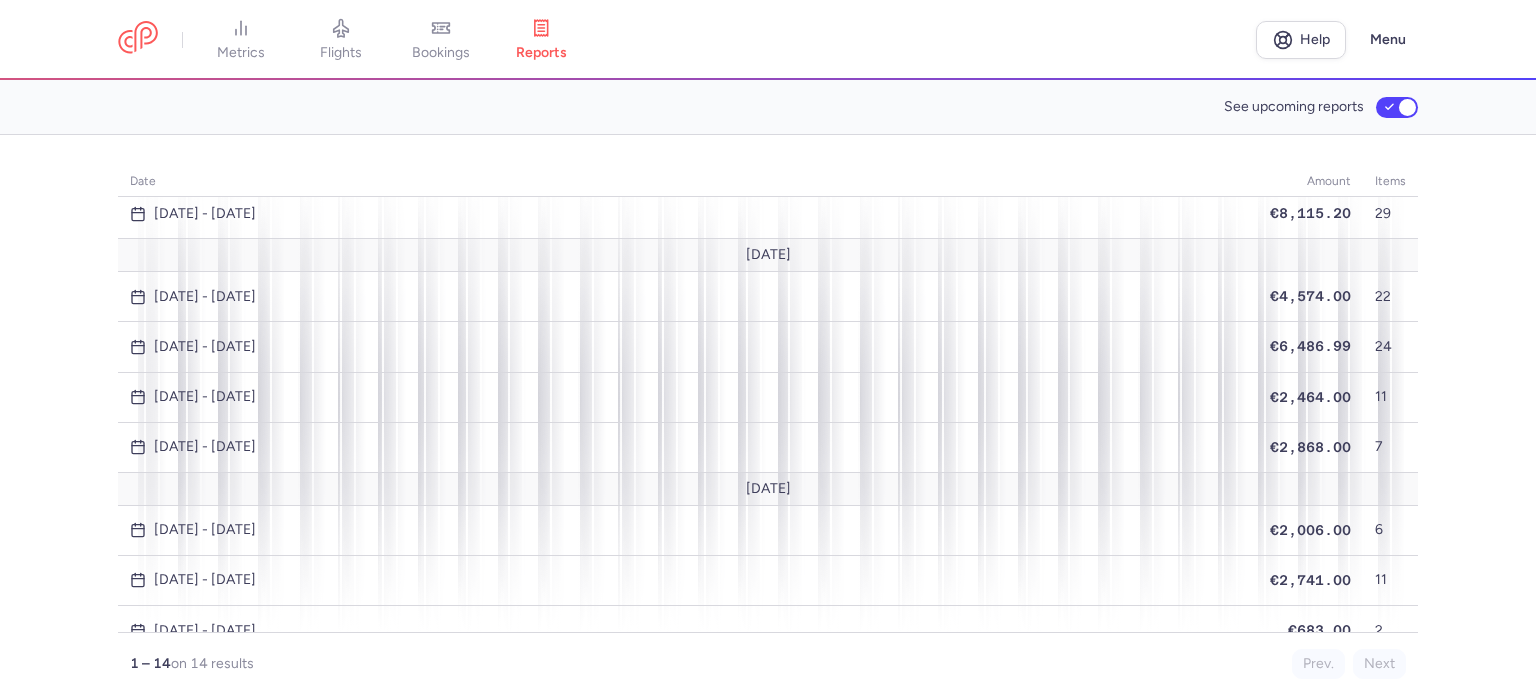 scroll, scrollTop: 200, scrollLeft: 0, axis: vertical 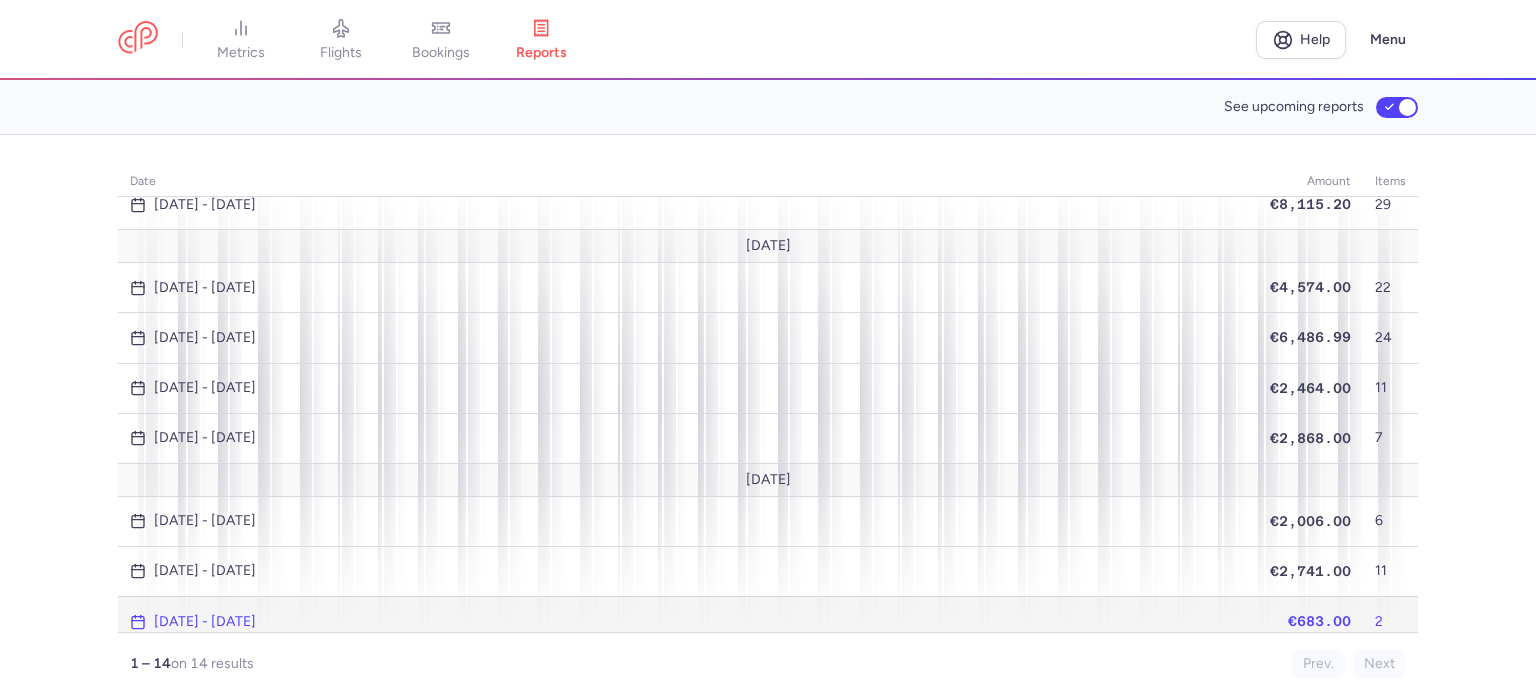 click on "€683.00" 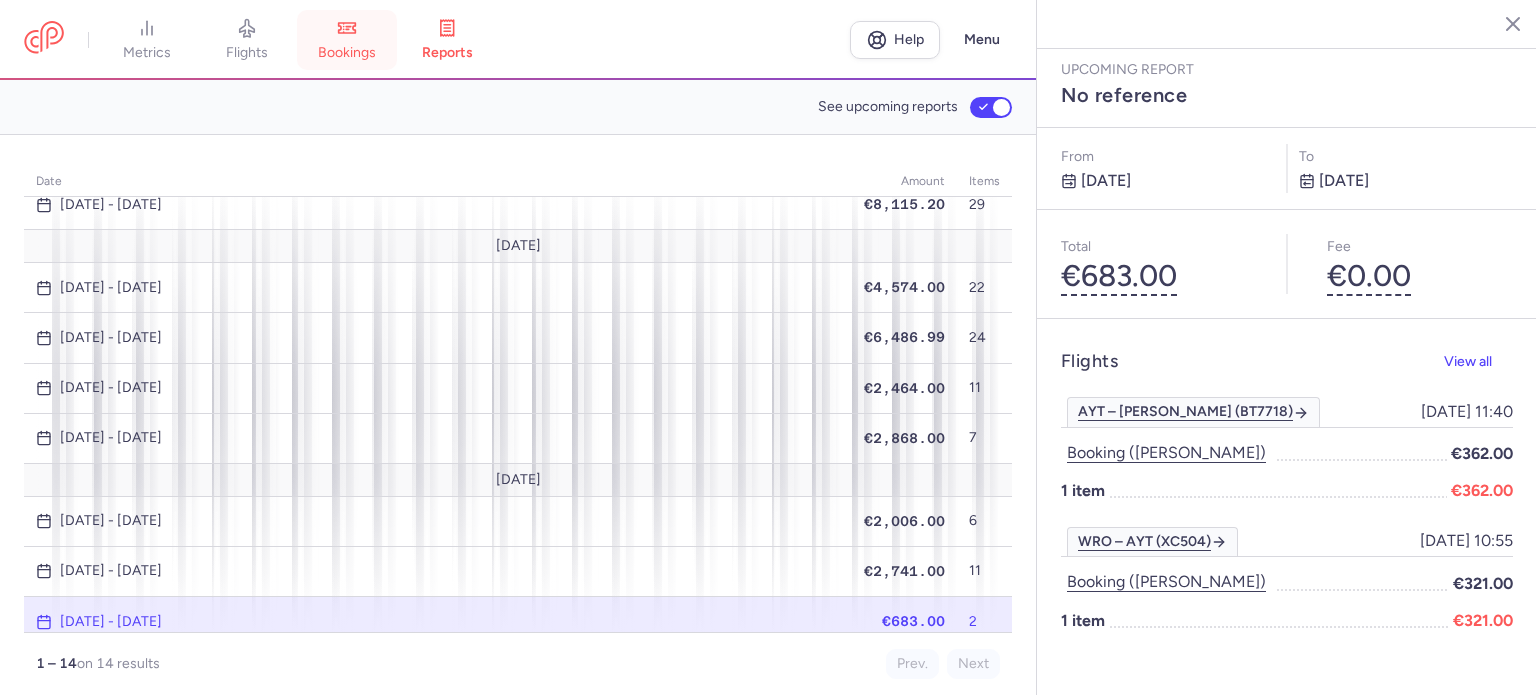 click on "bookings" at bounding box center [347, 40] 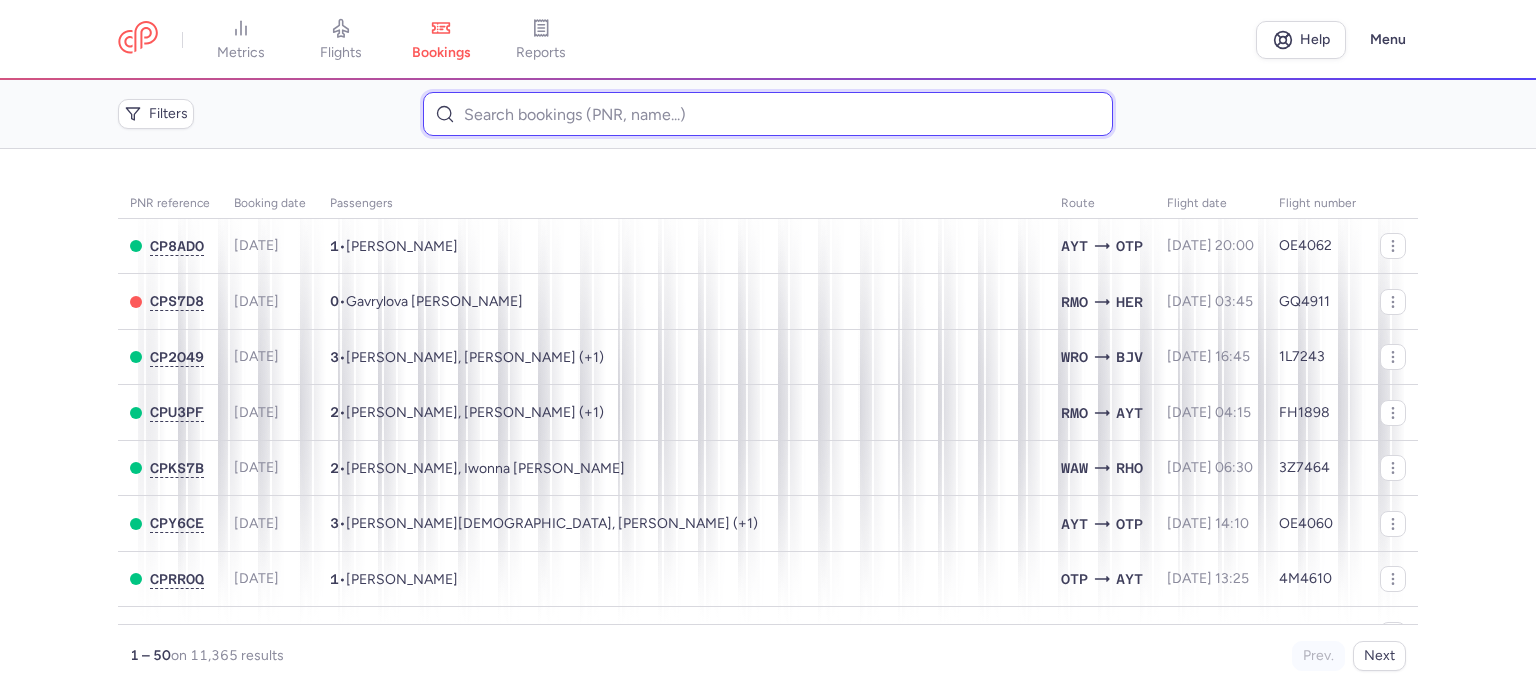 click at bounding box center (767, 114) 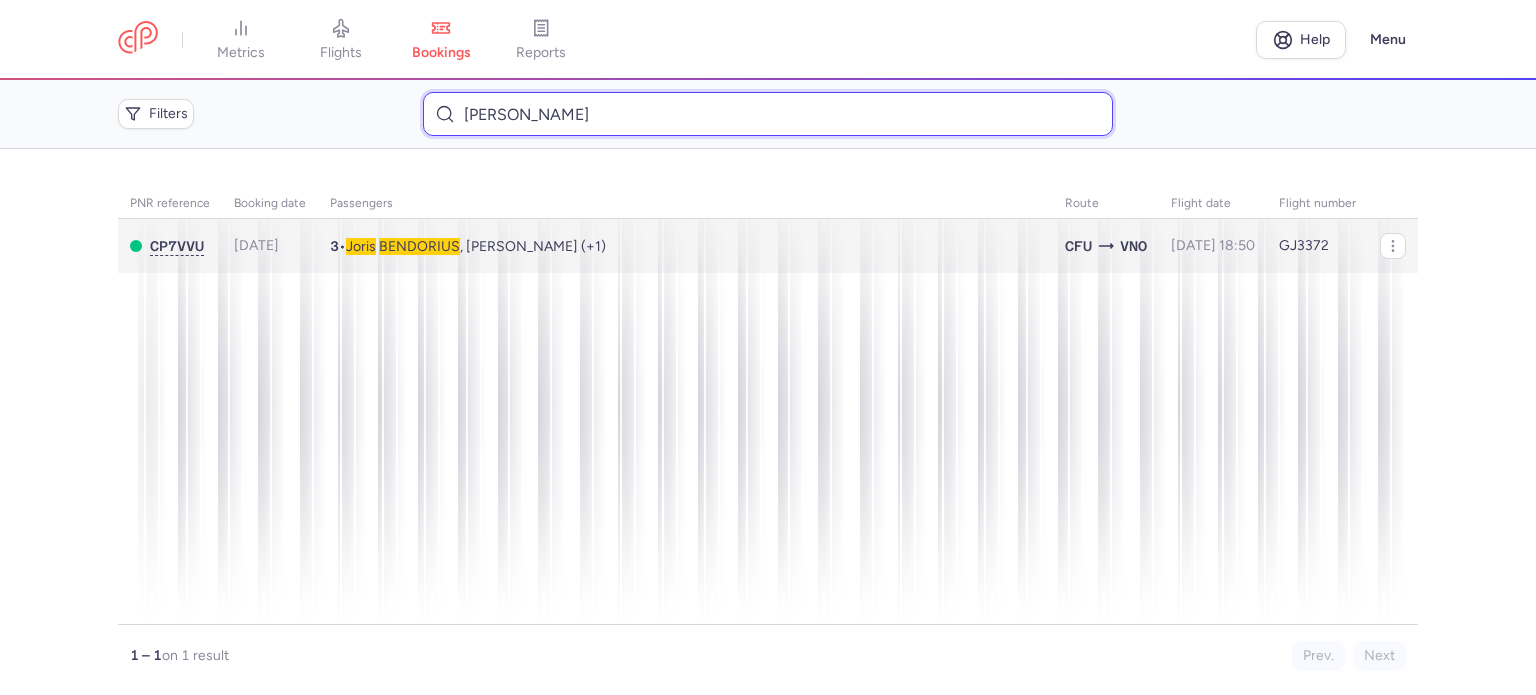 type on "[PERSON_NAME]" 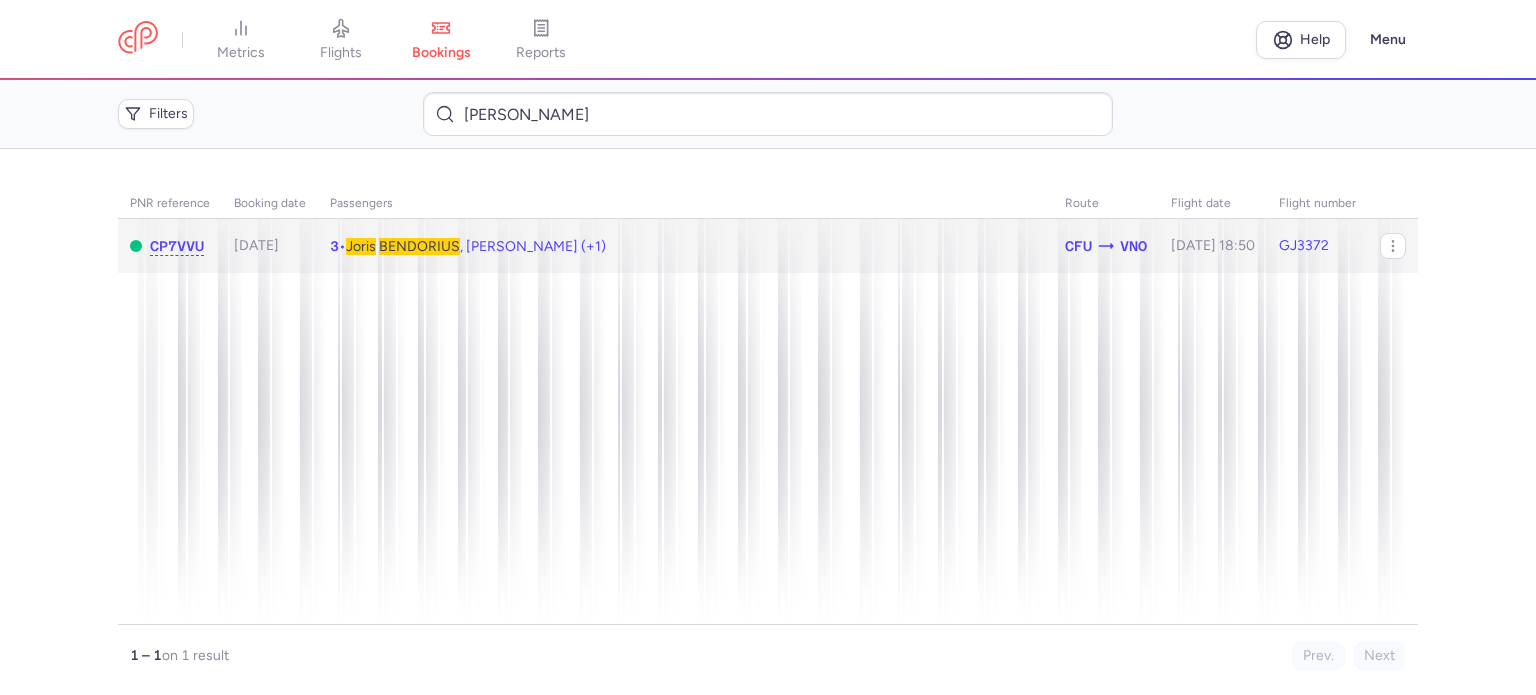 click on "3  •  [PERSON_NAME] (+1)" 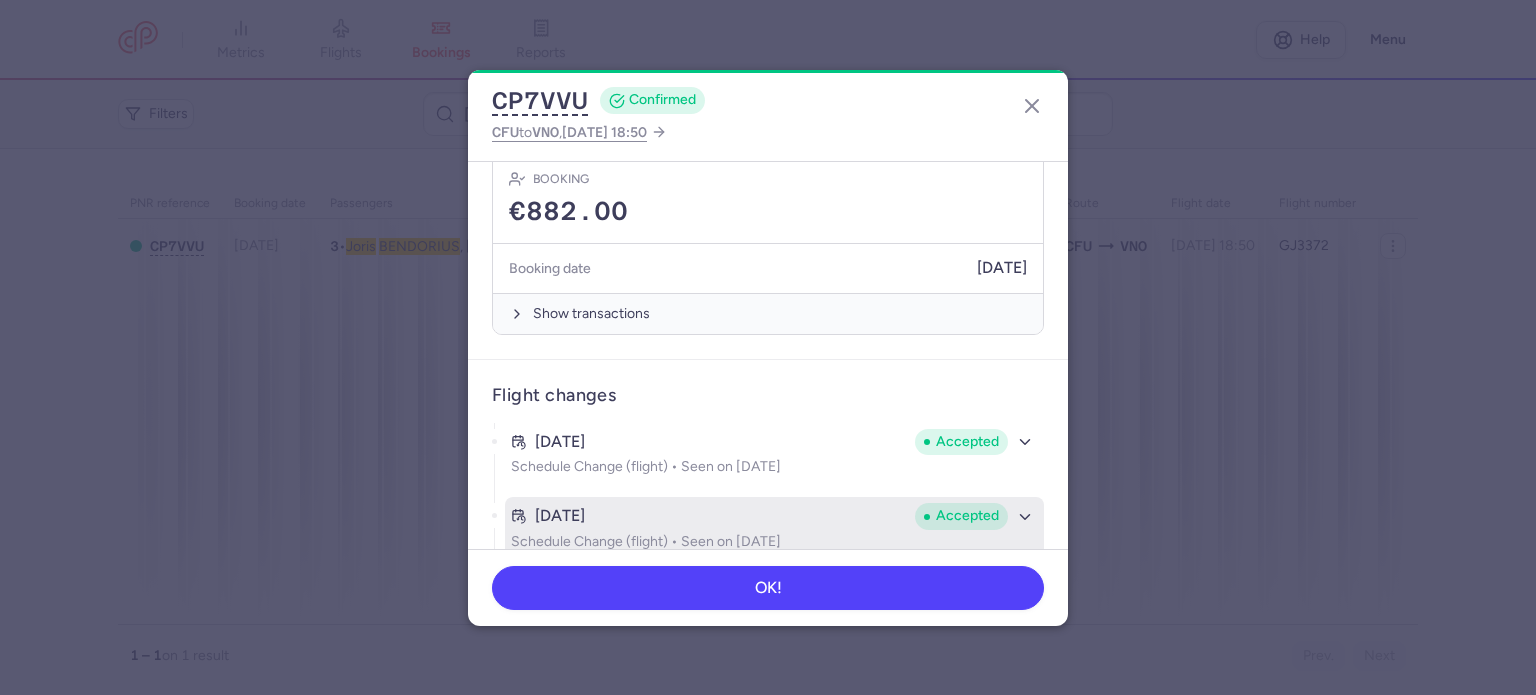 scroll, scrollTop: 781, scrollLeft: 0, axis: vertical 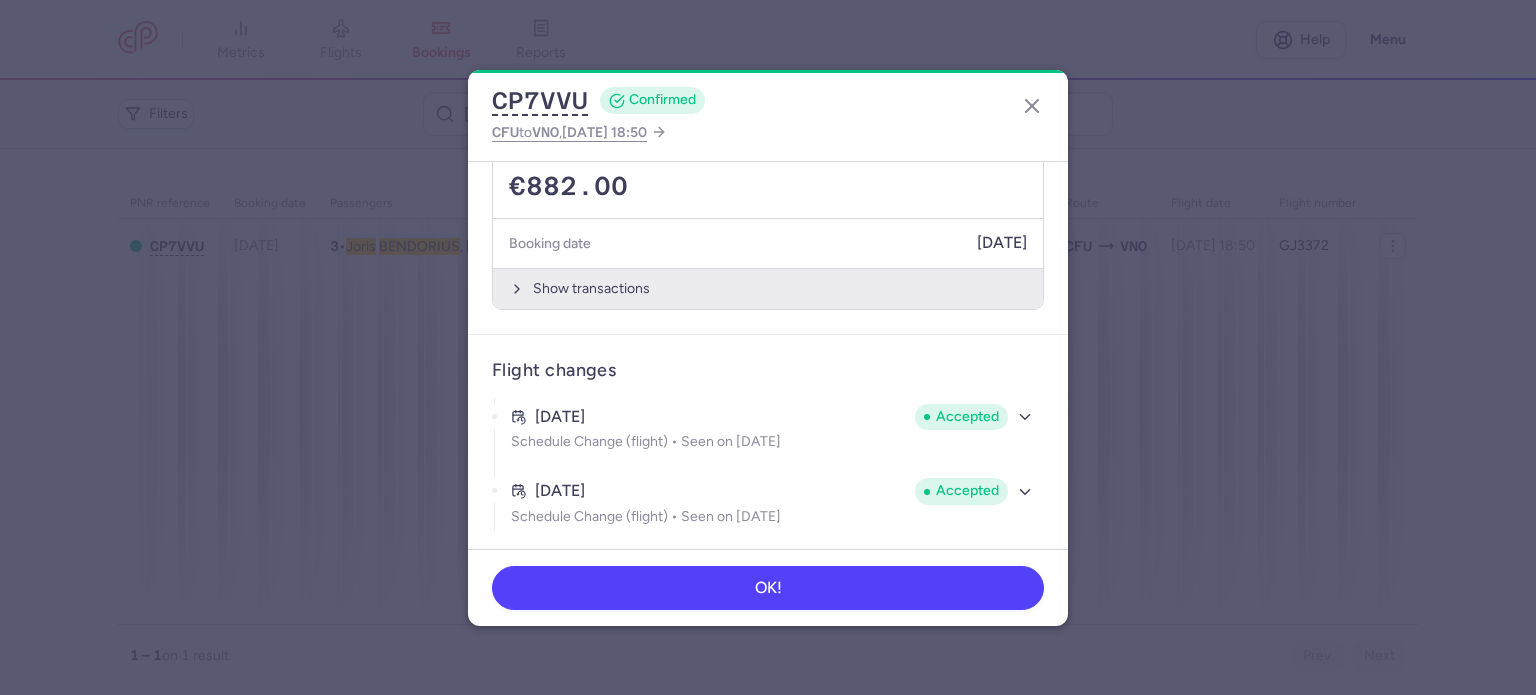 click on "Show transactions" at bounding box center [768, 288] 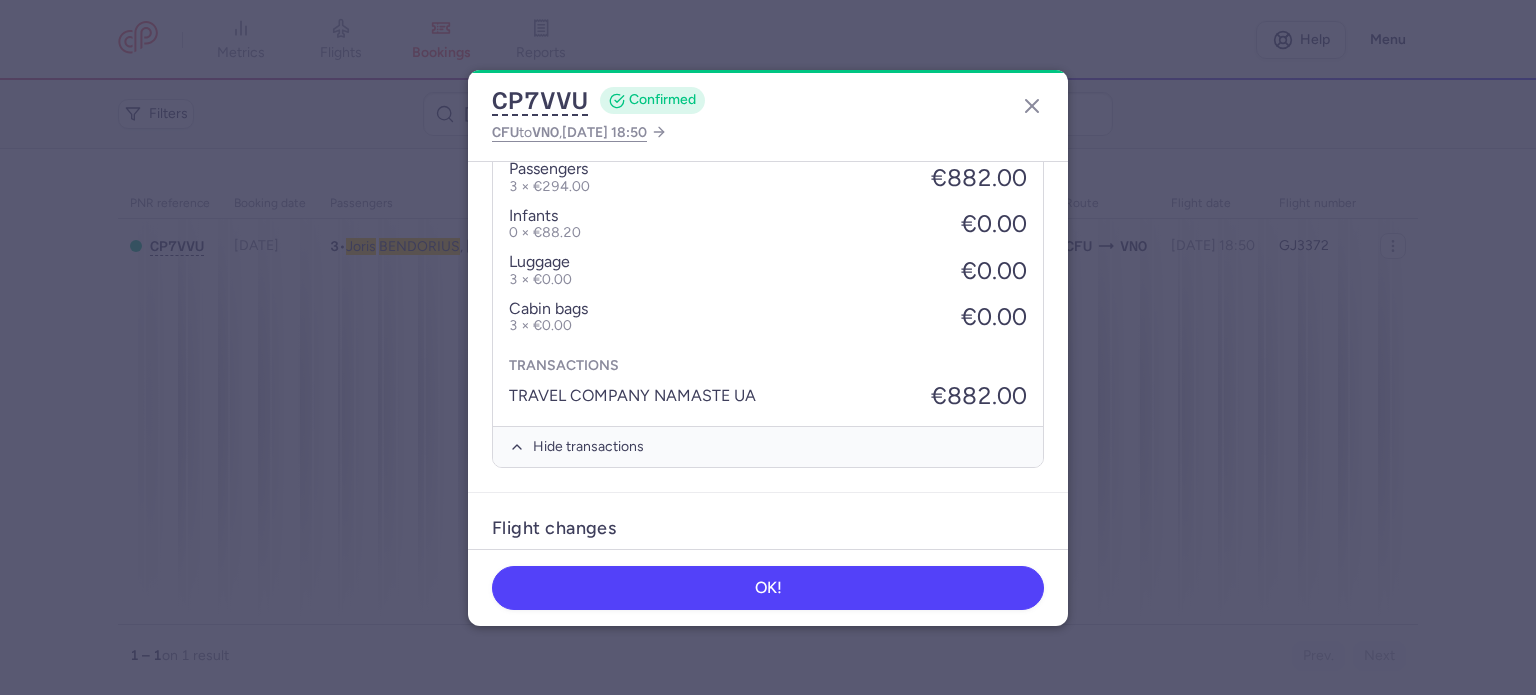 scroll, scrollTop: 1088, scrollLeft: 0, axis: vertical 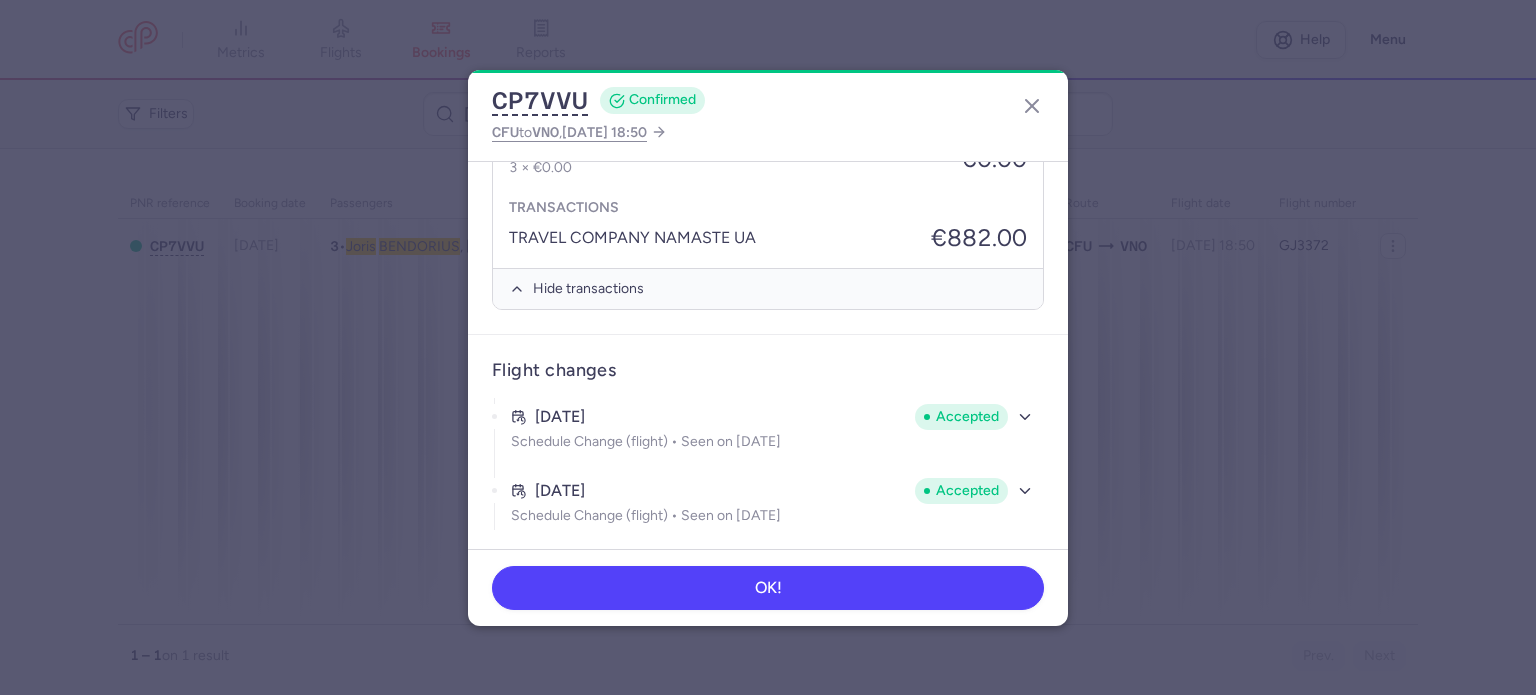 drag, startPoint x: 1039, startPoint y: 107, endPoint x: 985, endPoint y: 120, distance: 55.542778 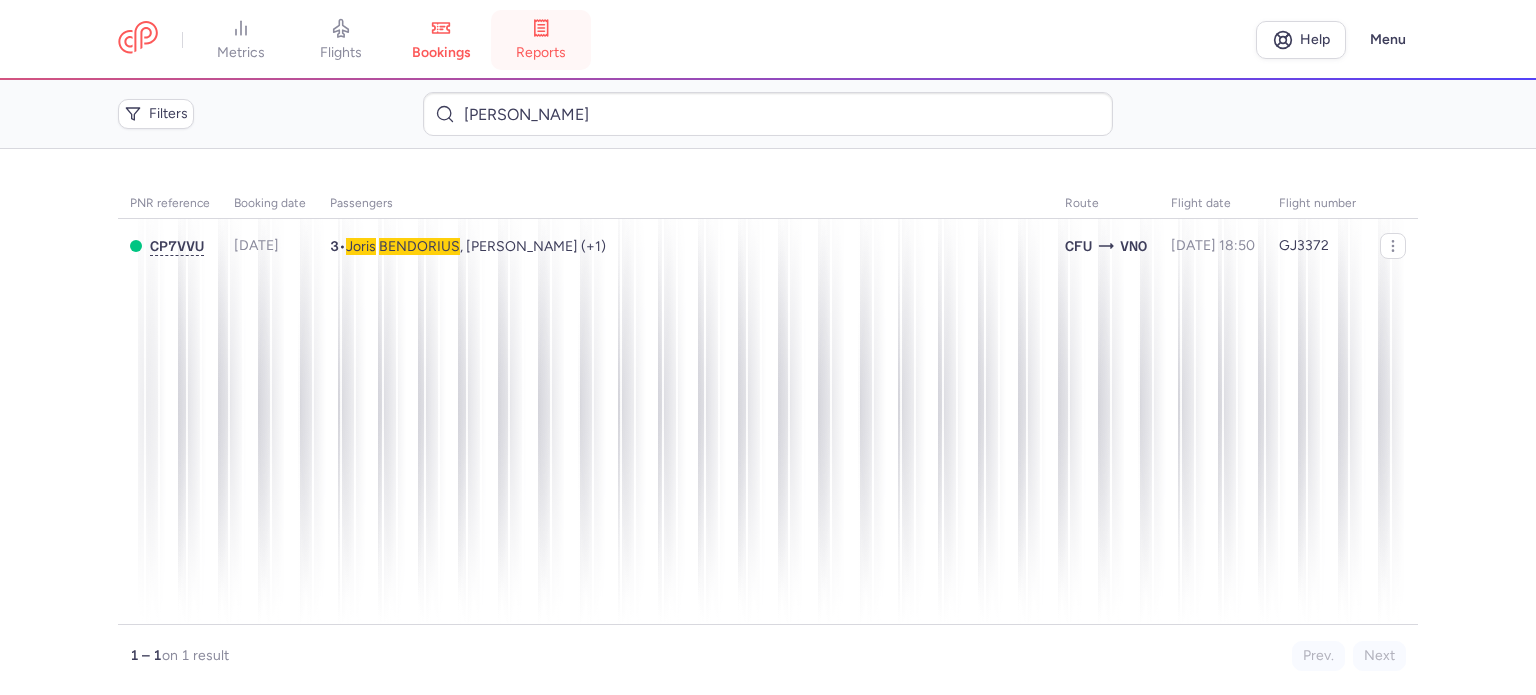 click on "reports" at bounding box center (541, 53) 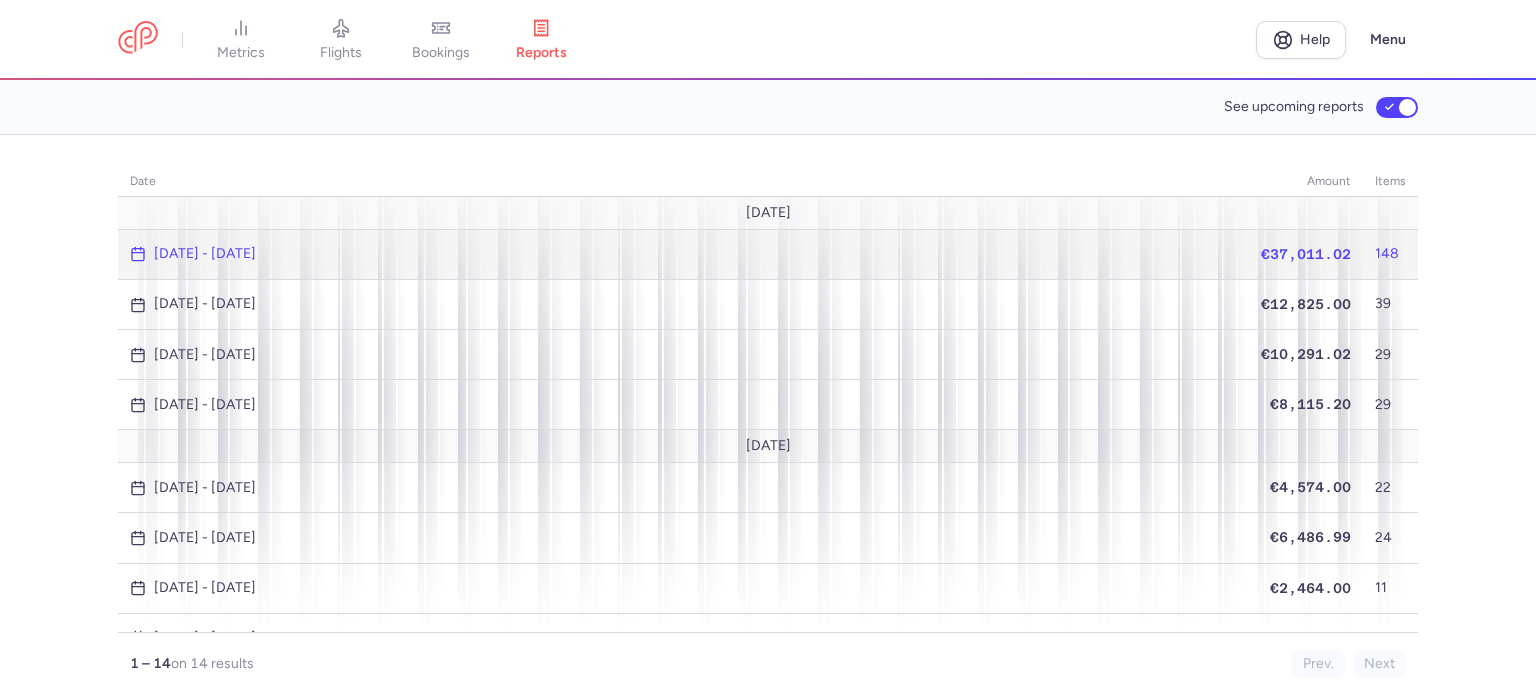 click on "€37,011.02" 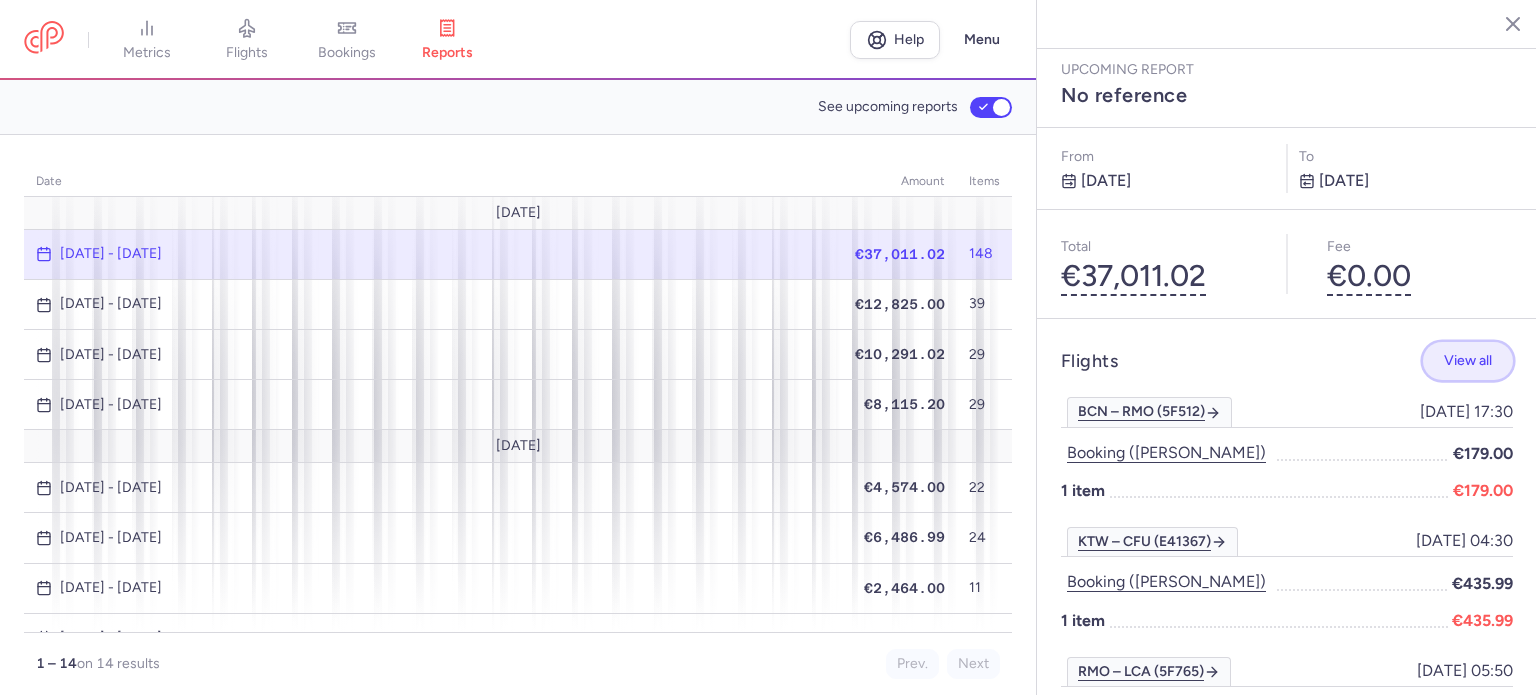 click on "View all" at bounding box center (1468, 360) 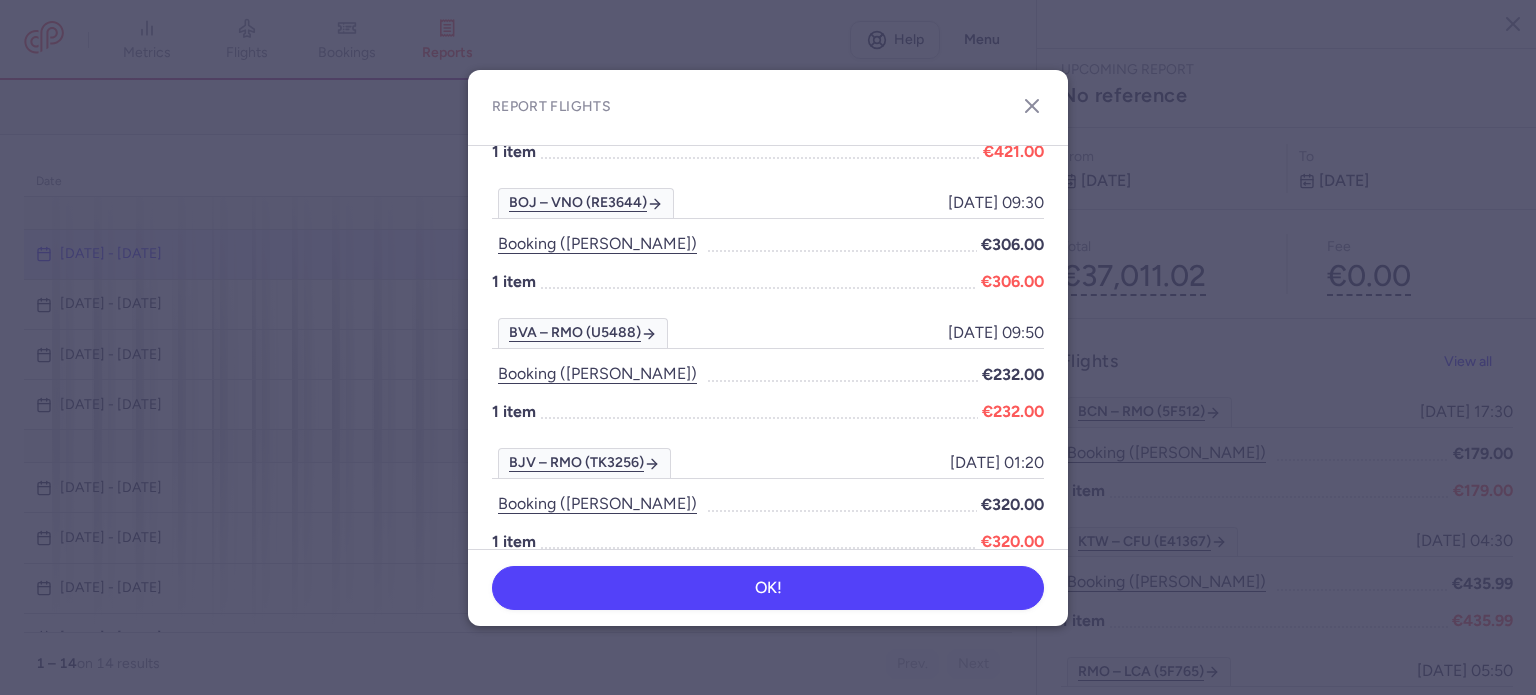 scroll, scrollTop: 4000, scrollLeft: 0, axis: vertical 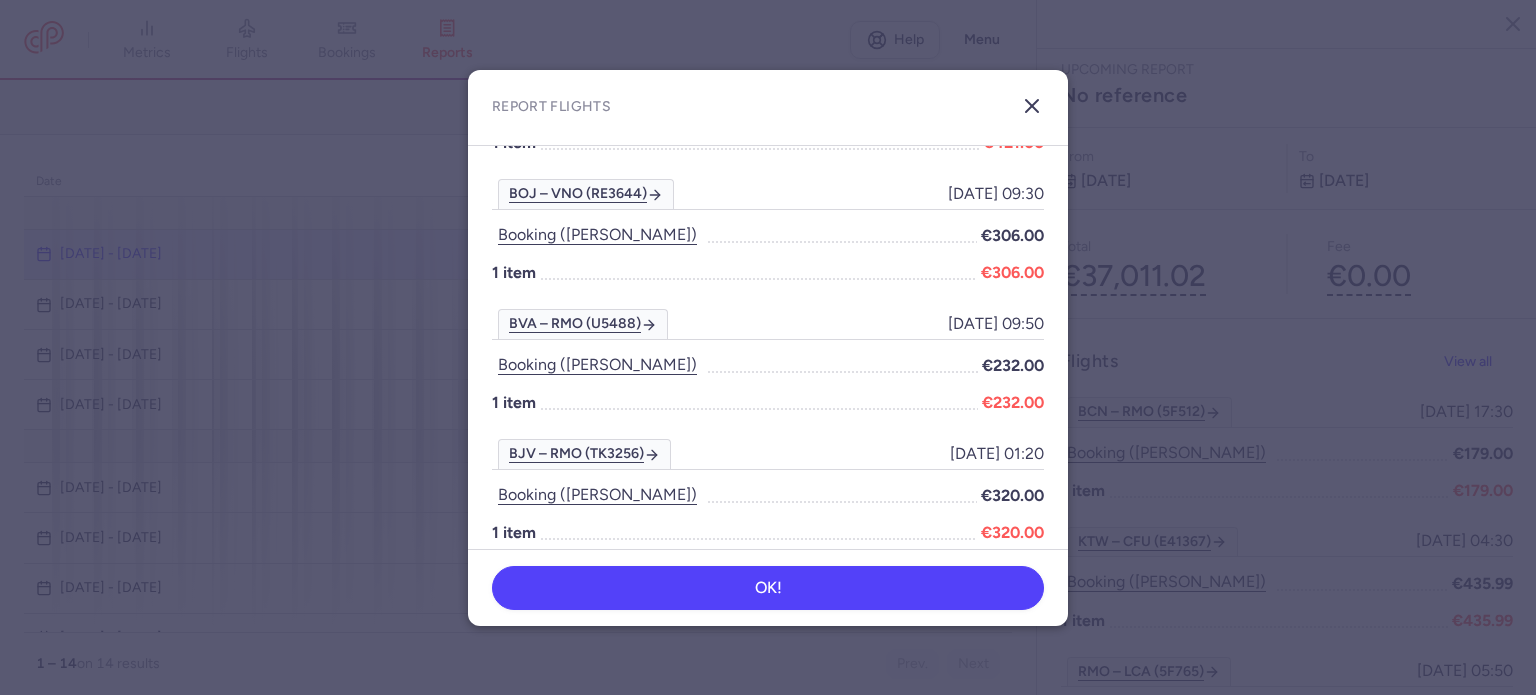 click 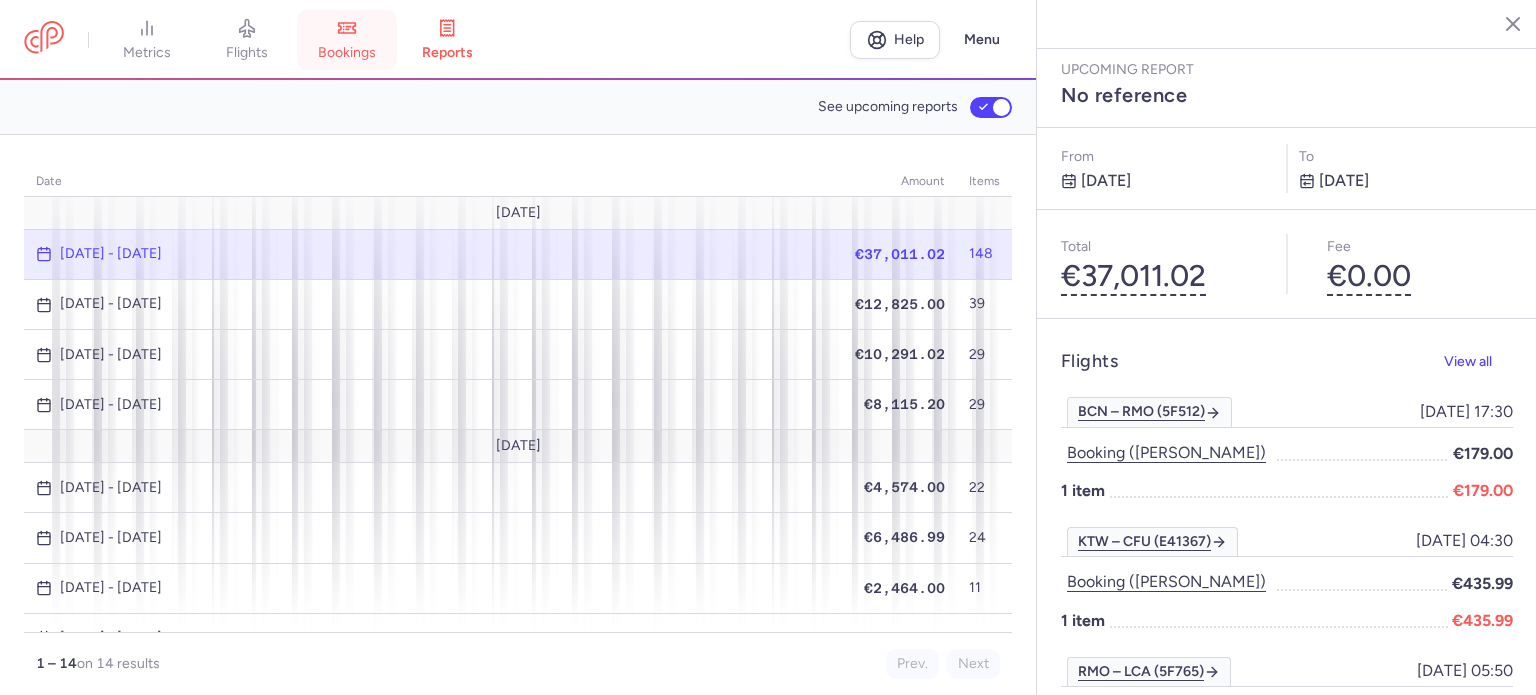 click on "bookings" at bounding box center [347, 40] 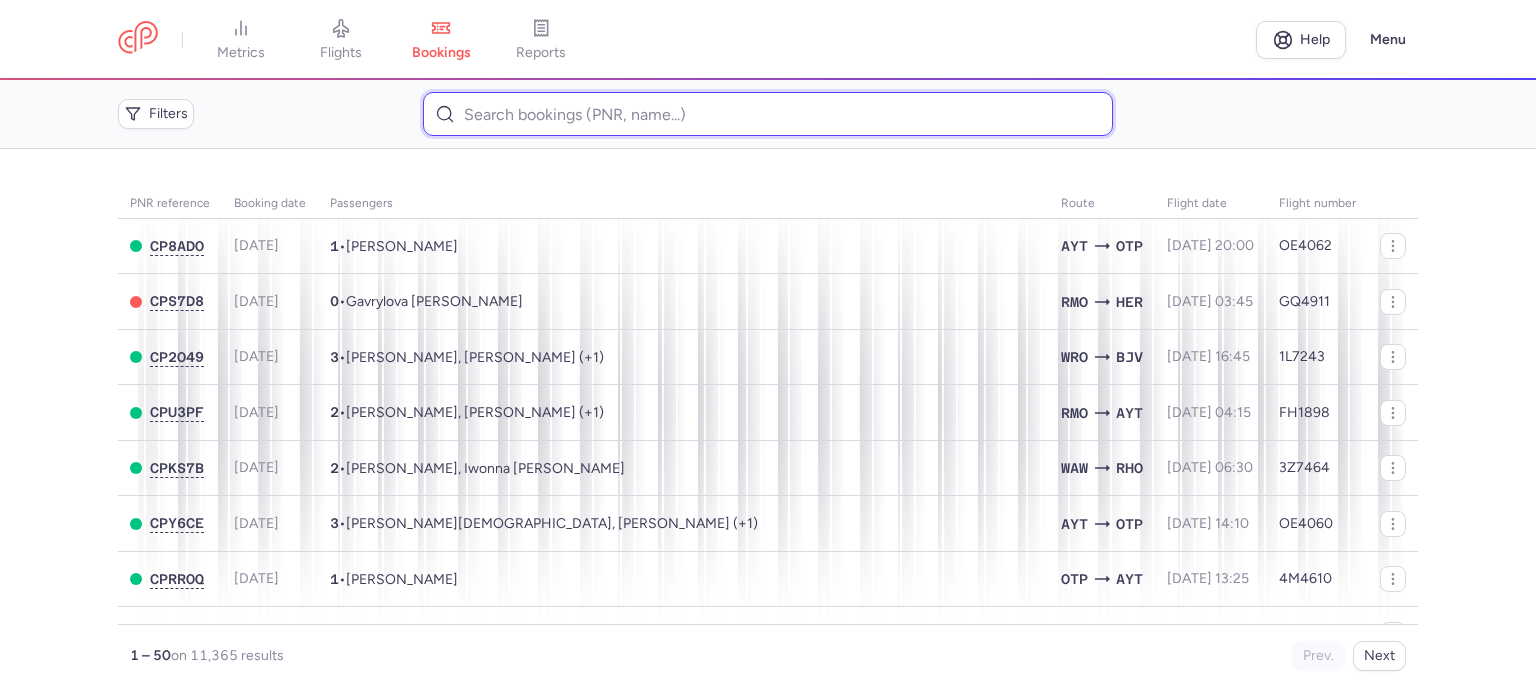paste on "[PERSON_NAME]" 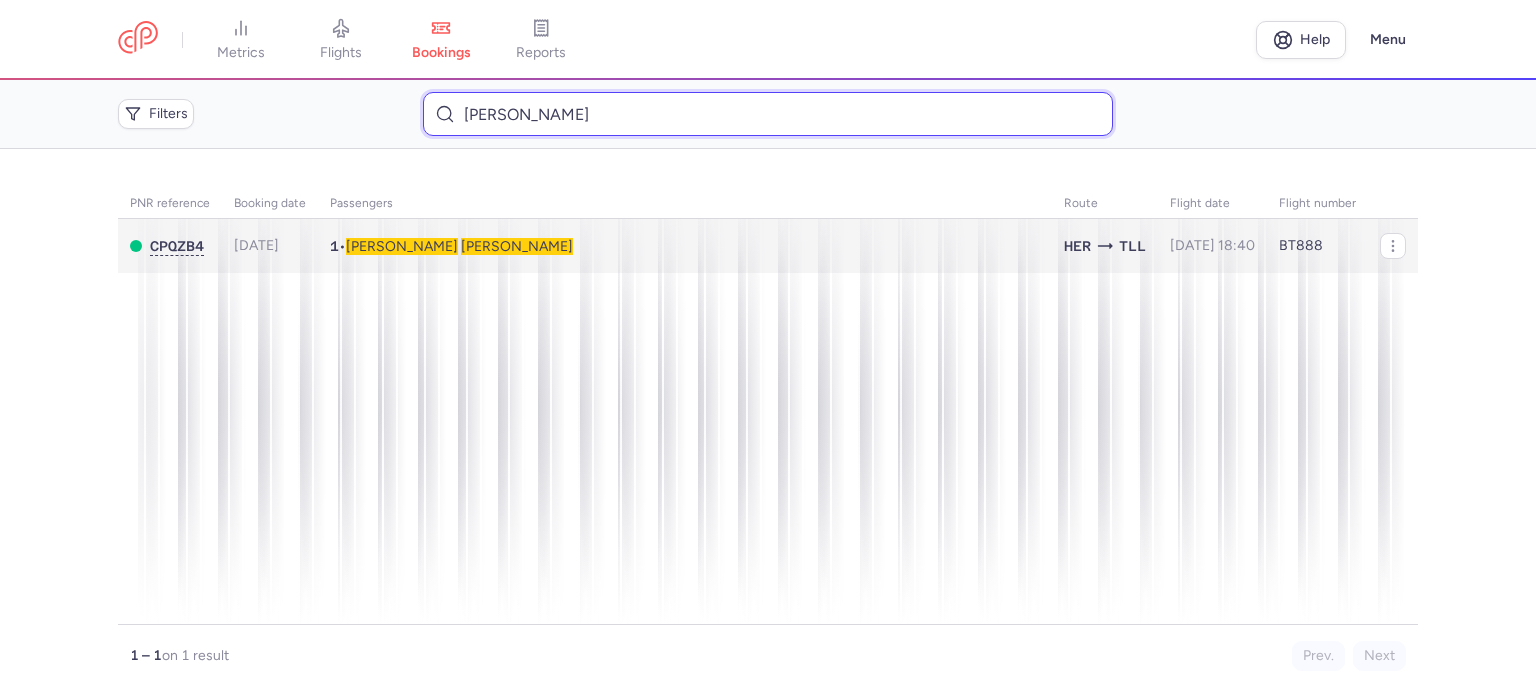 type on "[PERSON_NAME]" 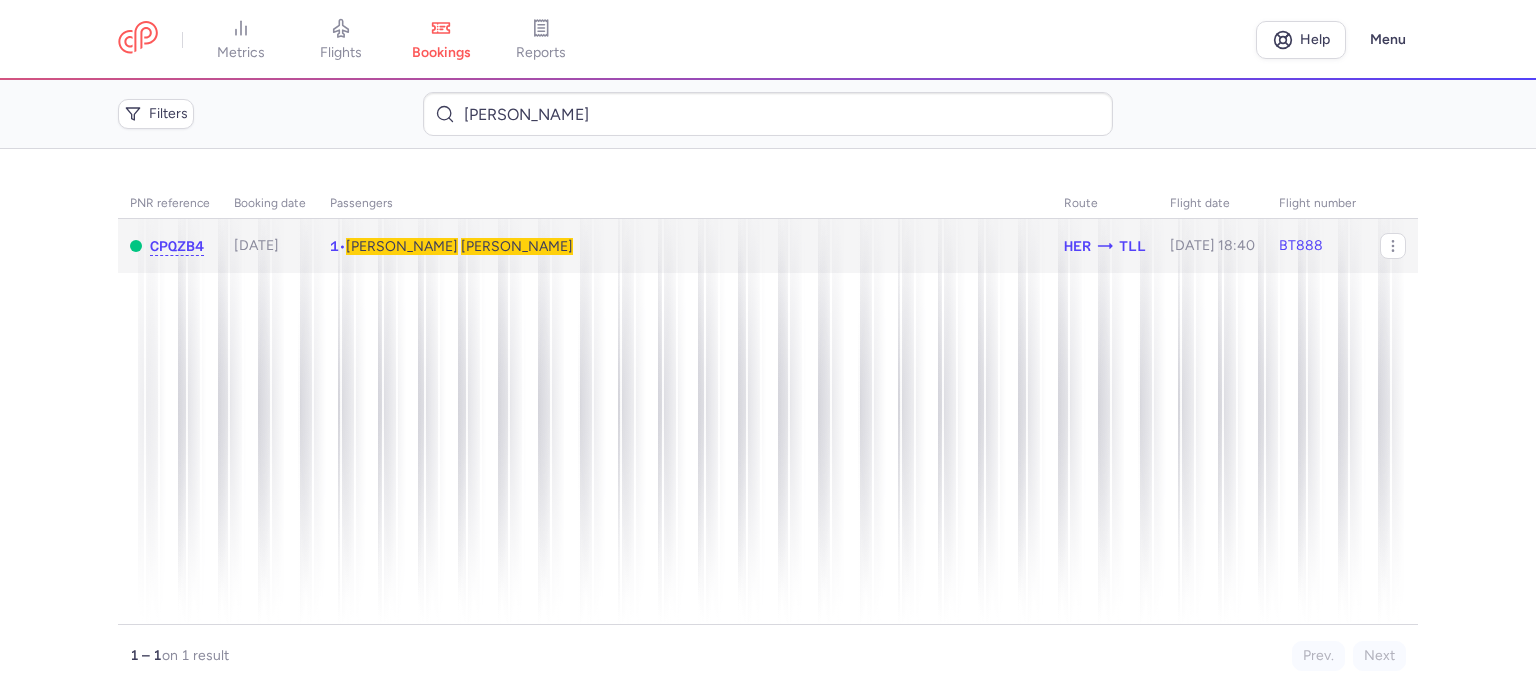 click on "[PERSON_NAME]" at bounding box center (517, 246) 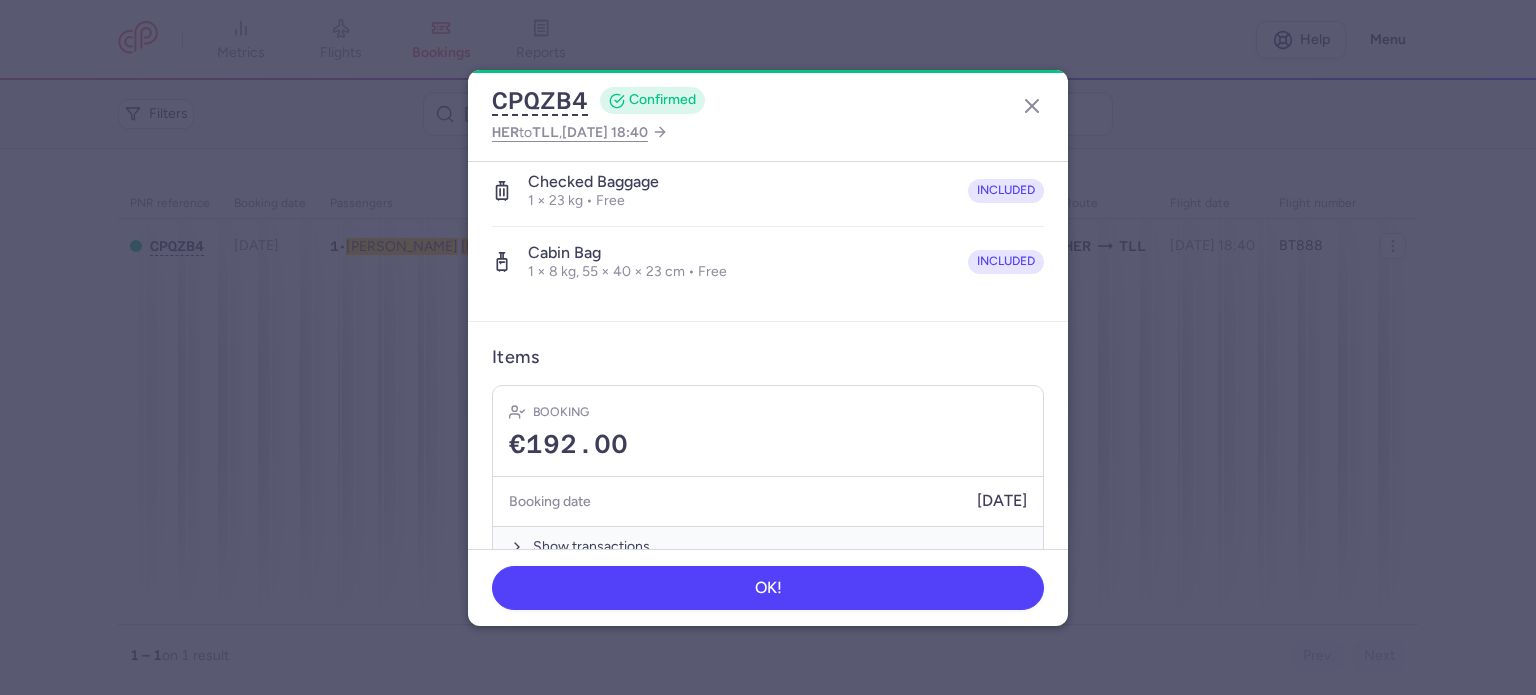 scroll, scrollTop: 423, scrollLeft: 0, axis: vertical 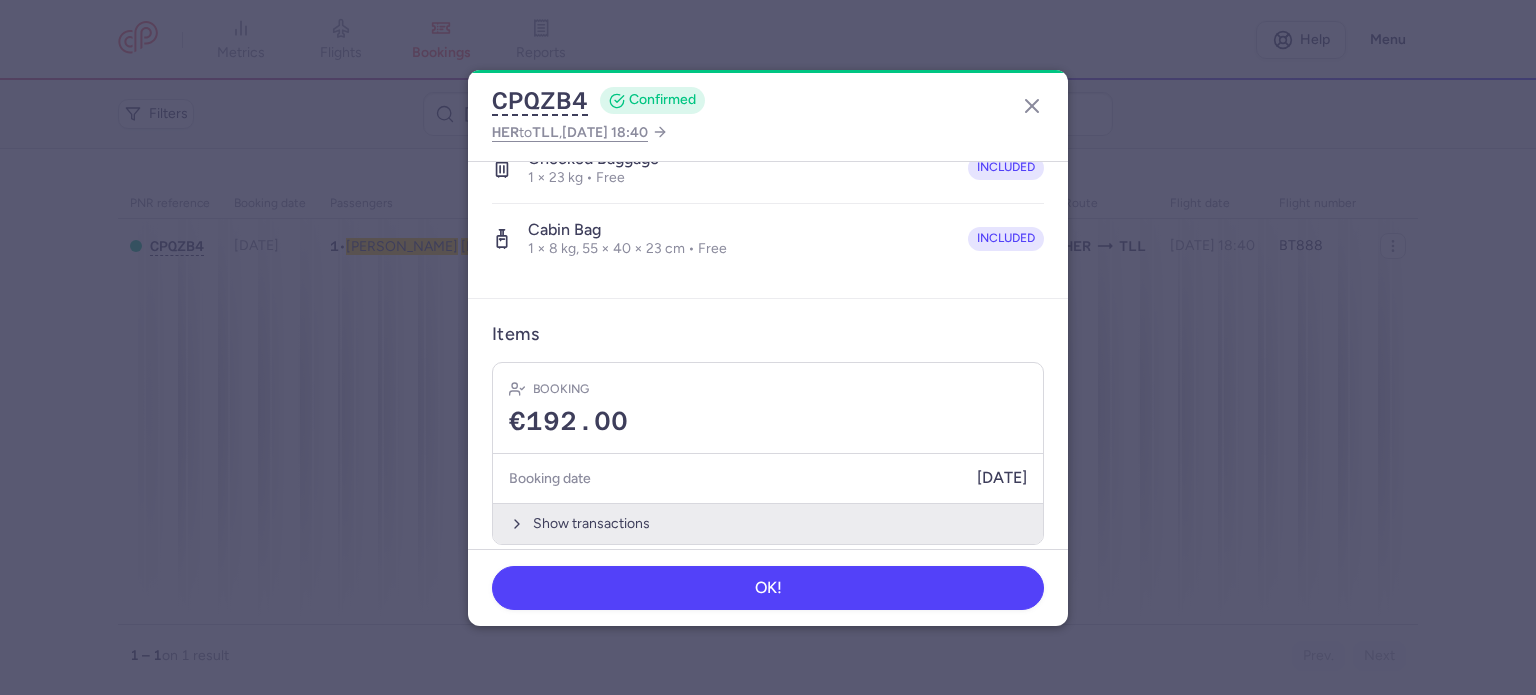 click on "Show transactions" at bounding box center [768, 523] 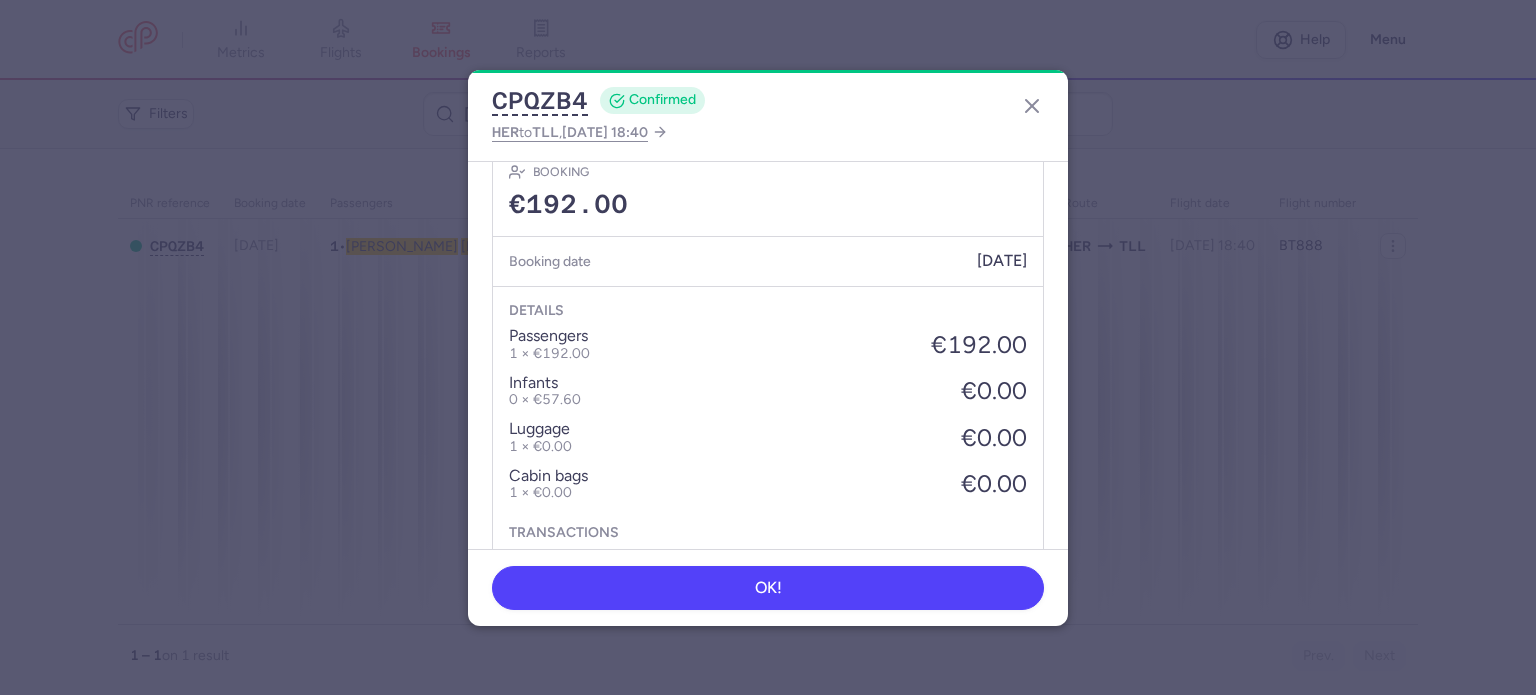 scroll, scrollTop: 723, scrollLeft: 0, axis: vertical 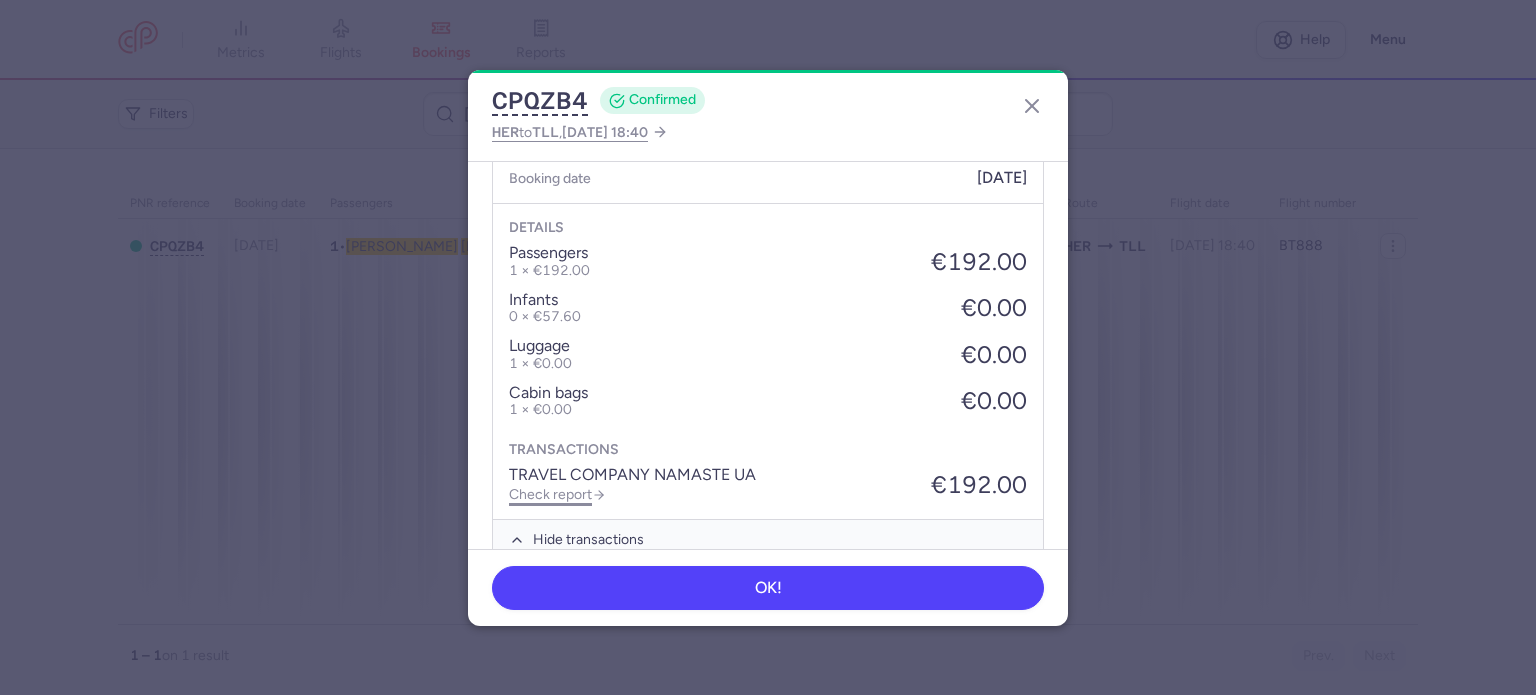 click on "Check report" 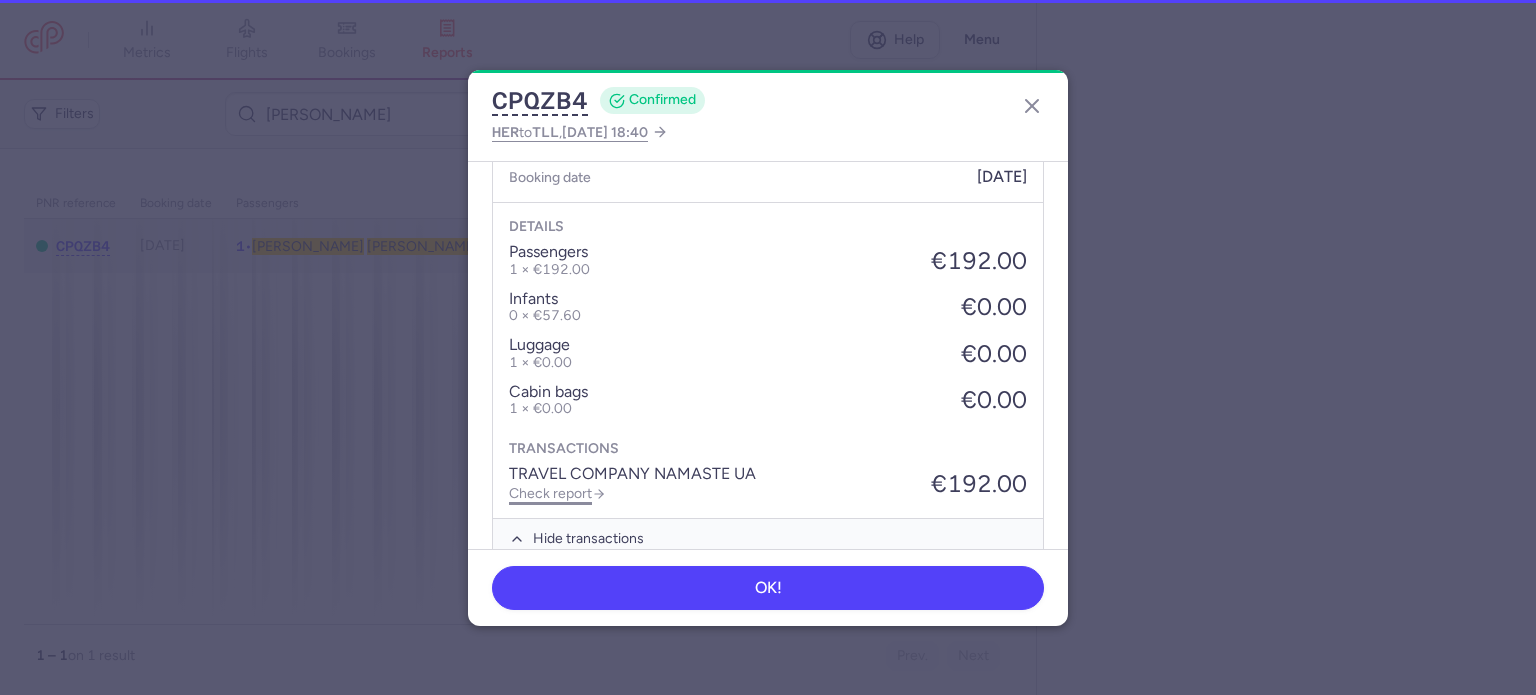 scroll, scrollTop: 739, scrollLeft: 0, axis: vertical 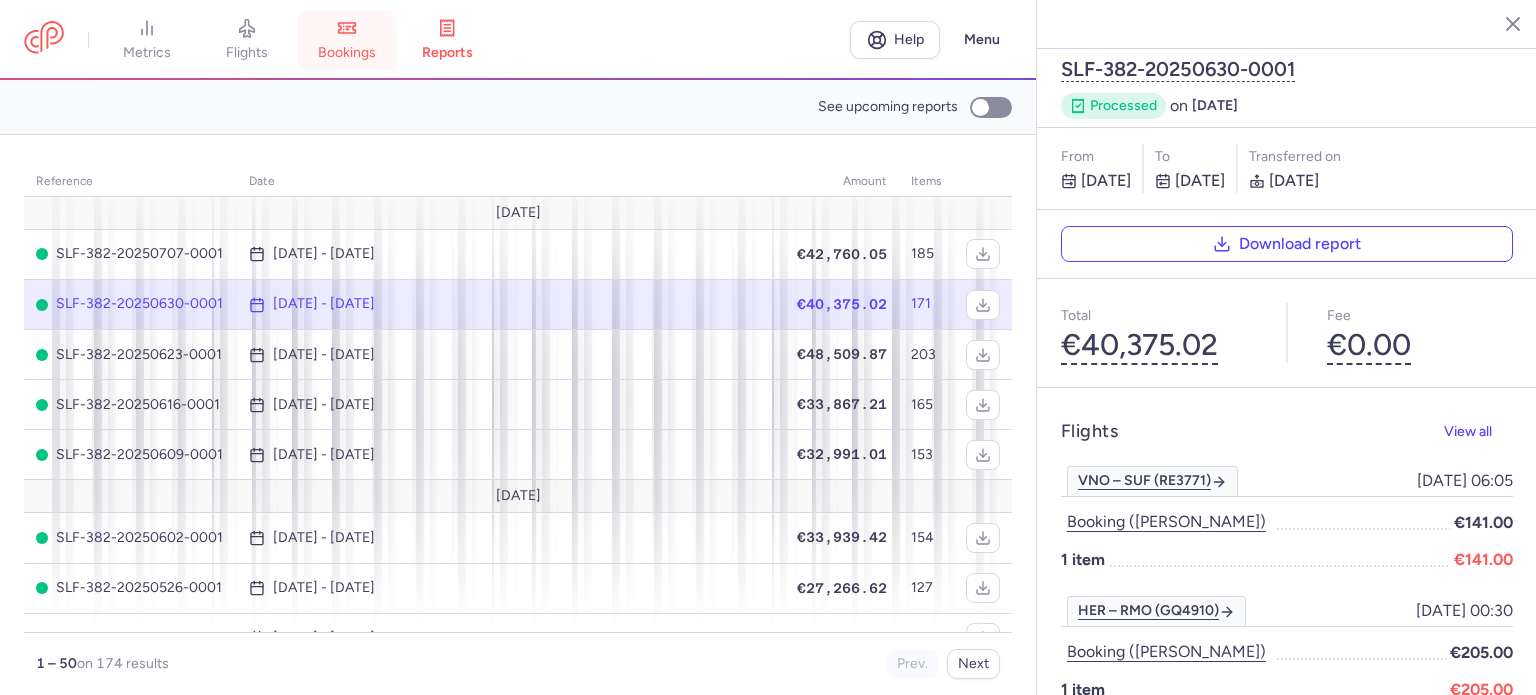 click on "bookings" at bounding box center (347, 53) 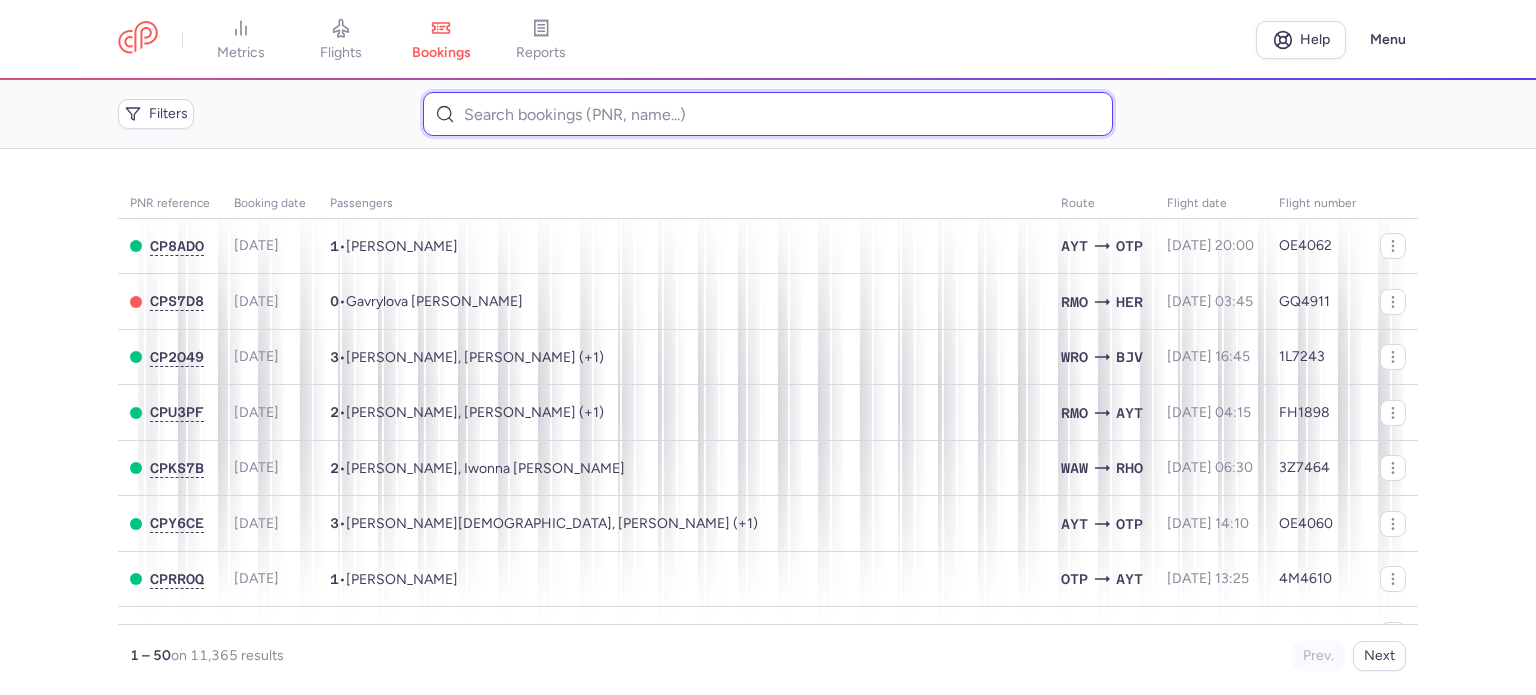 click at bounding box center [767, 114] 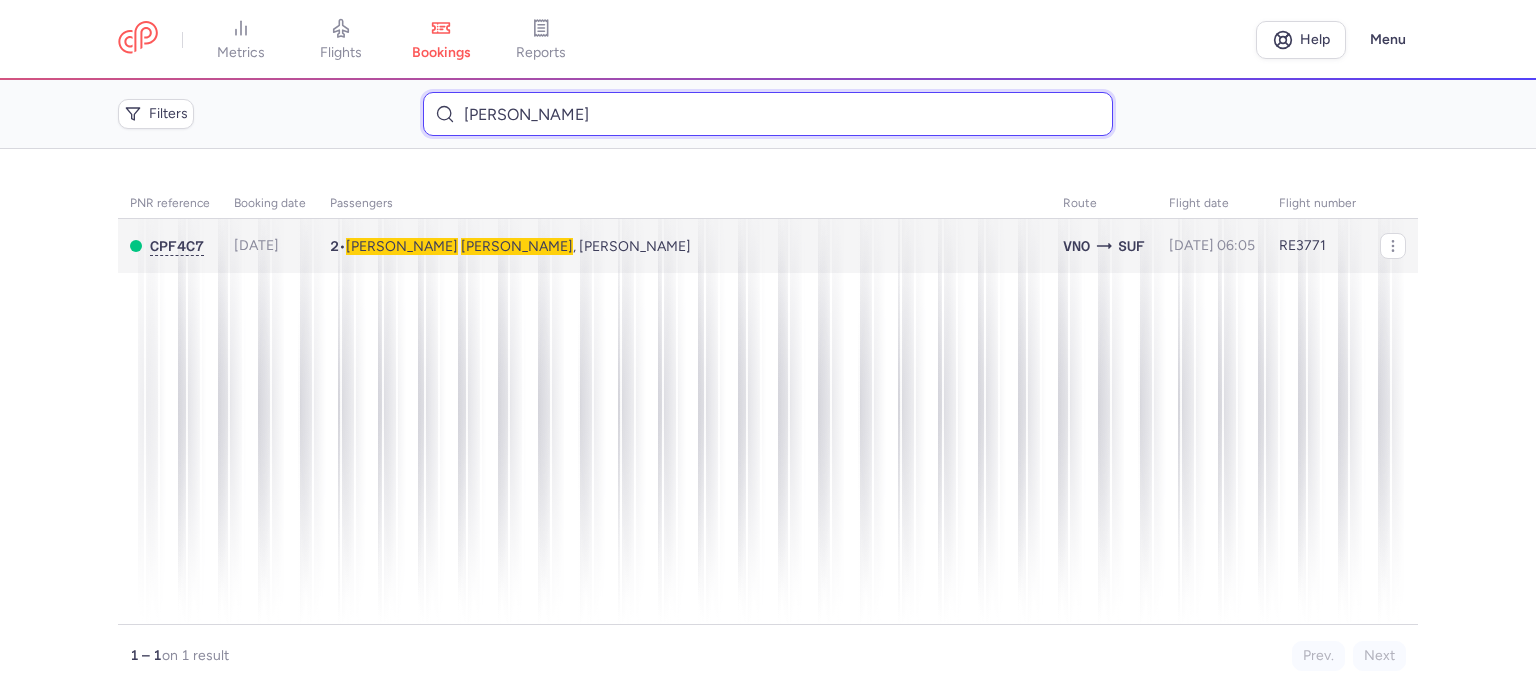 type on "[PERSON_NAME]" 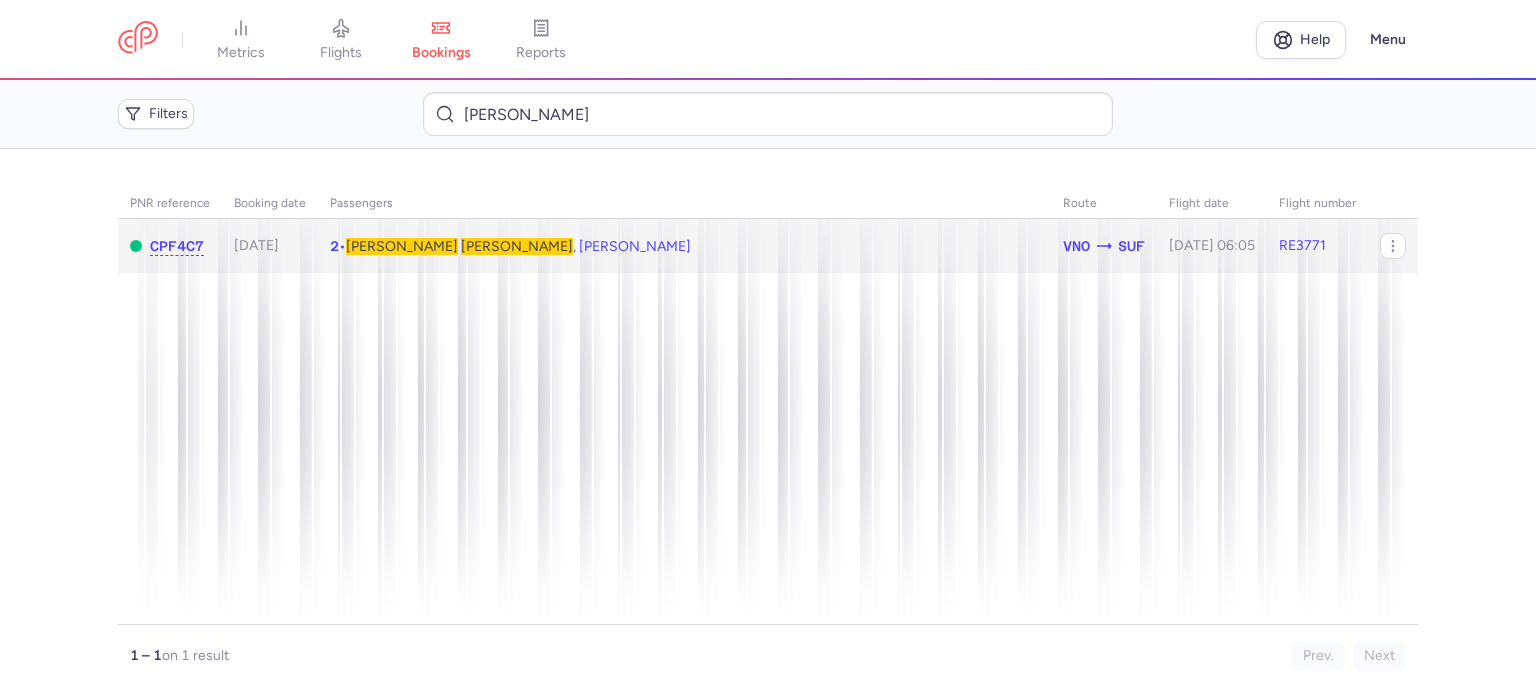 click on "[PERSON_NAME]" at bounding box center [517, 246] 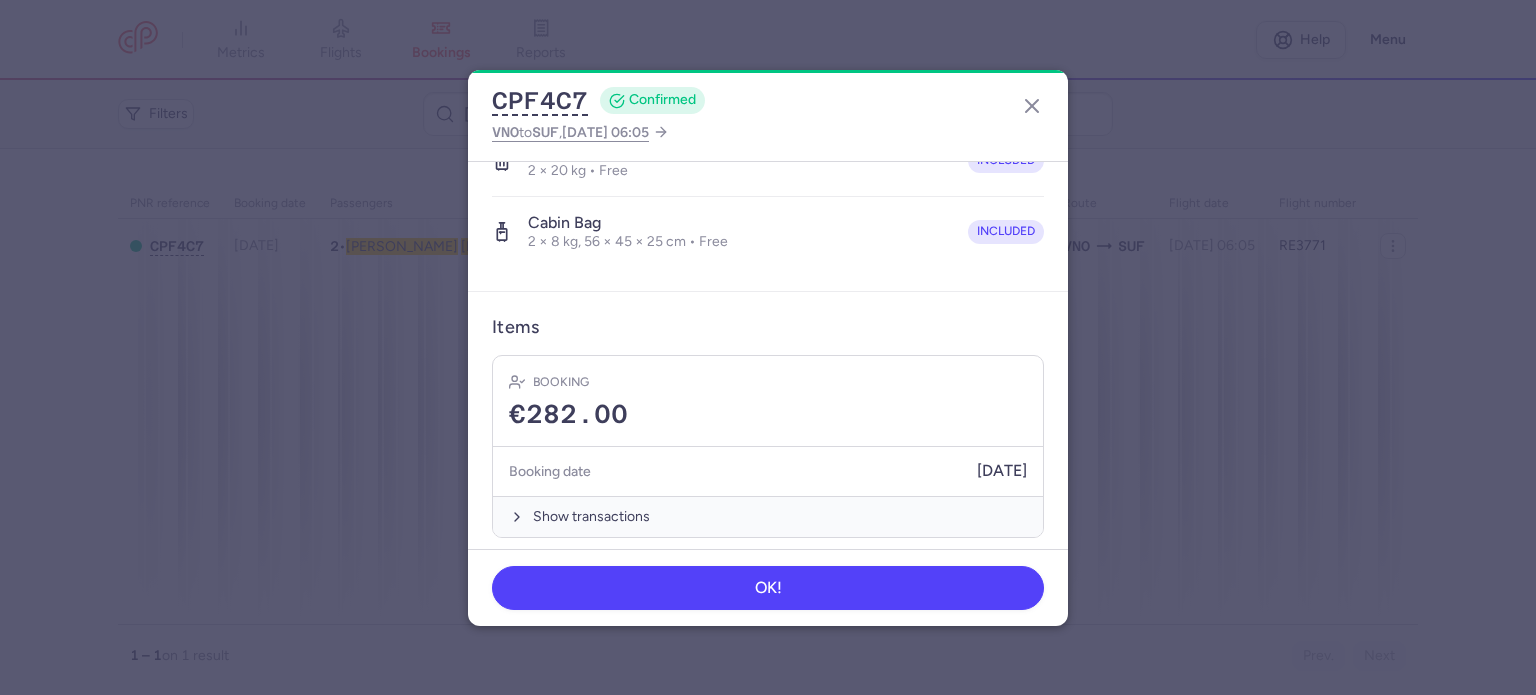 scroll, scrollTop: 492, scrollLeft: 0, axis: vertical 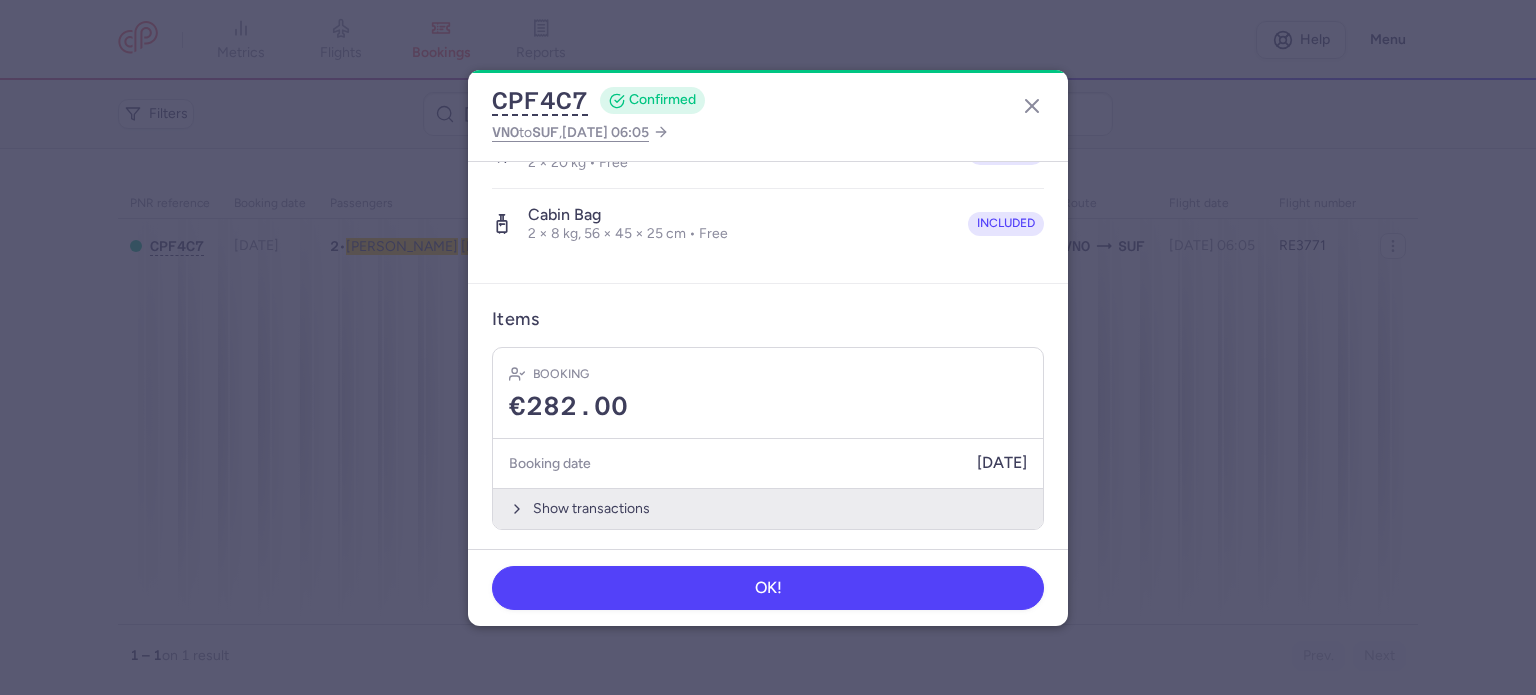 click on "Show transactions" at bounding box center [768, 508] 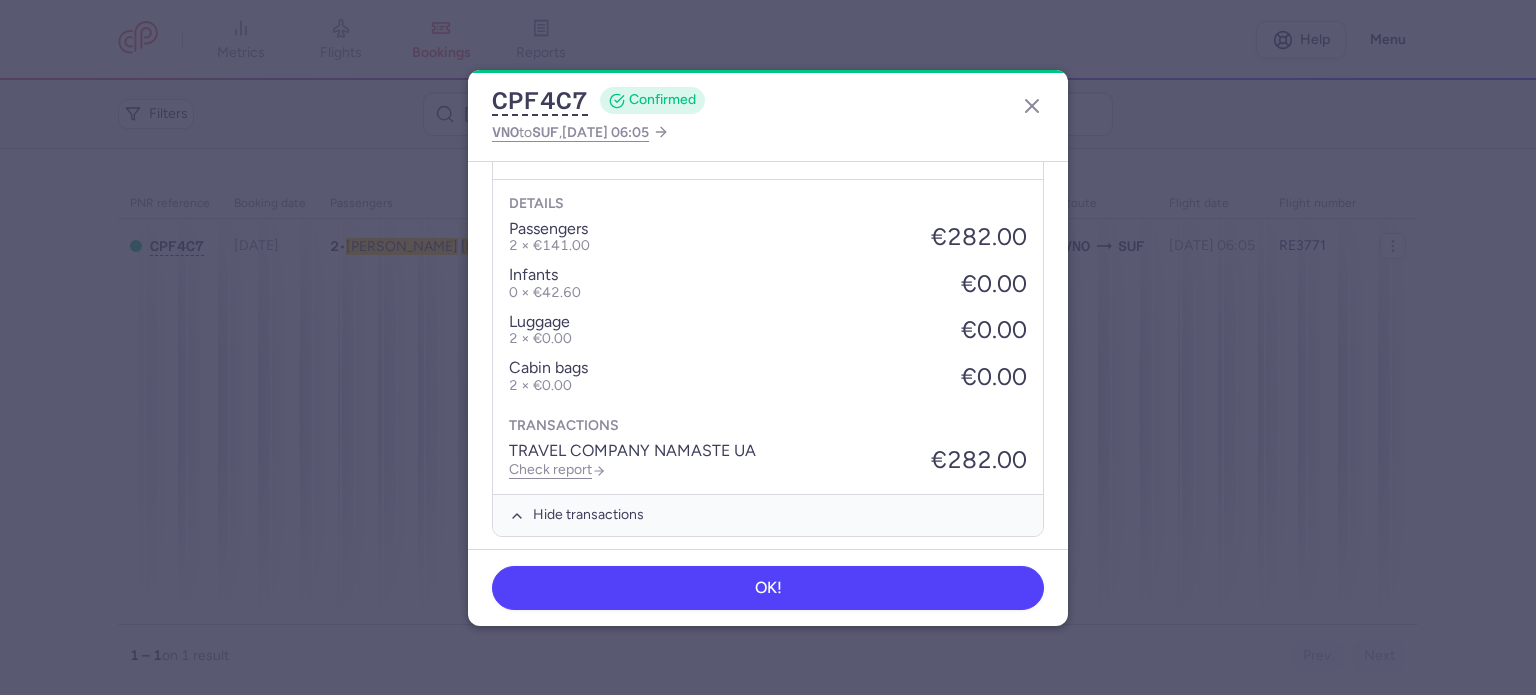 scroll, scrollTop: 808, scrollLeft: 0, axis: vertical 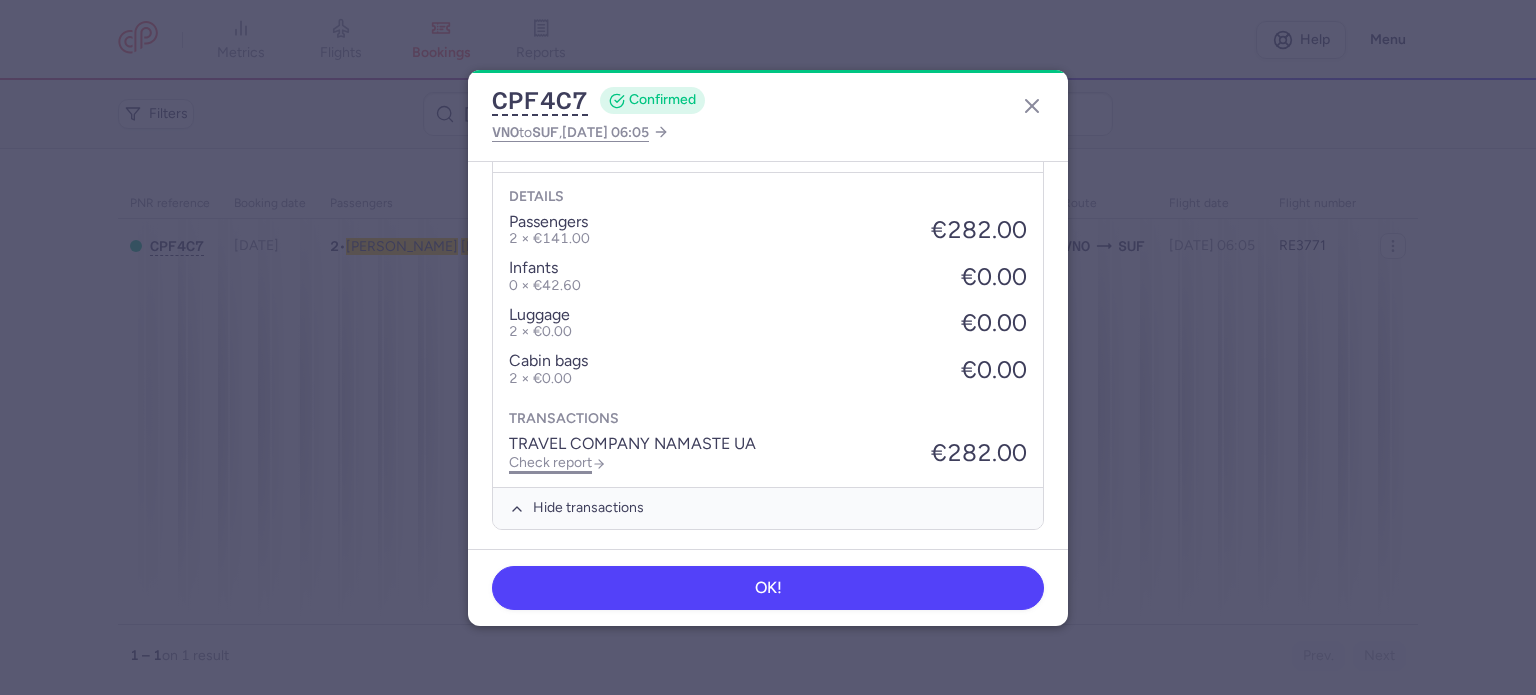 click on "Check report" 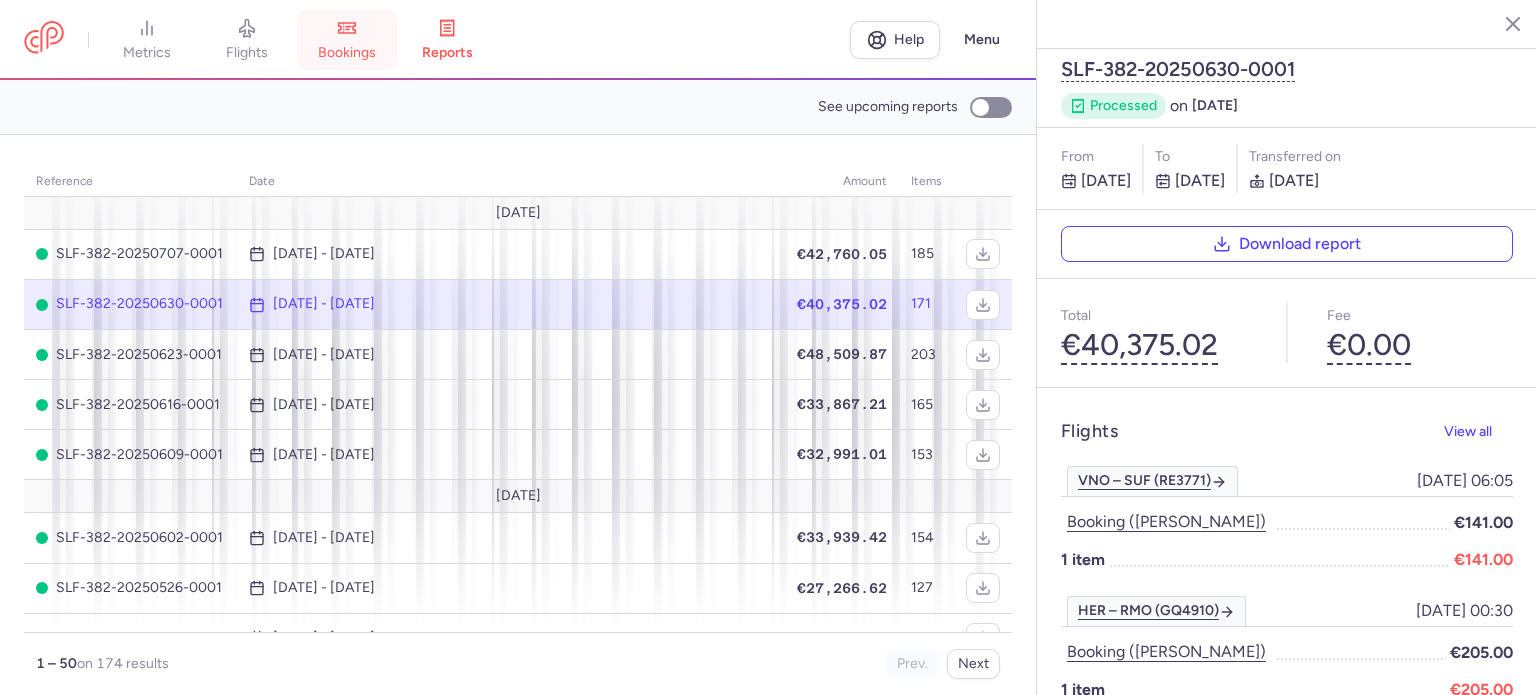 click on "bookings" at bounding box center (347, 53) 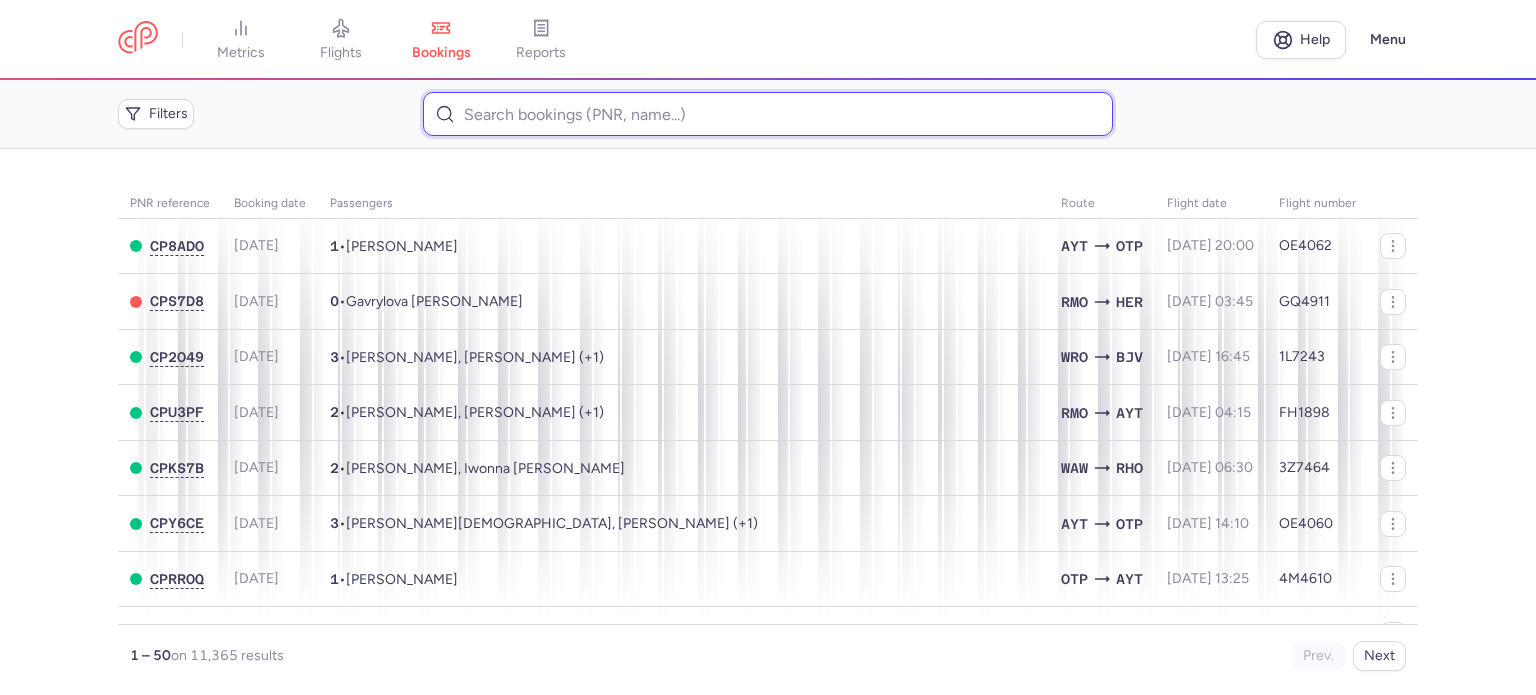 paste on "MELOHINS 	SERGEJS" 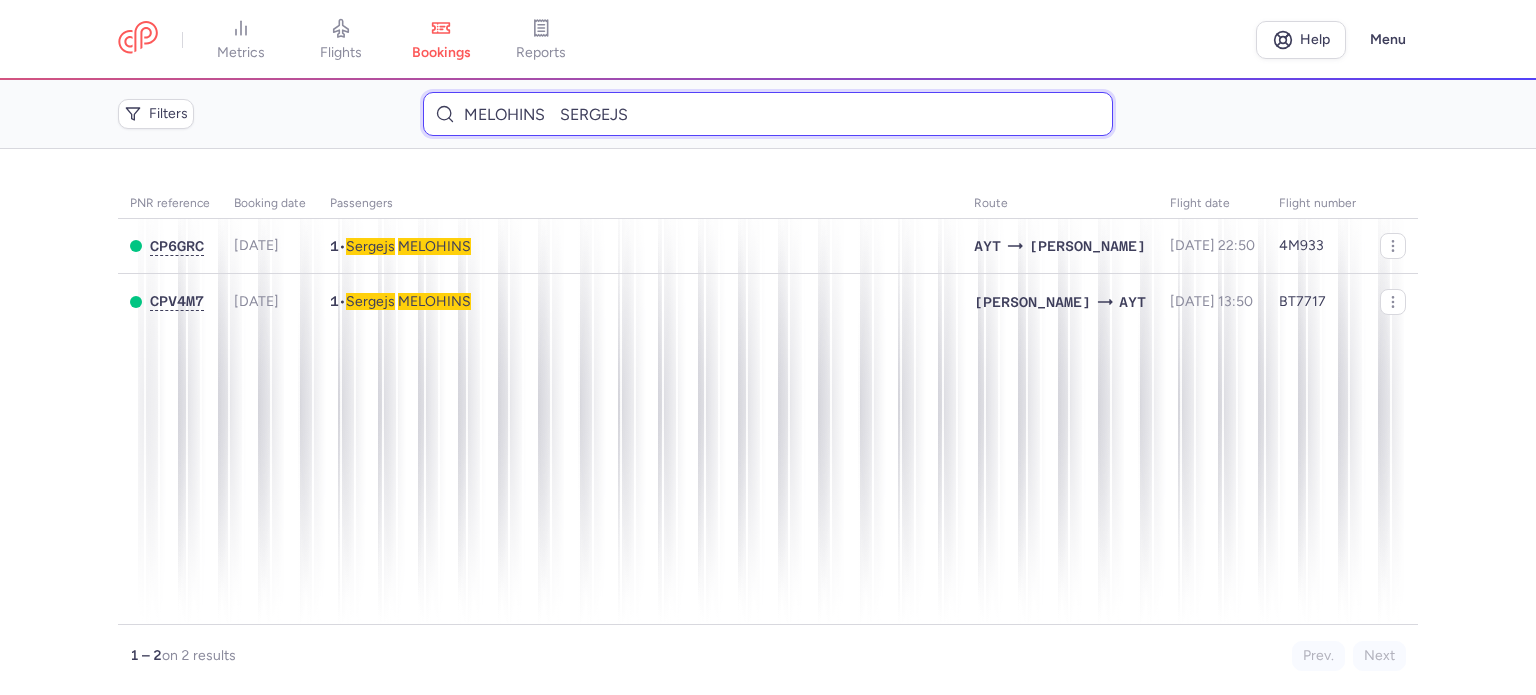 type on "MELOHINS 	SERGEJS" 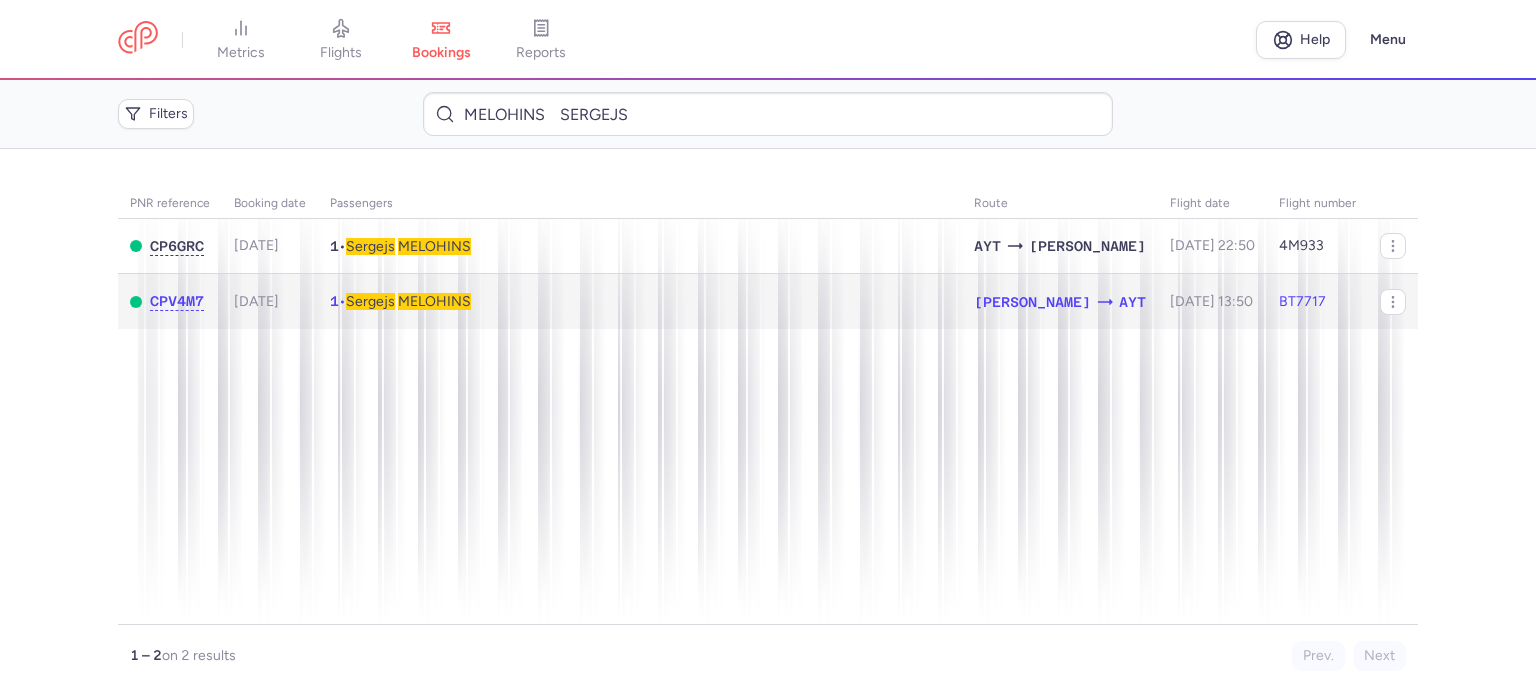 click on "MELOHINS" at bounding box center (434, 301) 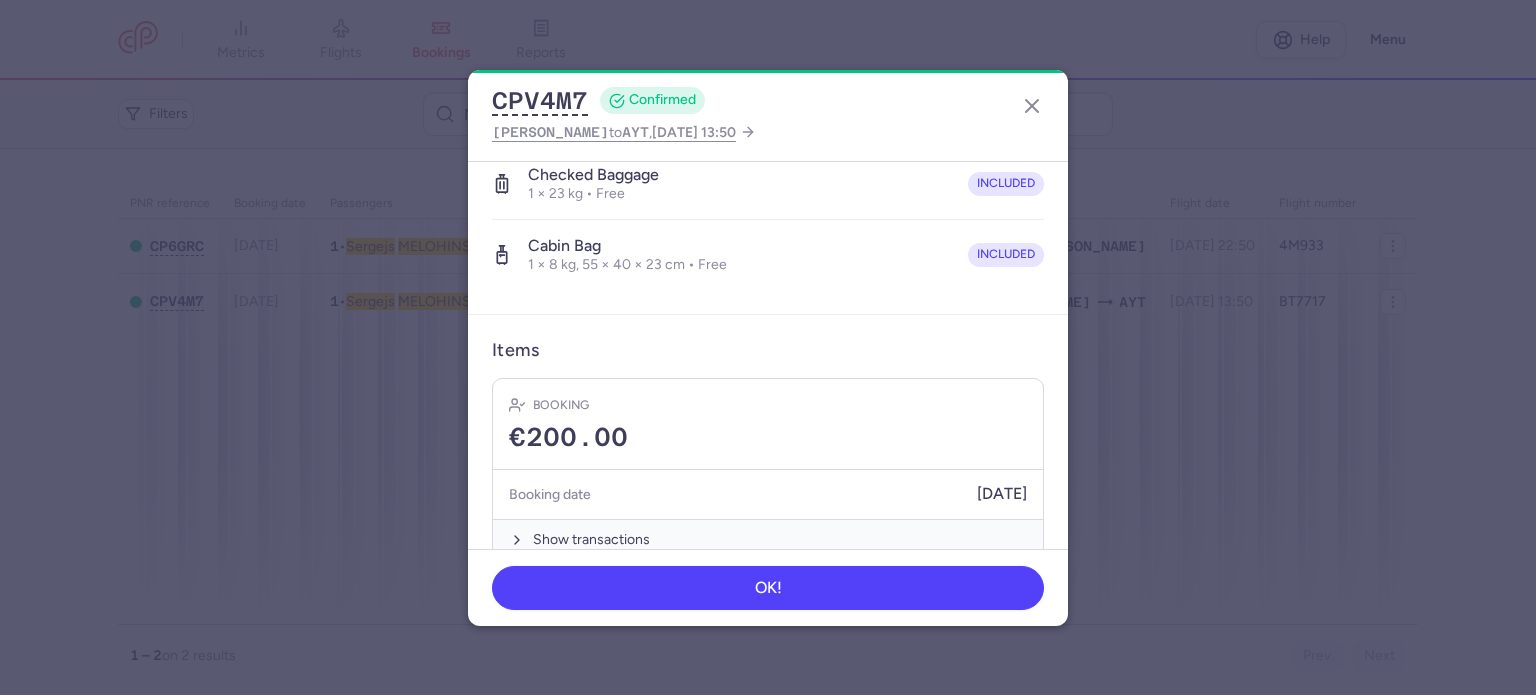 scroll, scrollTop: 423, scrollLeft: 0, axis: vertical 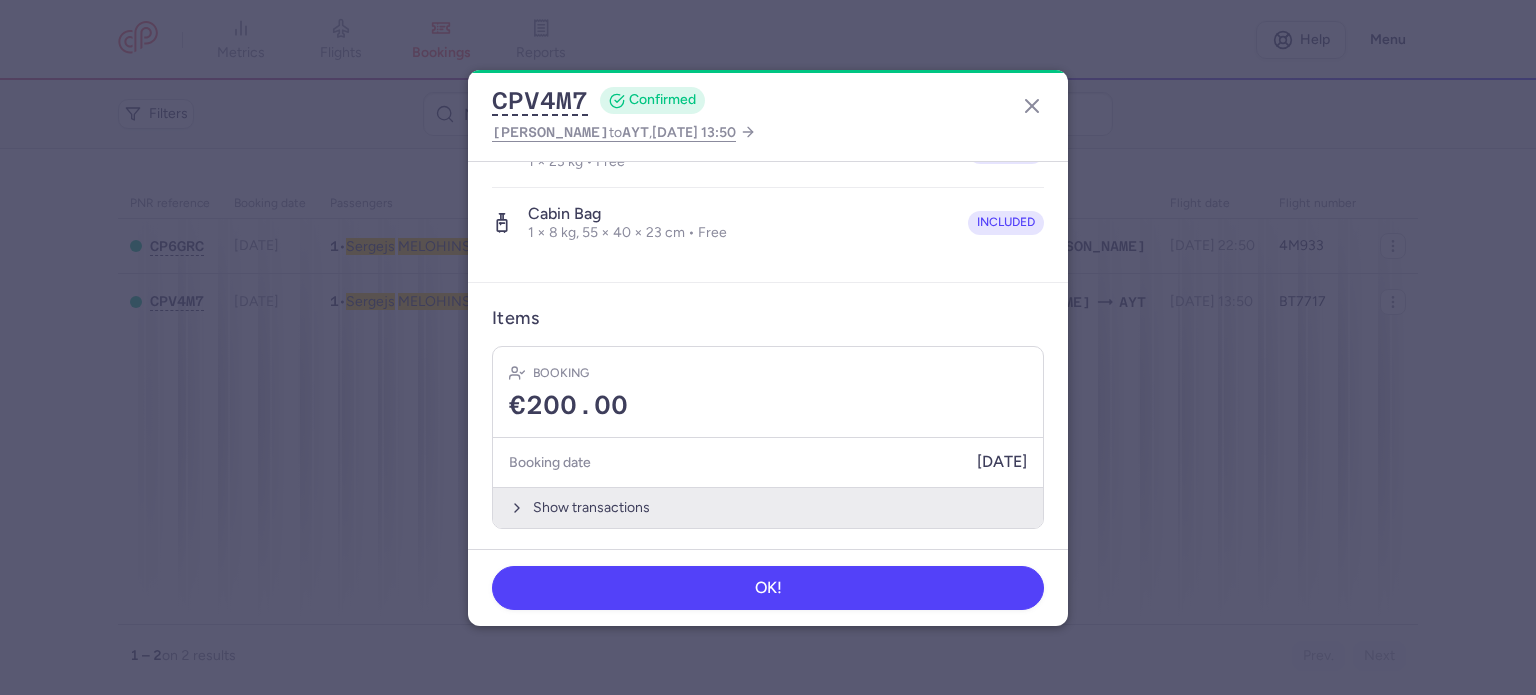 click on "Show transactions" at bounding box center [768, 507] 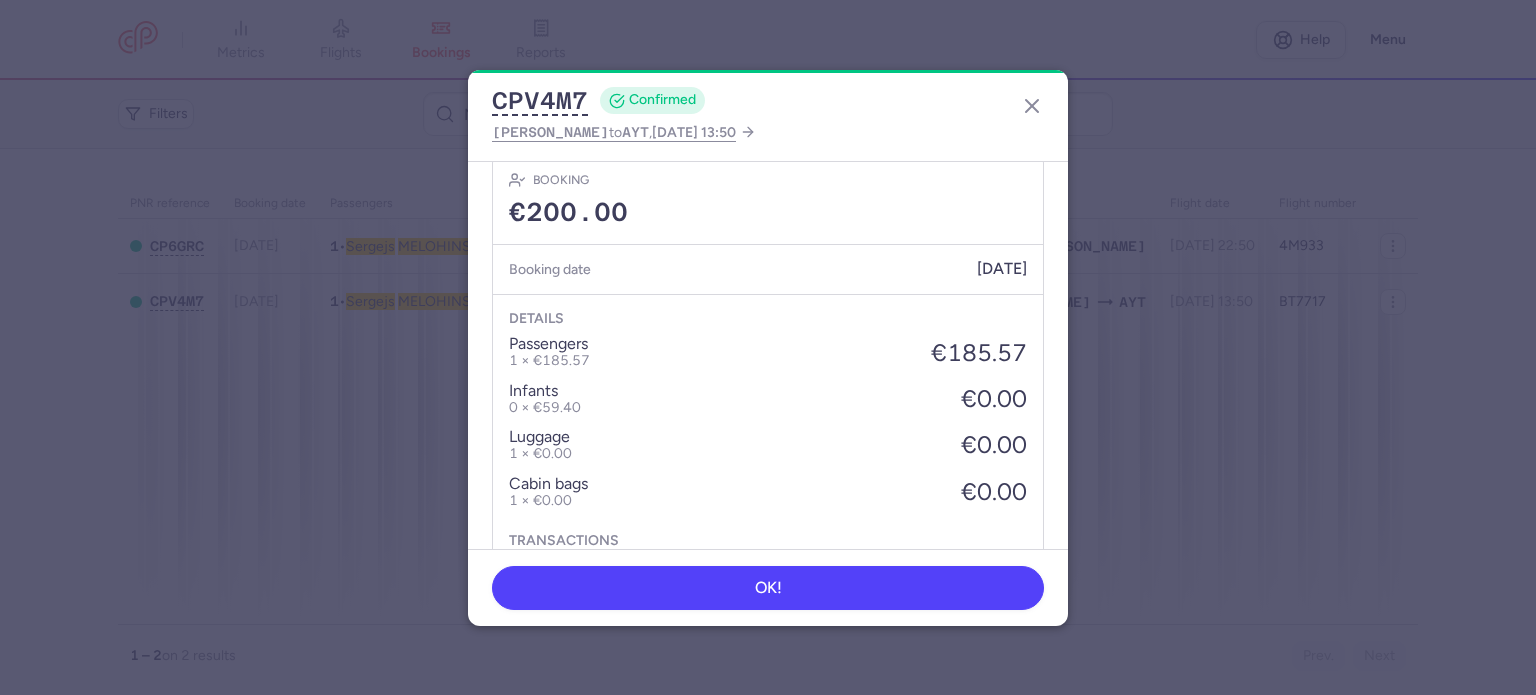 scroll, scrollTop: 723, scrollLeft: 0, axis: vertical 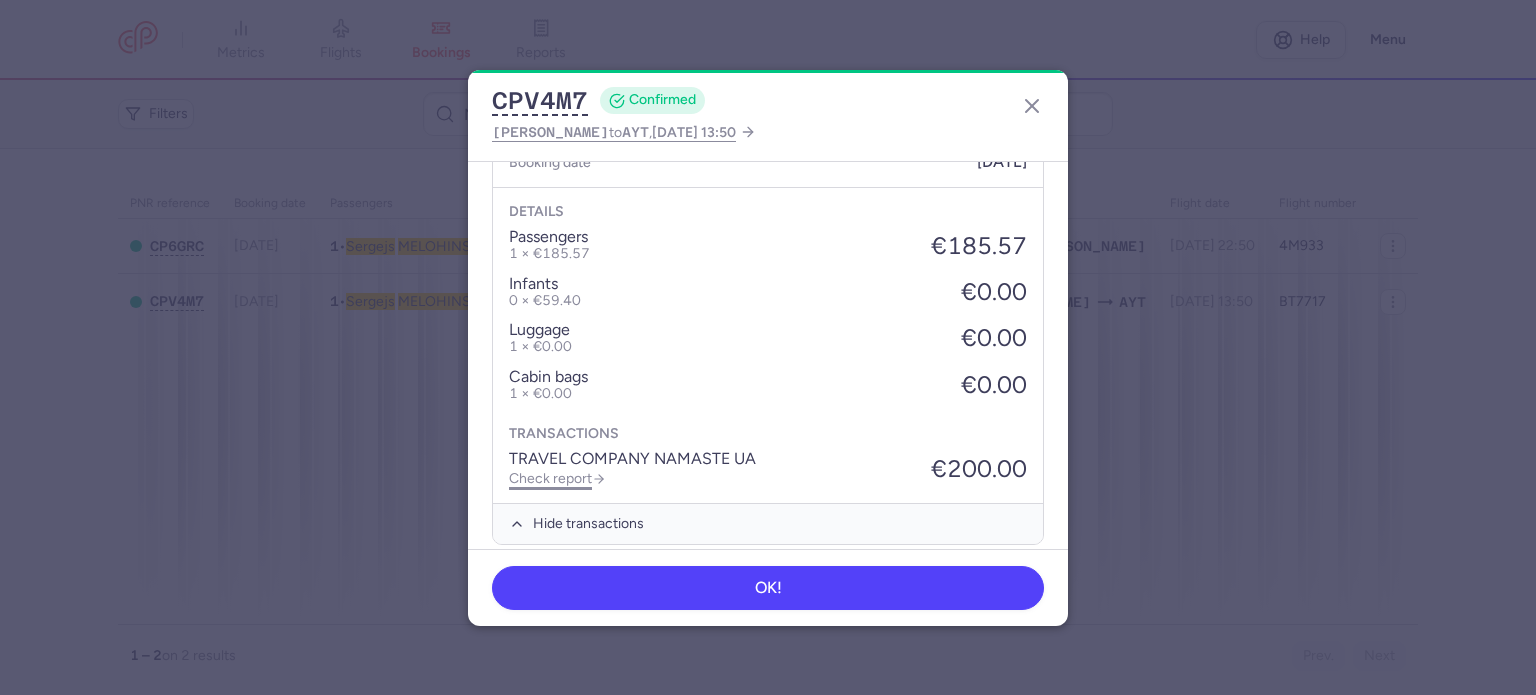 click on "Check report" 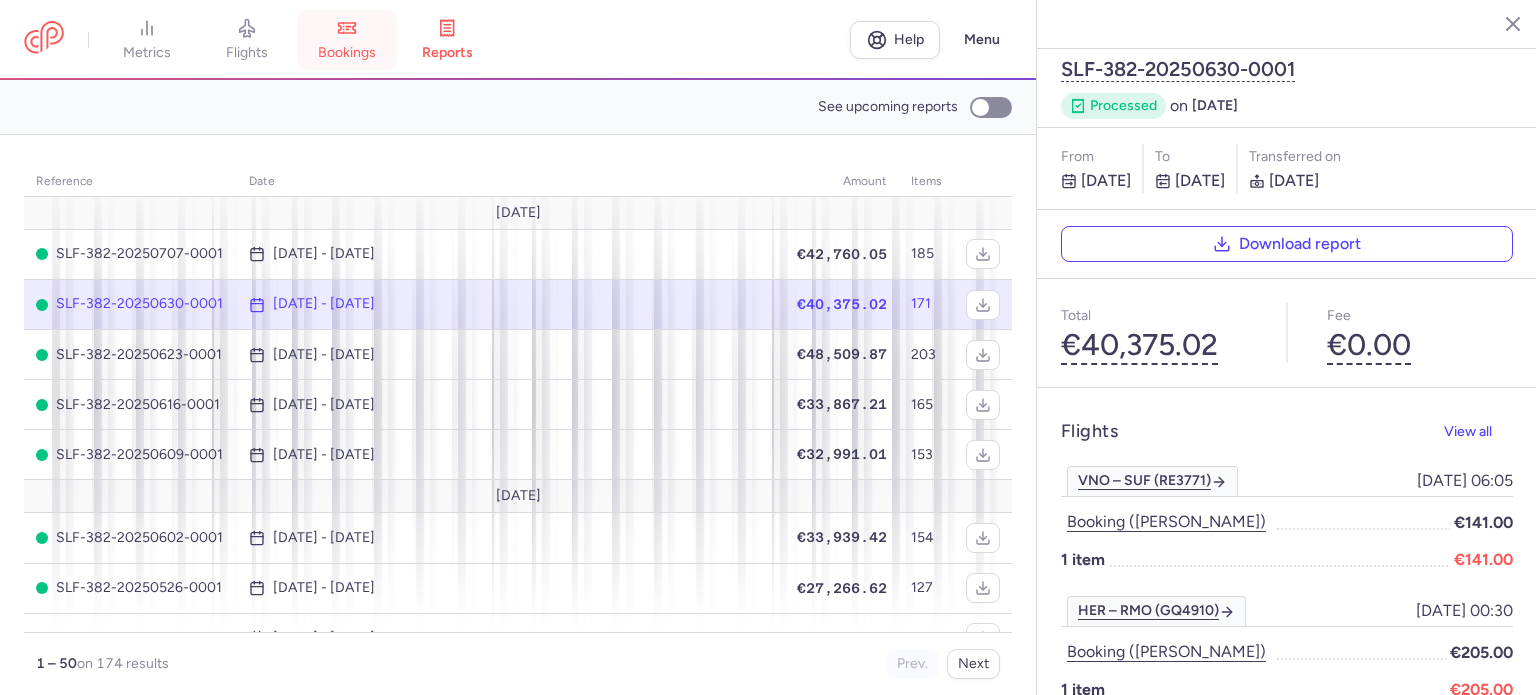 click 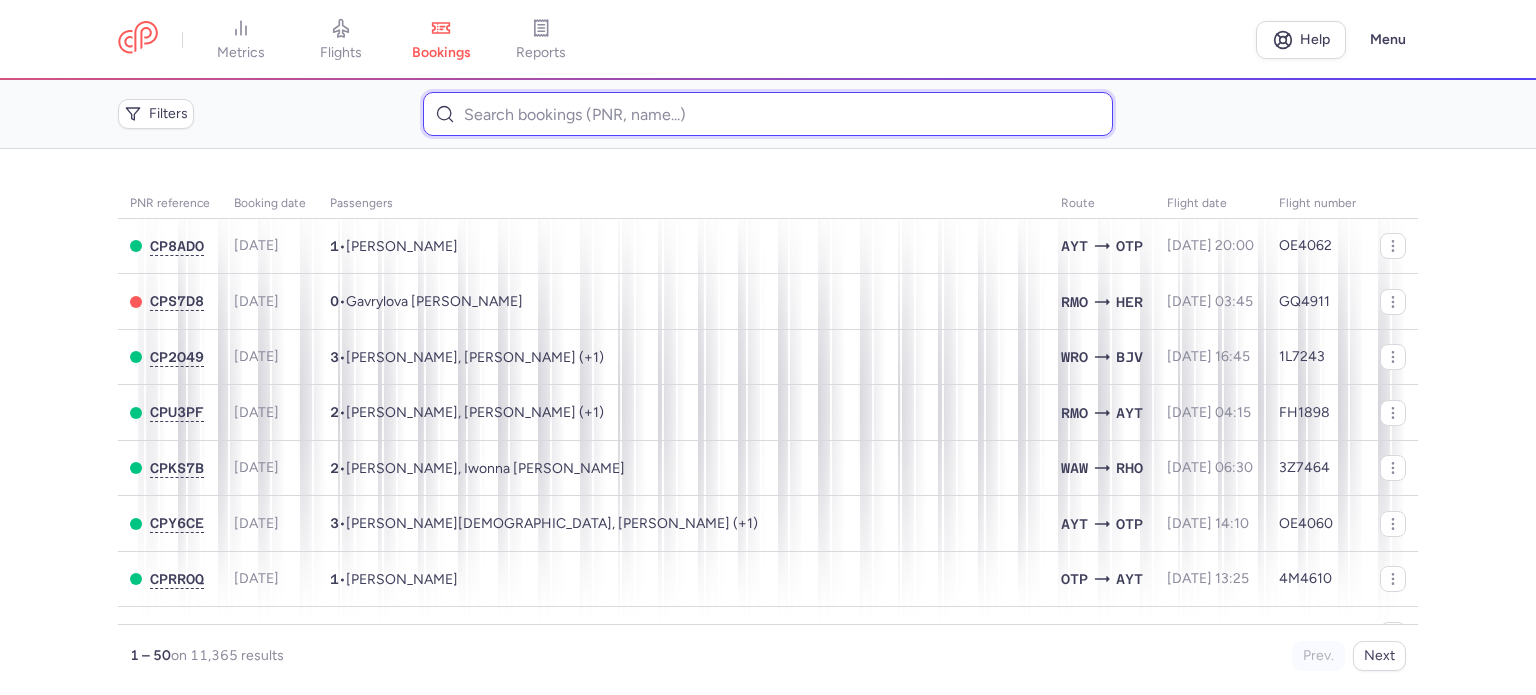 click at bounding box center [767, 114] 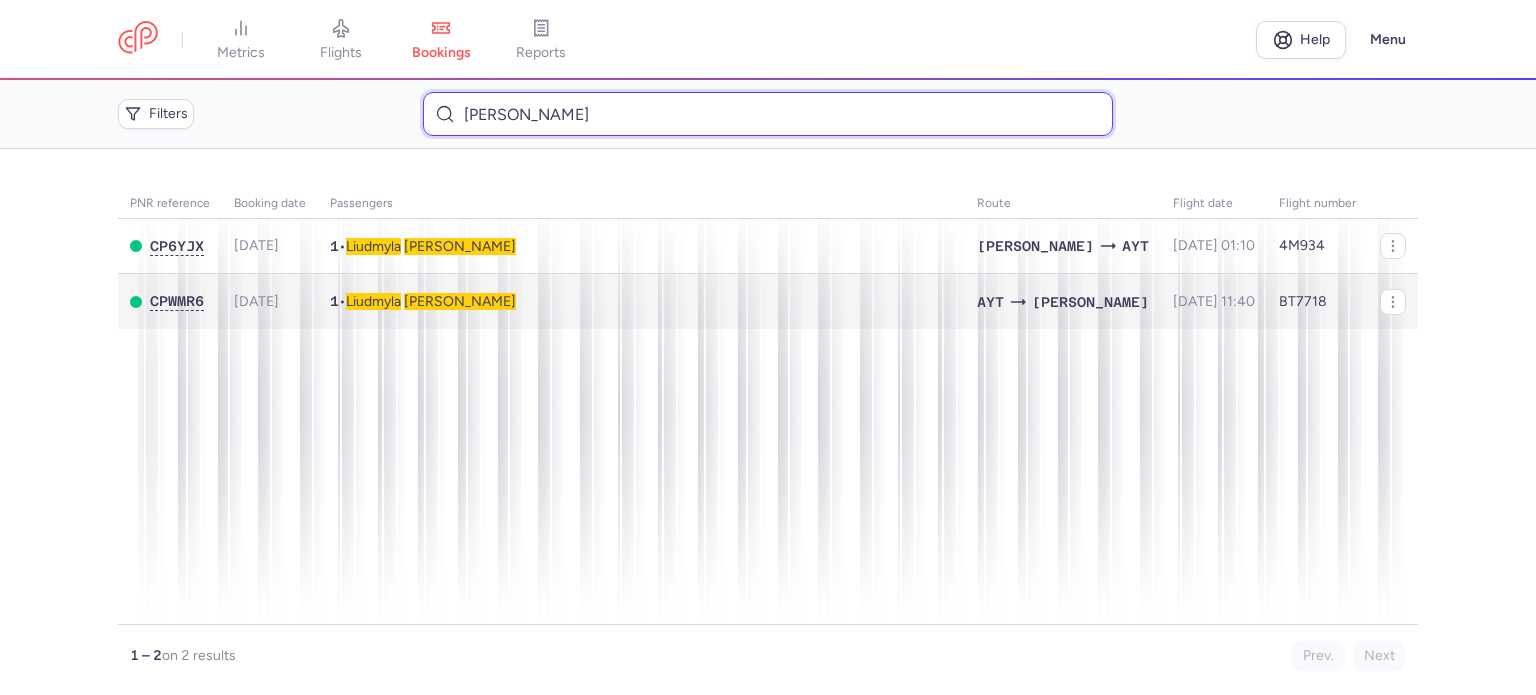 type on "[PERSON_NAME]" 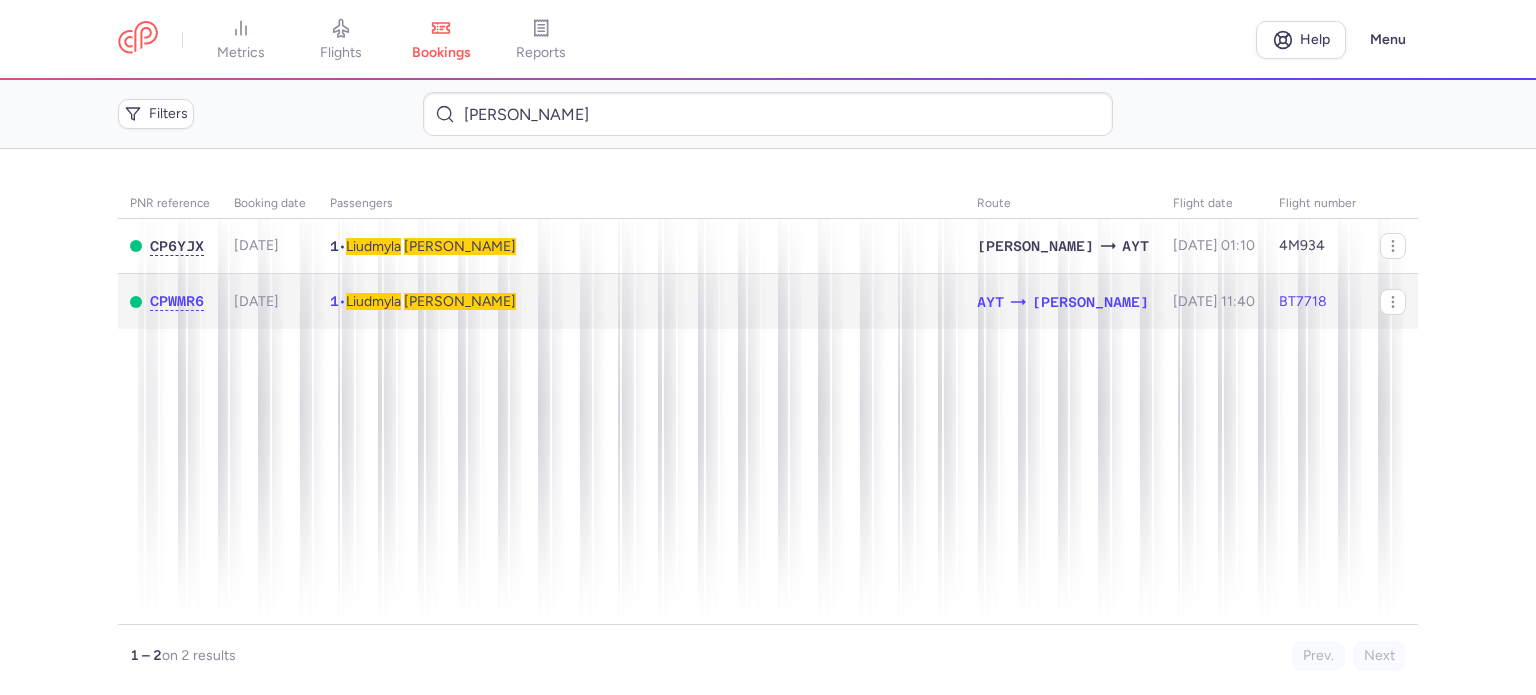 click on "[PERSON_NAME]" at bounding box center (460, 301) 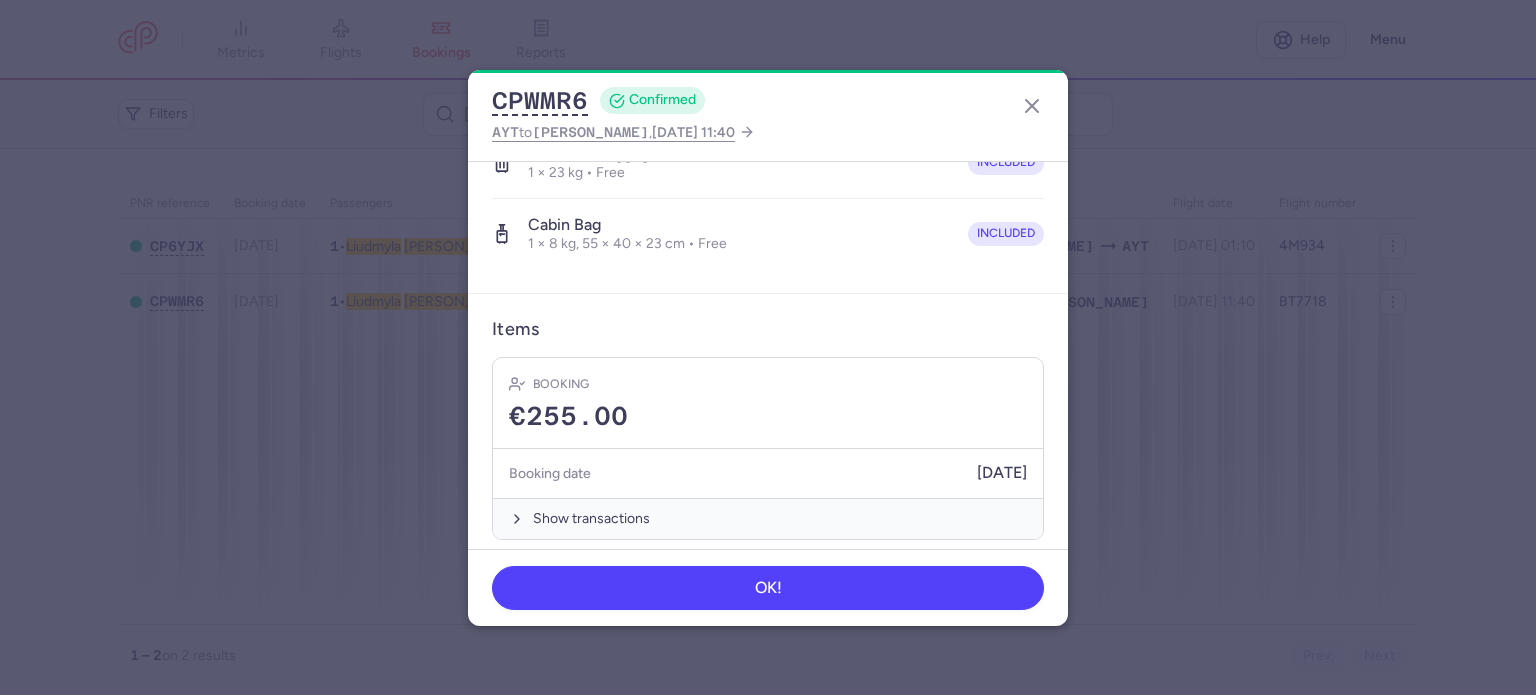 scroll, scrollTop: 423, scrollLeft: 0, axis: vertical 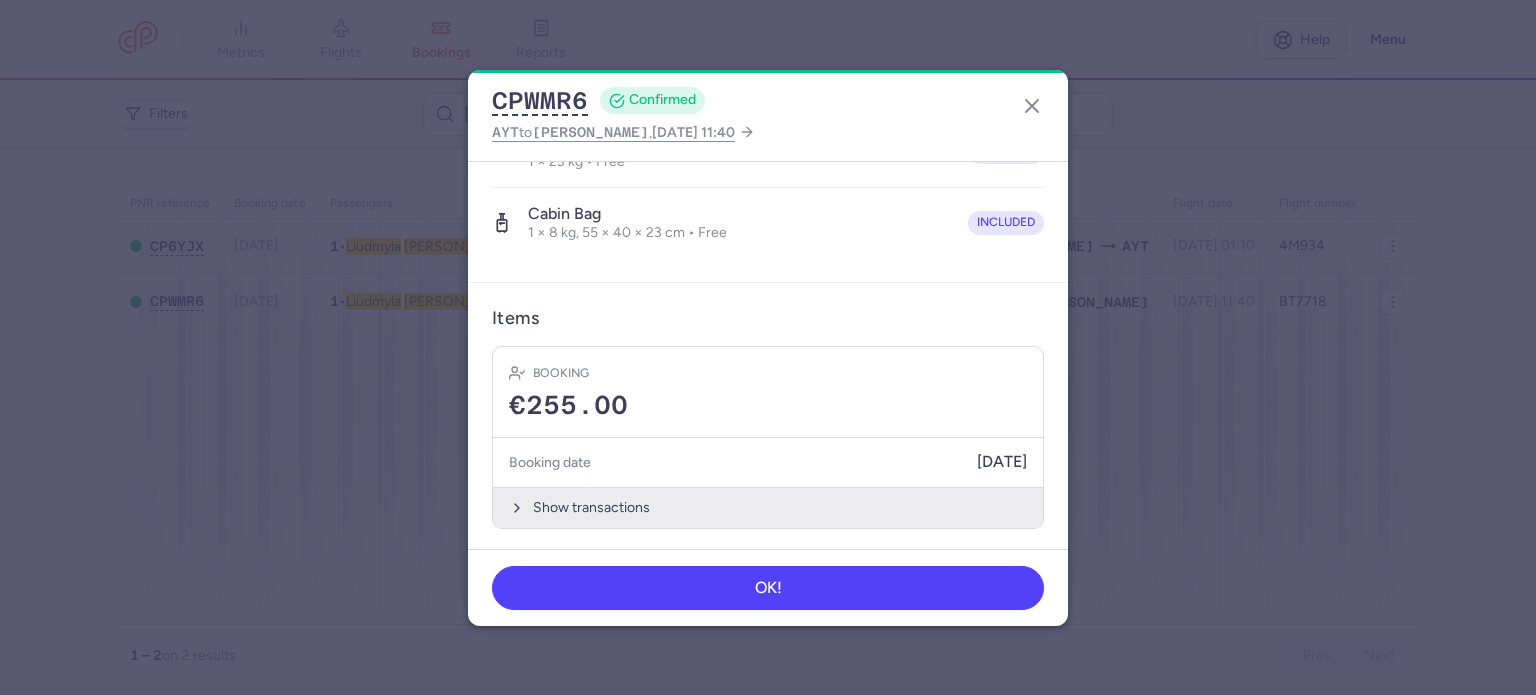 click on "Show transactions" at bounding box center (768, 507) 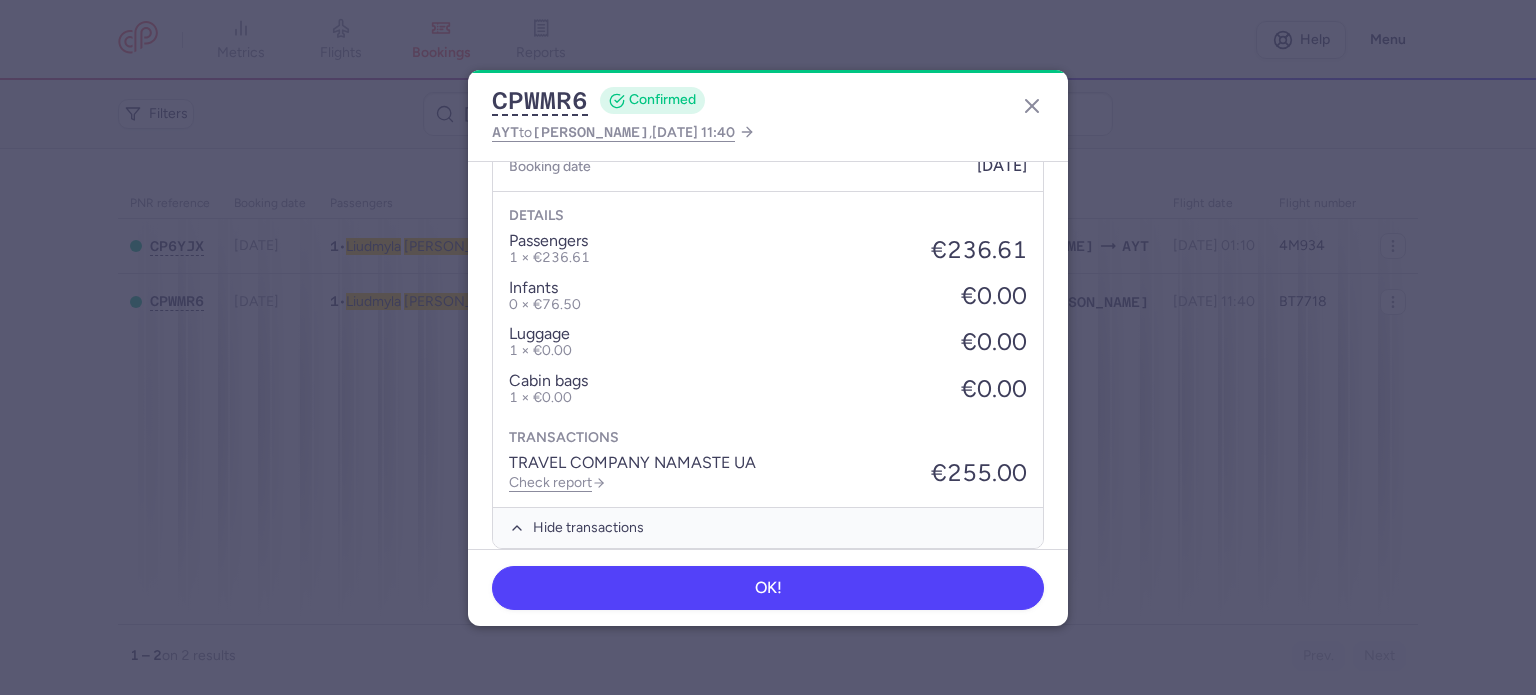 scroll, scrollTop: 723, scrollLeft: 0, axis: vertical 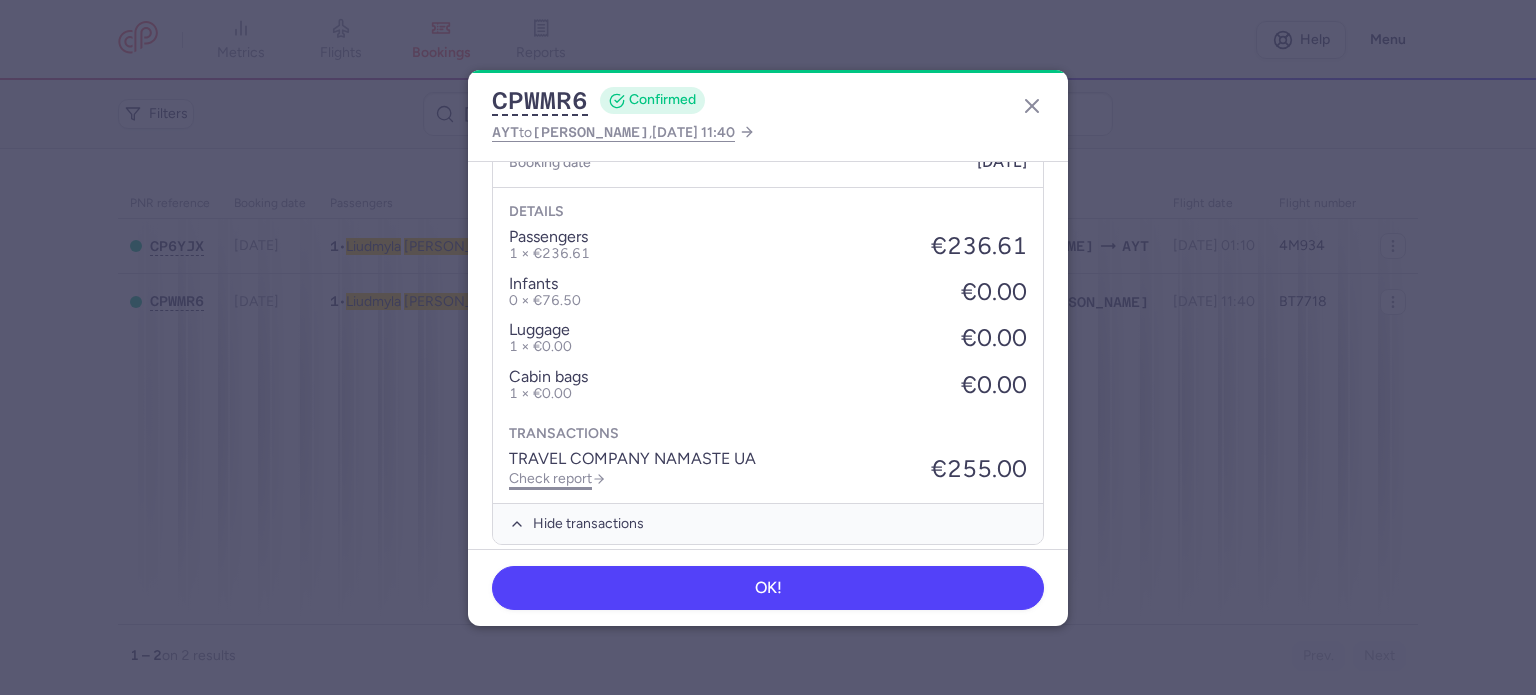 click on "Check report" 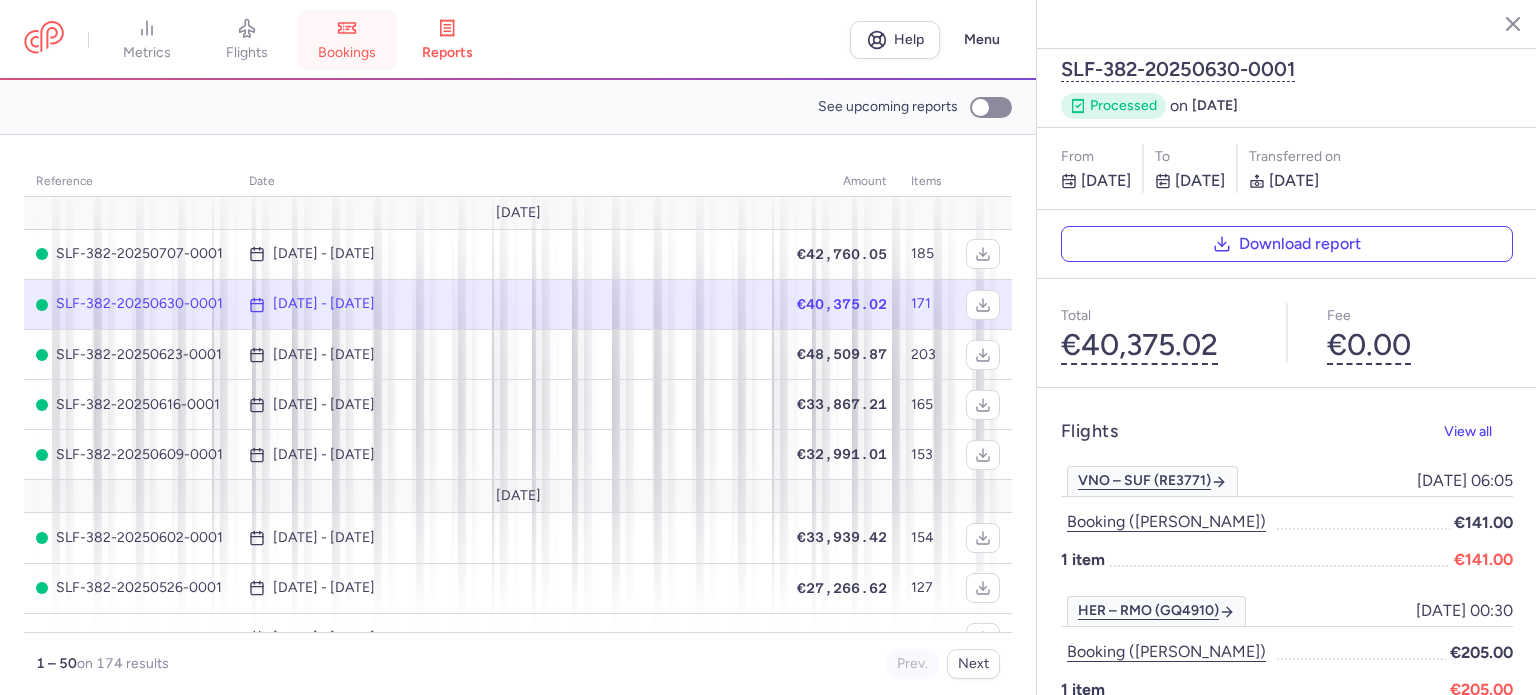 click on "bookings" at bounding box center (347, 53) 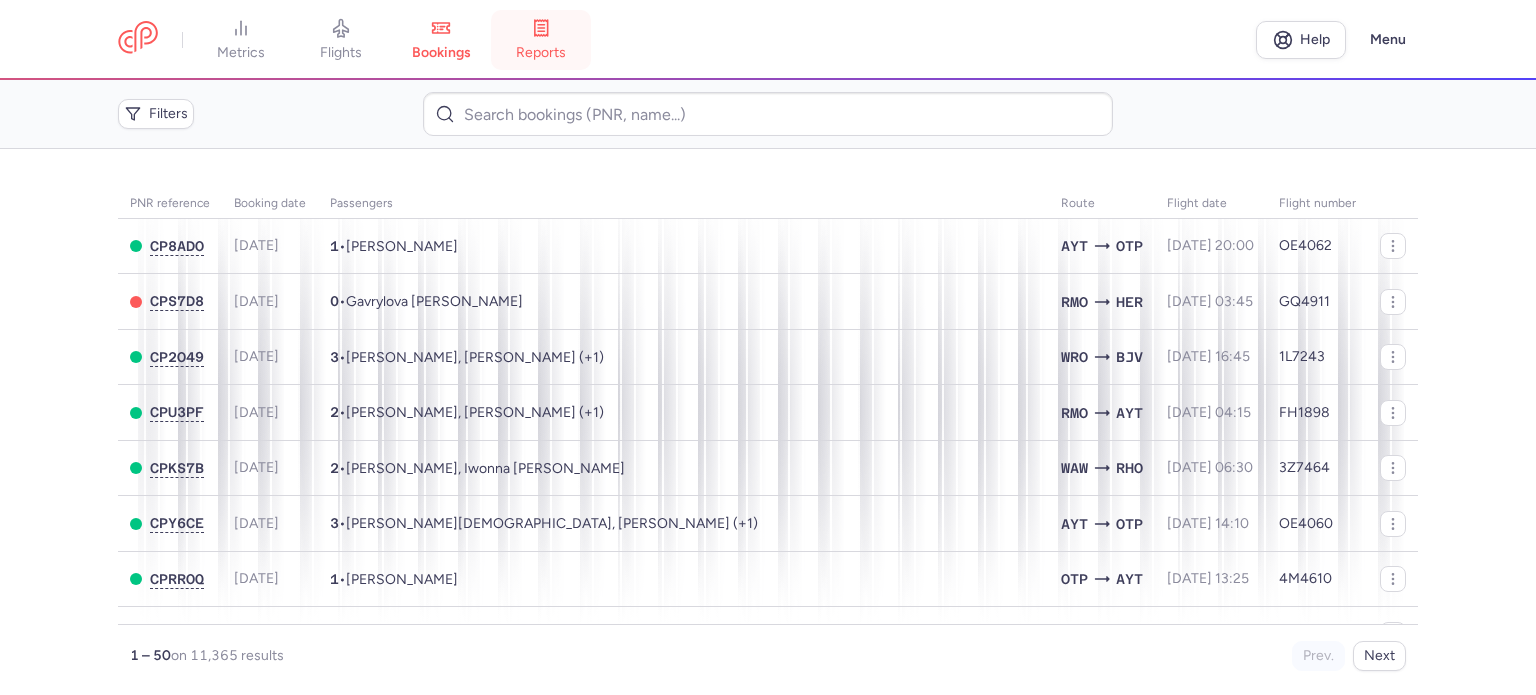 click 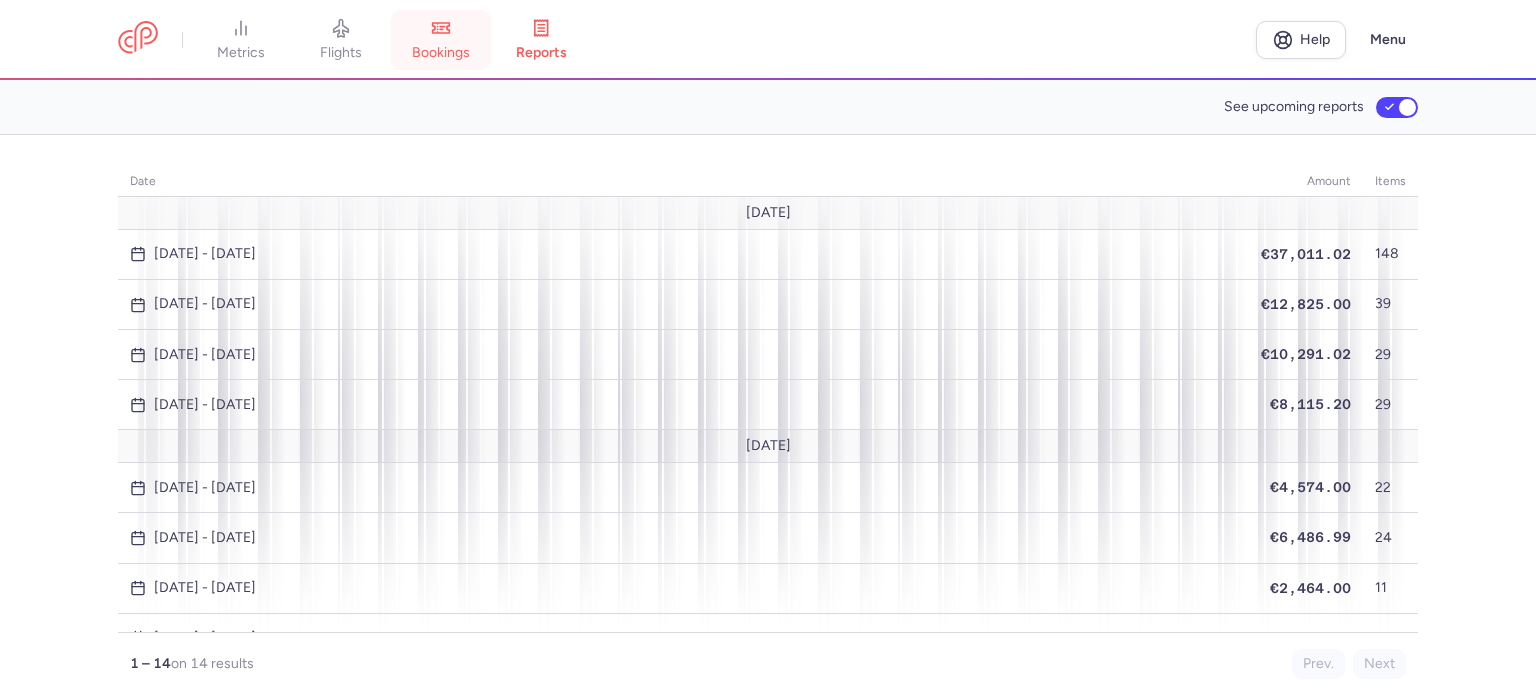 click on "bookings" at bounding box center [441, 53] 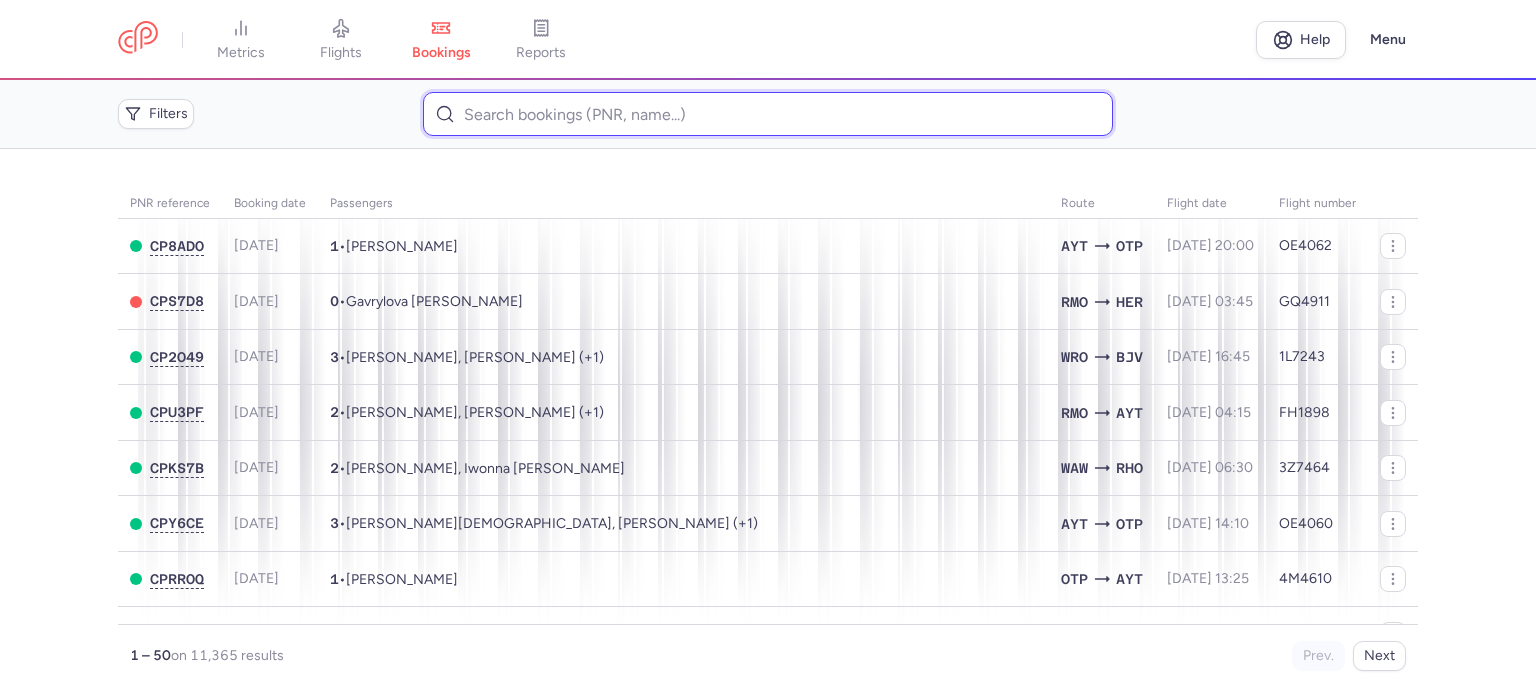 paste on "[PERSON_NAME]" 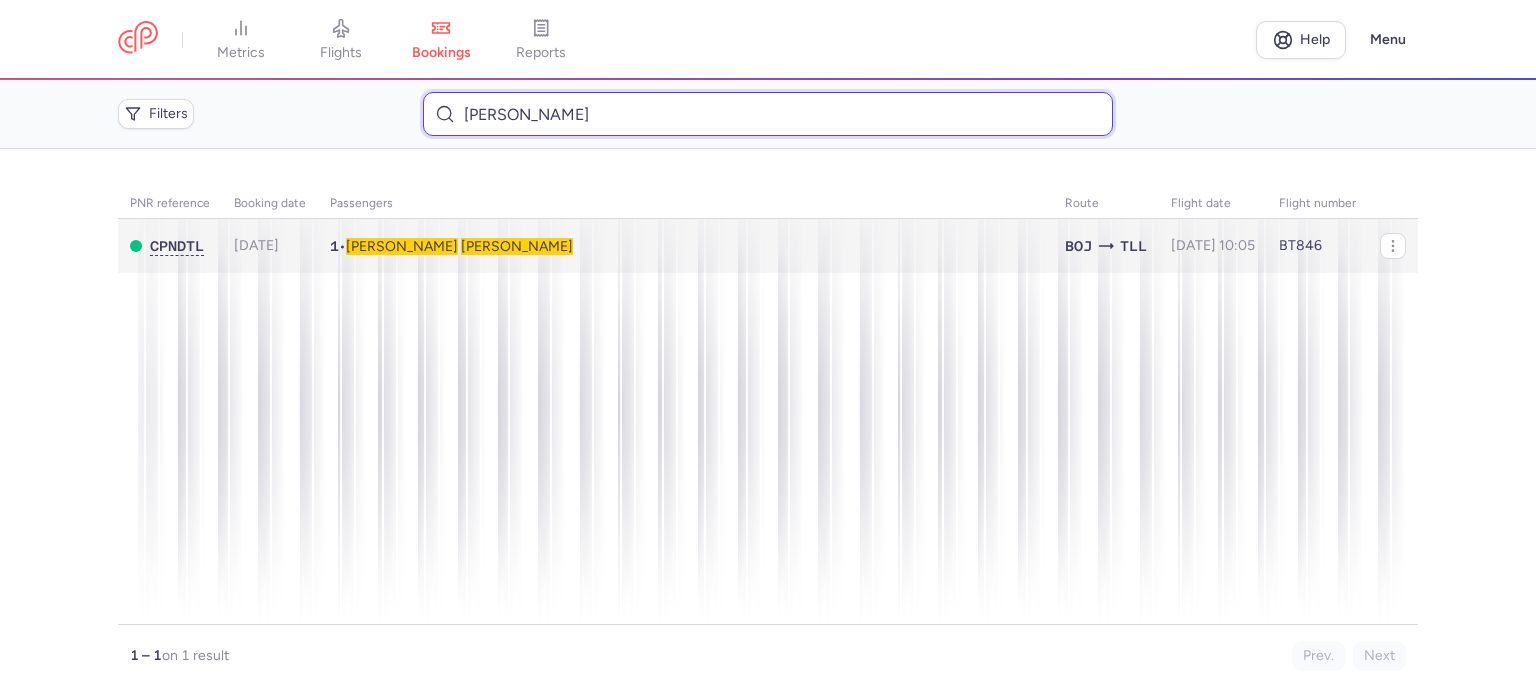 type on "[PERSON_NAME]" 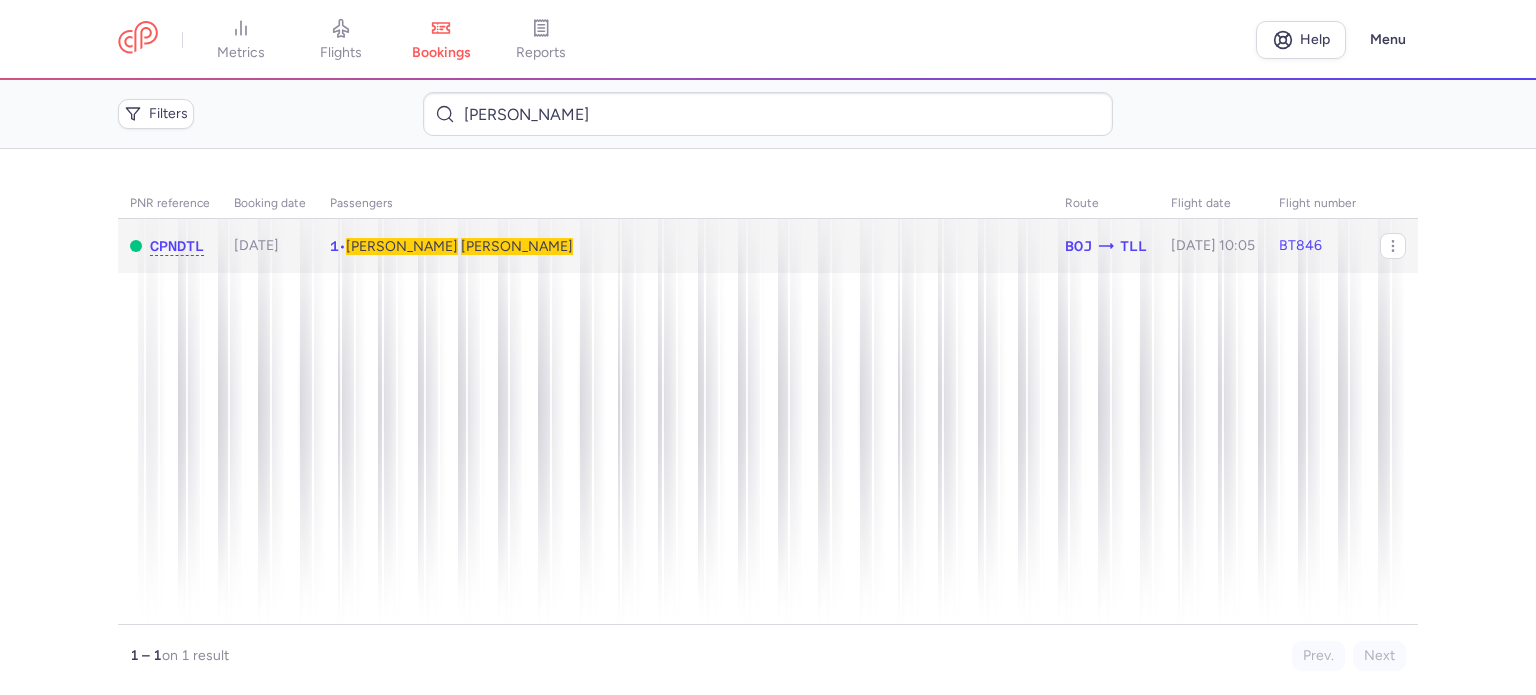 click on "[PERSON_NAME]" at bounding box center (517, 246) 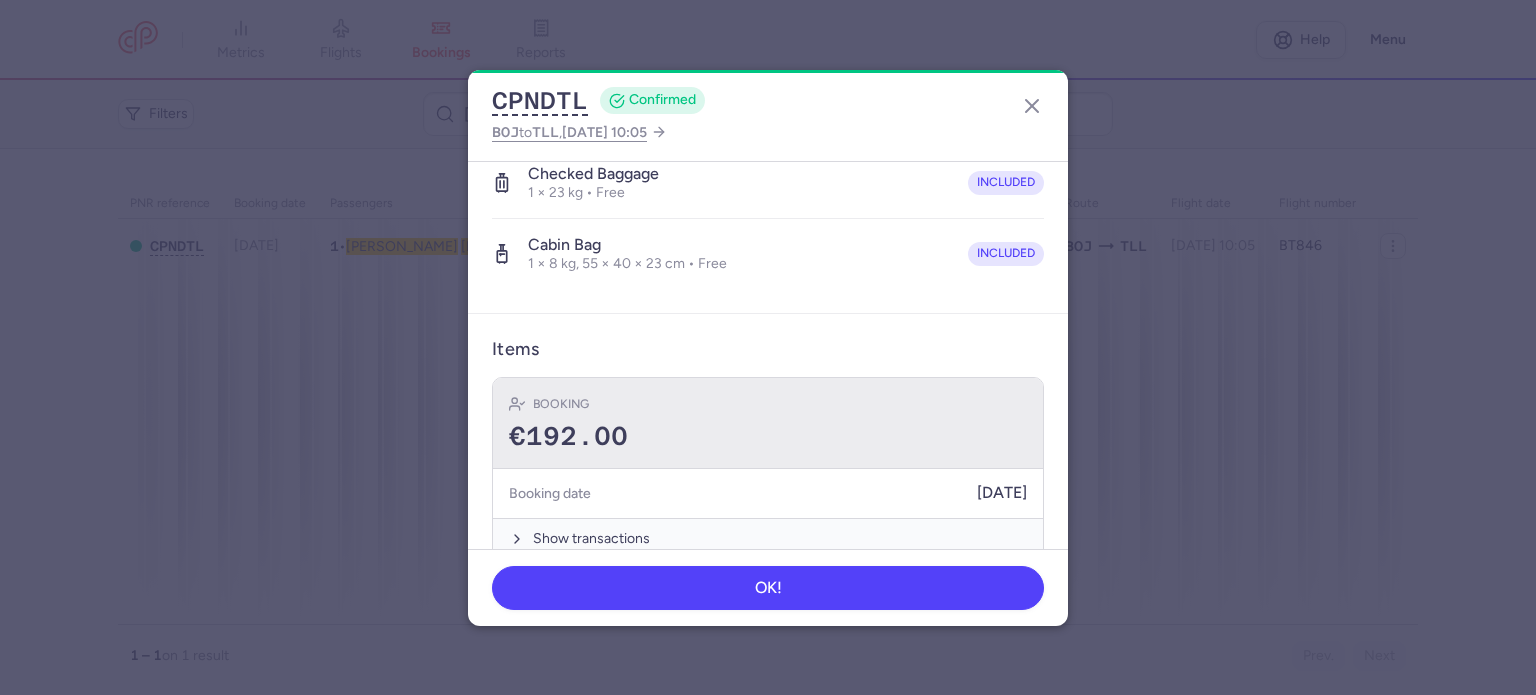 scroll, scrollTop: 423, scrollLeft: 0, axis: vertical 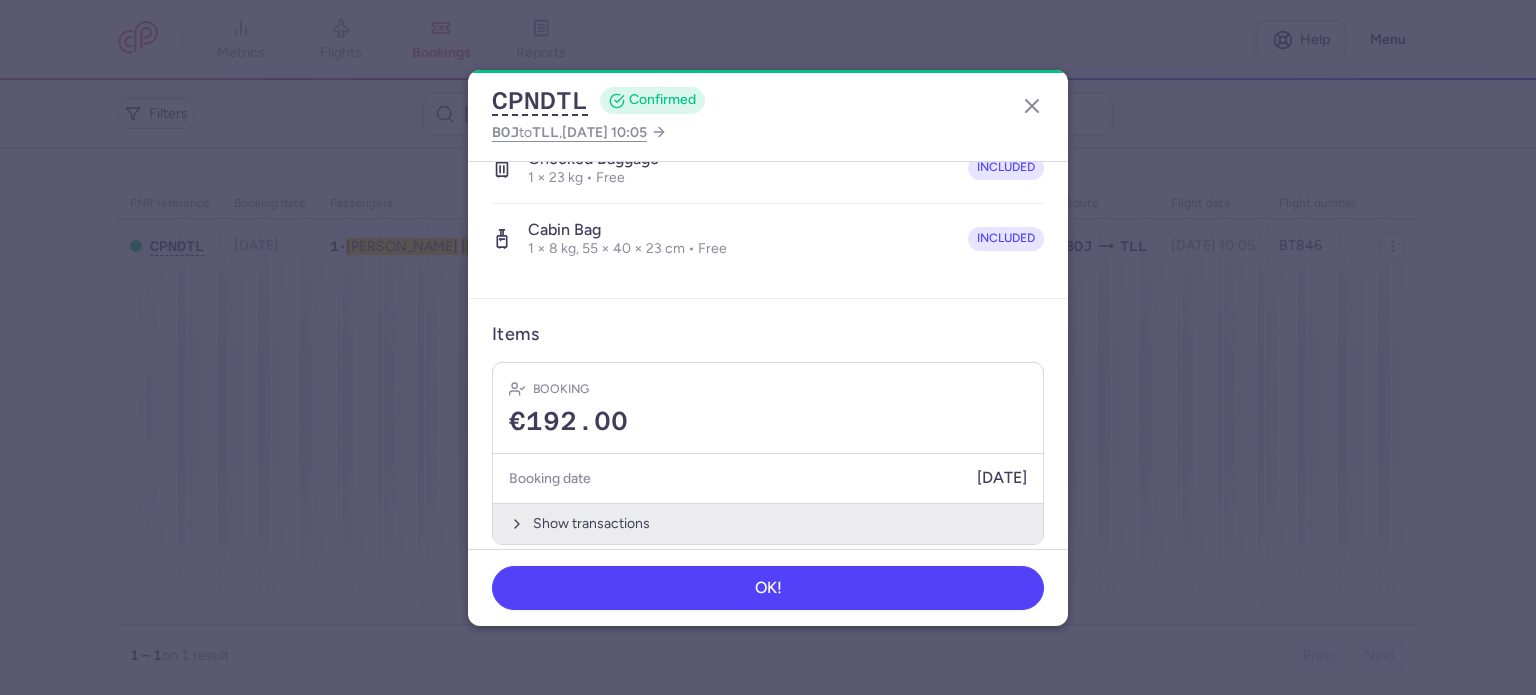 click on "Show transactions" at bounding box center (768, 523) 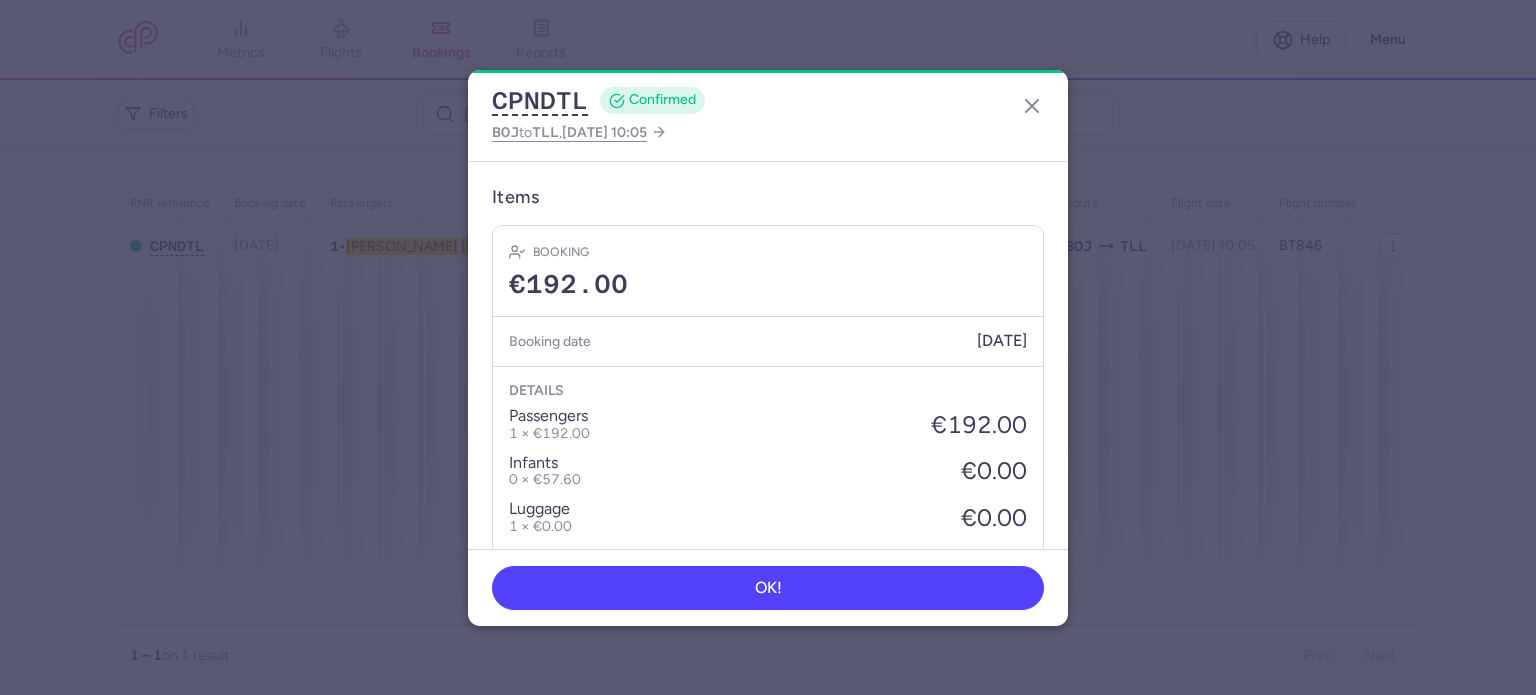 scroll, scrollTop: 739, scrollLeft: 0, axis: vertical 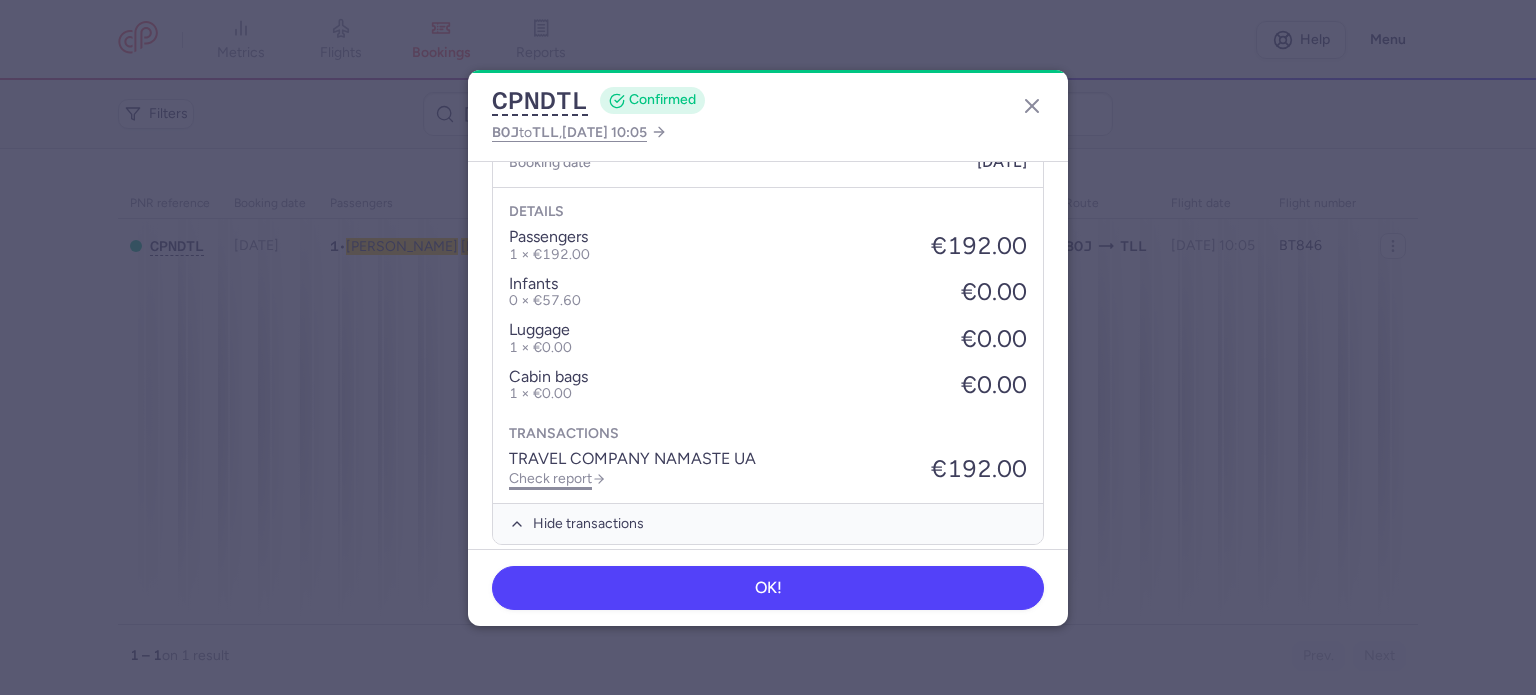 click on "Check report" 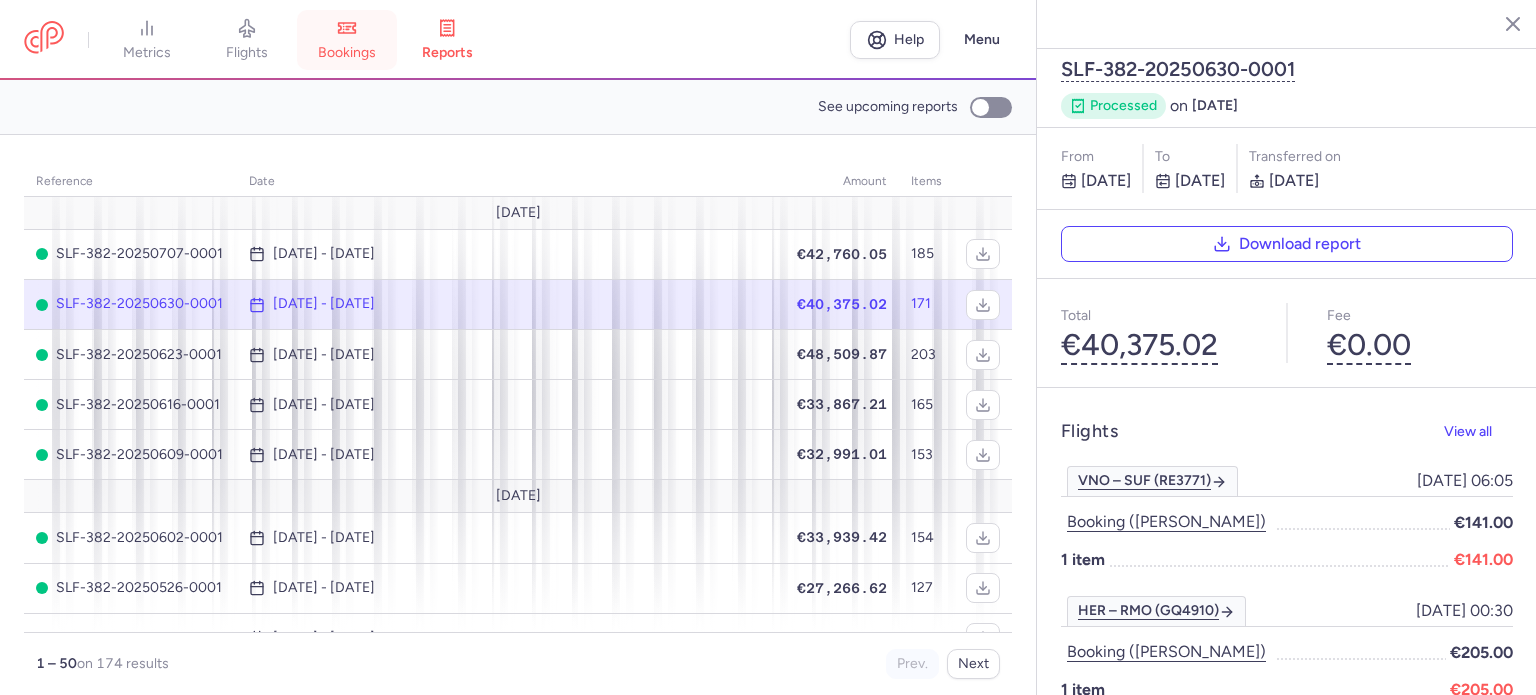 click on "bookings" at bounding box center (347, 40) 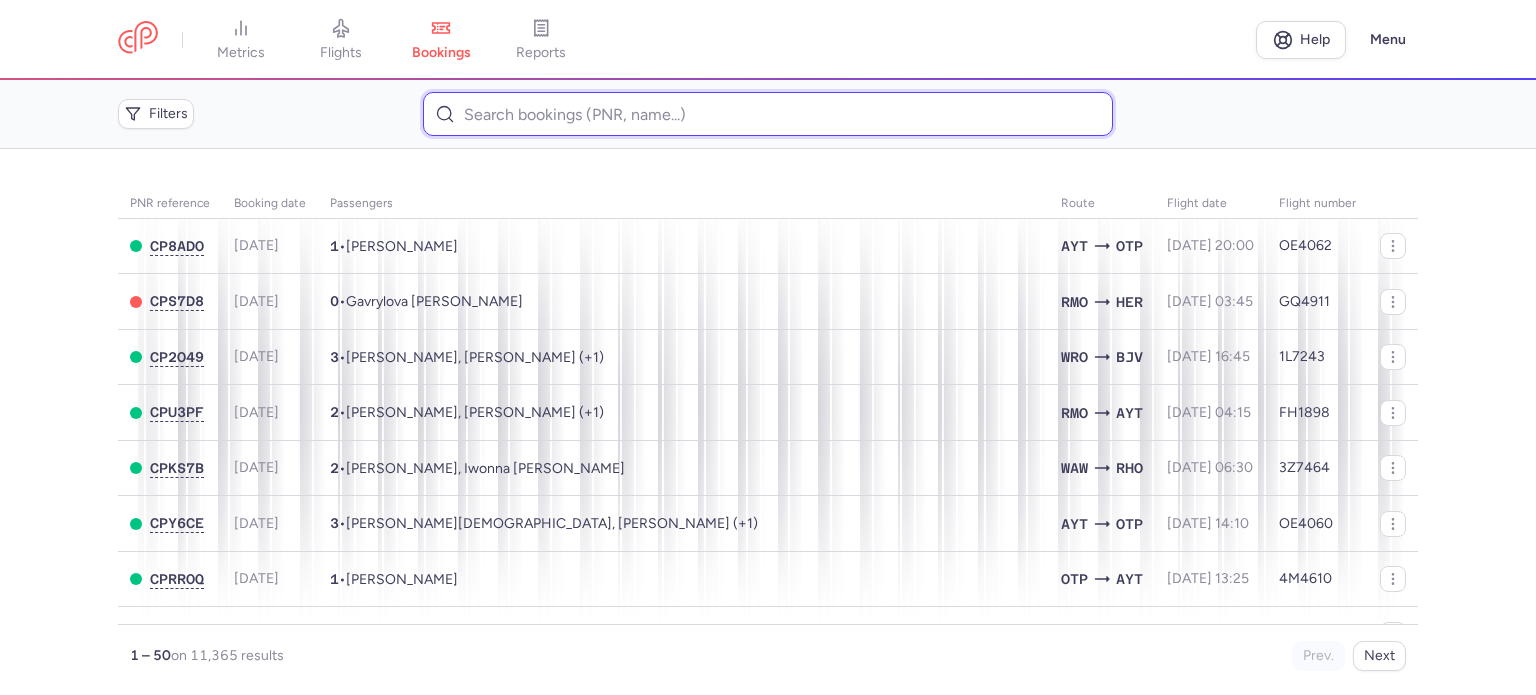 paste on "BIATSEIKA 	[PERSON_NAME]" 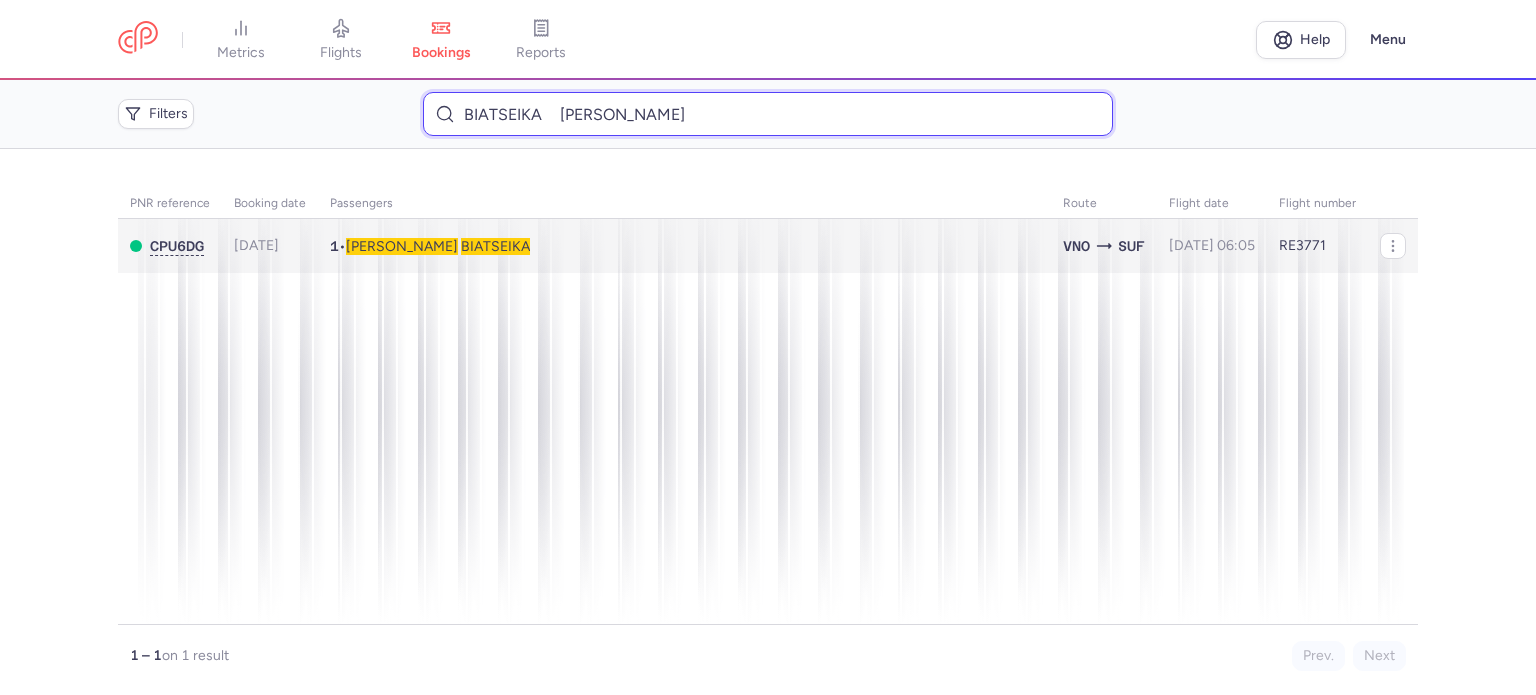 type on "BIATSEIKA 	[PERSON_NAME]" 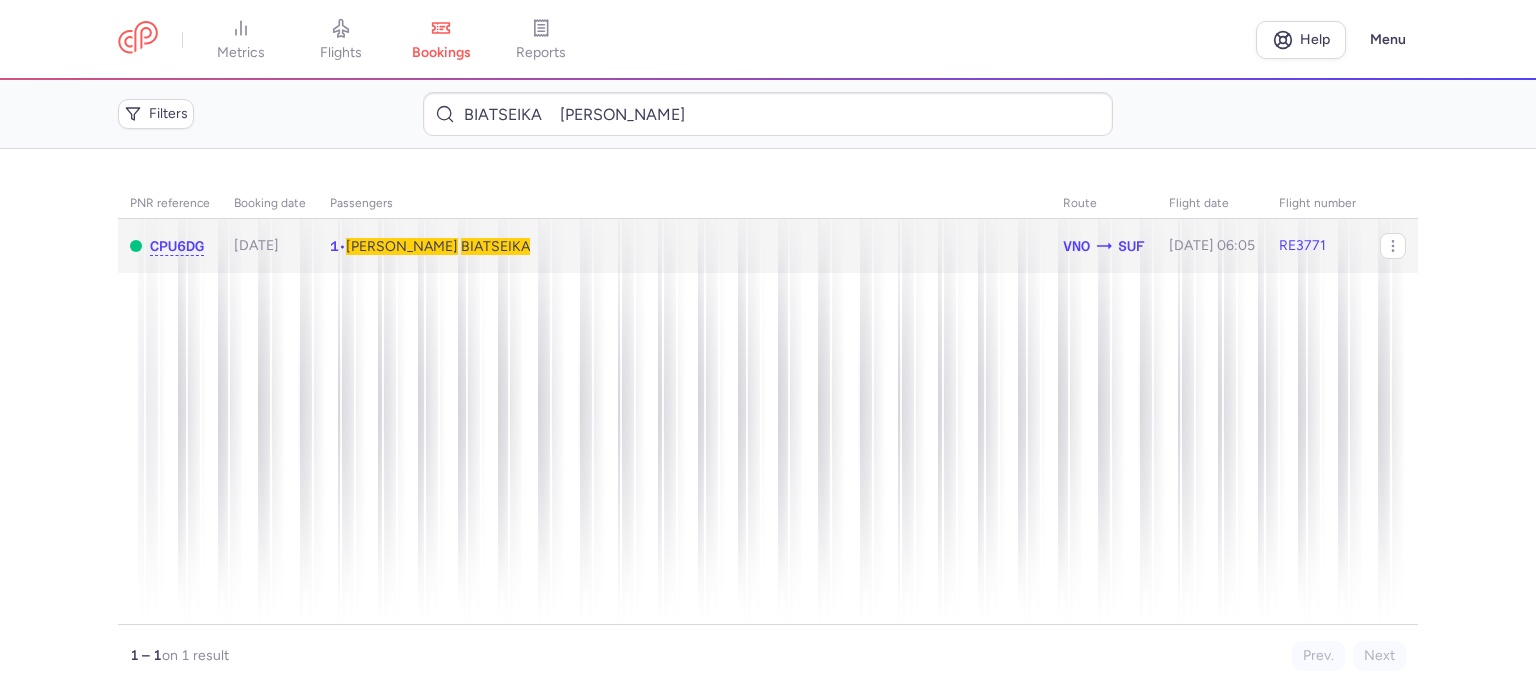 click on "BIATSEIKA" at bounding box center (495, 246) 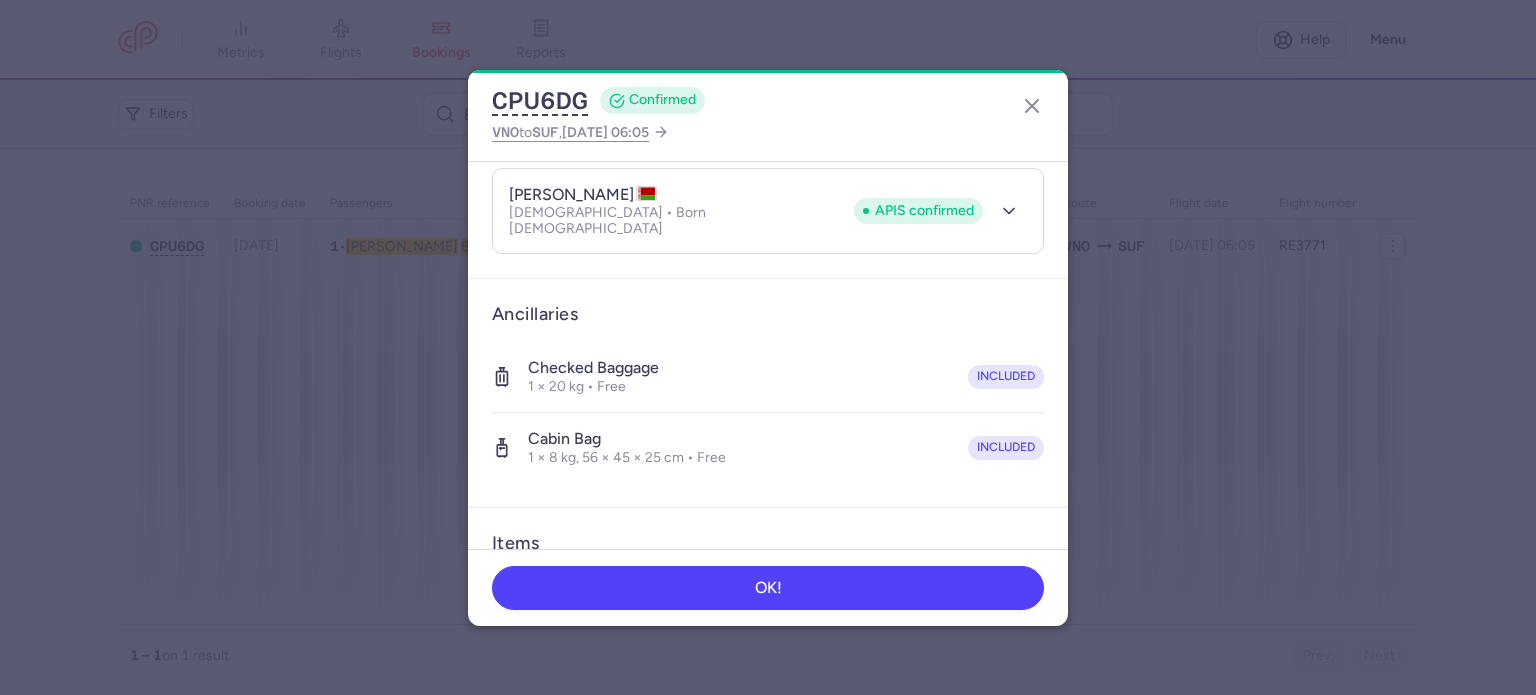 scroll, scrollTop: 400, scrollLeft: 0, axis: vertical 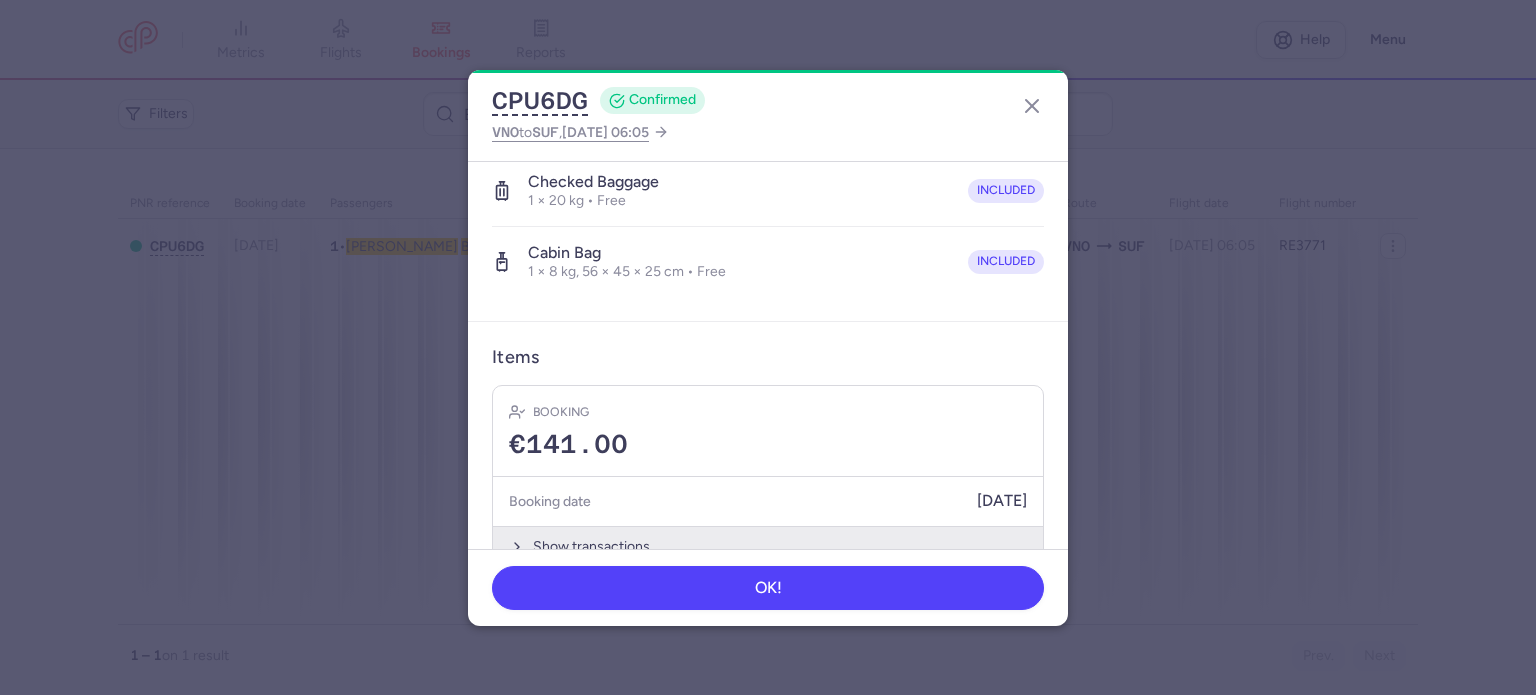 click on "Show transactions" at bounding box center (768, 546) 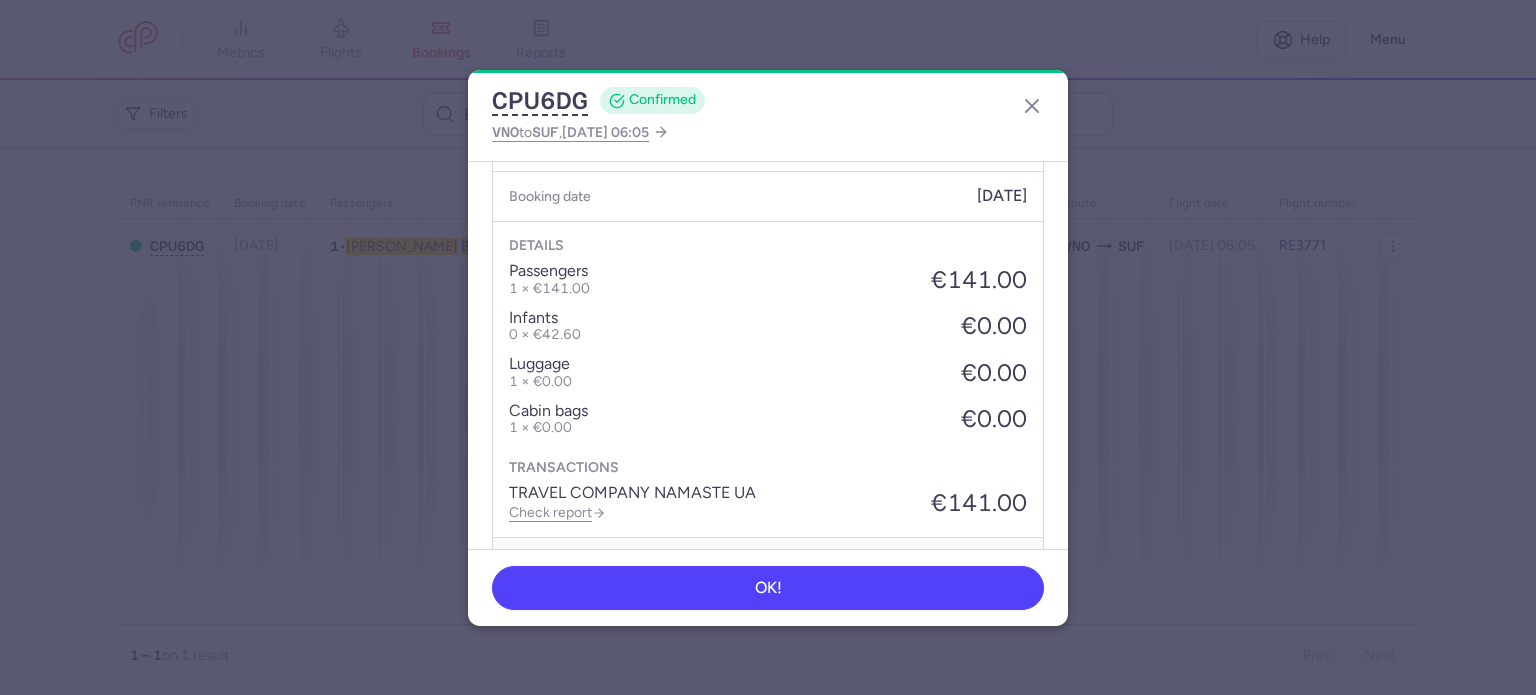 scroll, scrollTop: 739, scrollLeft: 0, axis: vertical 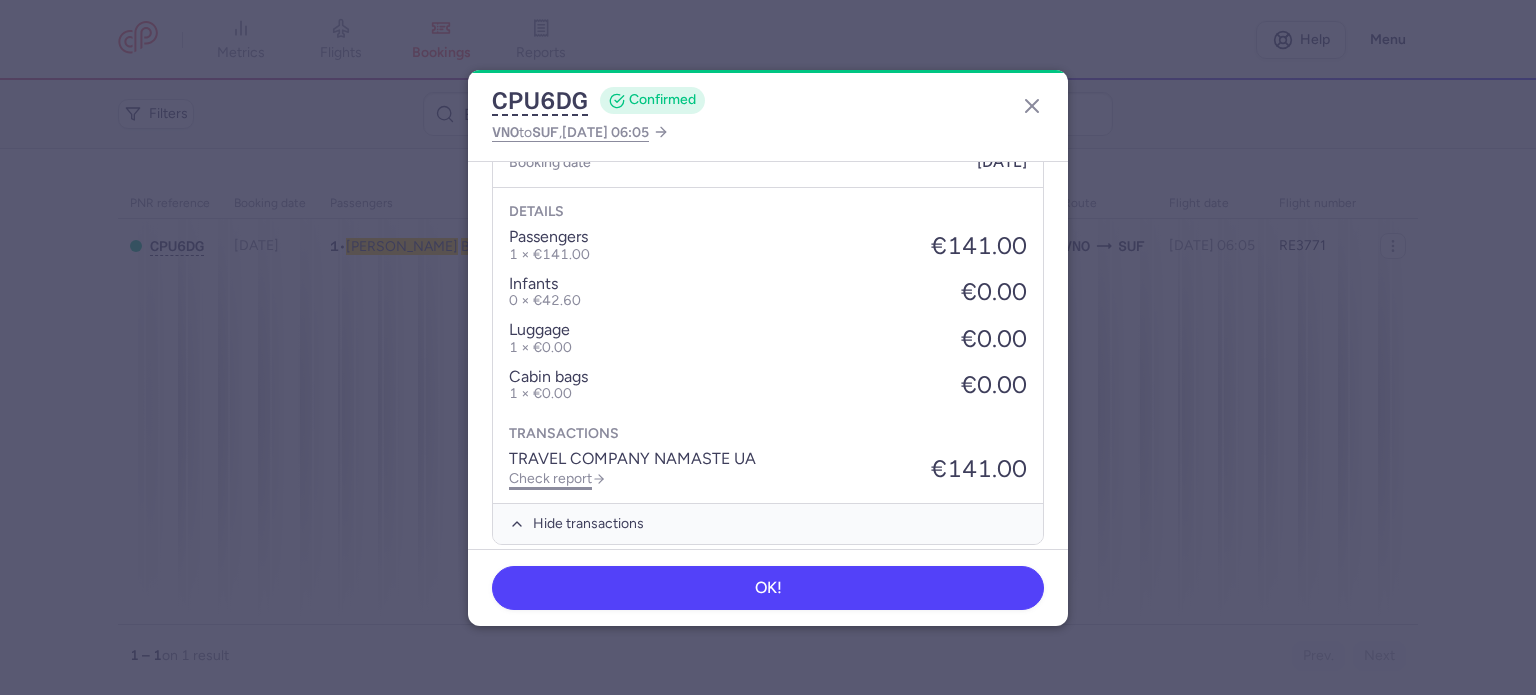 click on "Check report" 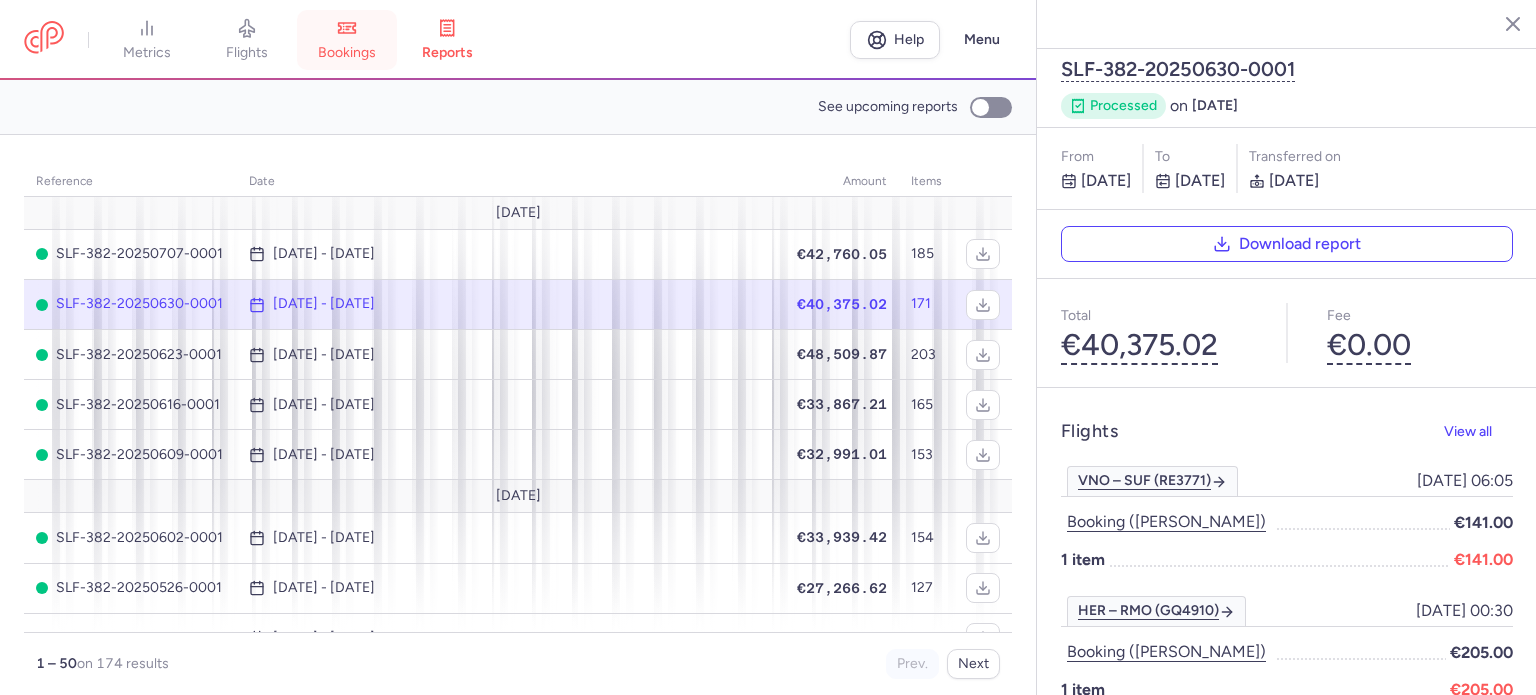 click on "bookings" at bounding box center [347, 53] 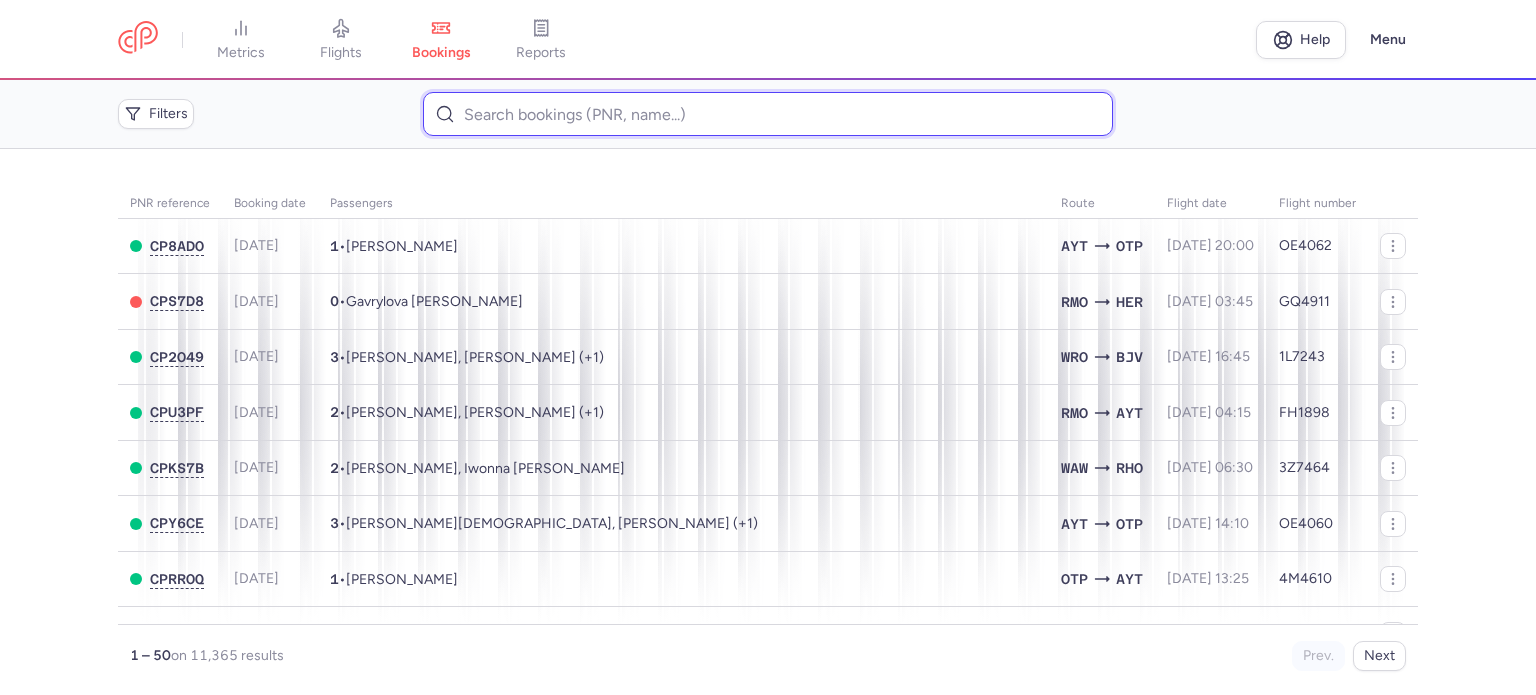 paste on "VALAITE 	AISTE" 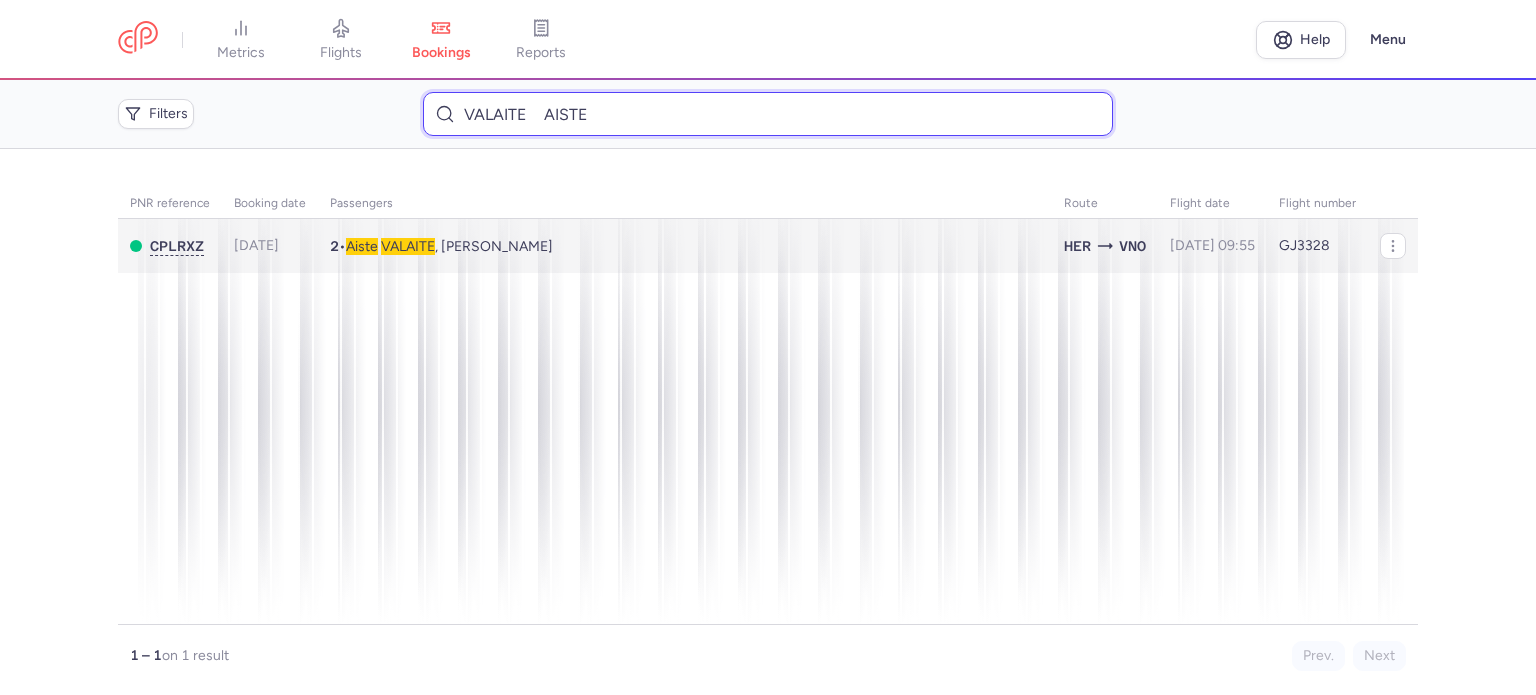 type on "VALAITE 	AISTE" 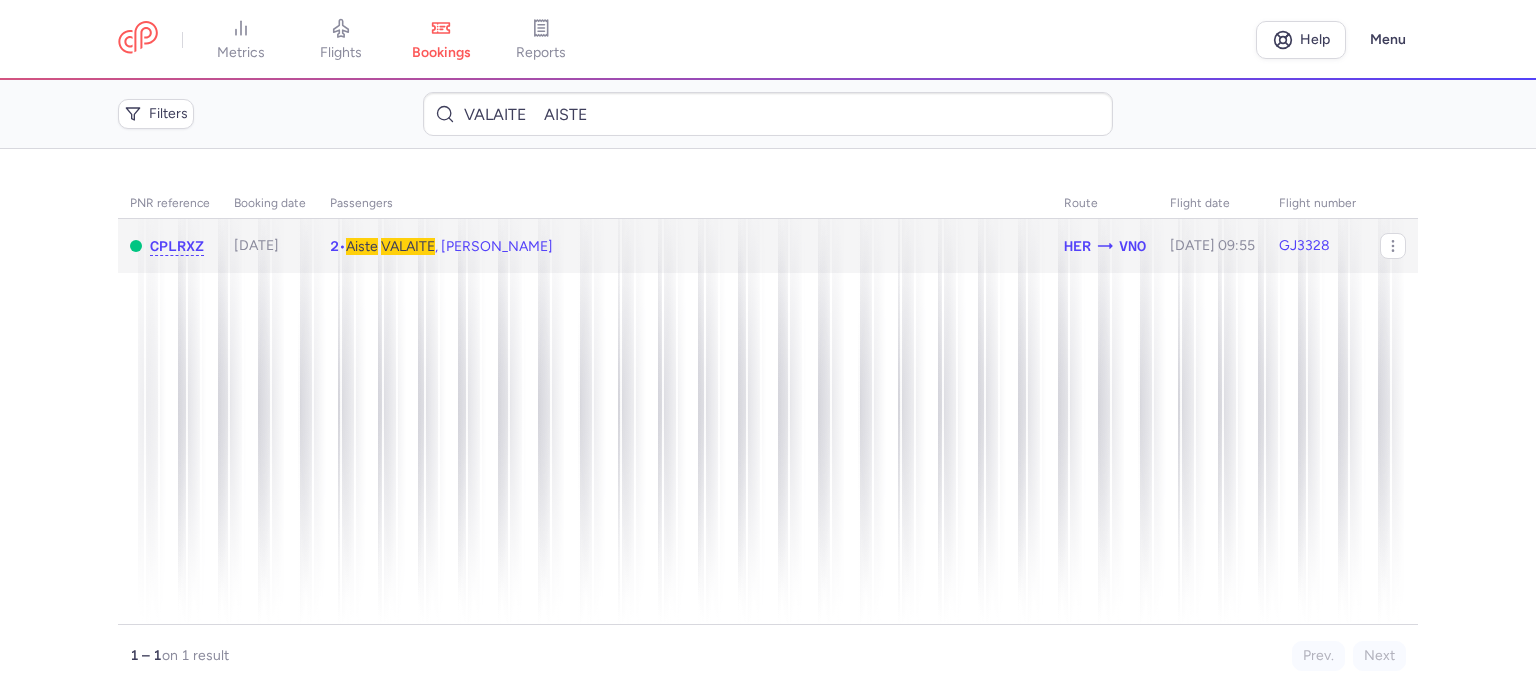 click on "VALAITE" at bounding box center (408, 246) 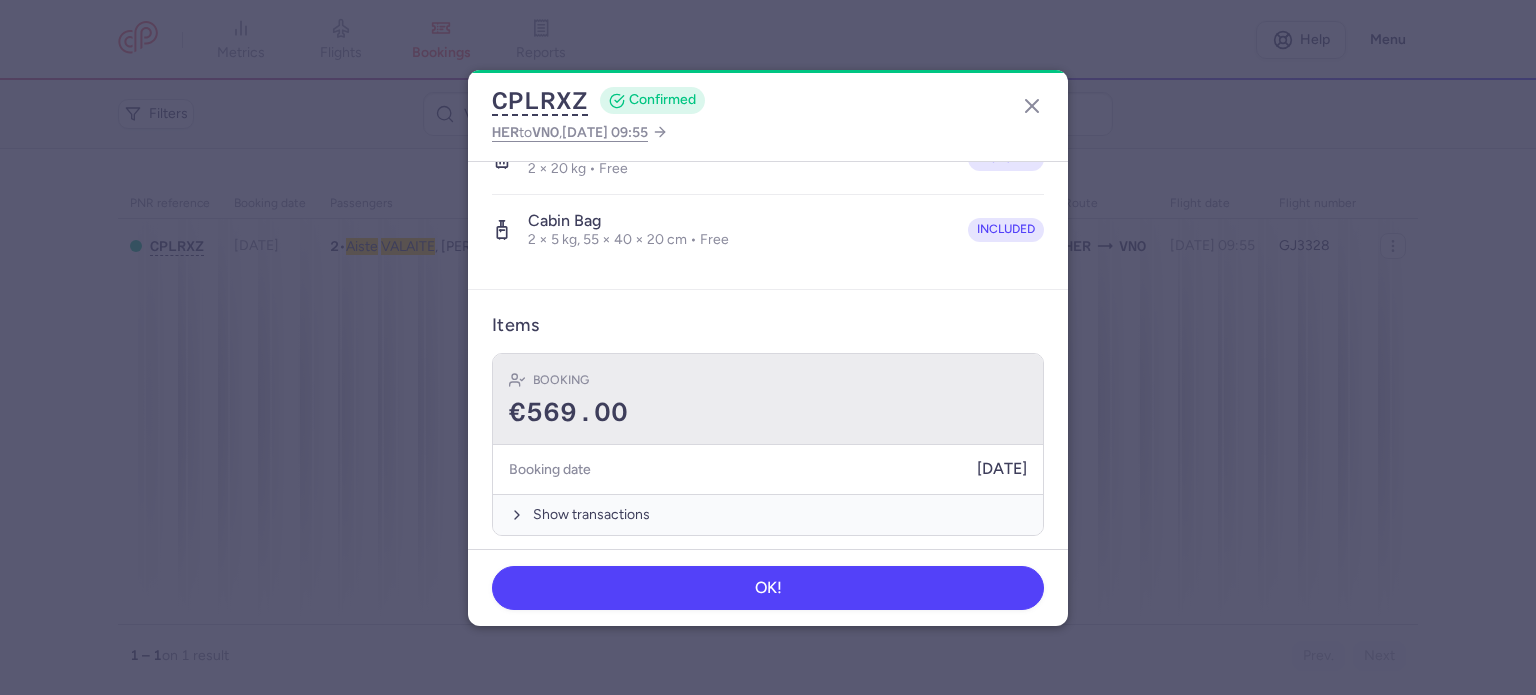scroll, scrollTop: 492, scrollLeft: 0, axis: vertical 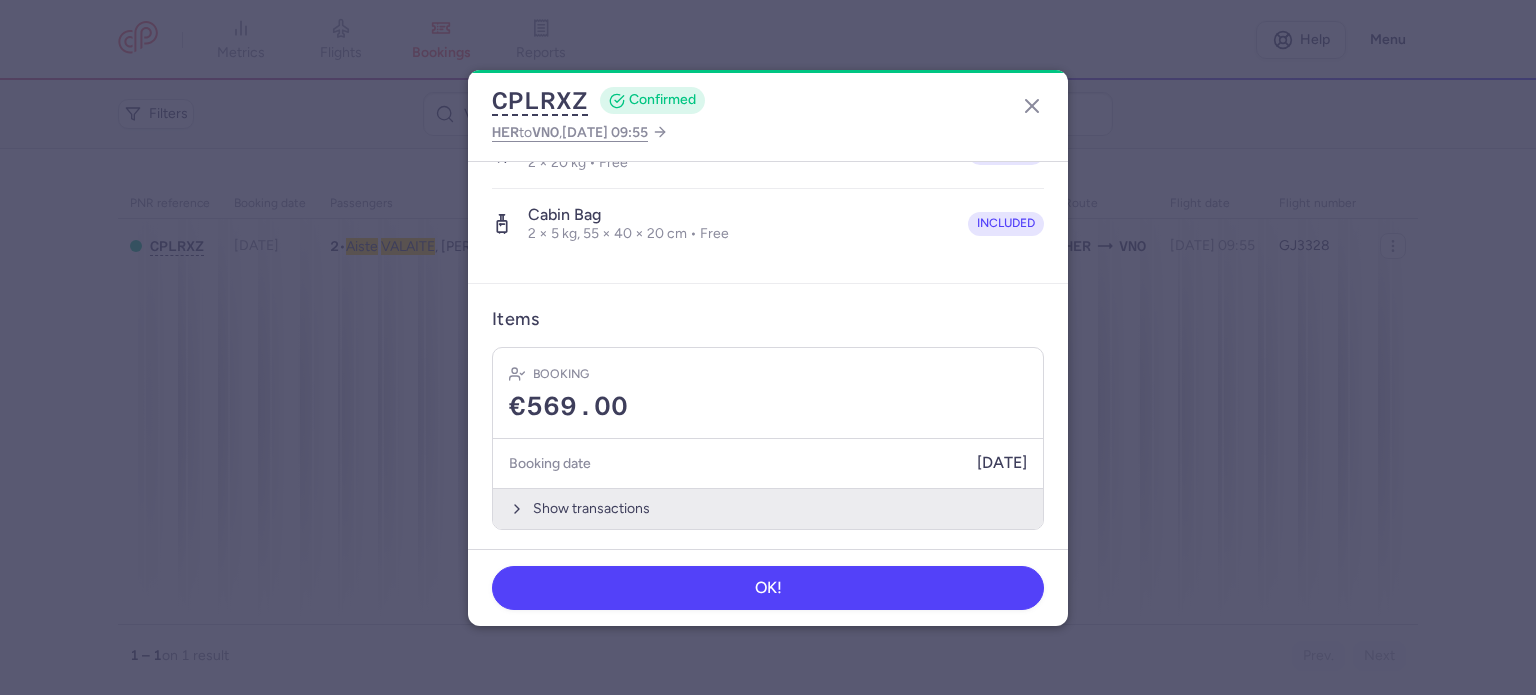 click on "Show transactions" at bounding box center [768, 508] 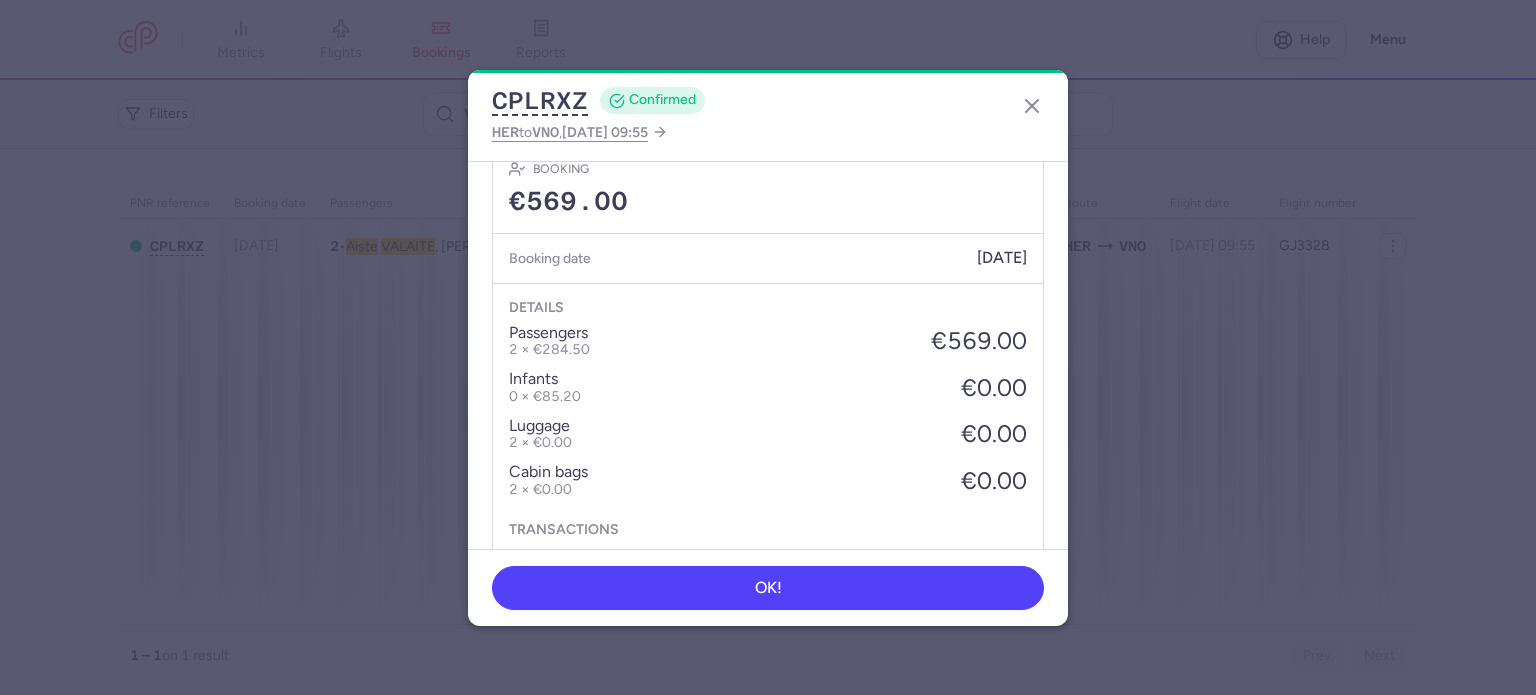 scroll, scrollTop: 792, scrollLeft: 0, axis: vertical 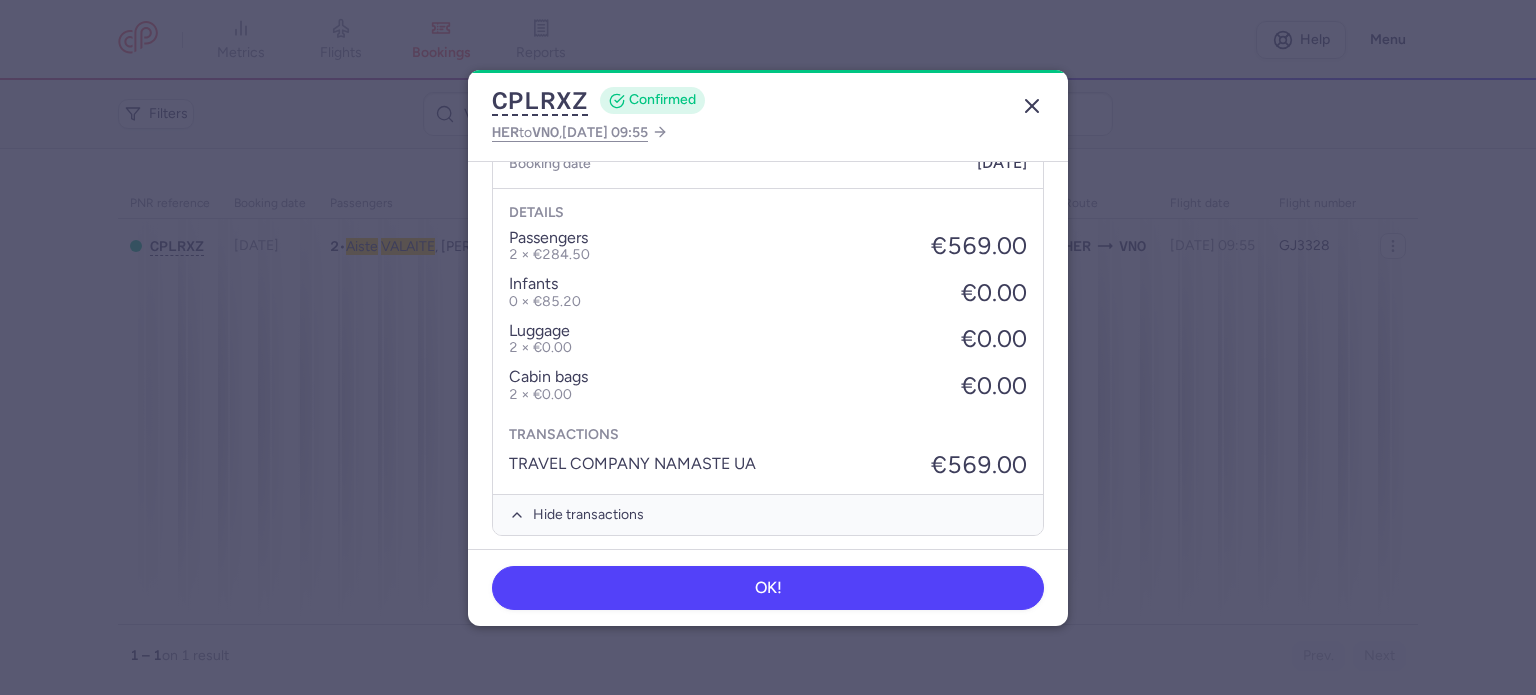 drag, startPoint x: 1031, startPoint y: 101, endPoint x: 1000, endPoint y: 100, distance: 31.016125 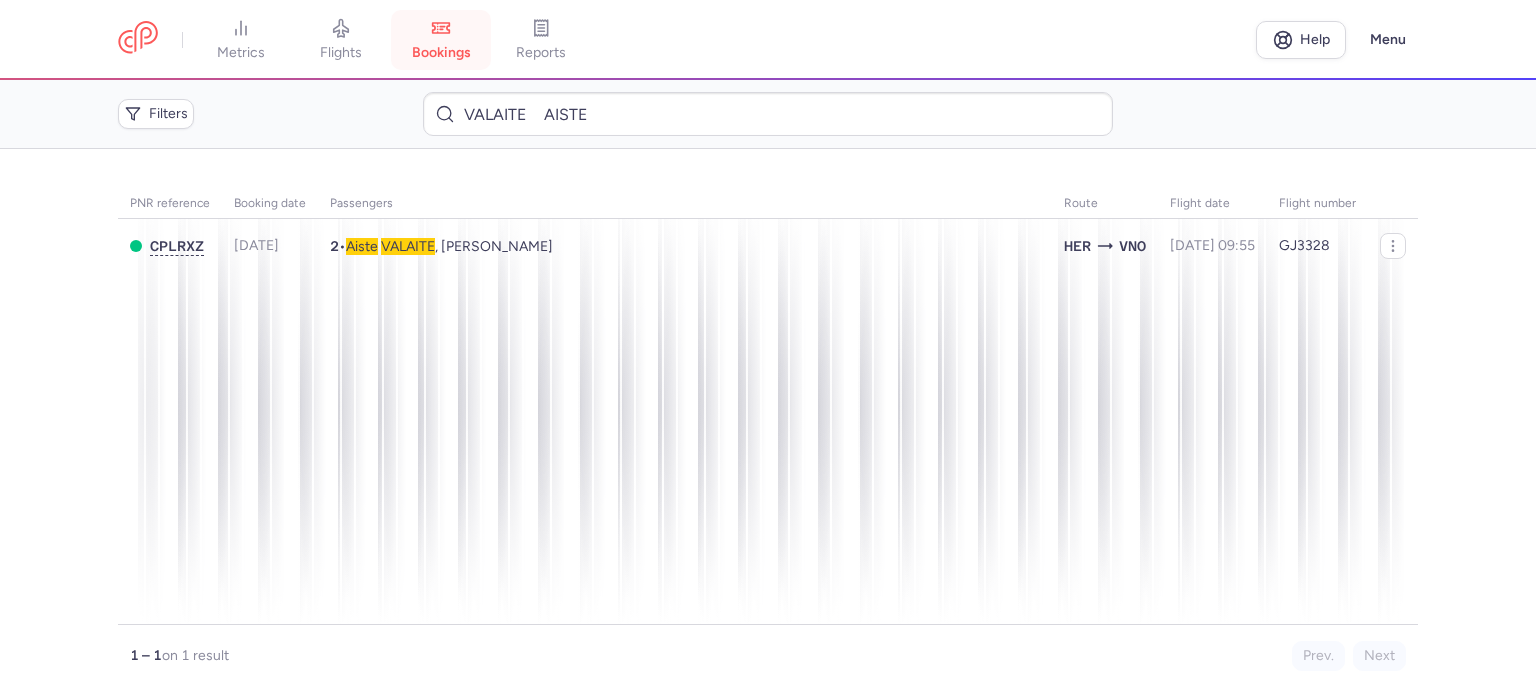 click on "bookings" at bounding box center [441, 40] 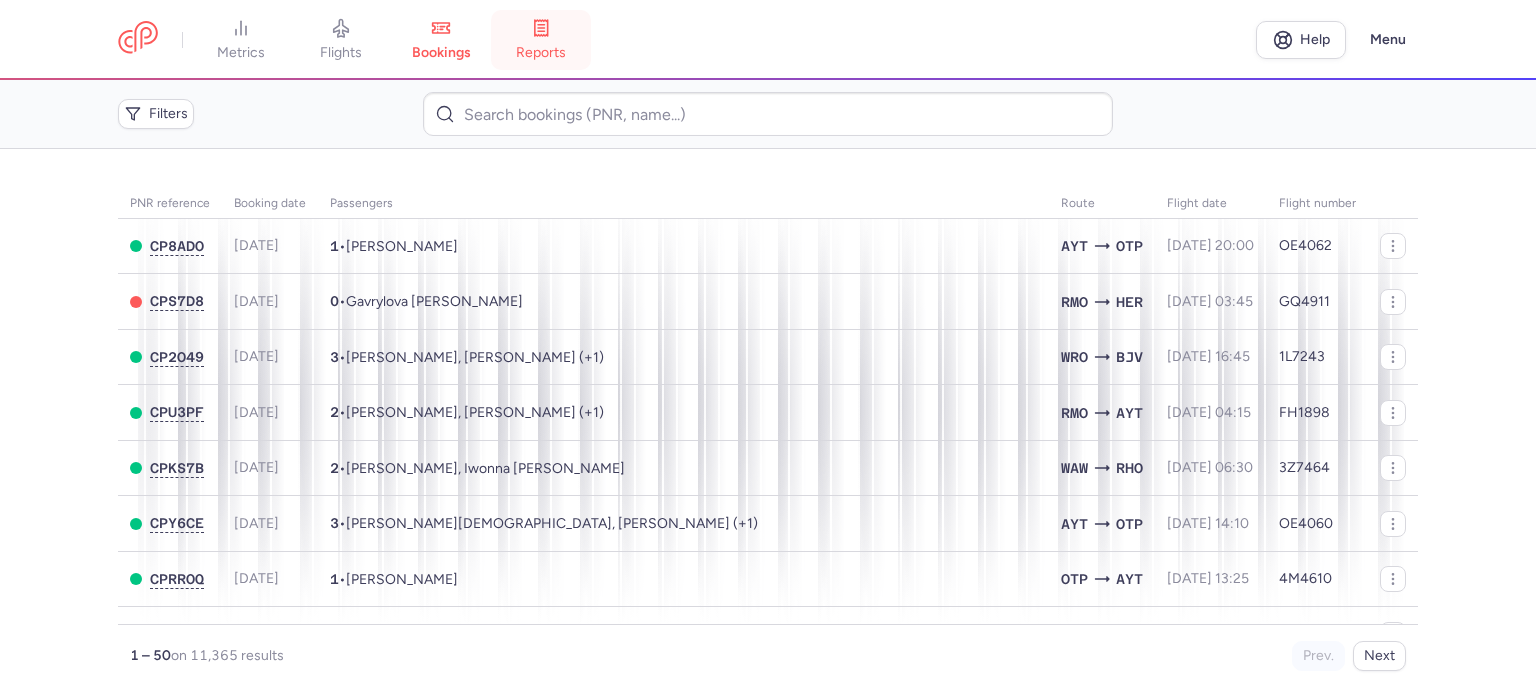 click on "reports" at bounding box center [541, 53] 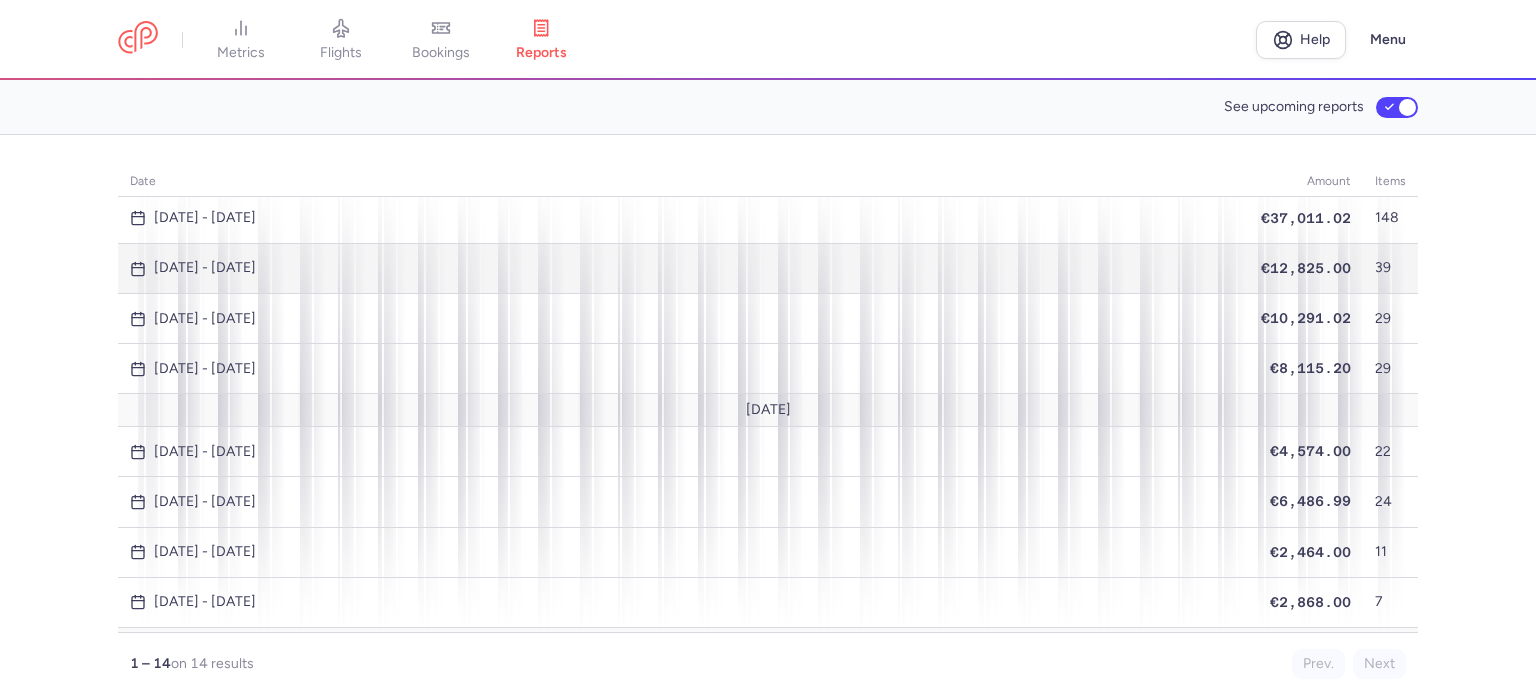 scroll, scrollTop: 200, scrollLeft: 0, axis: vertical 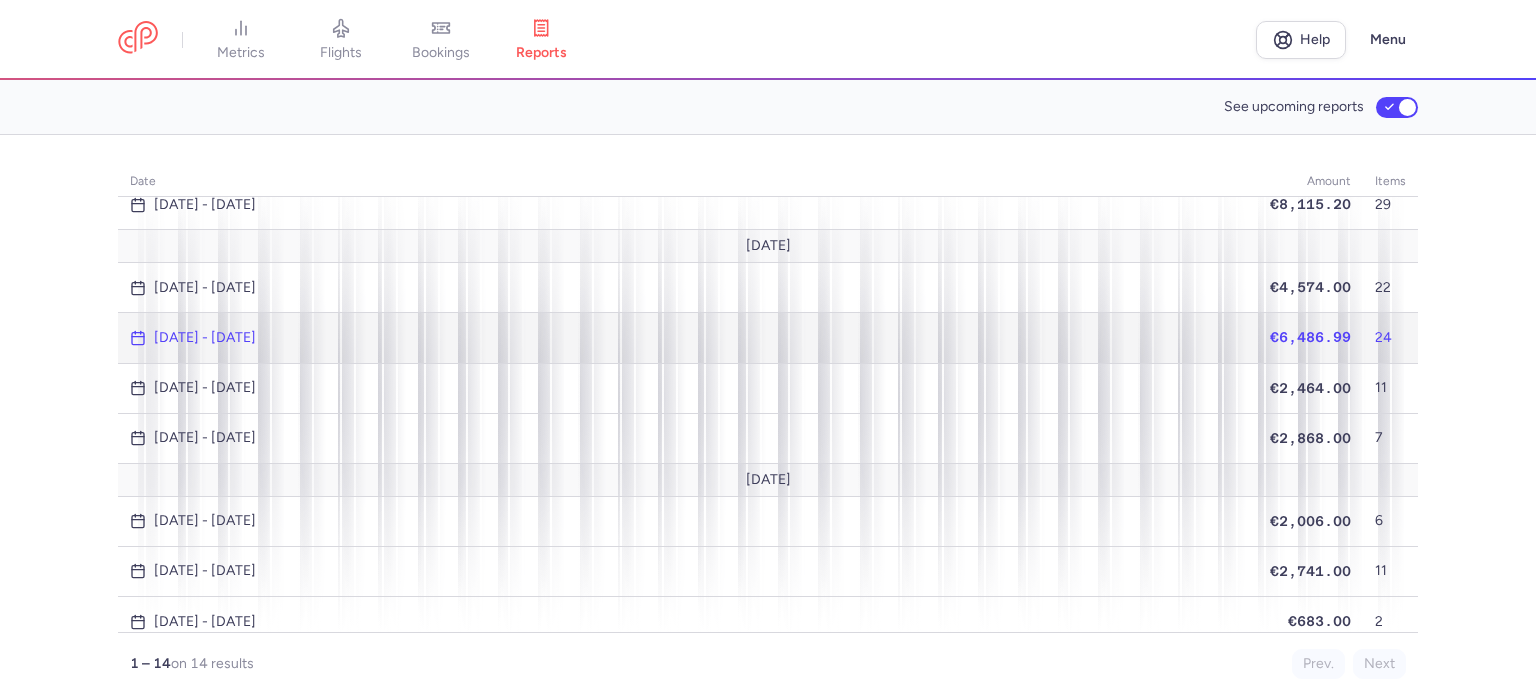 click on "€6,486.99" 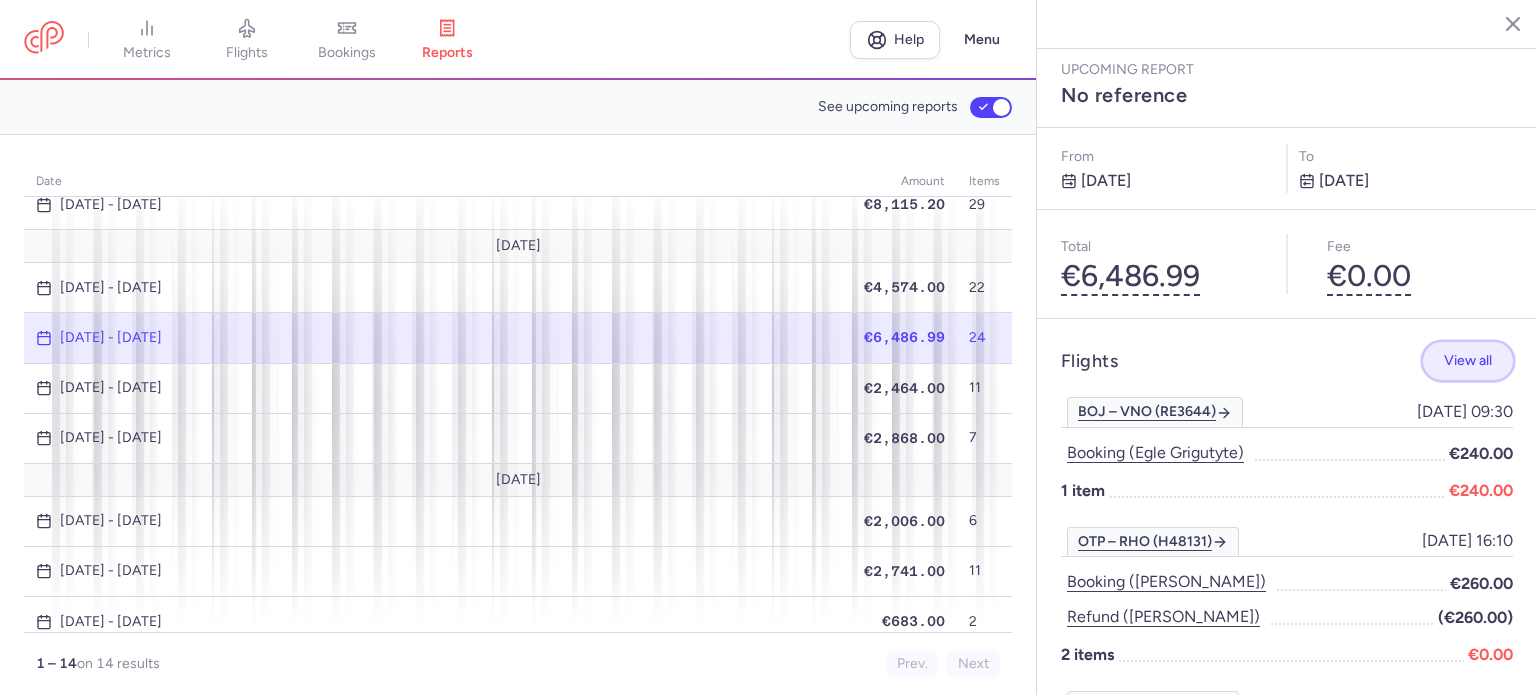 click on "View all" at bounding box center [1468, 360] 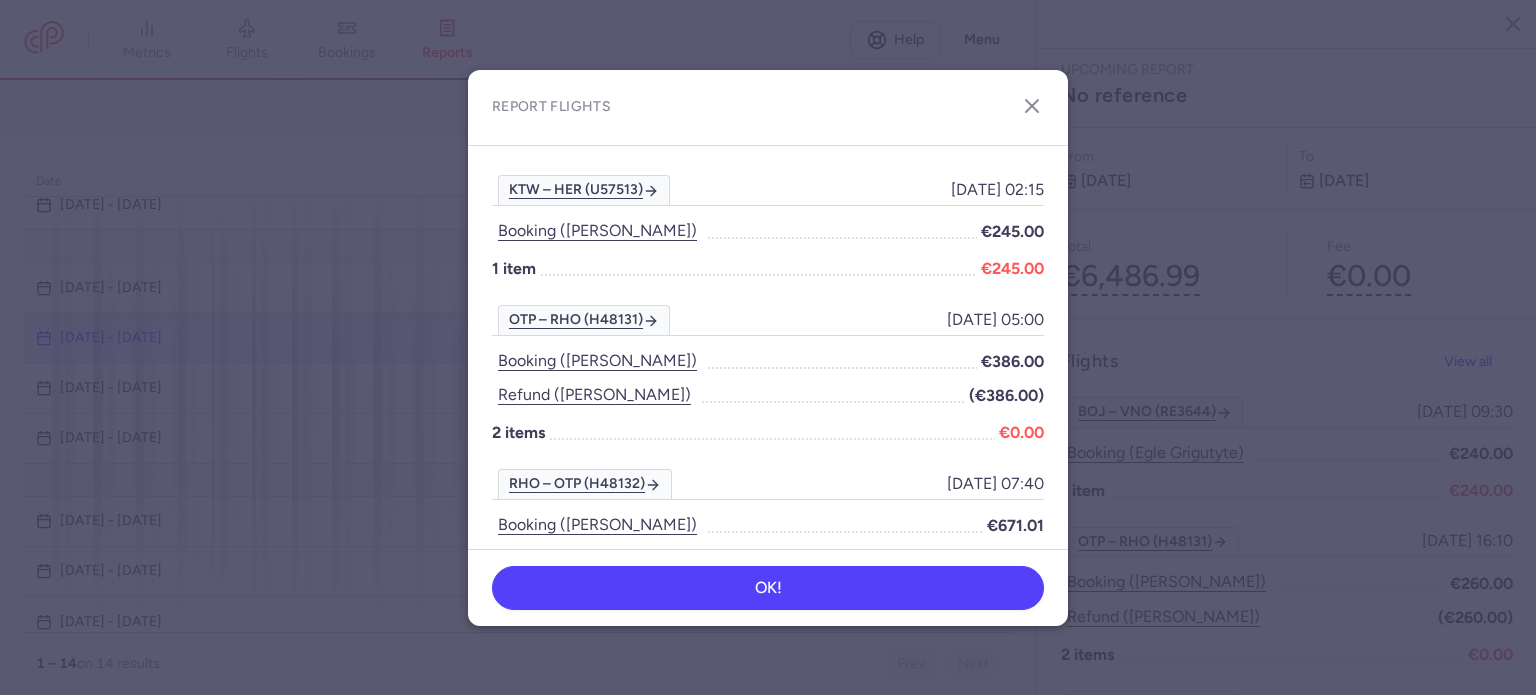 scroll, scrollTop: 300, scrollLeft: 0, axis: vertical 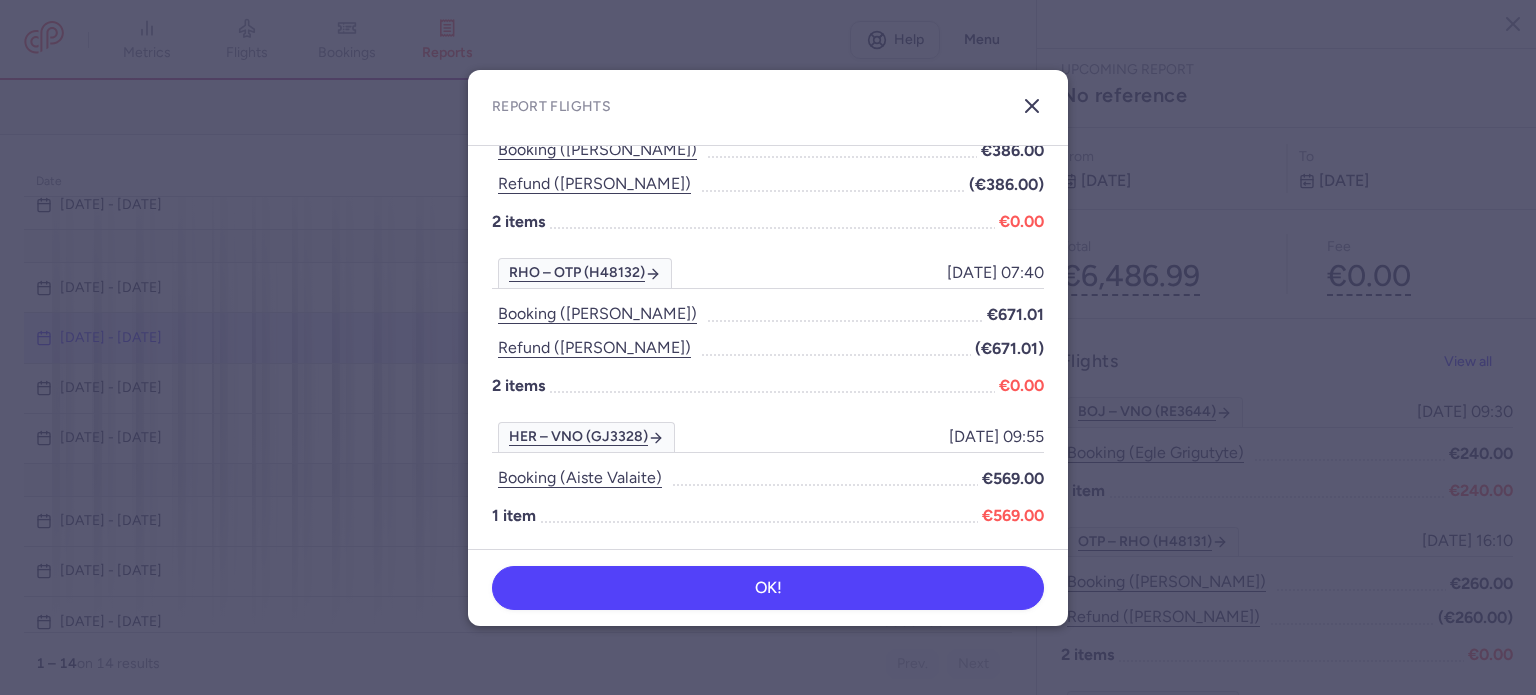 click 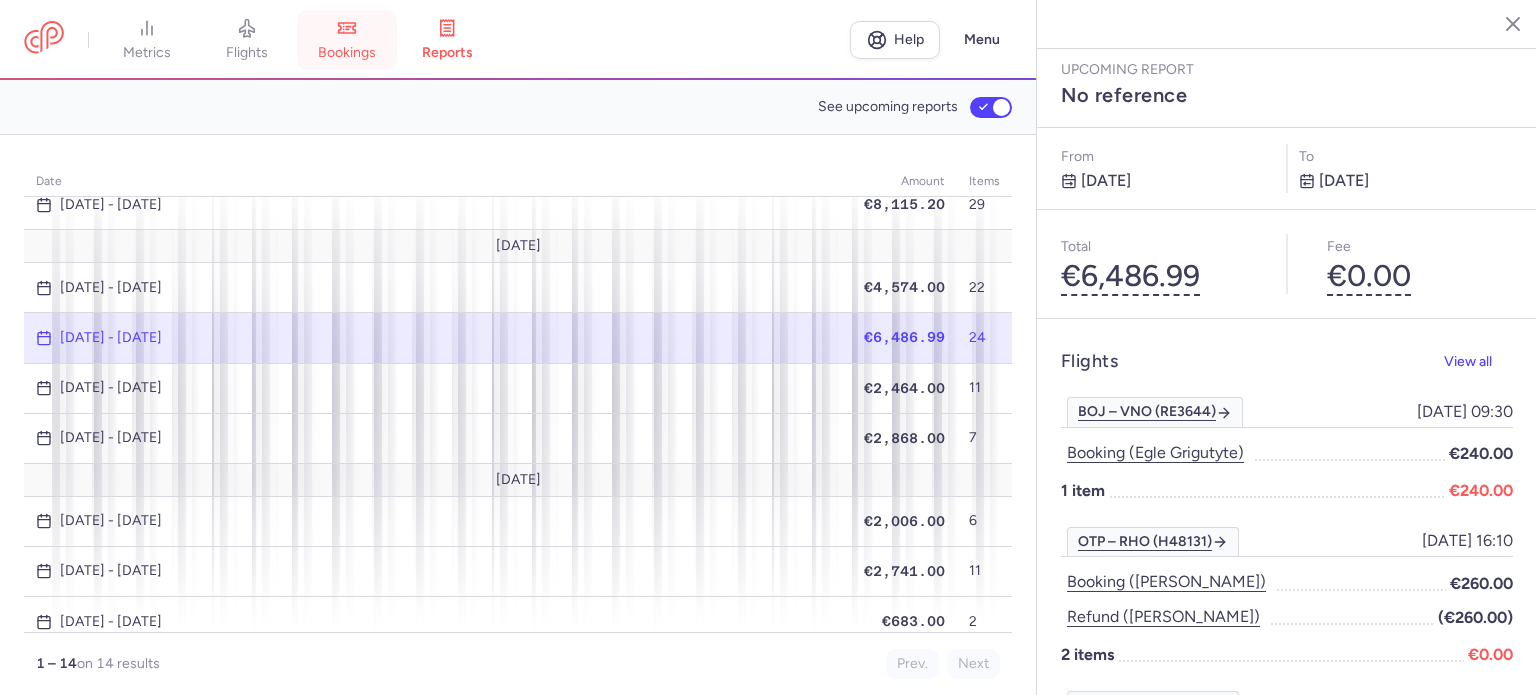 click on "bookings" at bounding box center (347, 40) 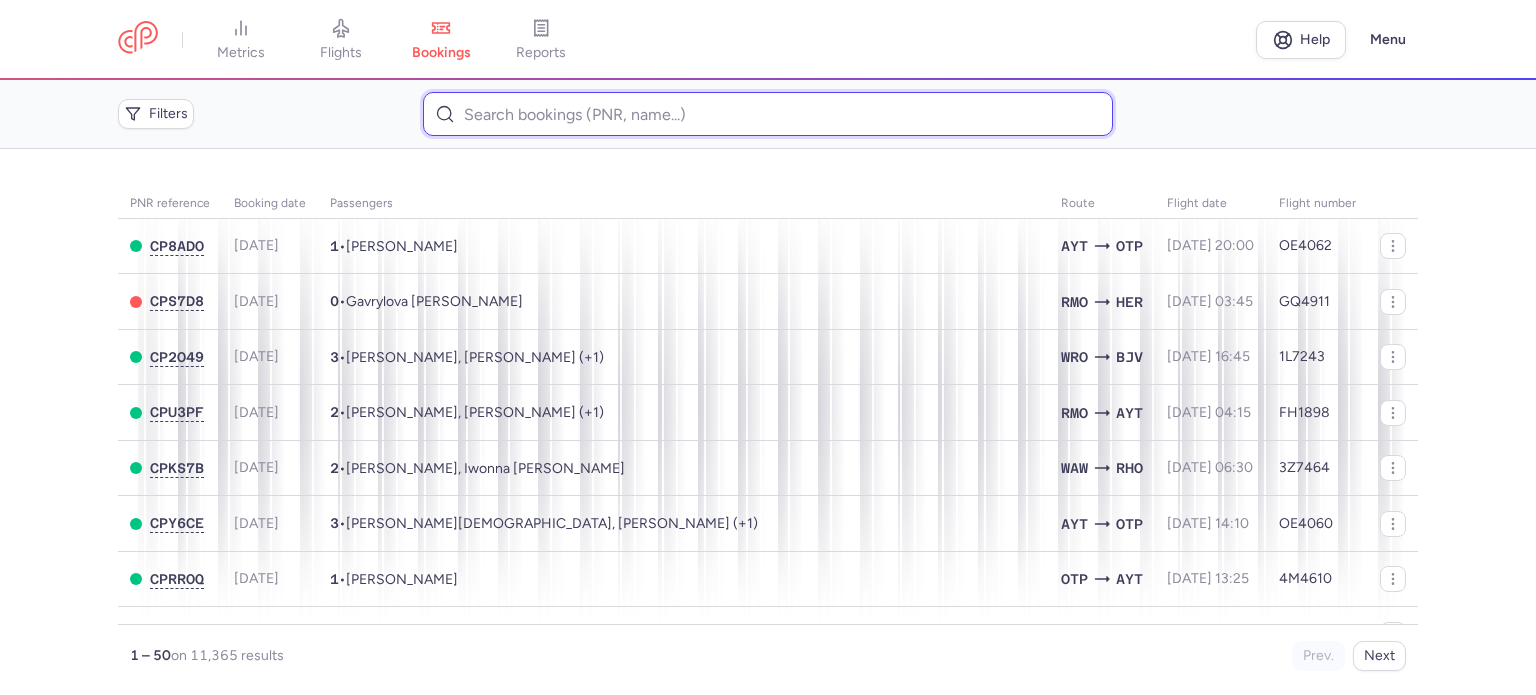 click at bounding box center (767, 114) 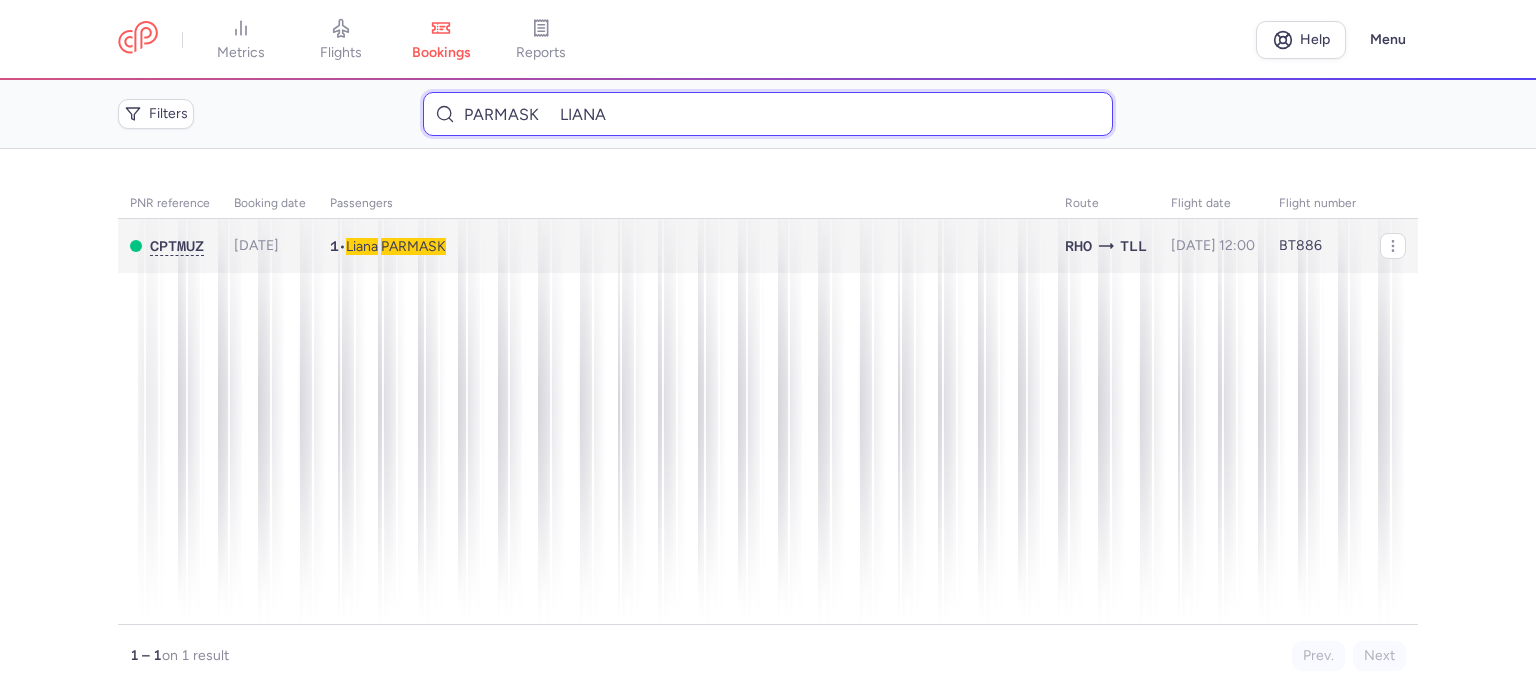 type on "PARMASK 	LIANA" 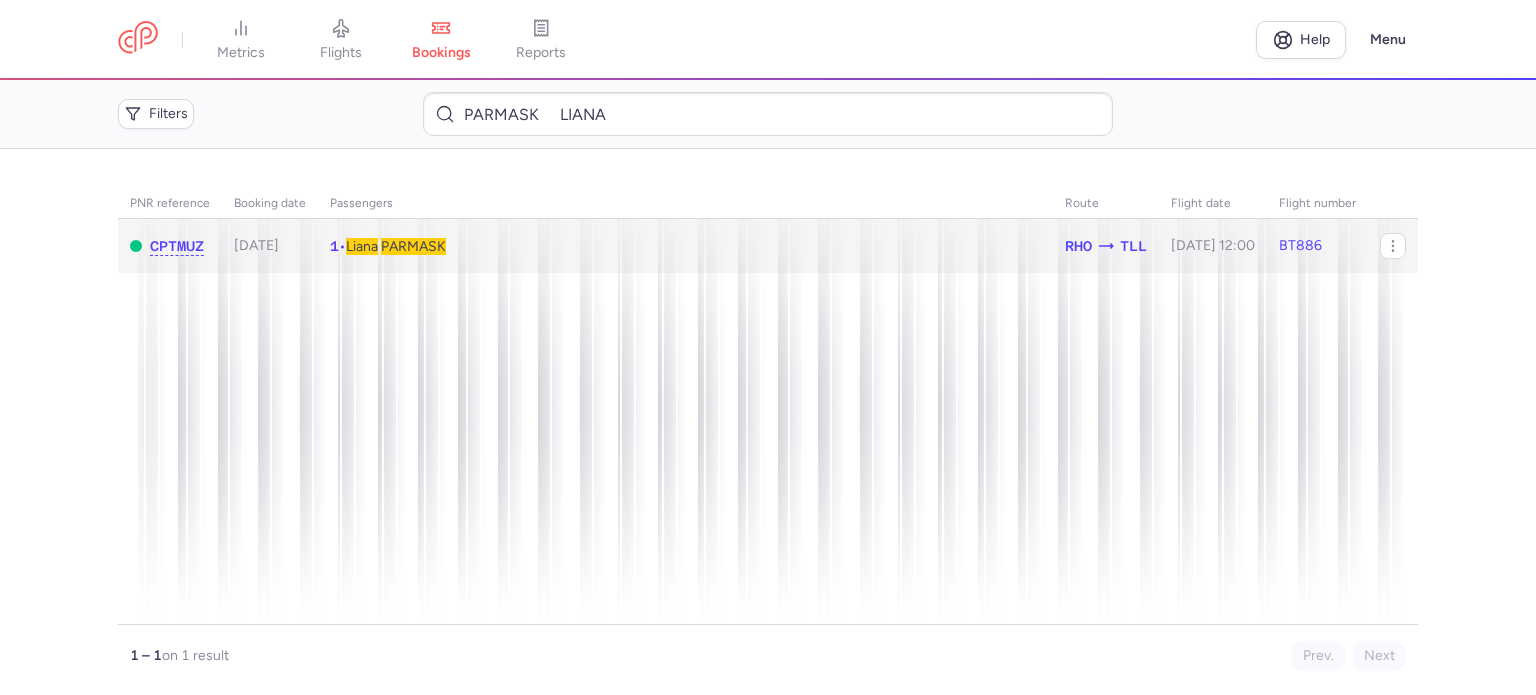 click on "PARMASK" at bounding box center [413, 246] 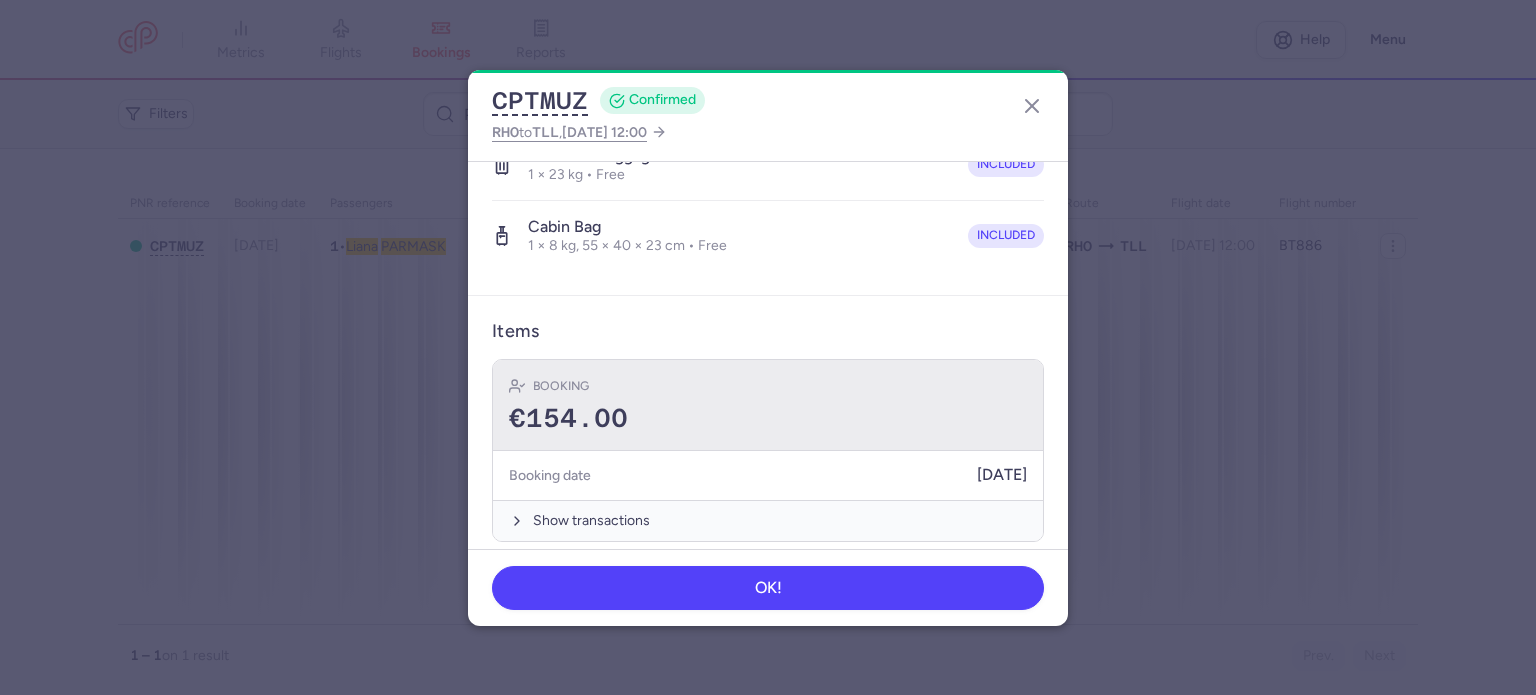 scroll, scrollTop: 423, scrollLeft: 0, axis: vertical 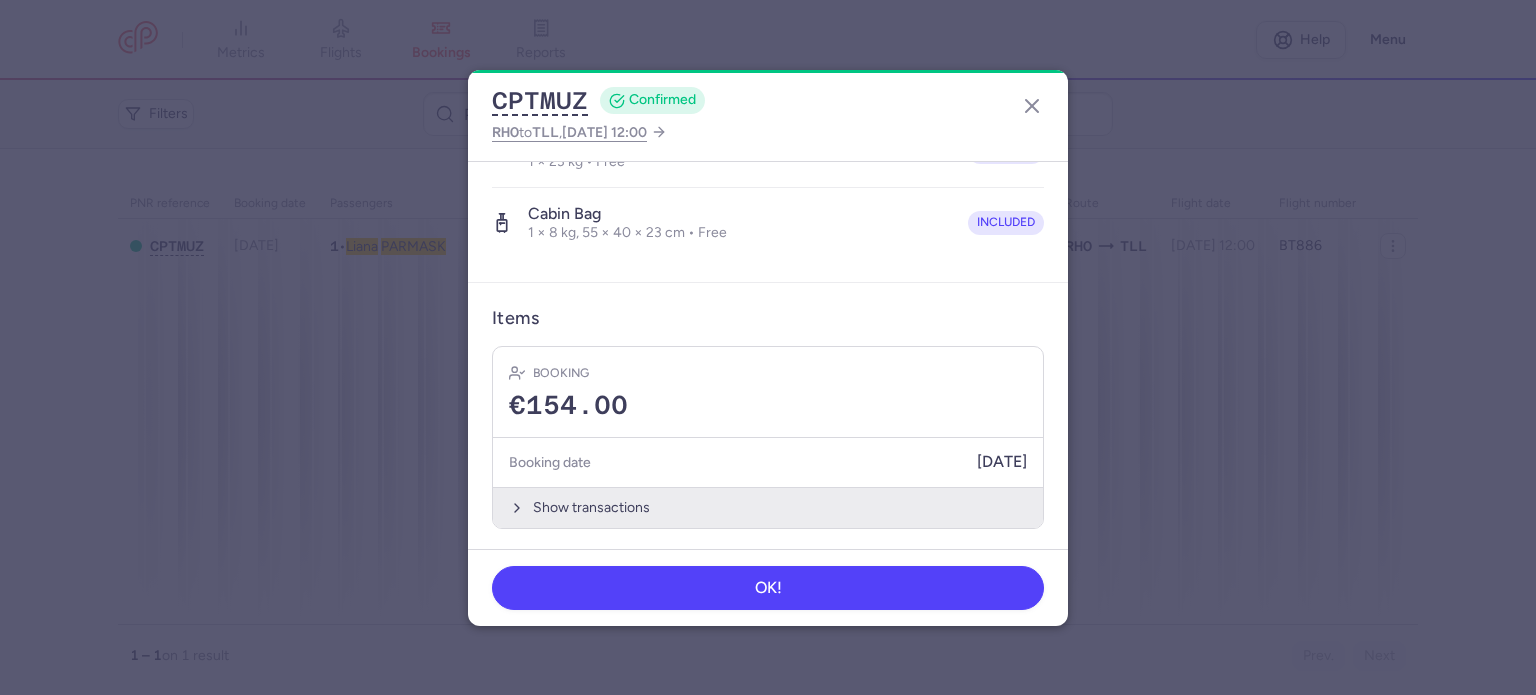 click on "Show transactions" at bounding box center (768, 507) 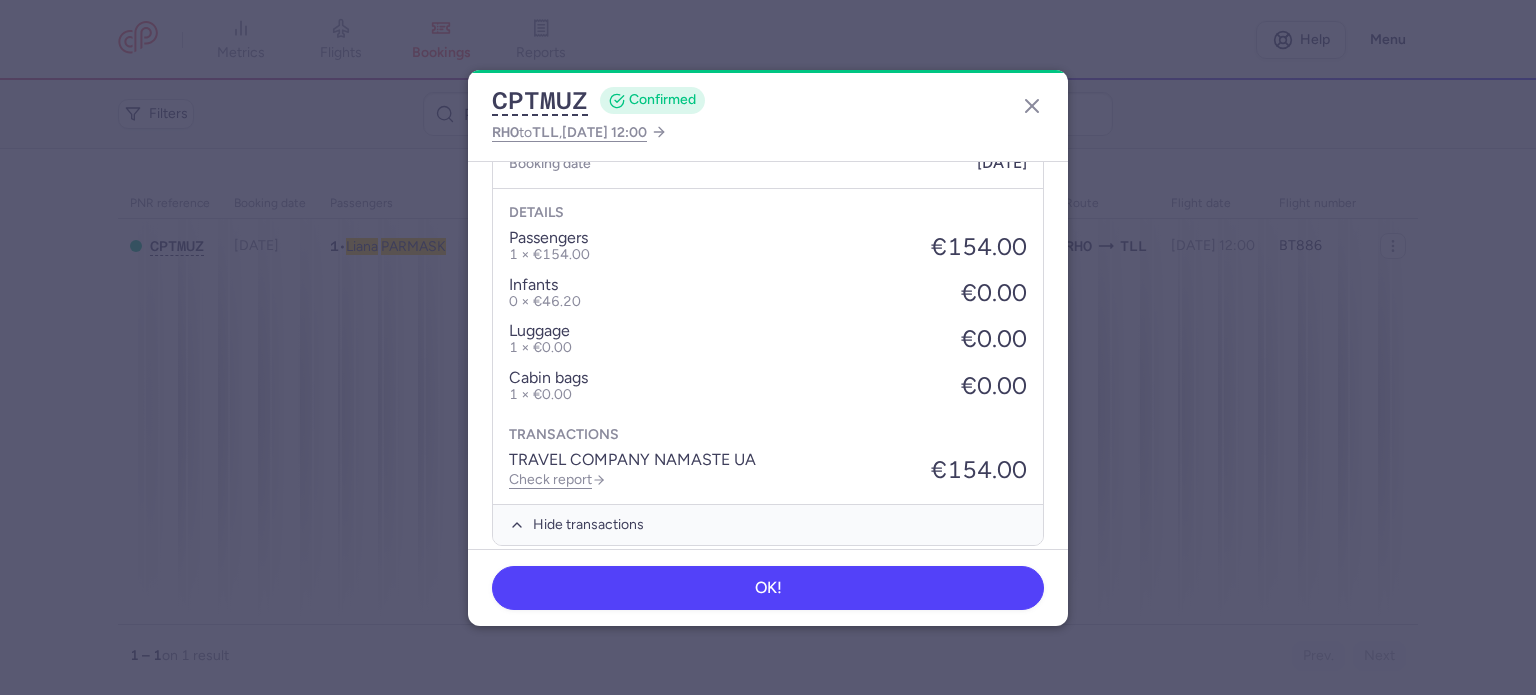scroll, scrollTop: 723, scrollLeft: 0, axis: vertical 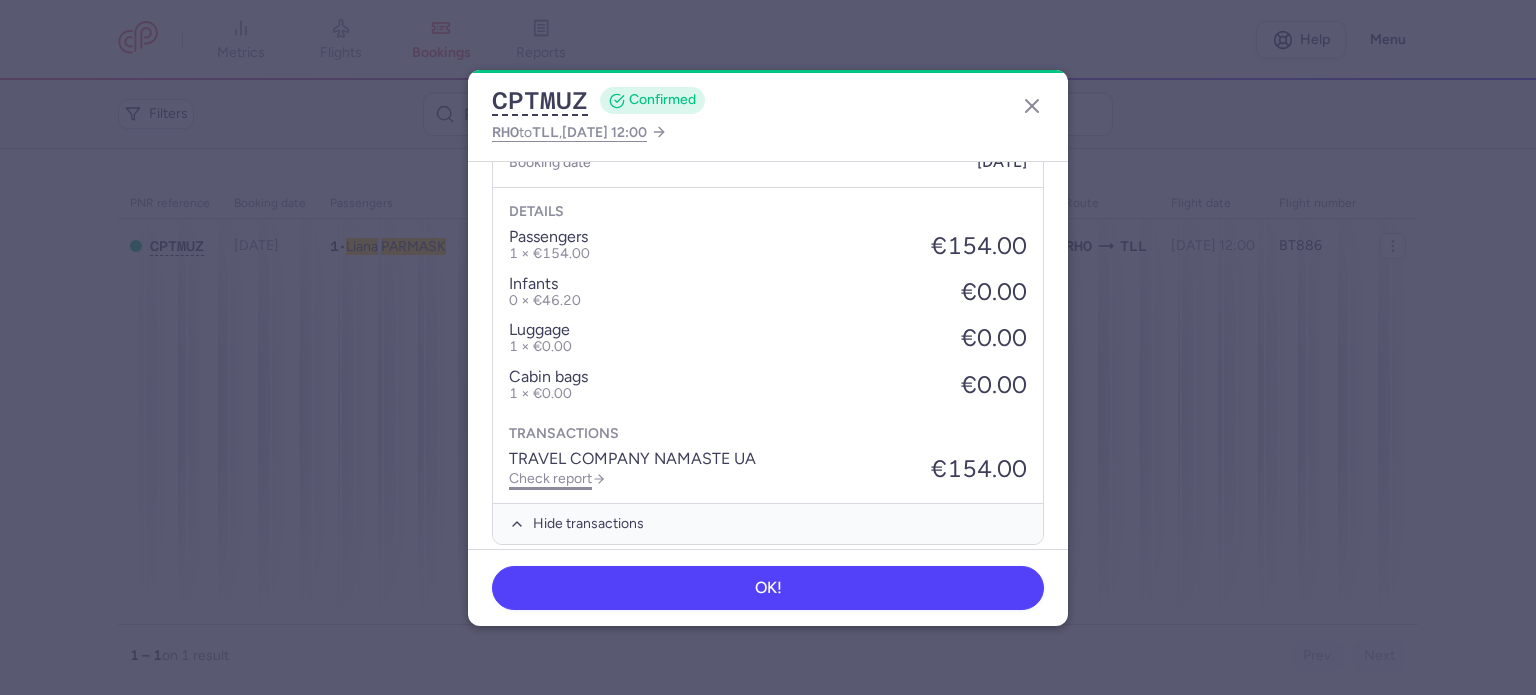 click on "Check report" 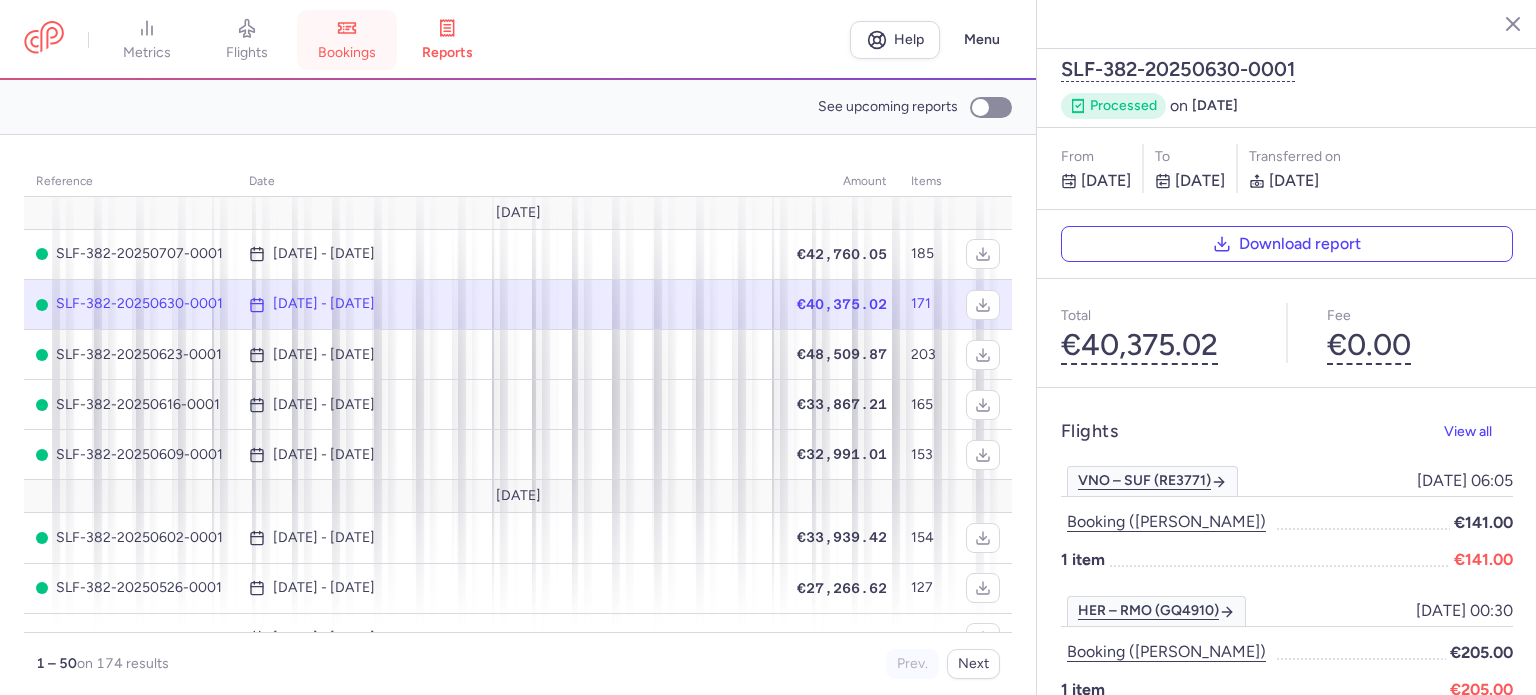click on "bookings" at bounding box center [347, 40] 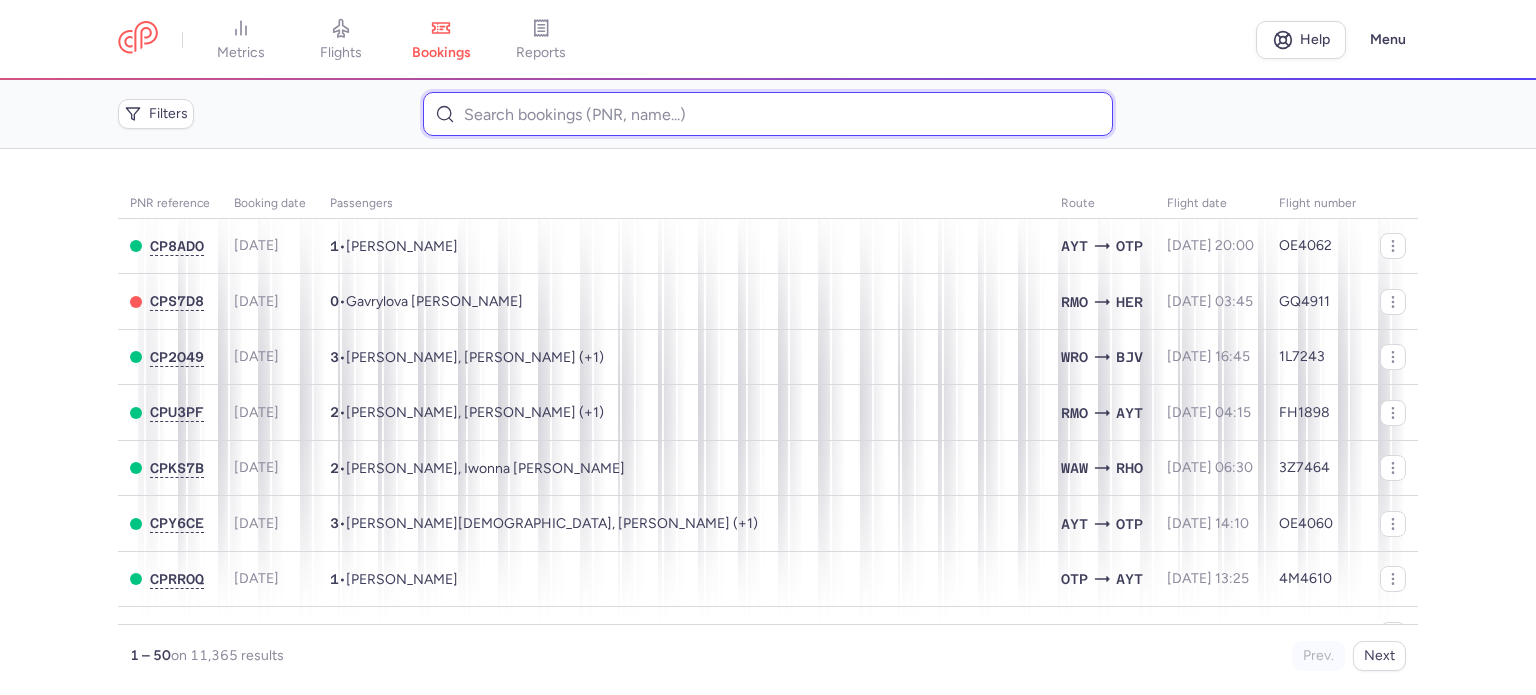 click at bounding box center [767, 114] 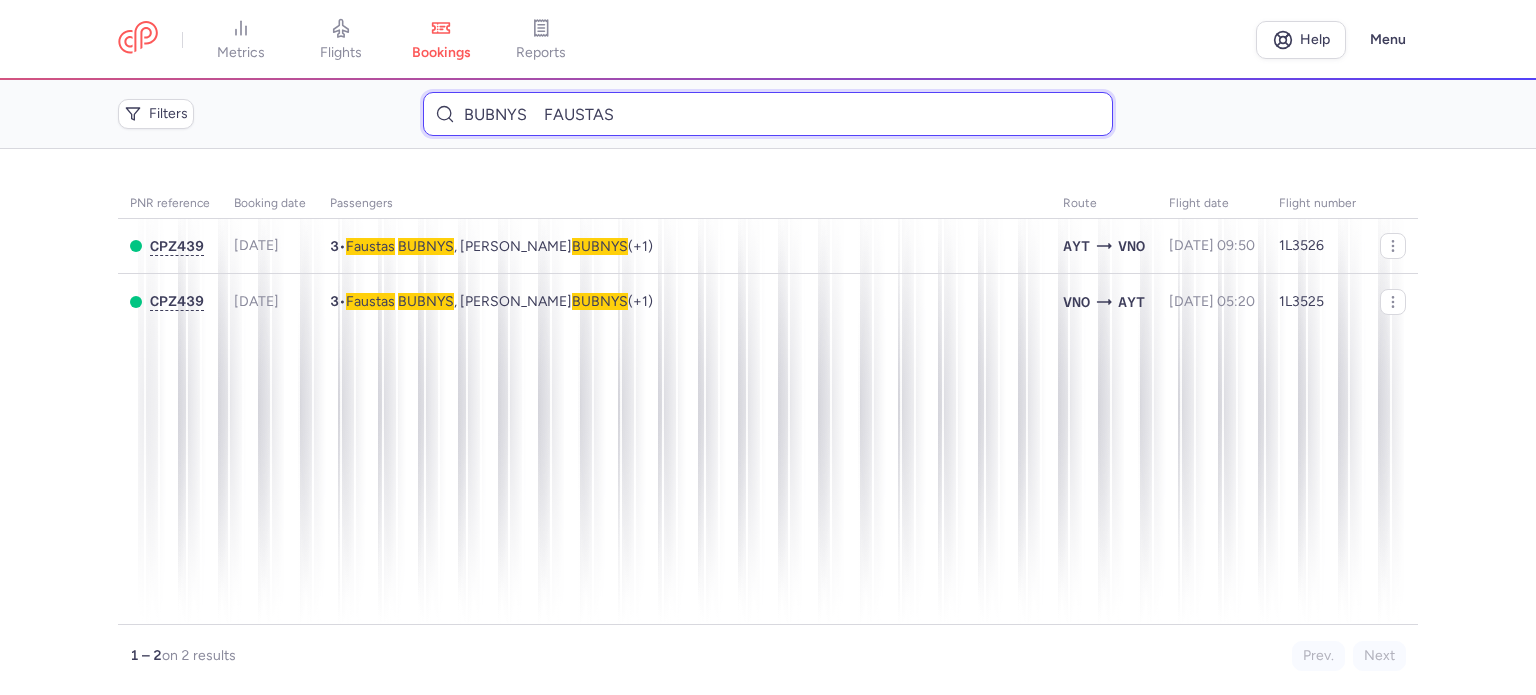type on "BUBNYS 	FAUSTAS" 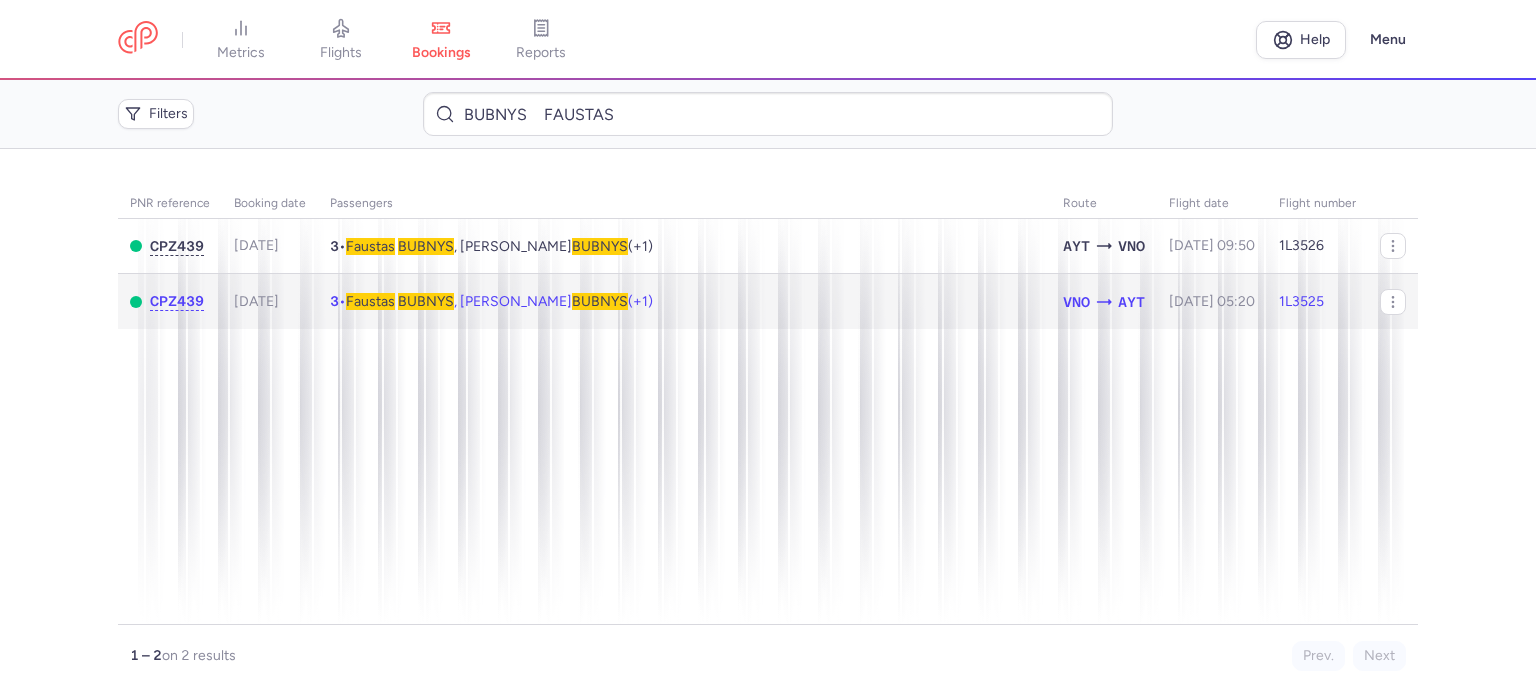 click on "BUBNYS" at bounding box center [426, 301] 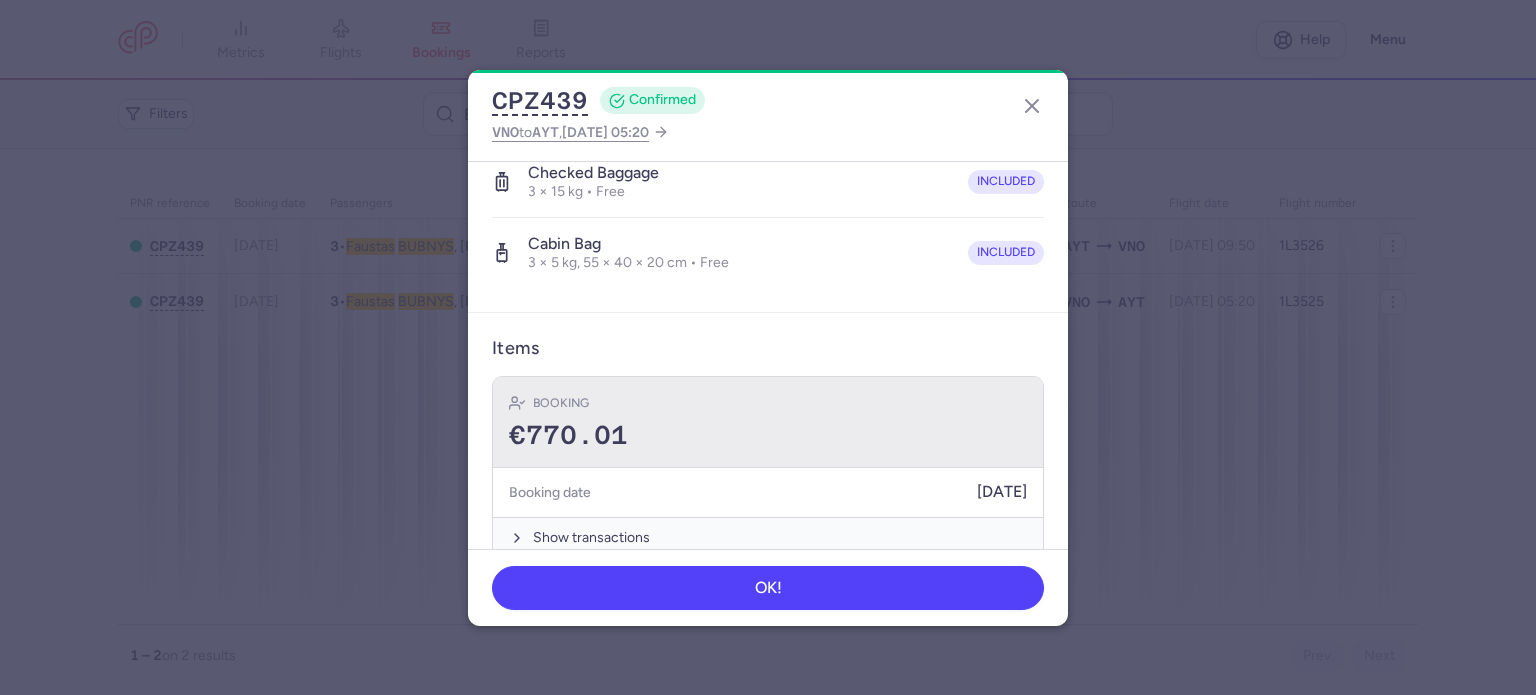 scroll, scrollTop: 561, scrollLeft: 0, axis: vertical 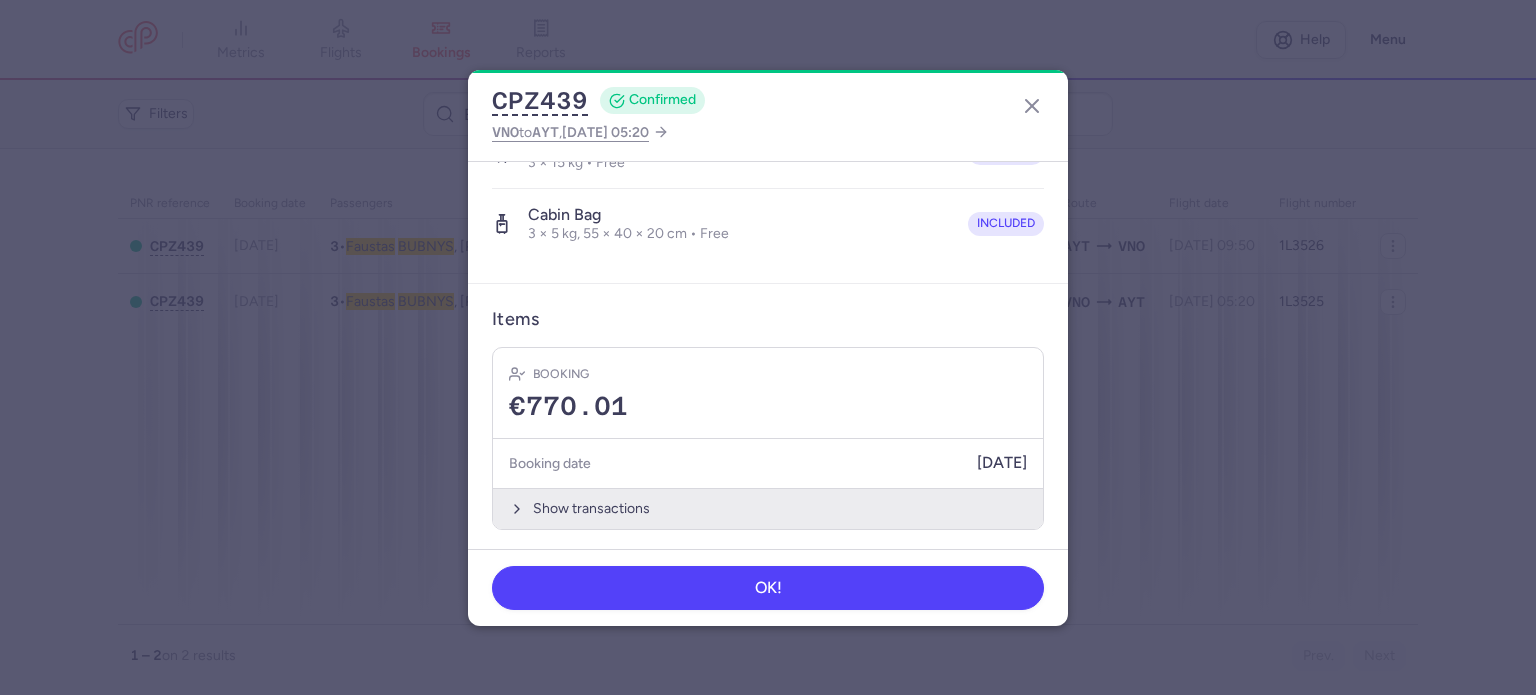click on "Show transactions" at bounding box center (768, 508) 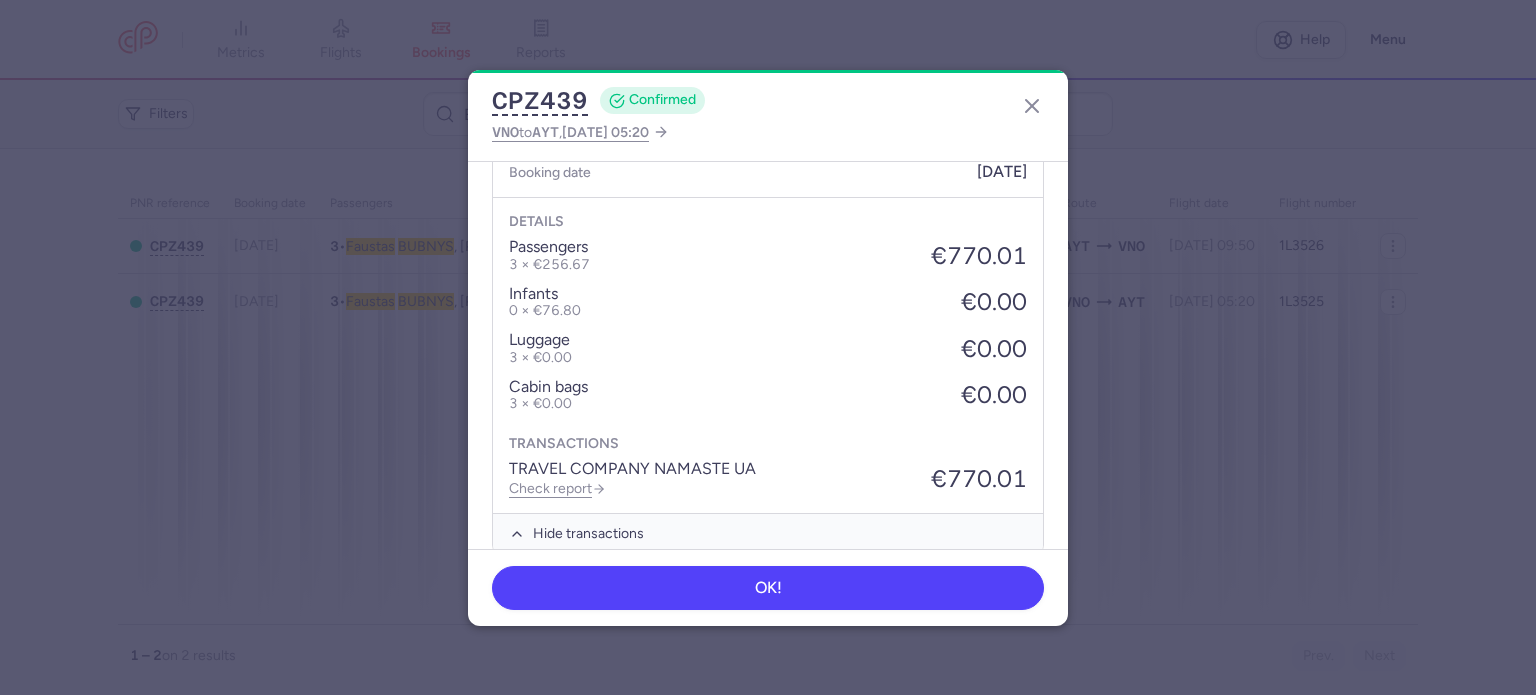 scroll, scrollTop: 876, scrollLeft: 0, axis: vertical 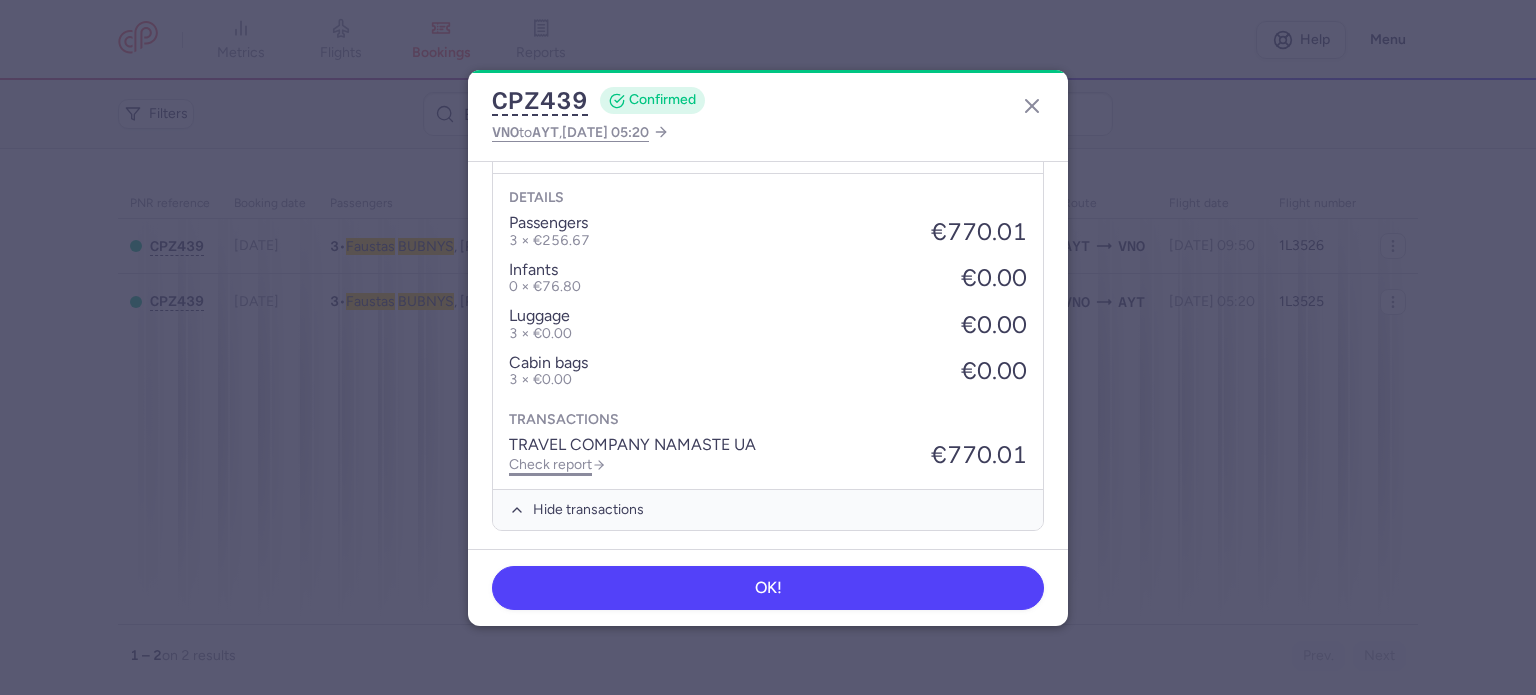 click on "Check report" 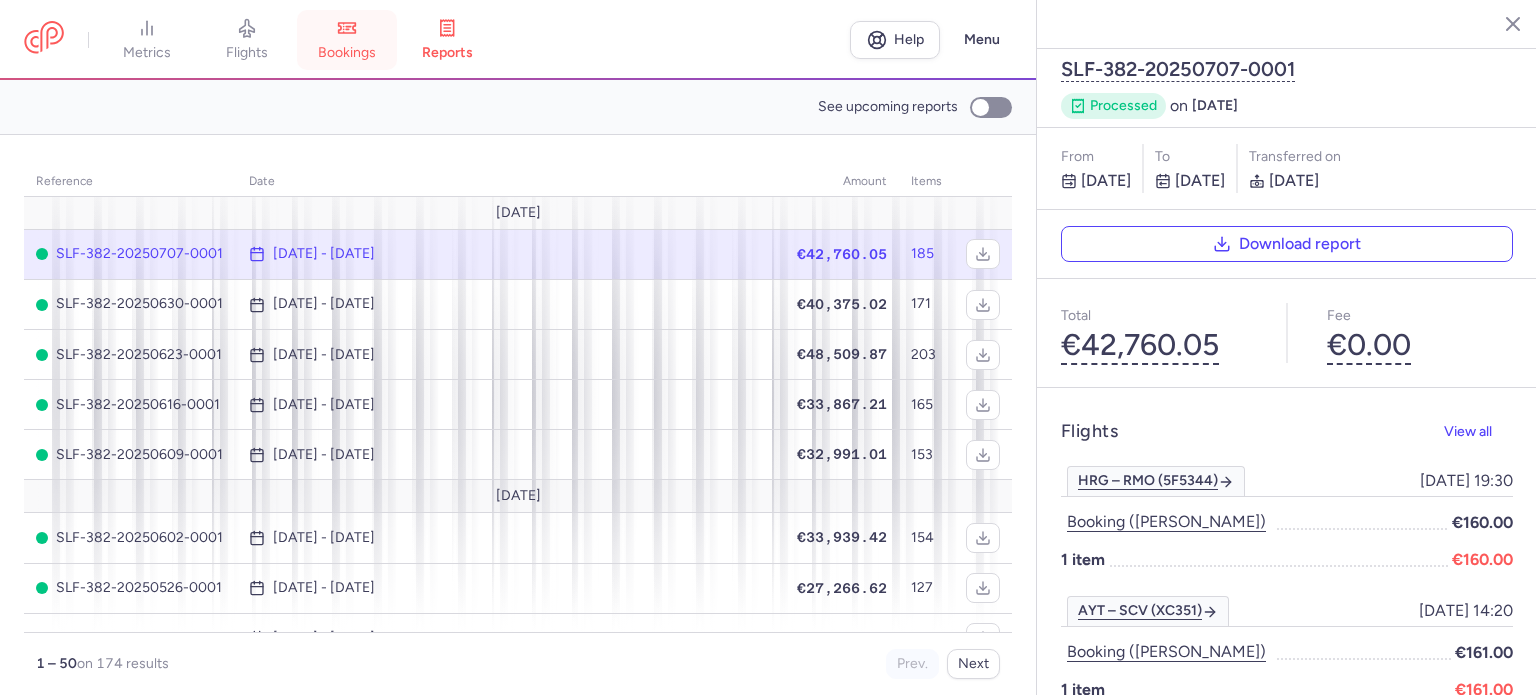 click on "bookings" at bounding box center (347, 40) 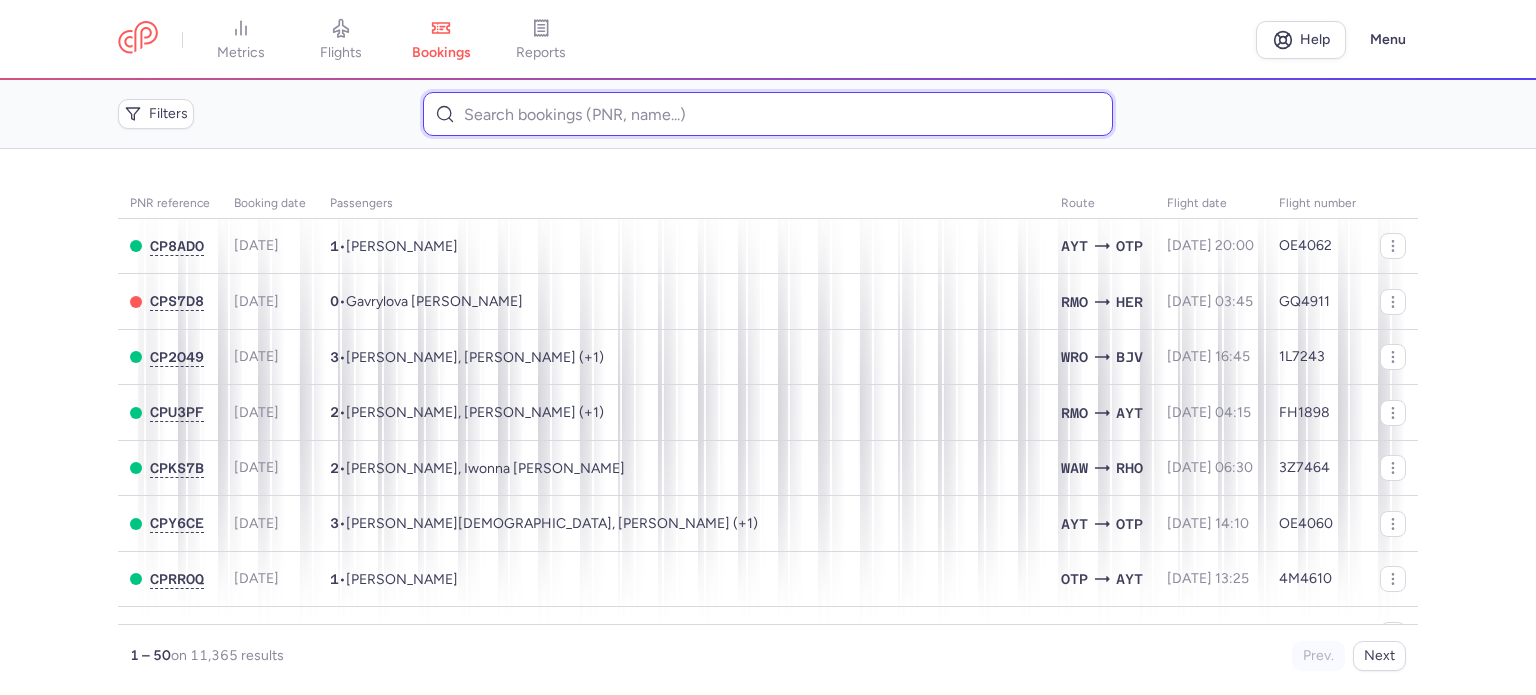 paste on "BUBNYS 	FAUSTAS" 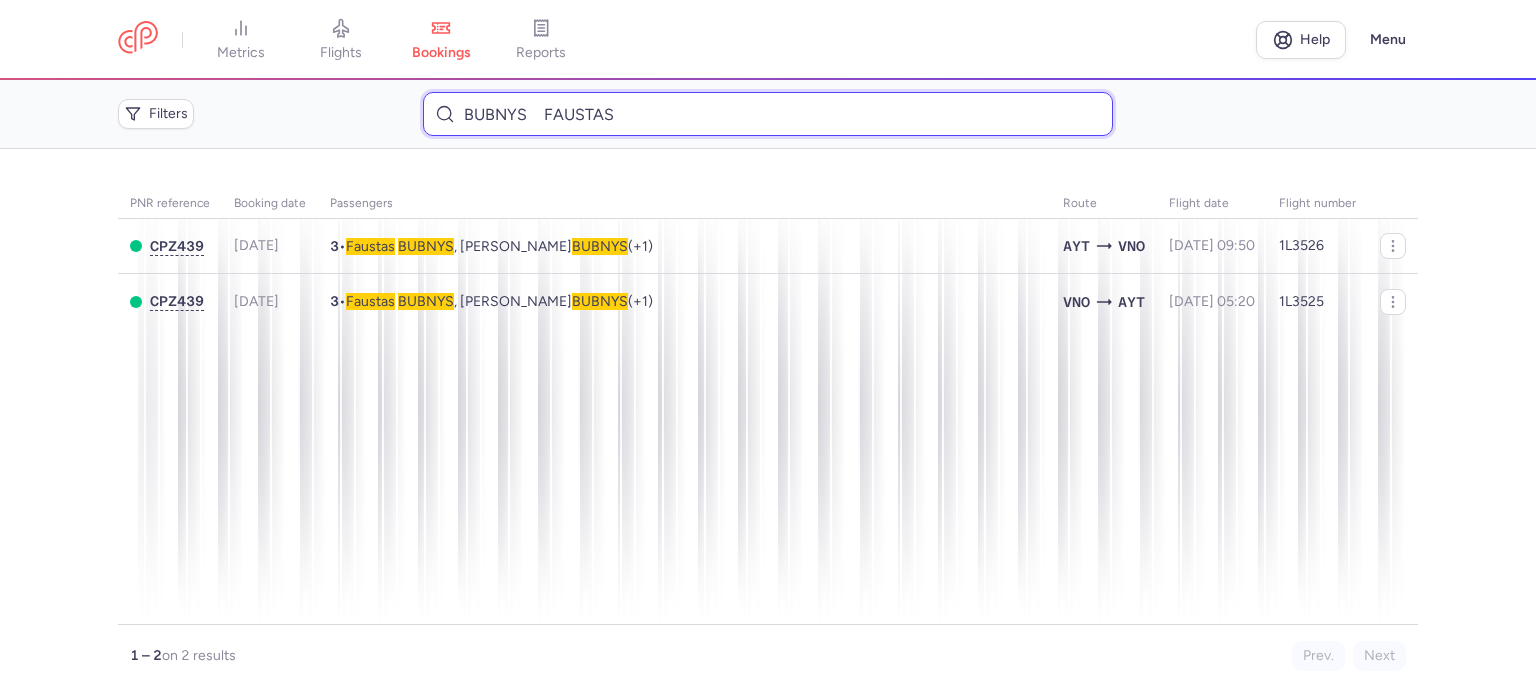type on "BUBNYS 	FAUSTAS" 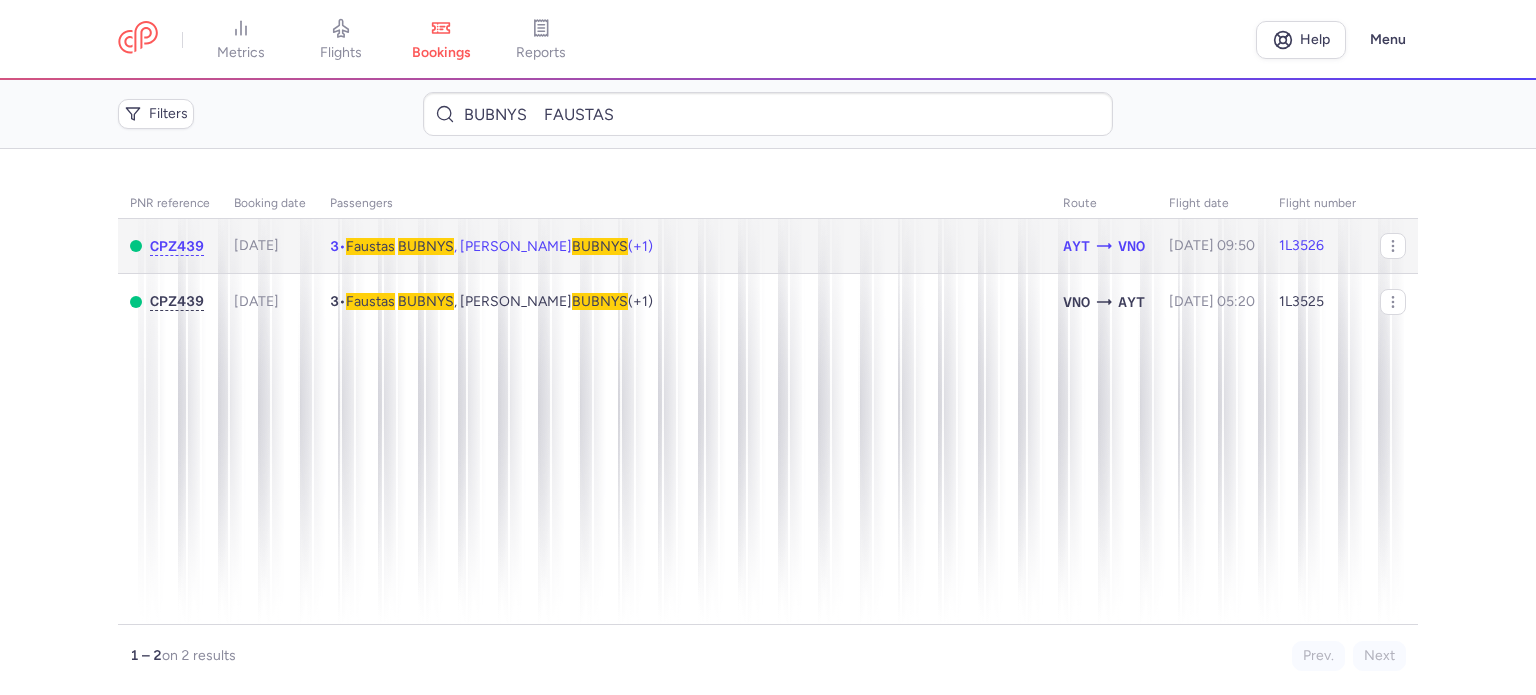 click on "3  •  Faustas   BUBNYS , [PERSON_NAME]  (+1)" 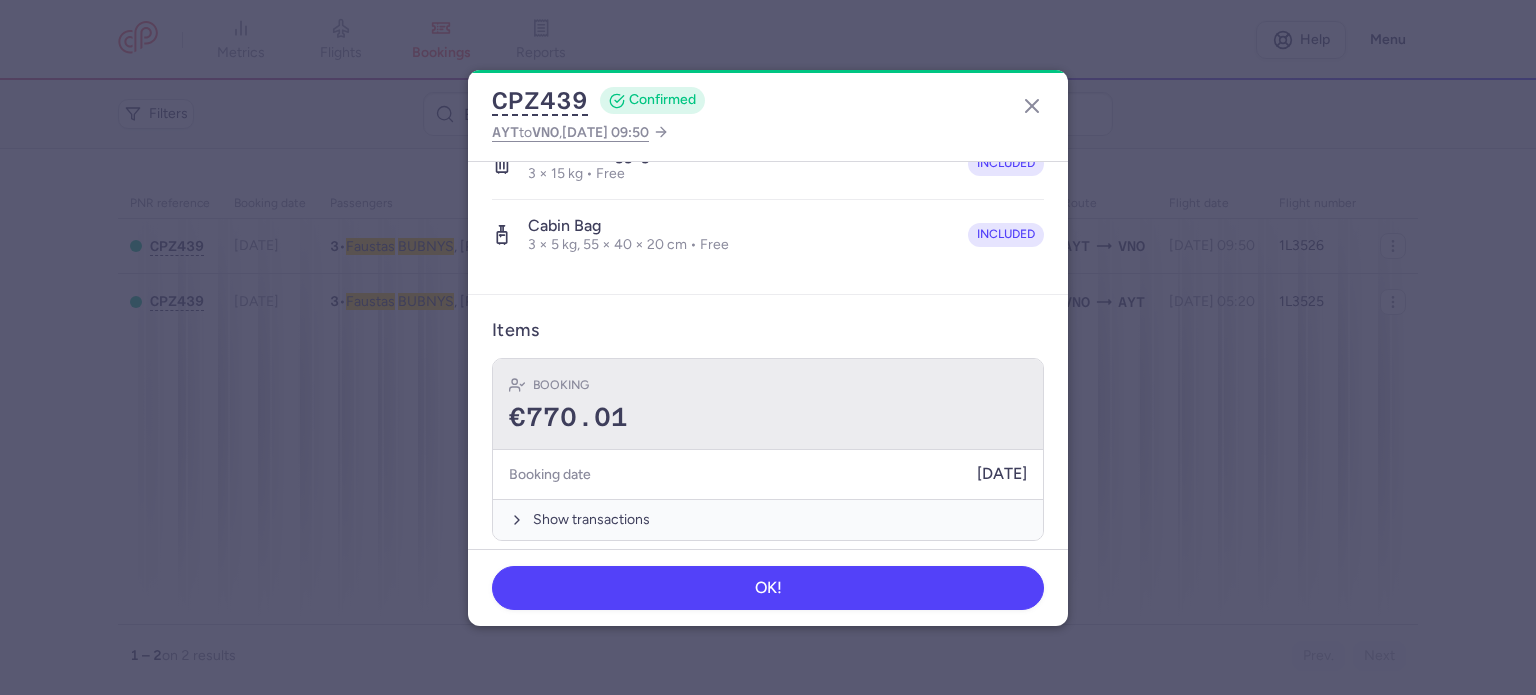 scroll, scrollTop: 561, scrollLeft: 0, axis: vertical 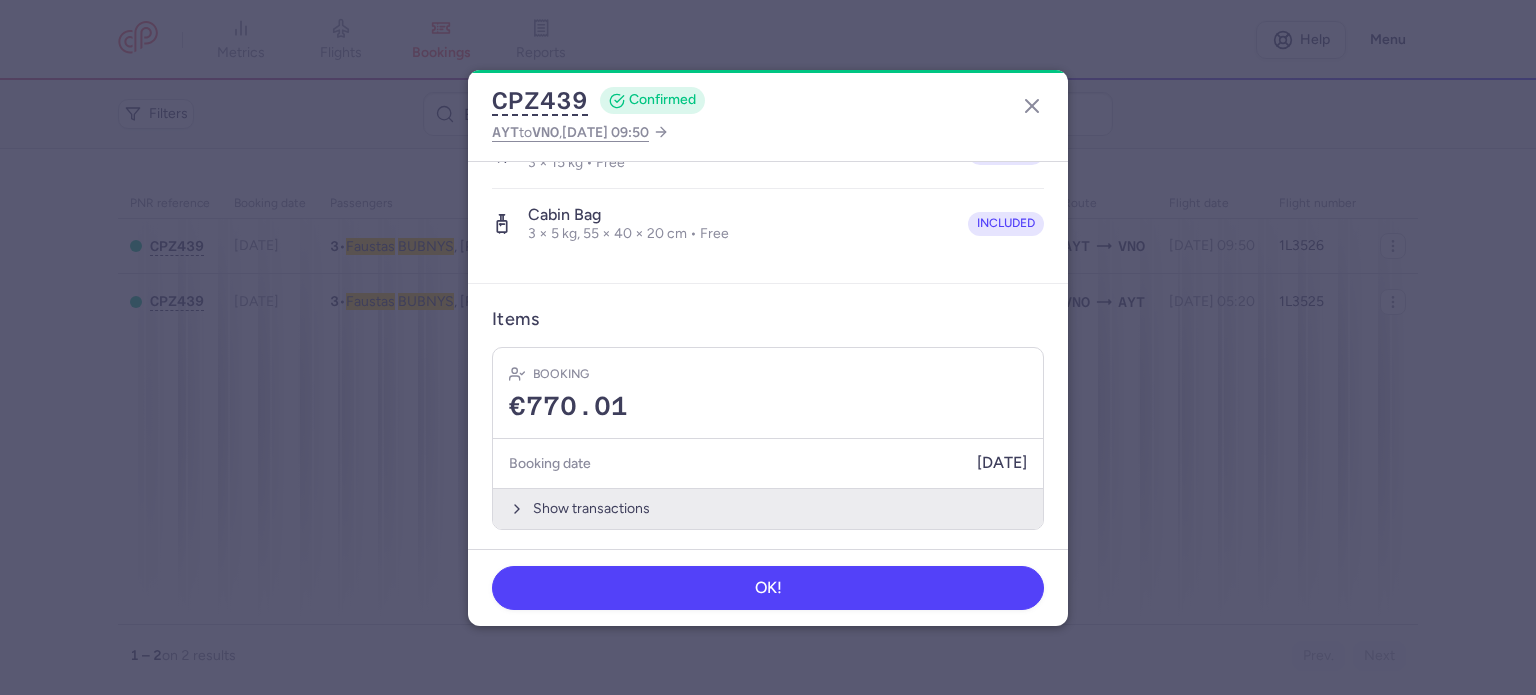 click on "Show transactions" at bounding box center (768, 508) 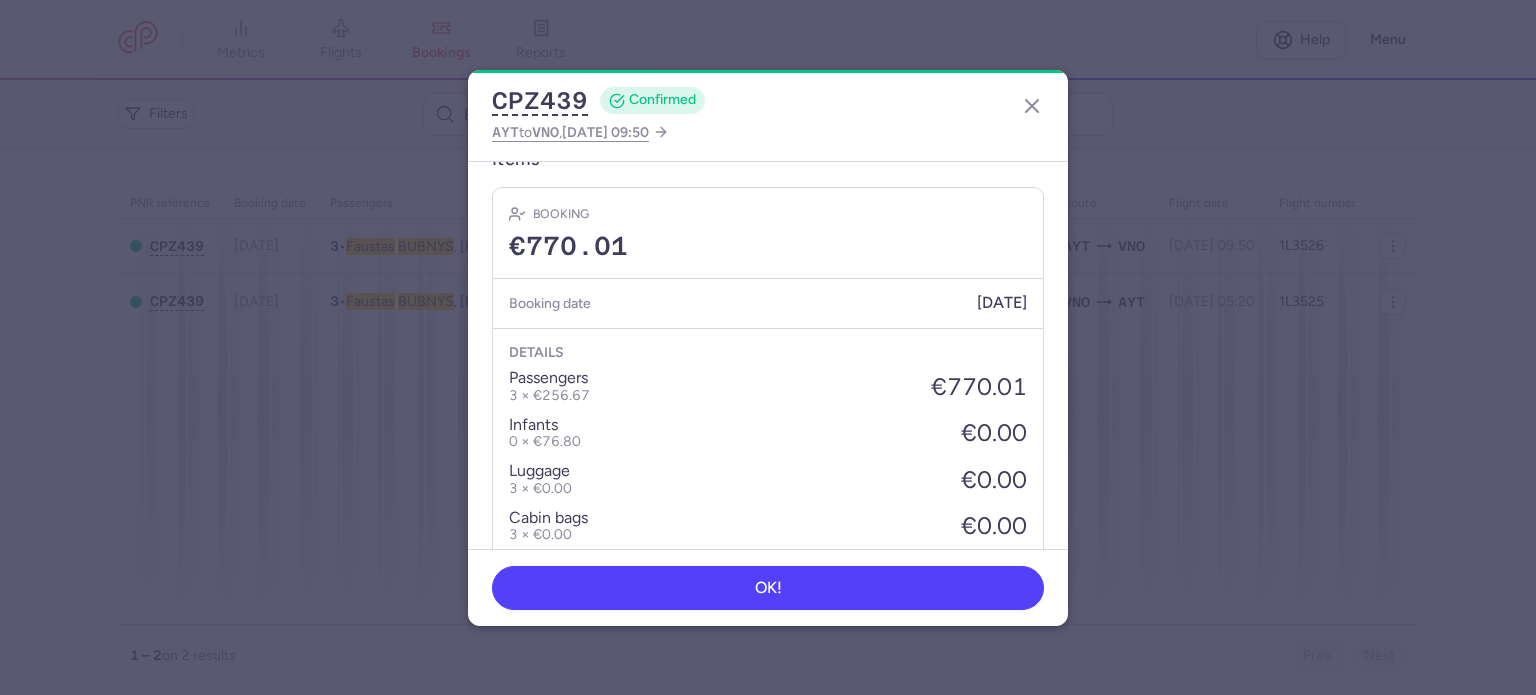 scroll, scrollTop: 868, scrollLeft: 0, axis: vertical 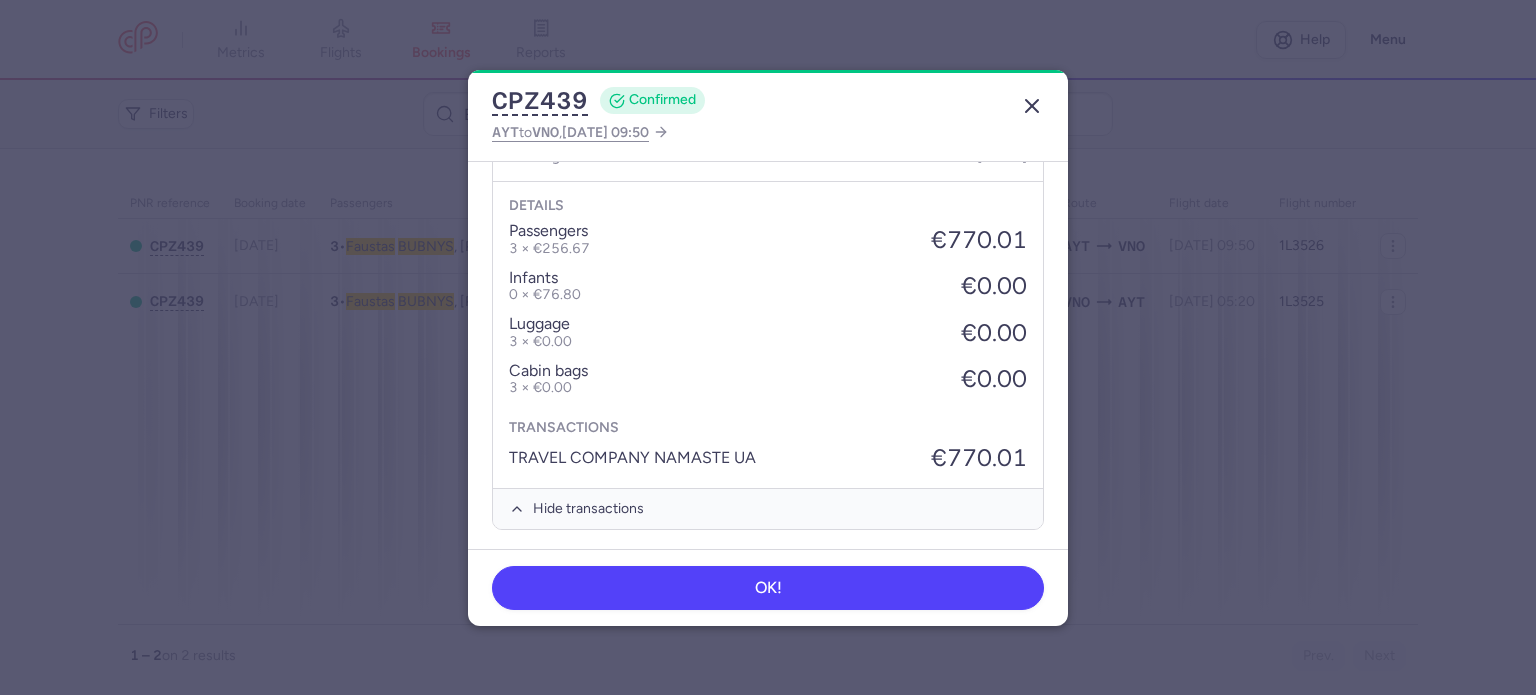 click 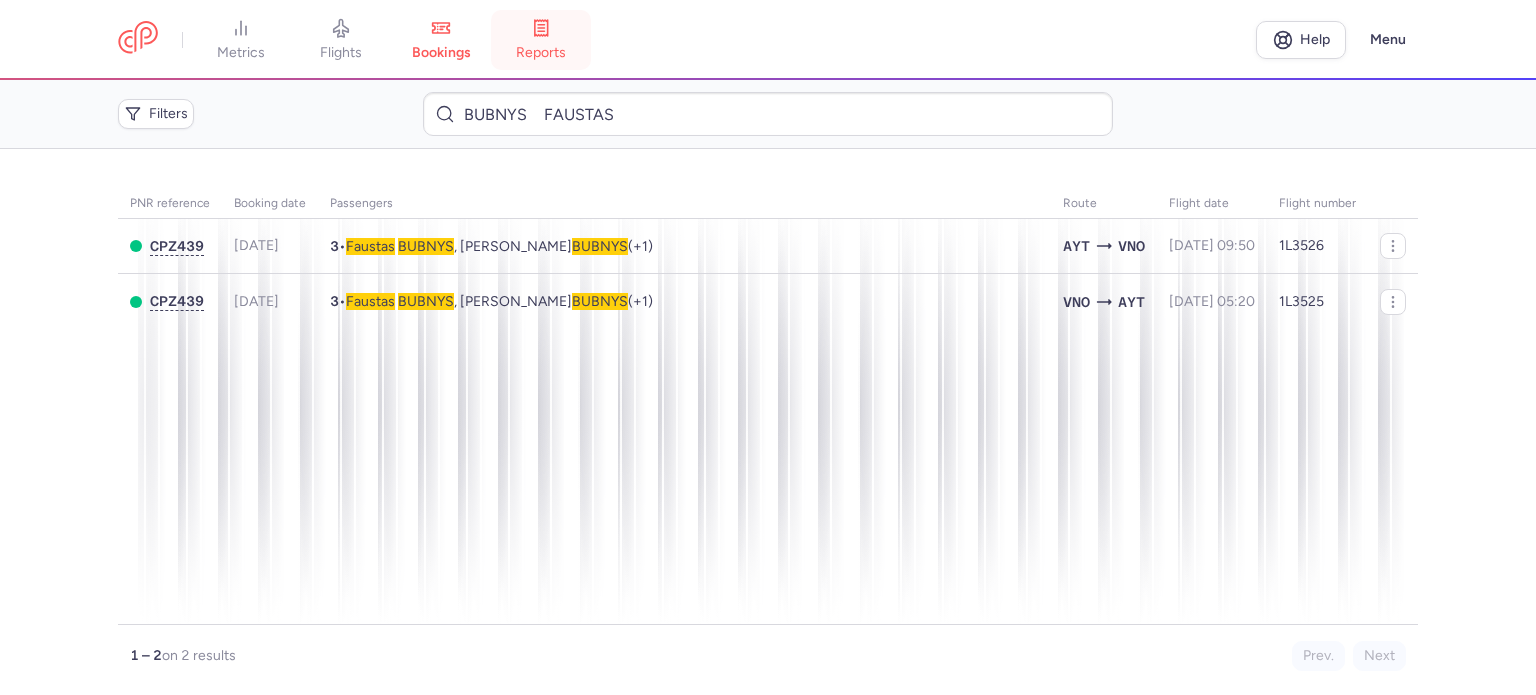 click on "reports" at bounding box center [541, 40] 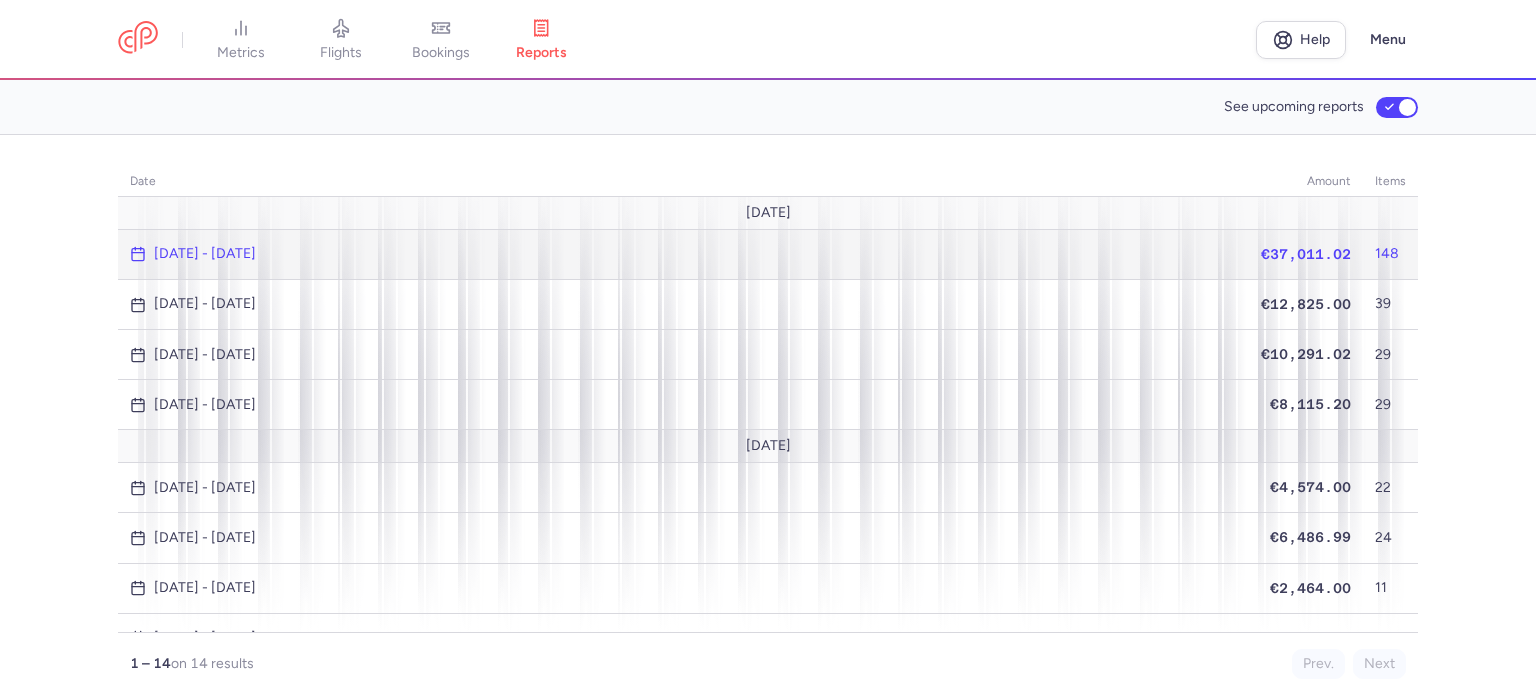 click on "€37,011.02" 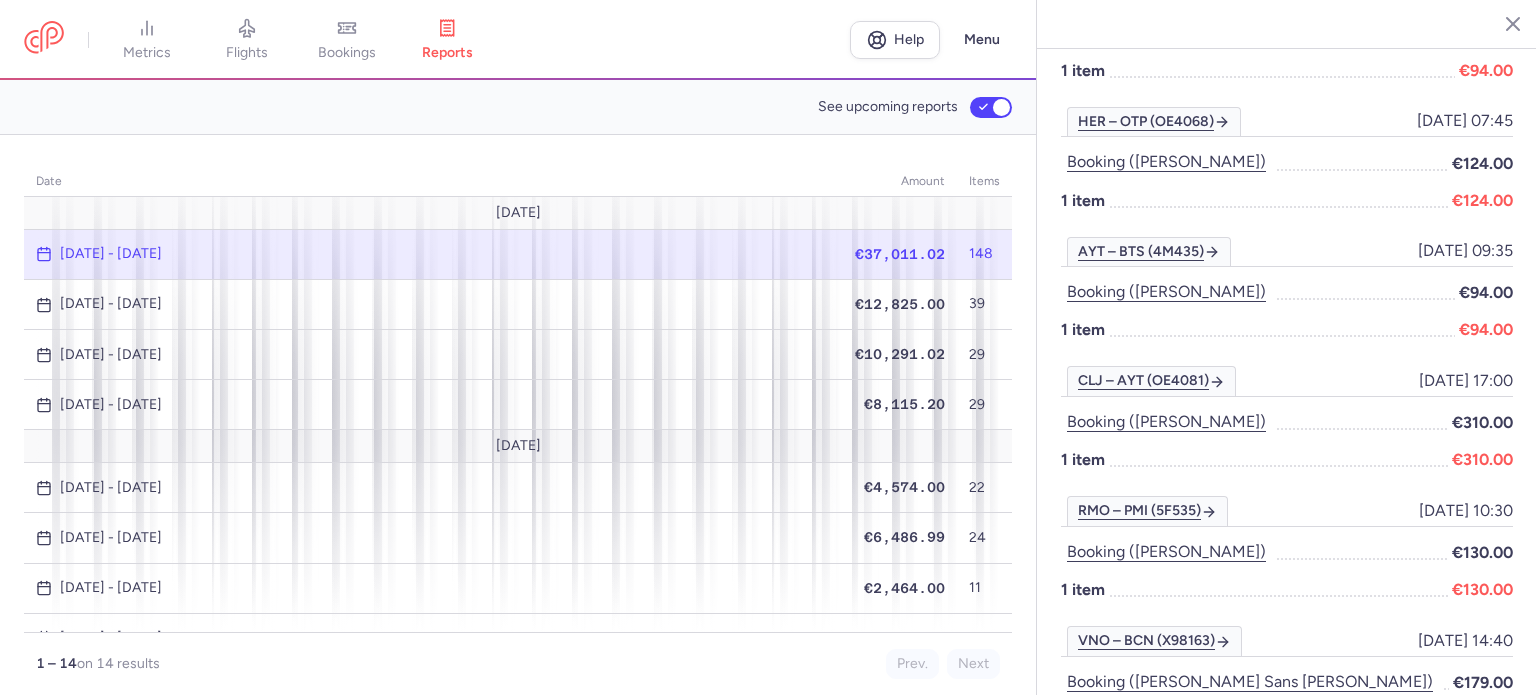 scroll, scrollTop: 3000, scrollLeft: 0, axis: vertical 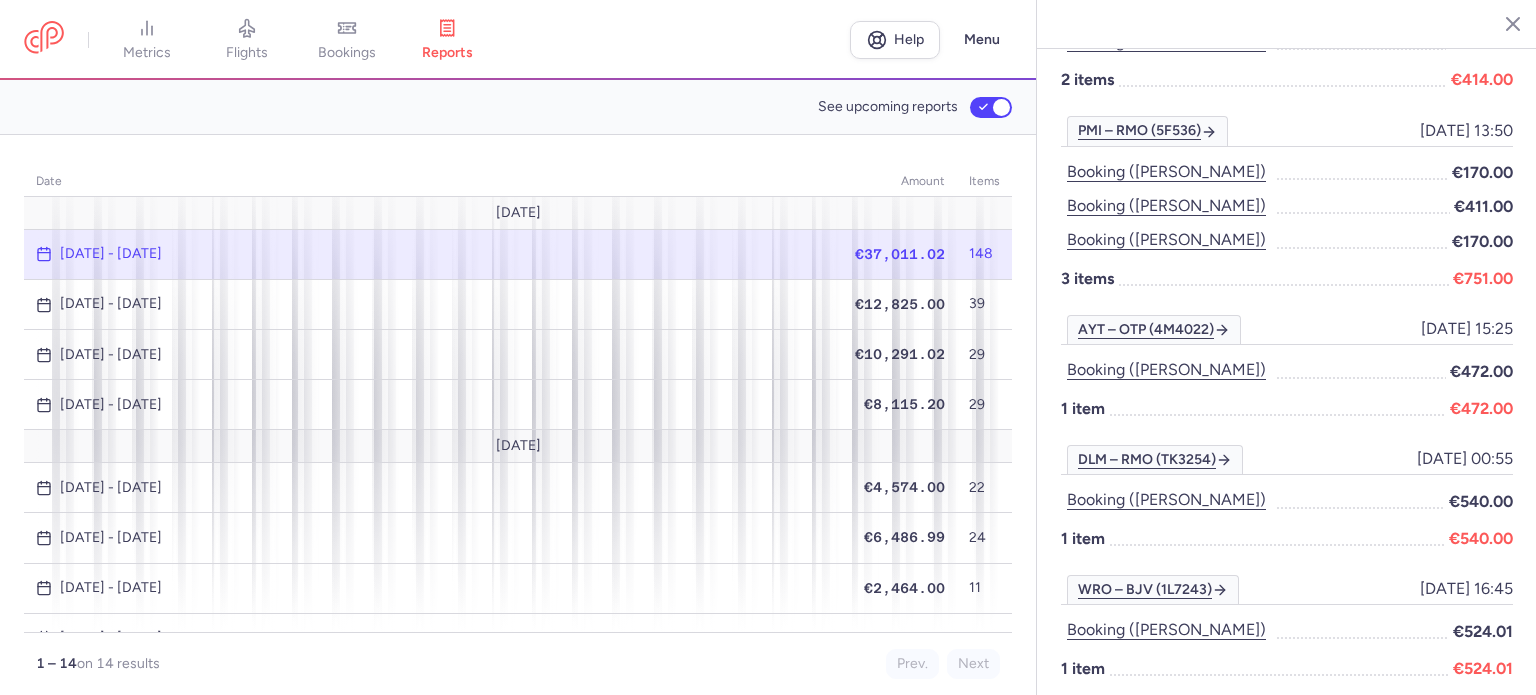 click on "€37,011.02" 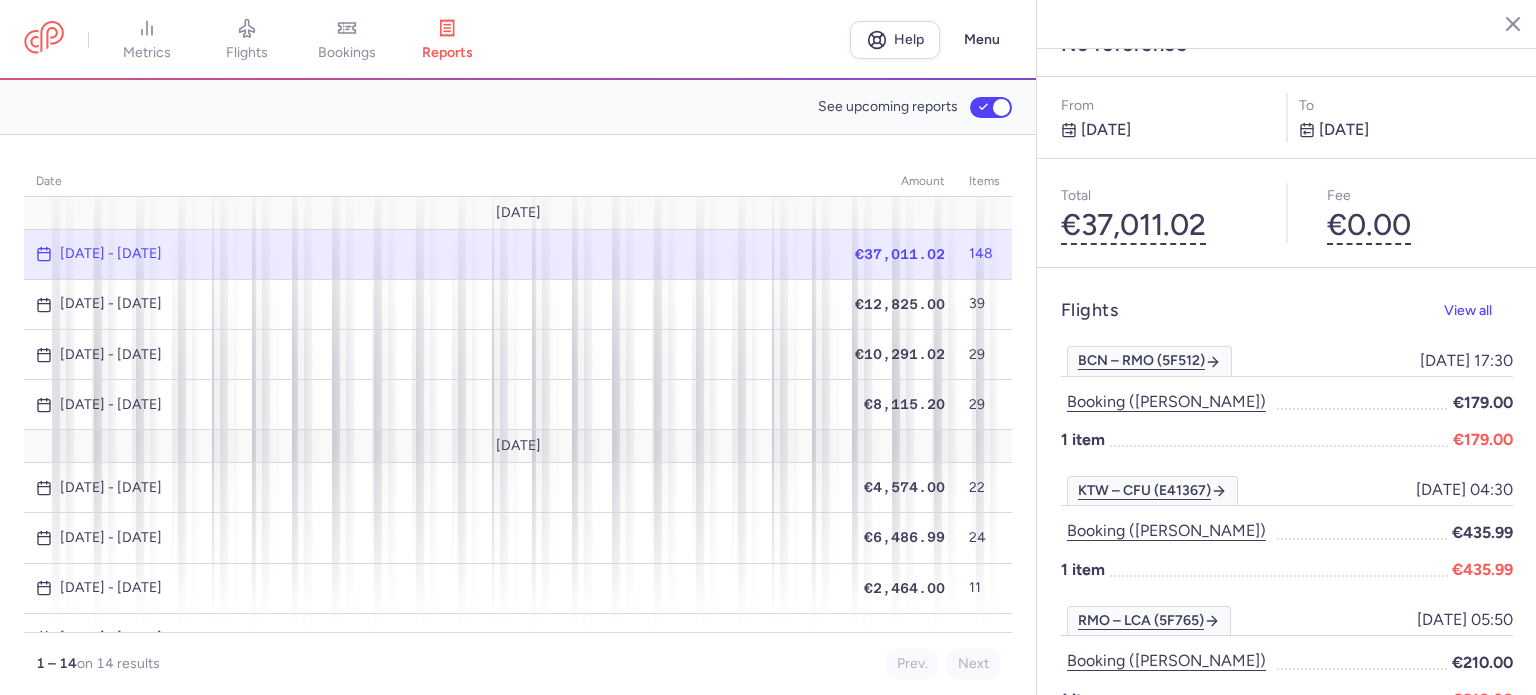 scroll, scrollTop: 0, scrollLeft: 0, axis: both 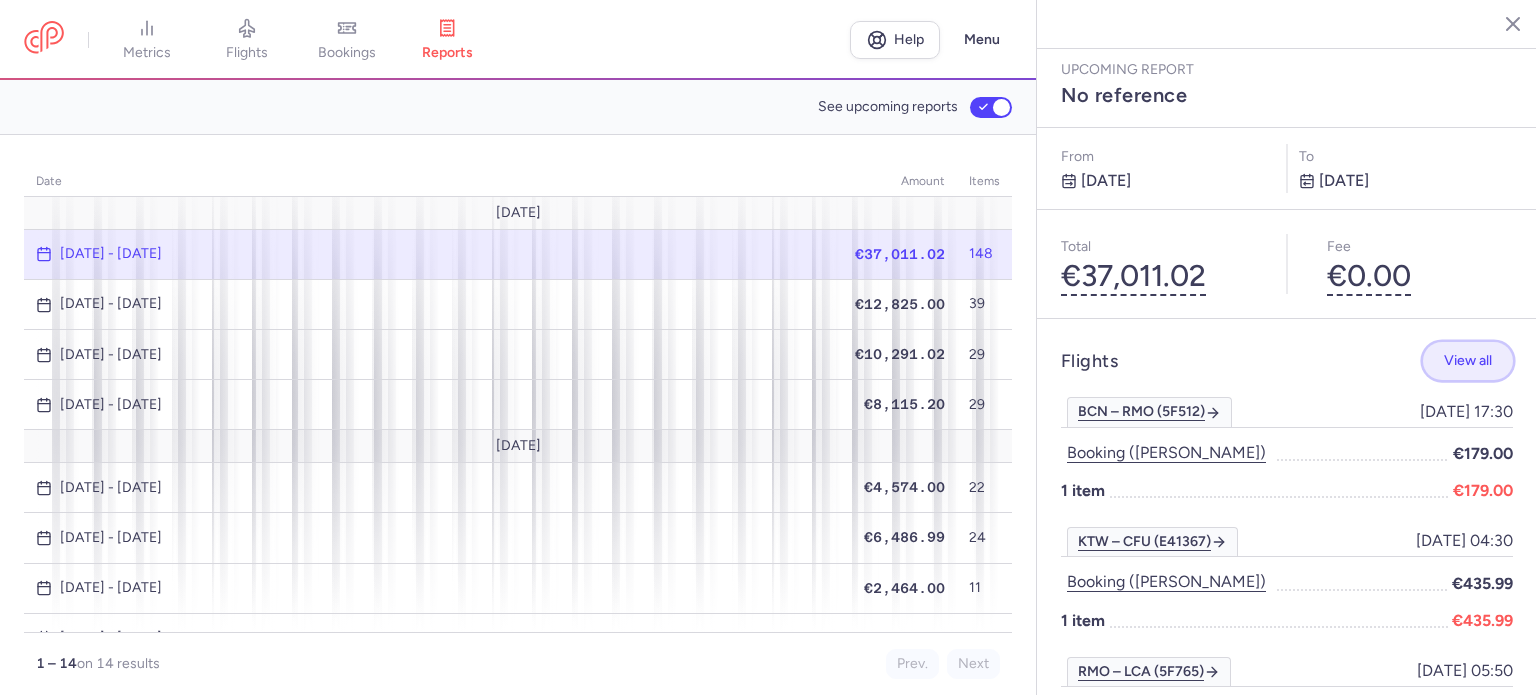 click on "View all" at bounding box center (1468, 360) 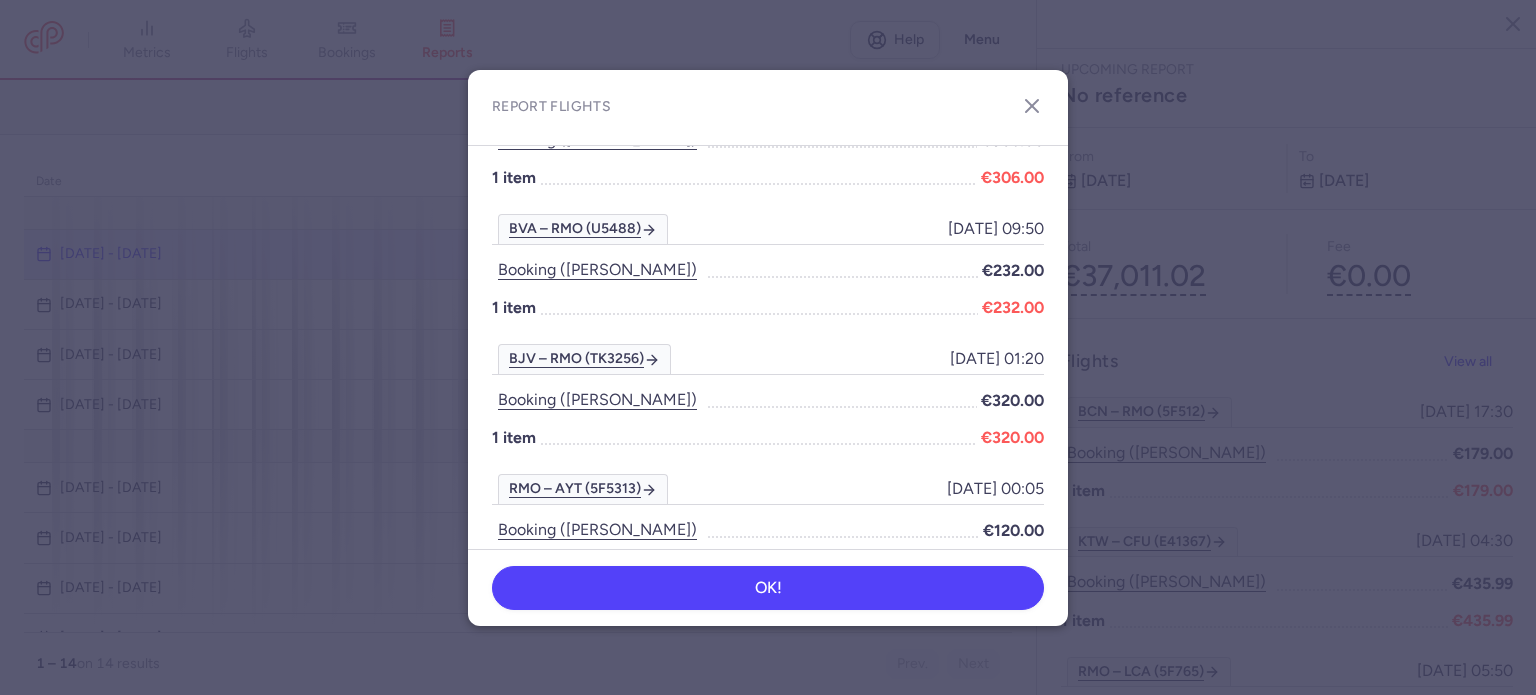 scroll, scrollTop: 4000, scrollLeft: 0, axis: vertical 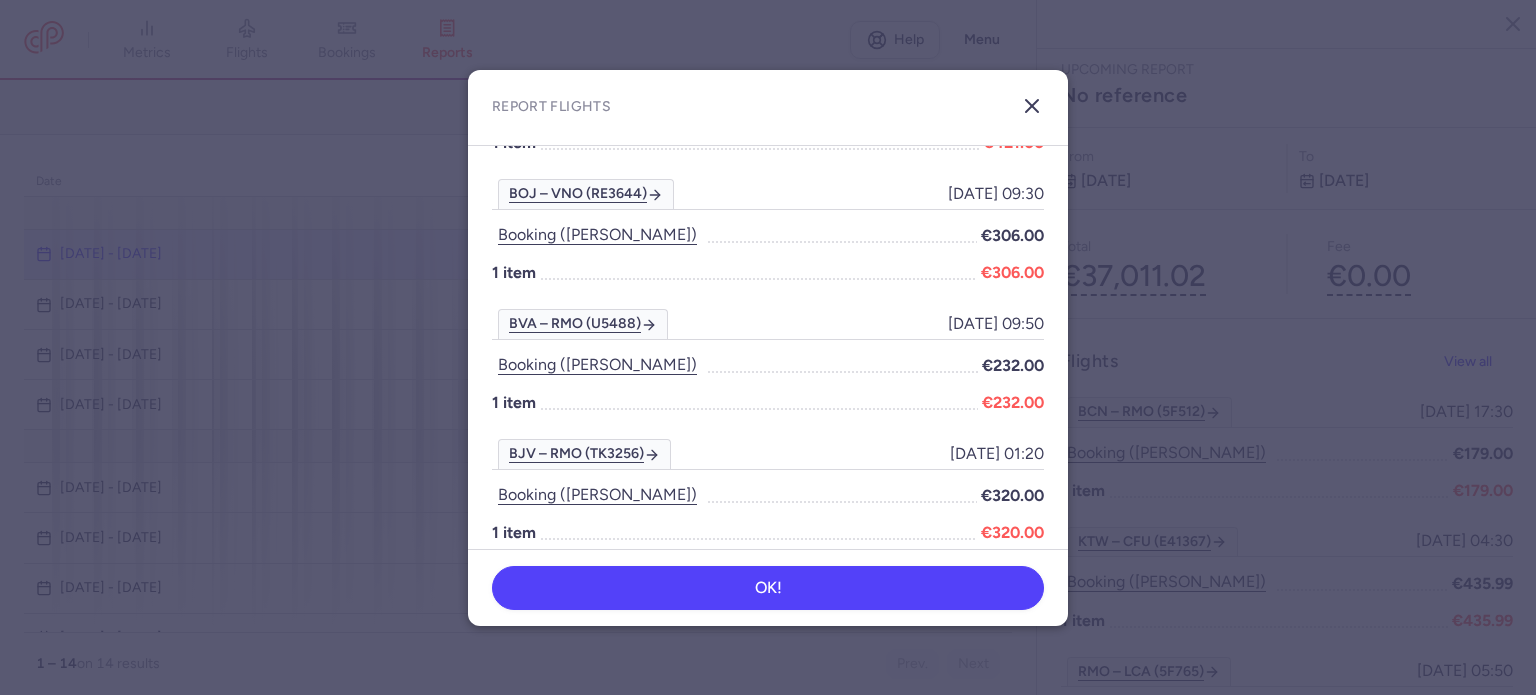 click 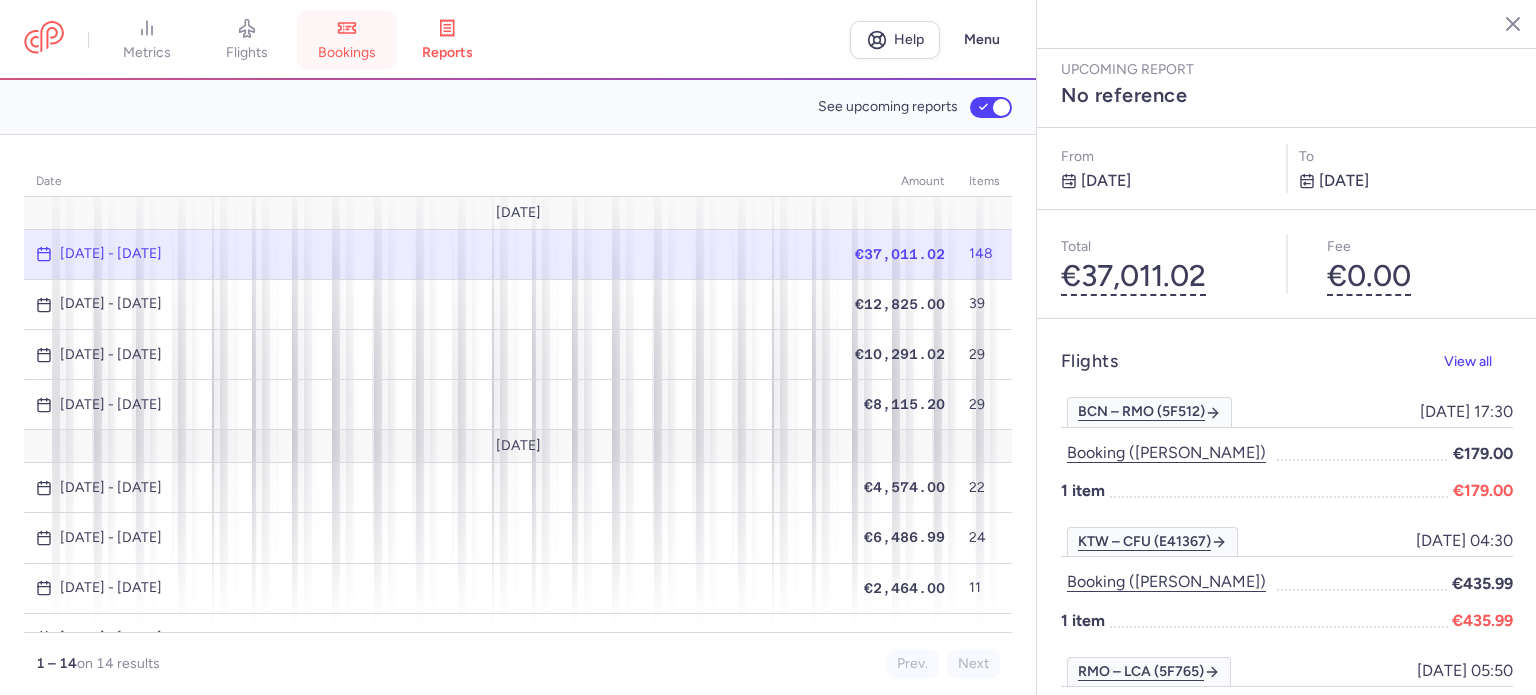 click on "bookings" at bounding box center (347, 40) 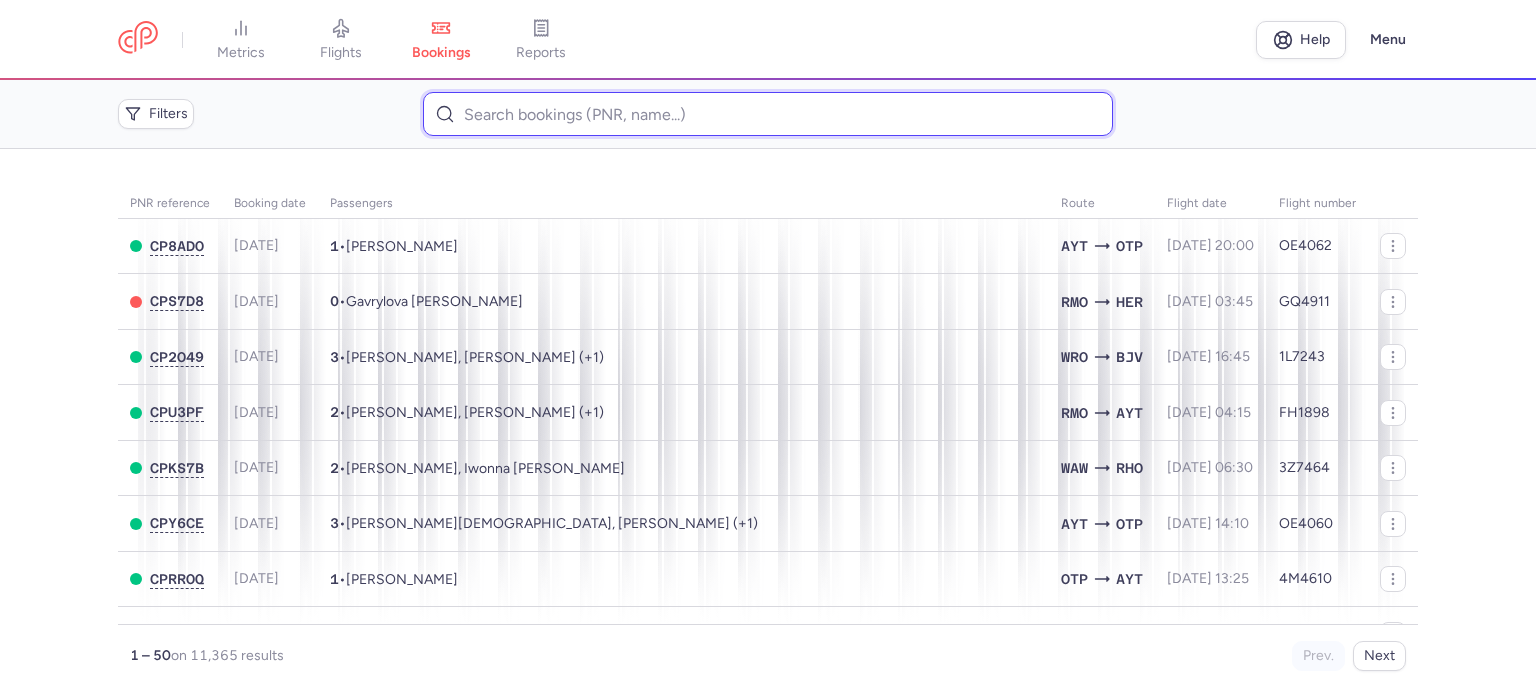 click at bounding box center (767, 114) 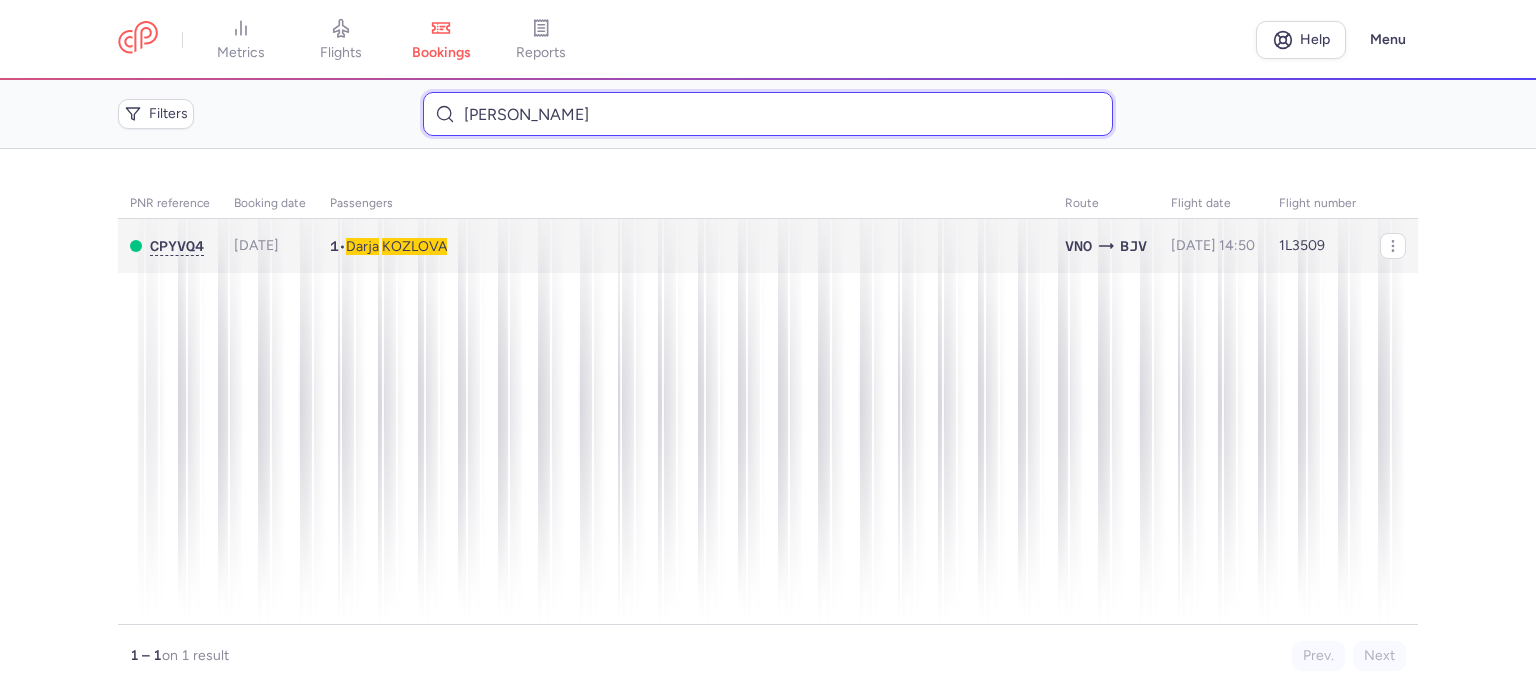 type on "[PERSON_NAME]" 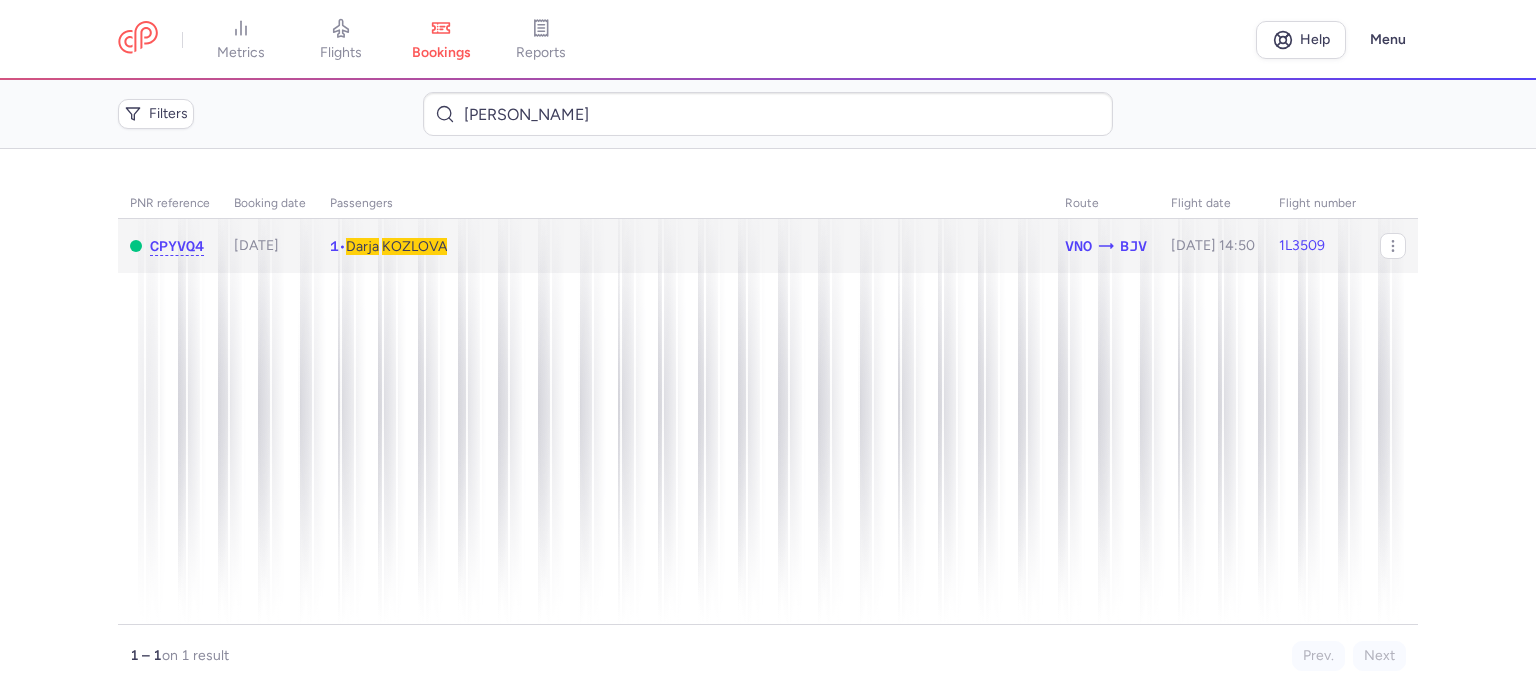 click on "KOZLOVA" at bounding box center (414, 246) 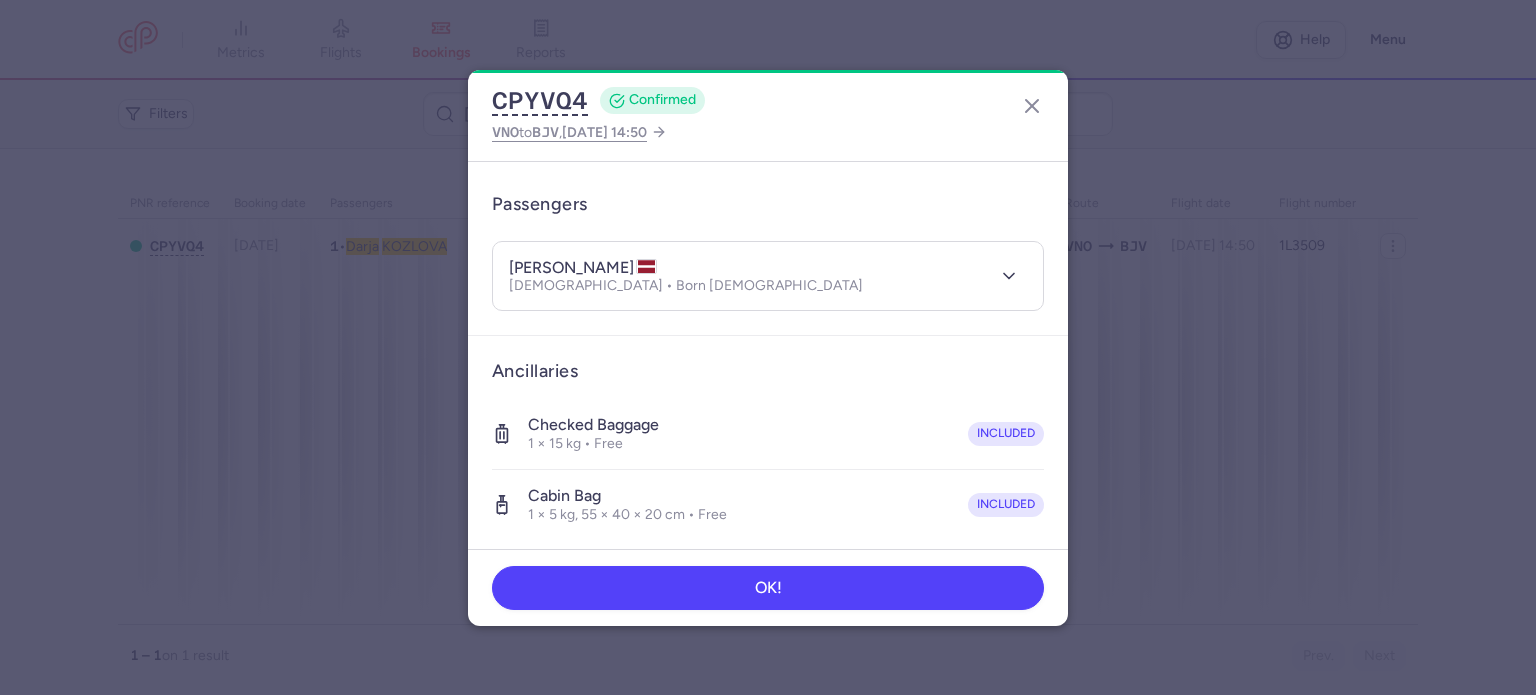 scroll, scrollTop: 423, scrollLeft: 0, axis: vertical 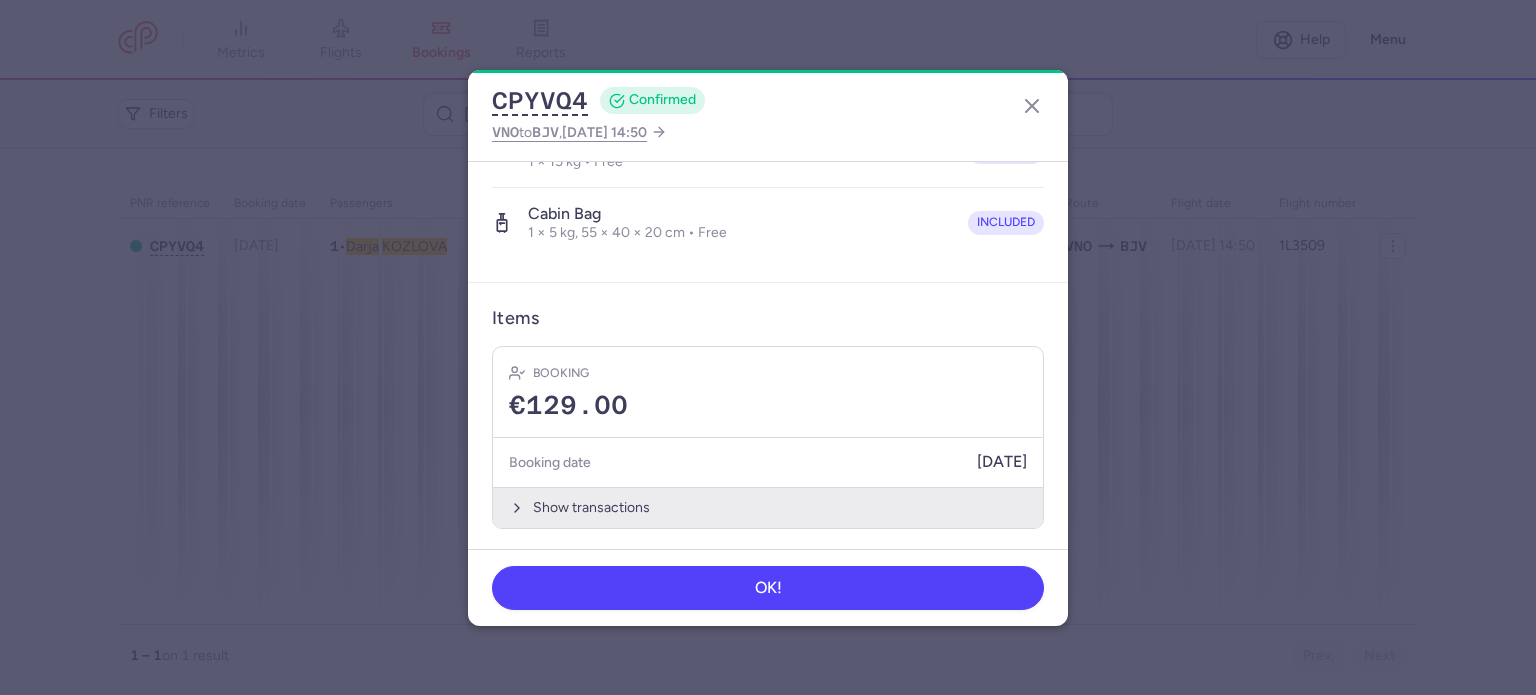 click on "Show transactions" at bounding box center [768, 507] 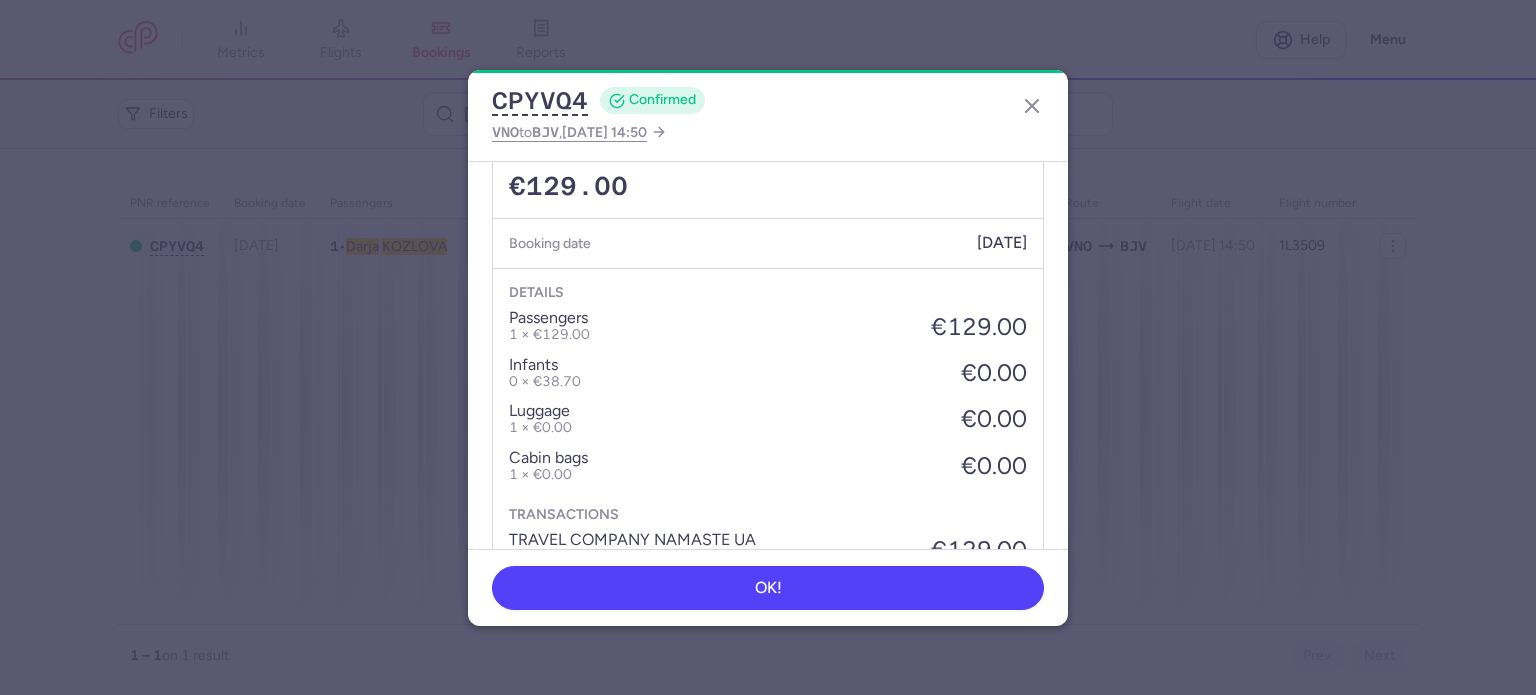 scroll, scrollTop: 739, scrollLeft: 0, axis: vertical 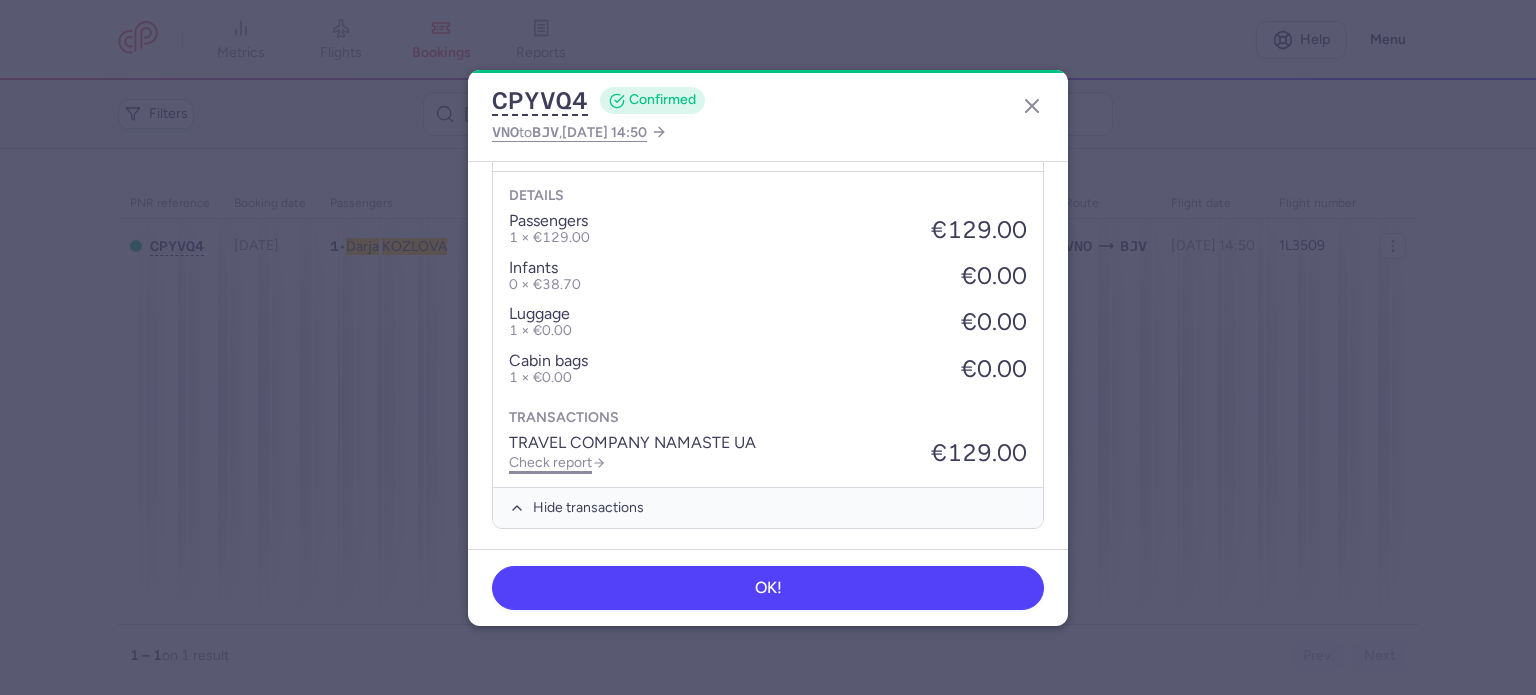click on "Check report" 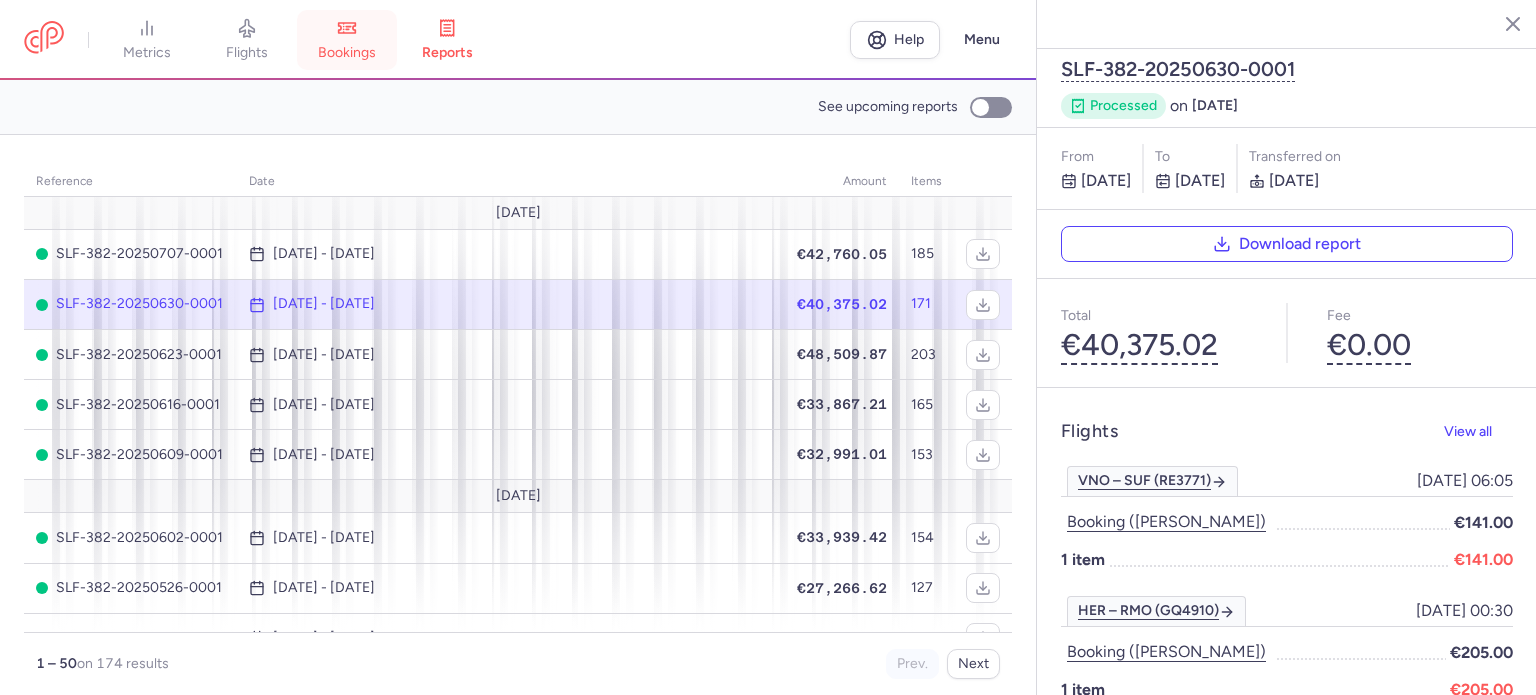 click on "bookings" at bounding box center (347, 40) 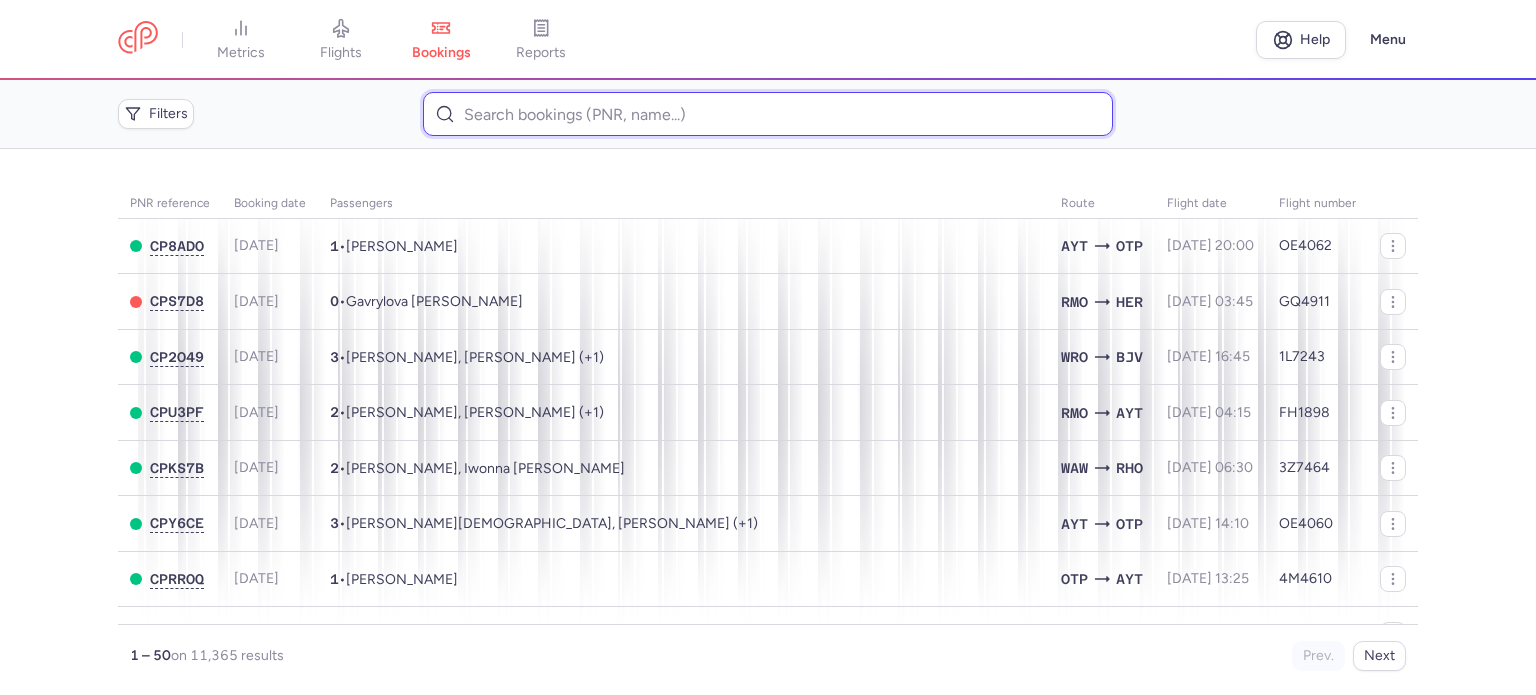 click at bounding box center (767, 114) 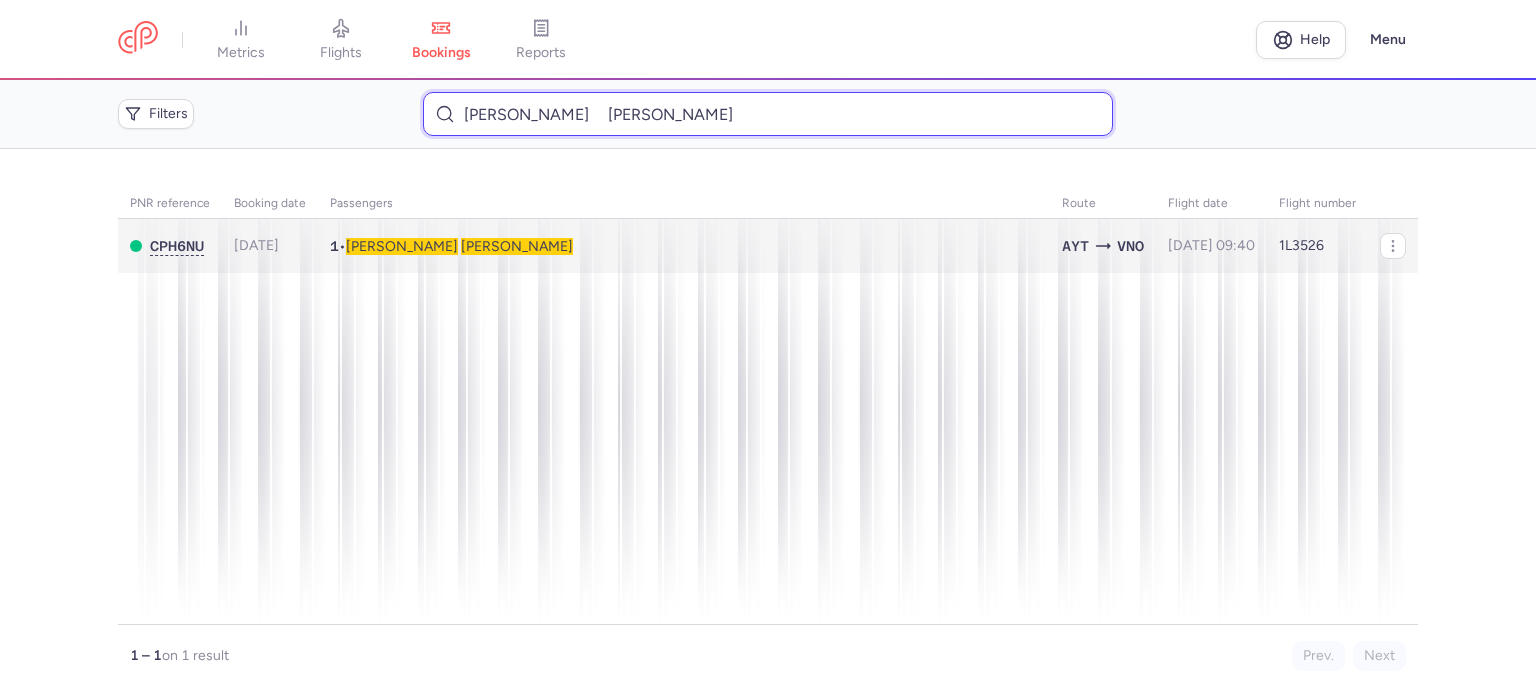 type on "[PERSON_NAME] 	[PERSON_NAME]" 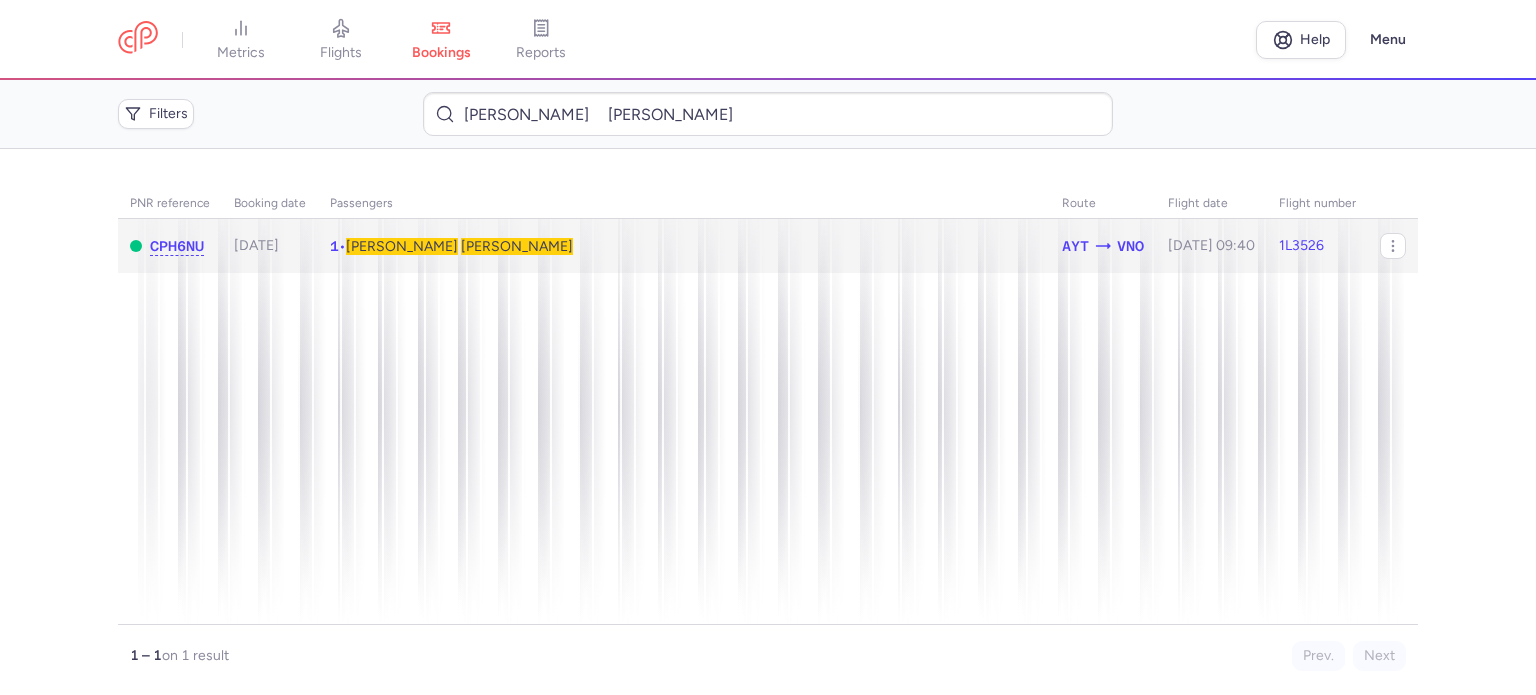 click on "[PERSON_NAME]" at bounding box center (402, 246) 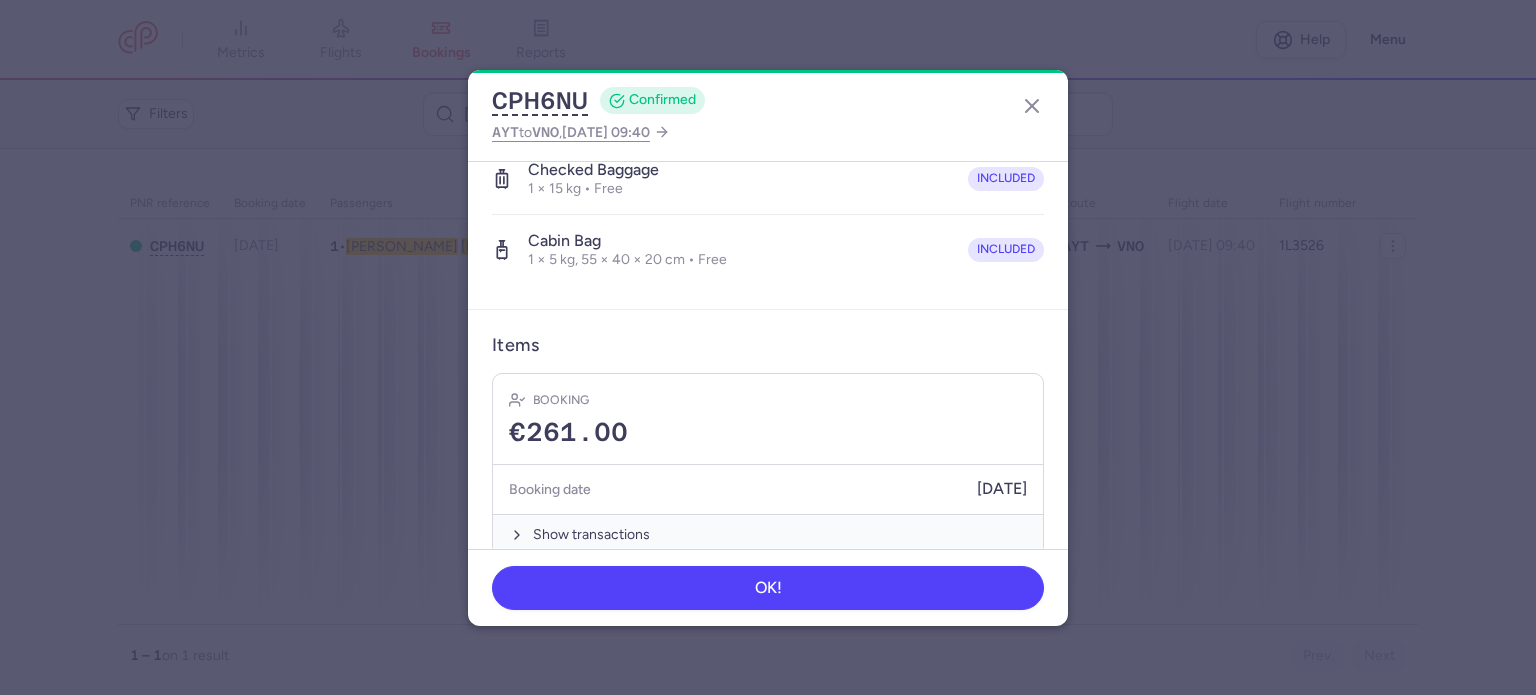 scroll, scrollTop: 423, scrollLeft: 0, axis: vertical 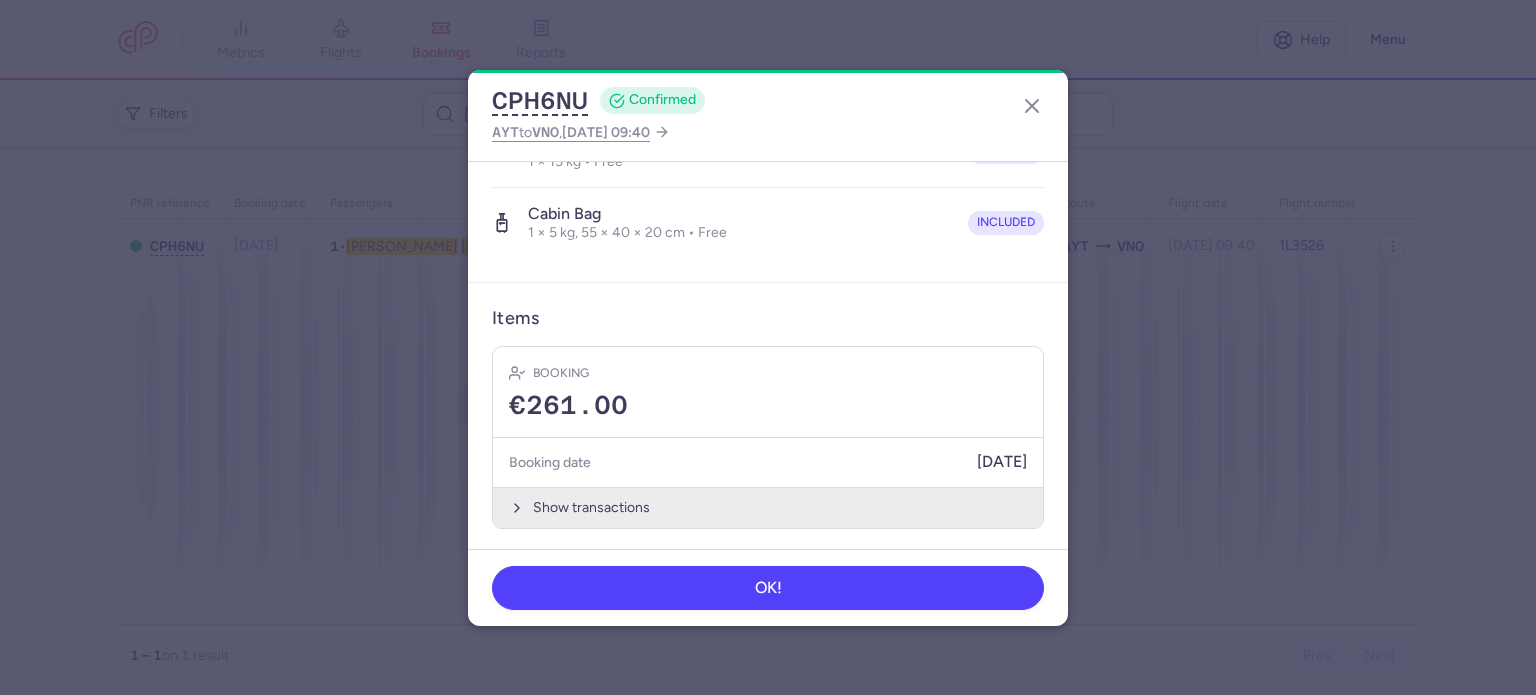 click on "Show transactions" at bounding box center [768, 507] 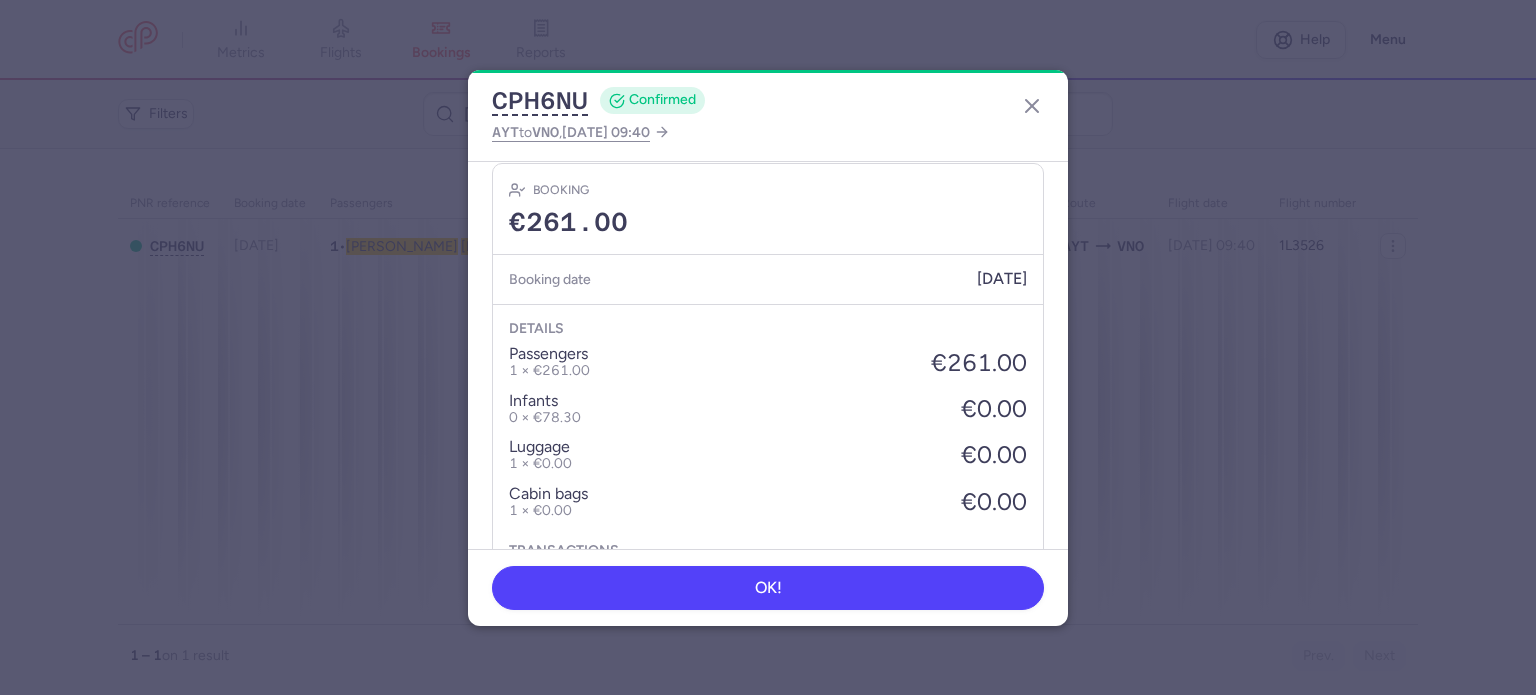 scroll, scrollTop: 723, scrollLeft: 0, axis: vertical 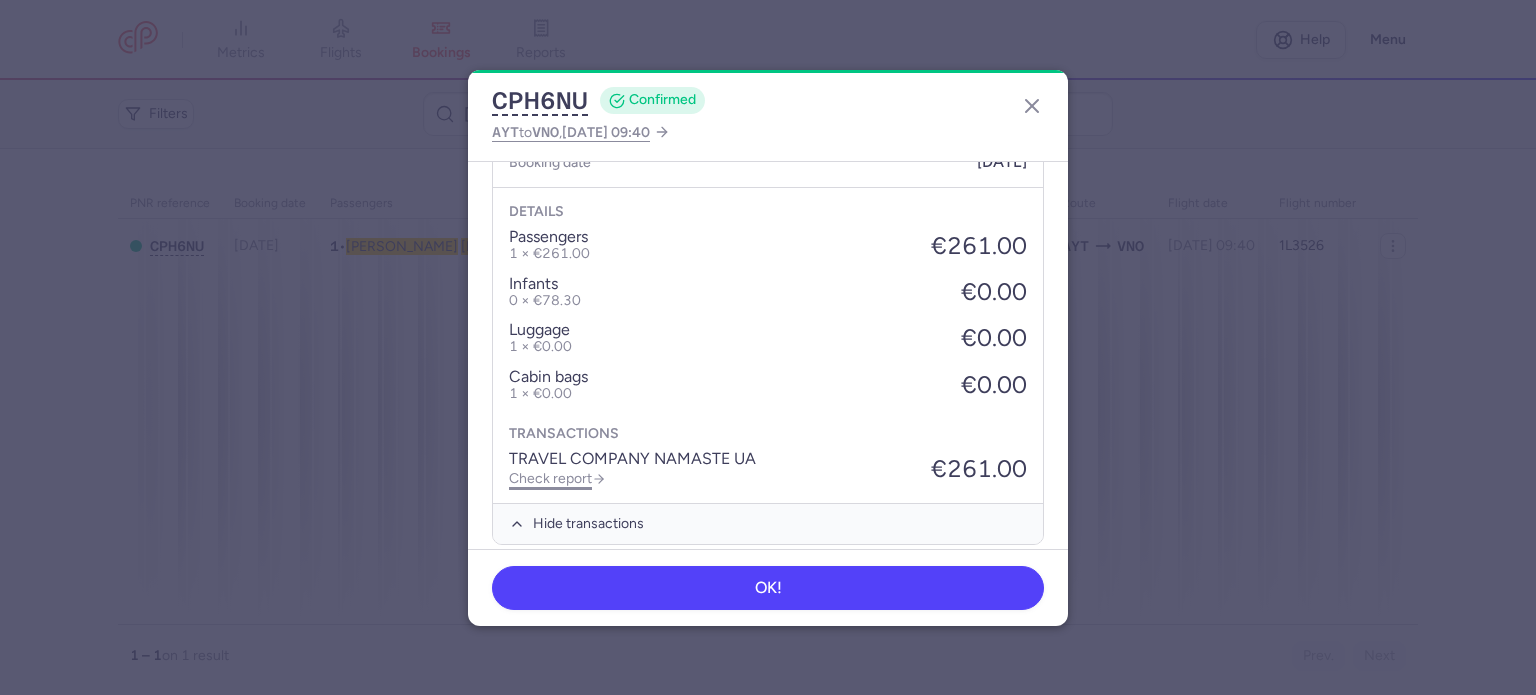 click on "Check report" 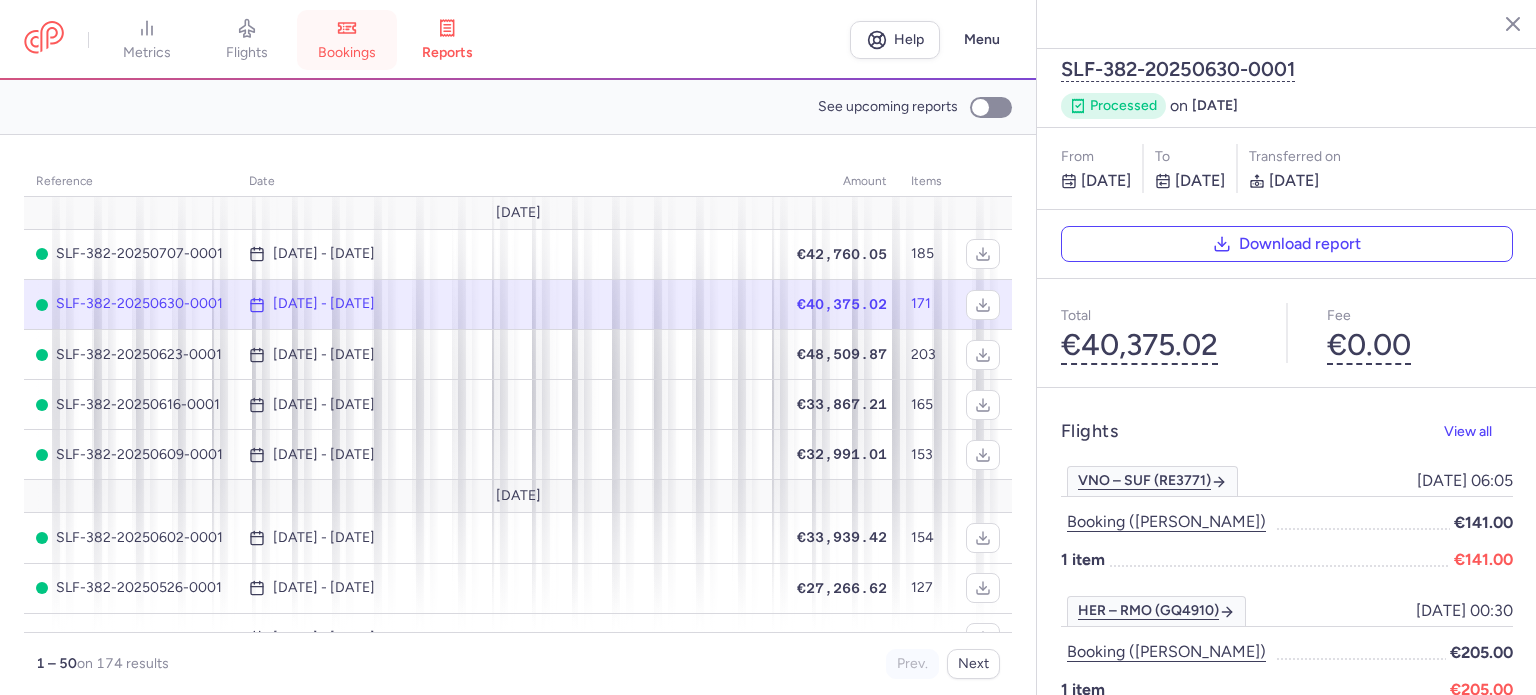 click on "bookings" at bounding box center (347, 53) 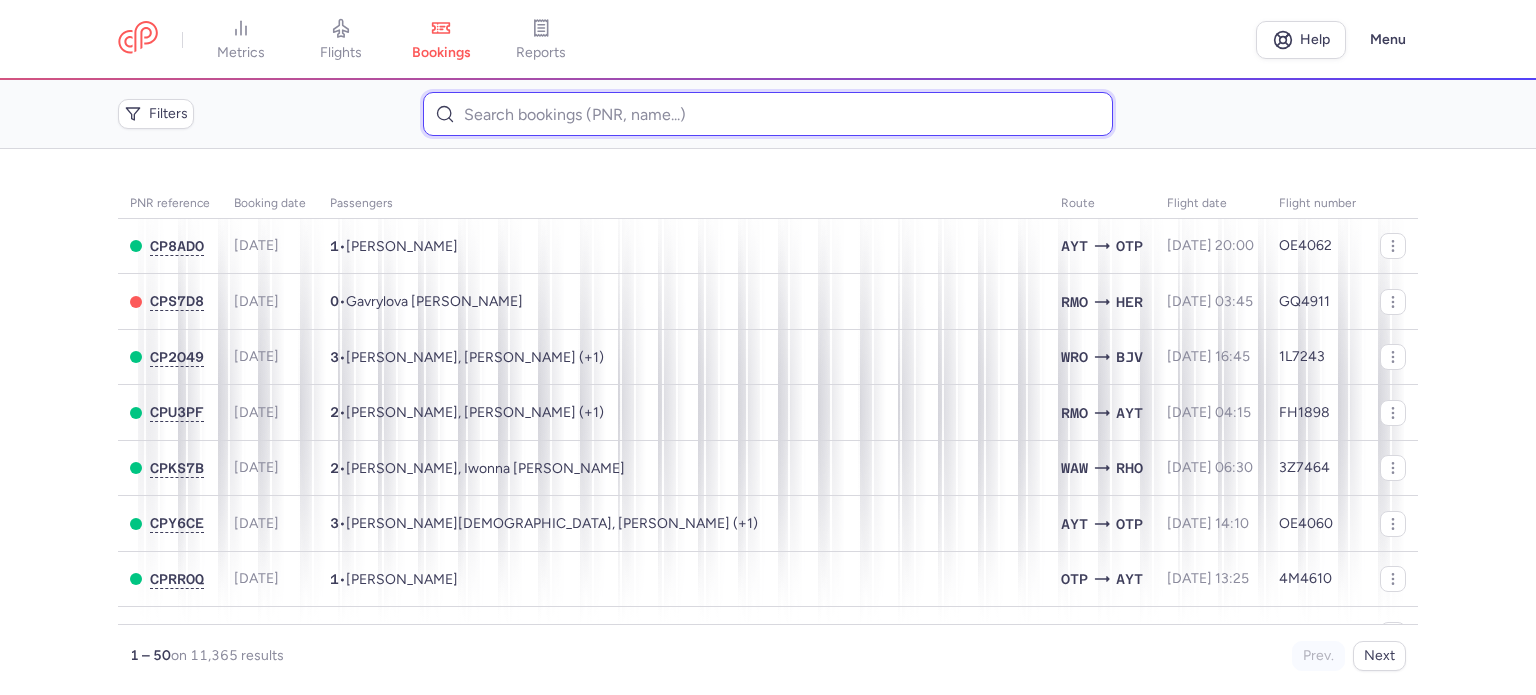 click at bounding box center [767, 114] 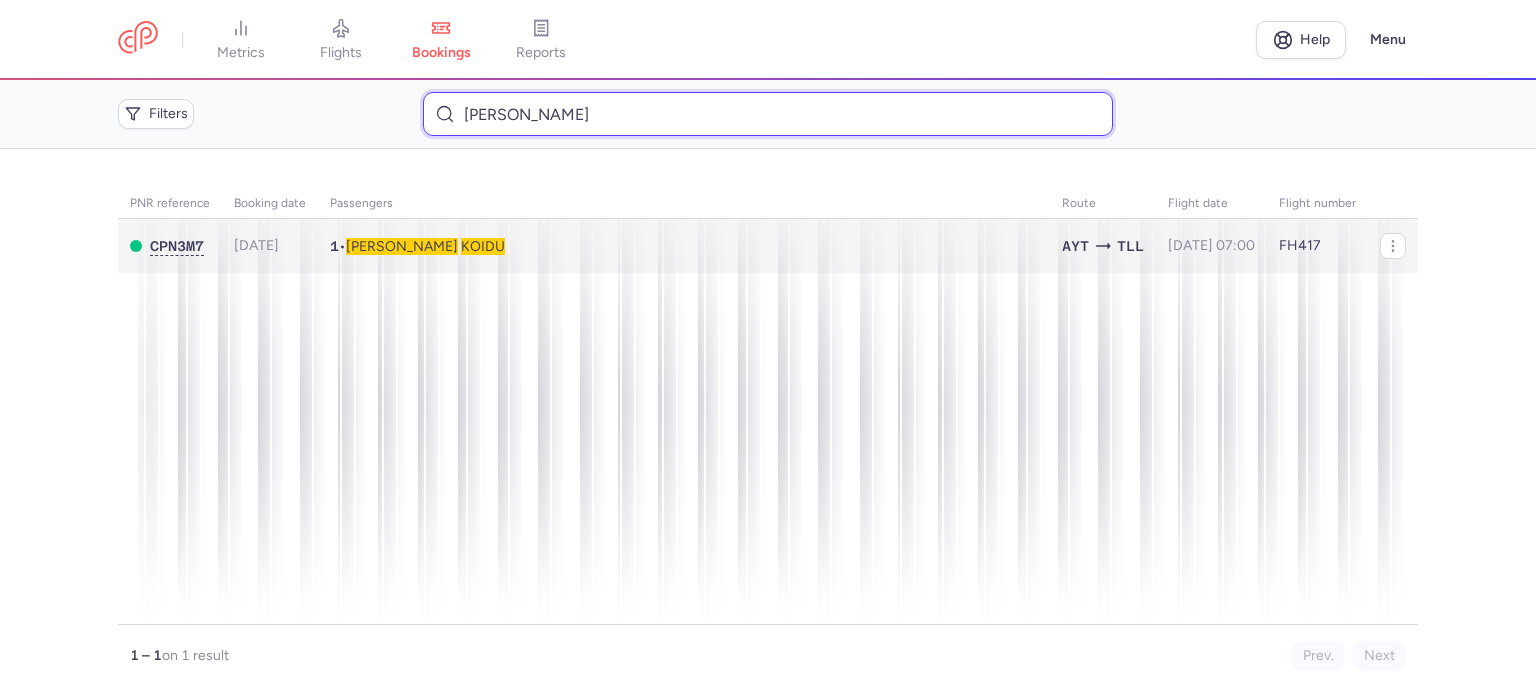 type on "[PERSON_NAME]" 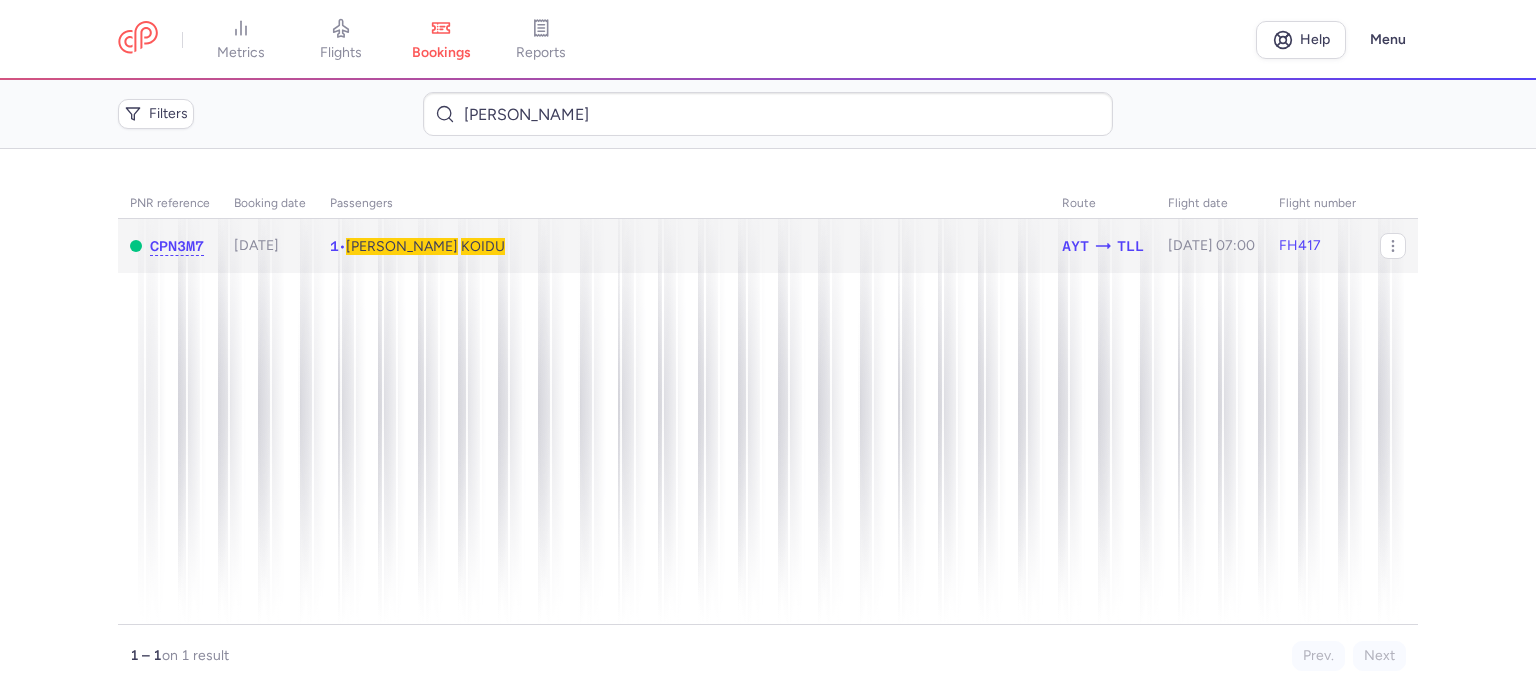 click on "KOIDU" at bounding box center [483, 246] 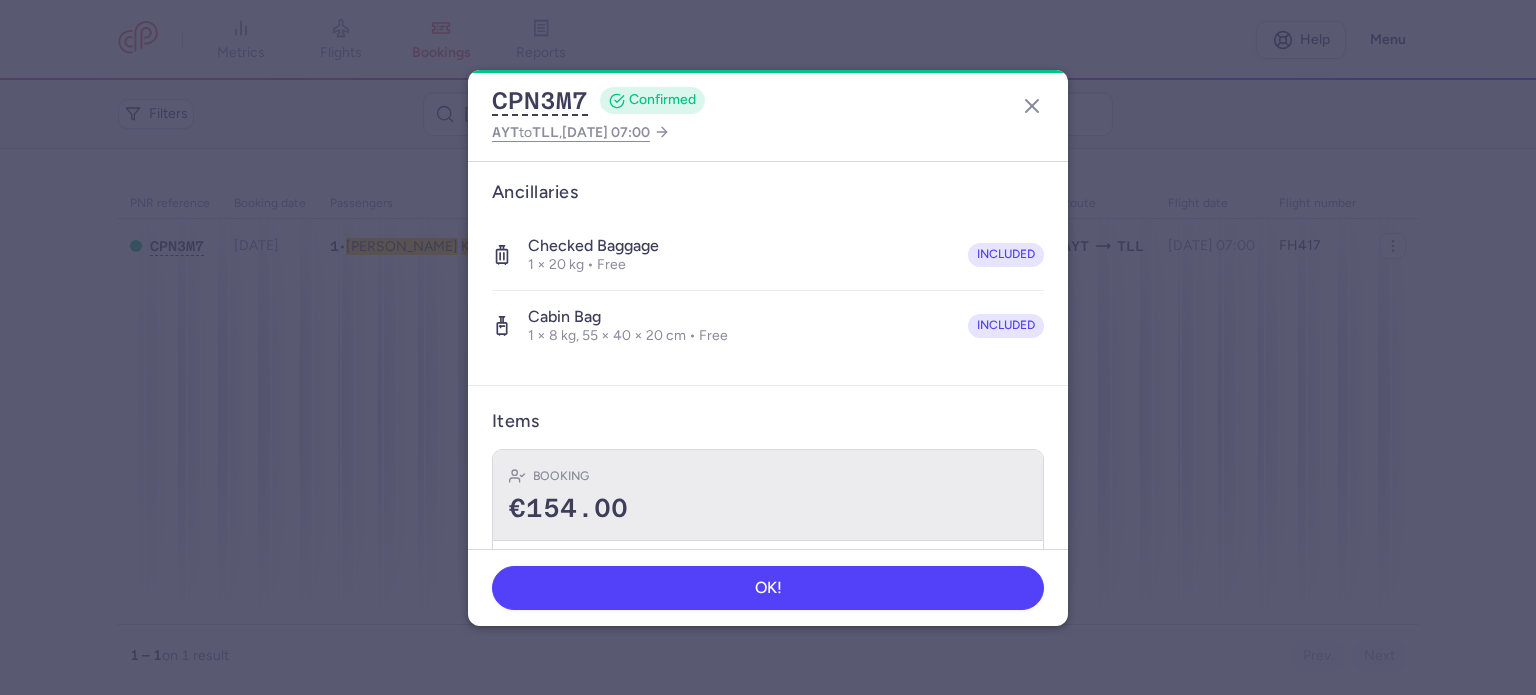 scroll, scrollTop: 423, scrollLeft: 0, axis: vertical 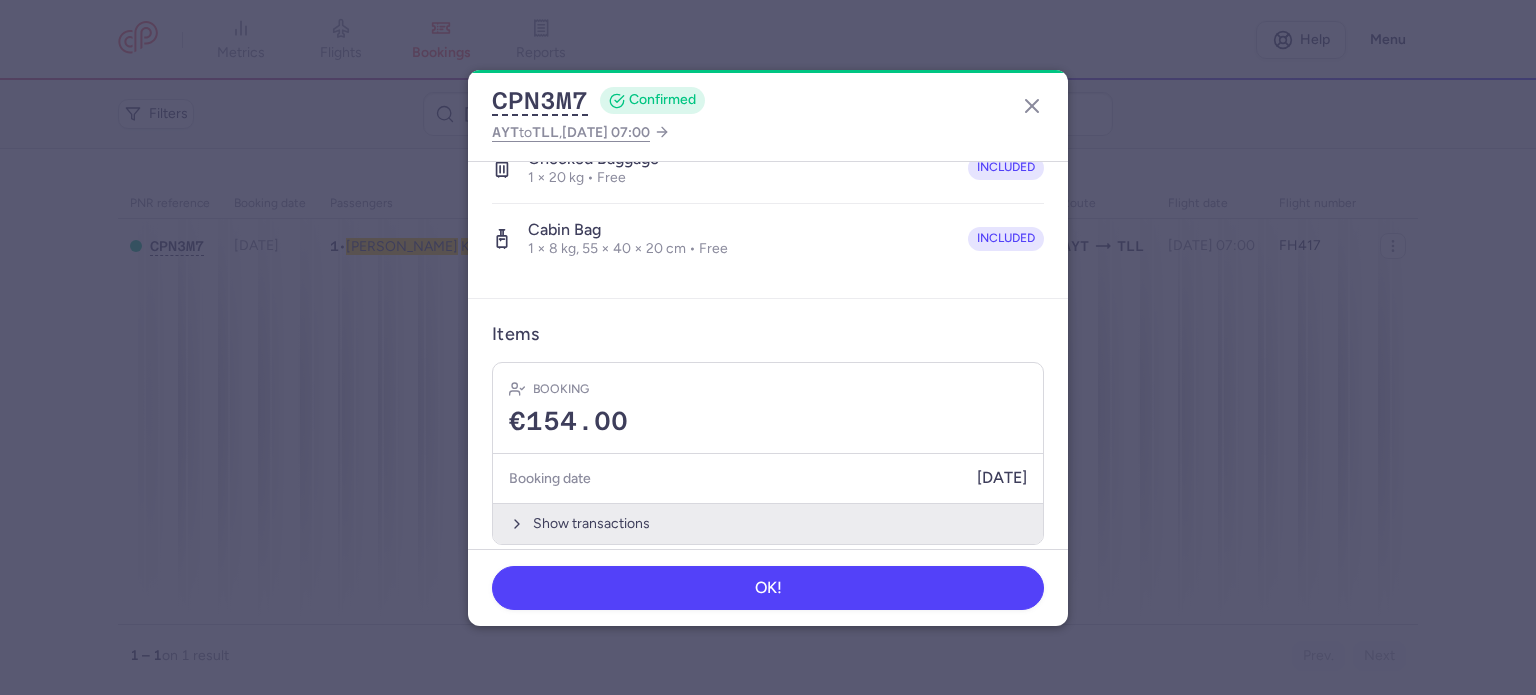 click on "Show transactions" at bounding box center (768, 523) 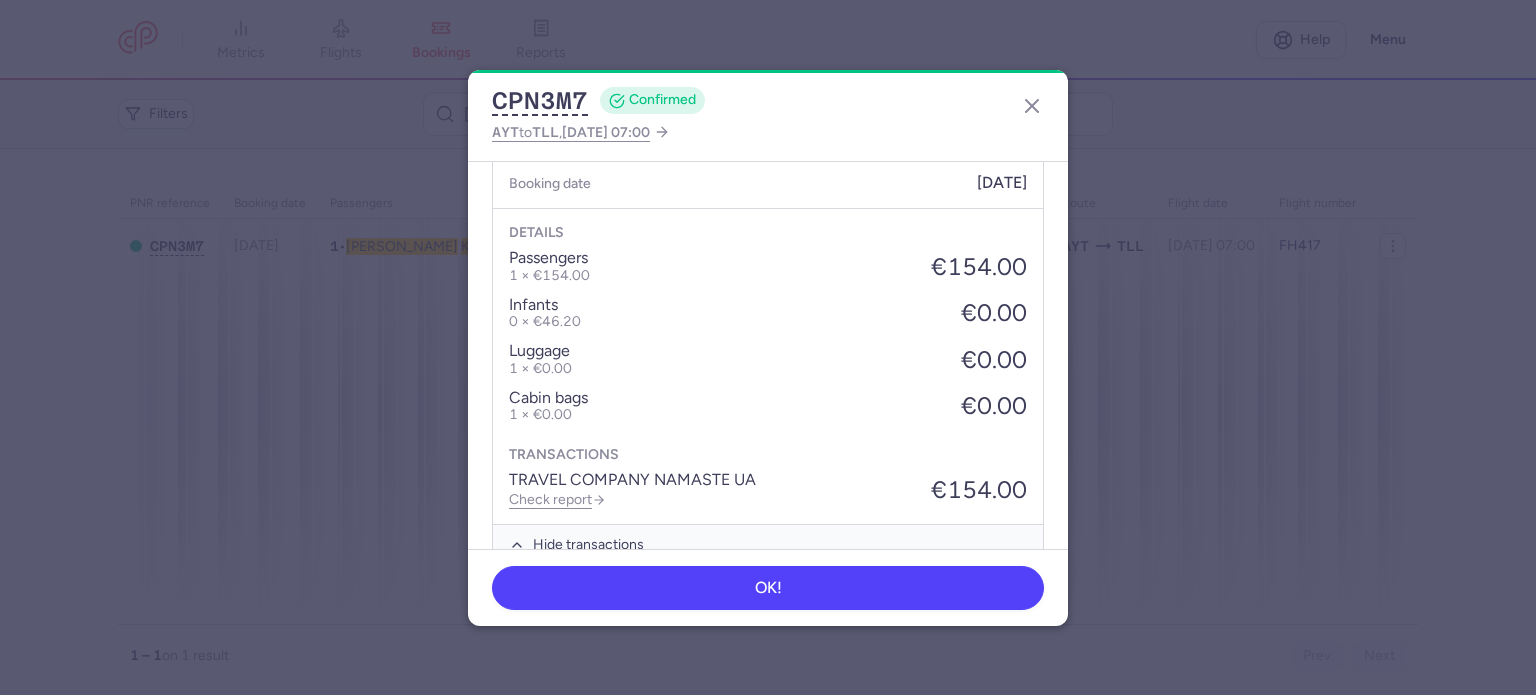 scroll, scrollTop: 739, scrollLeft: 0, axis: vertical 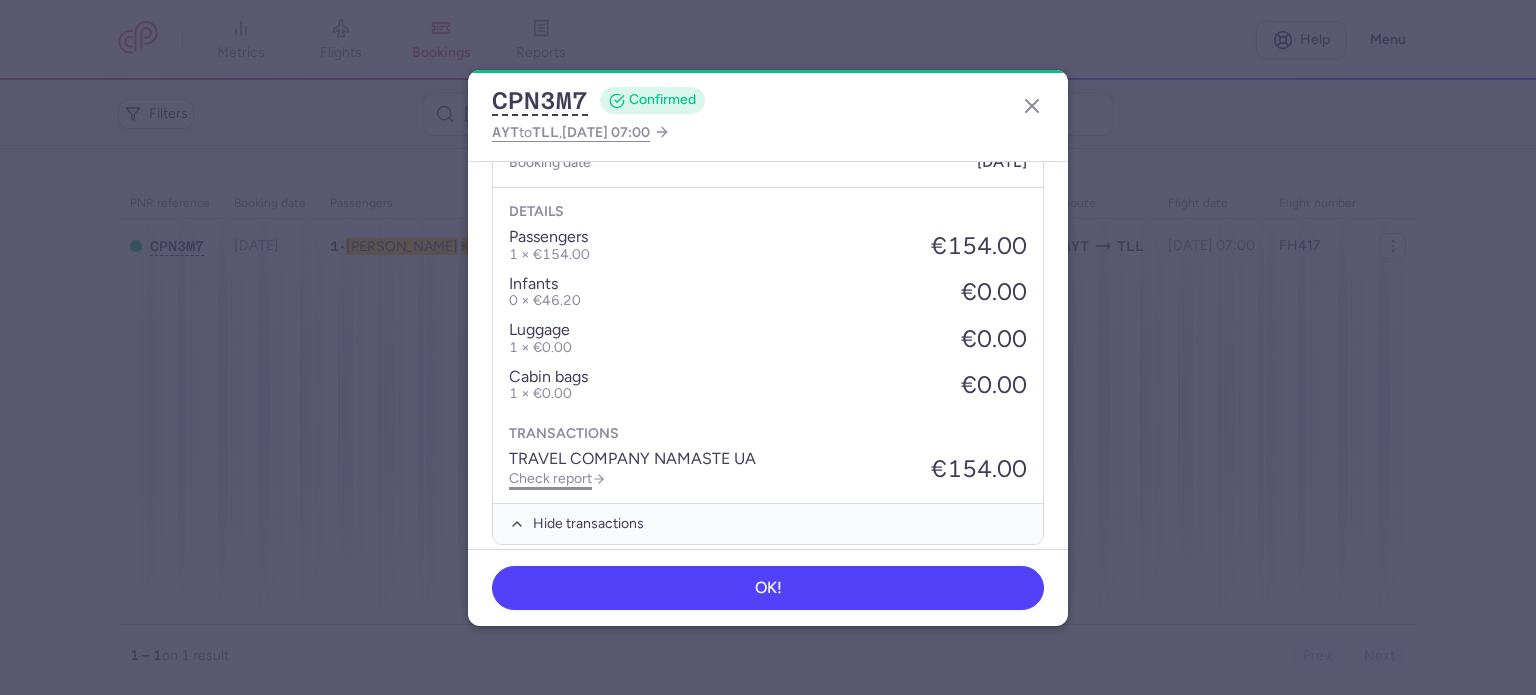 click on "Check report" 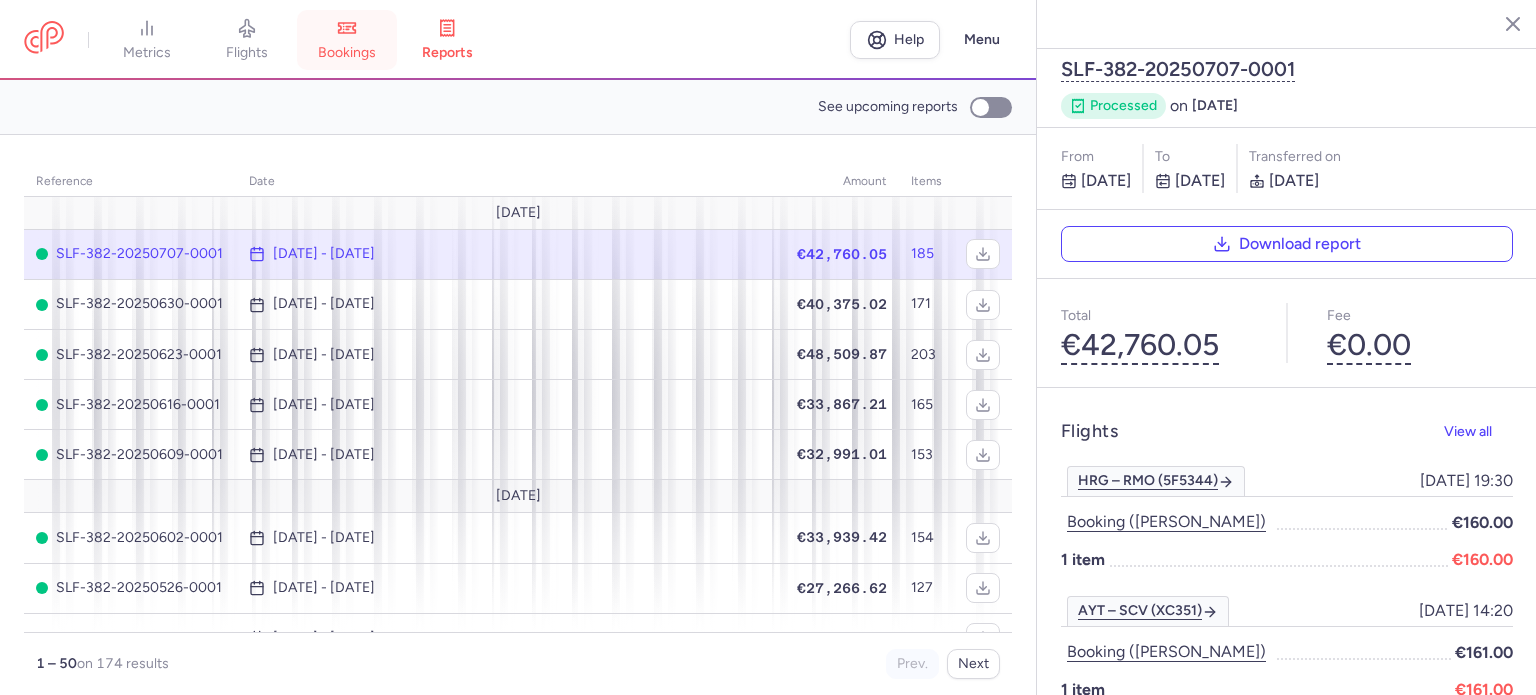 click on "bookings" at bounding box center (347, 40) 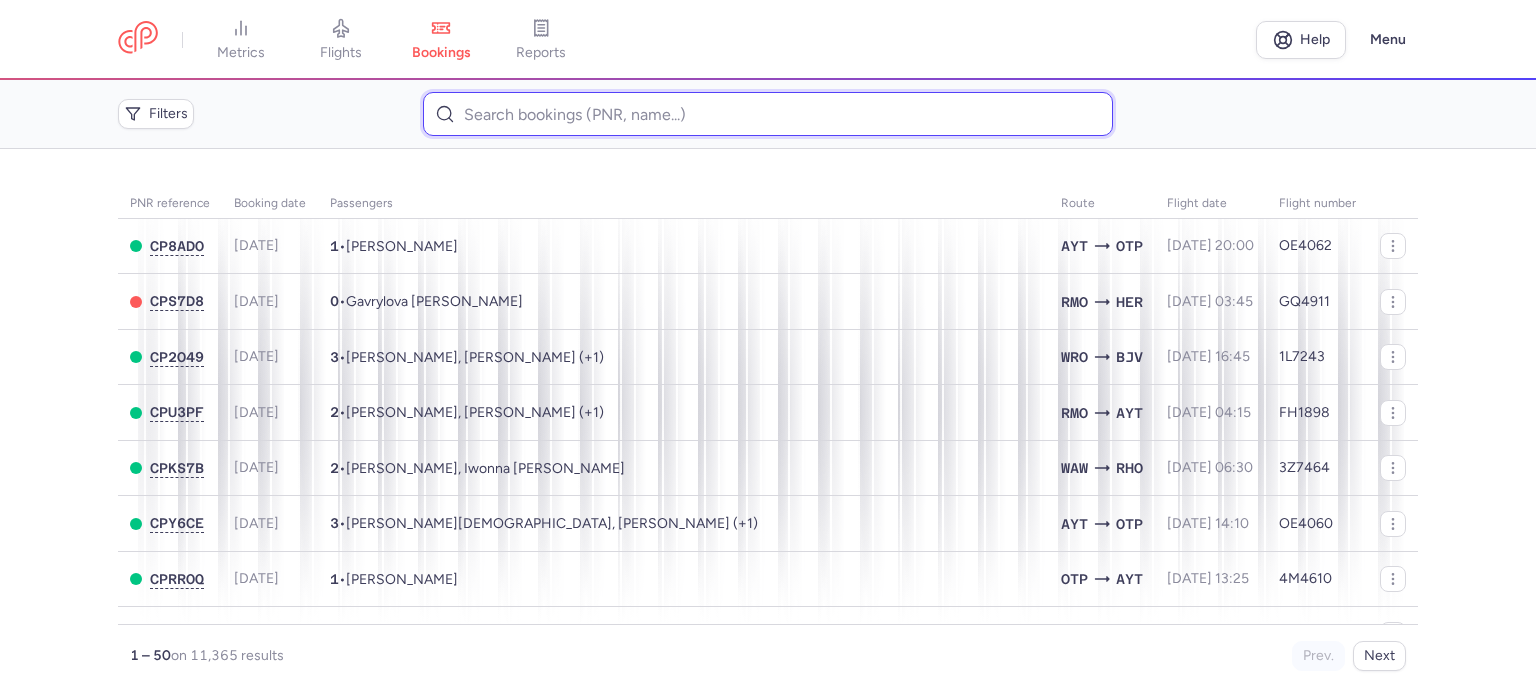 paste on "KANTSAVY 	ARTSIOM" 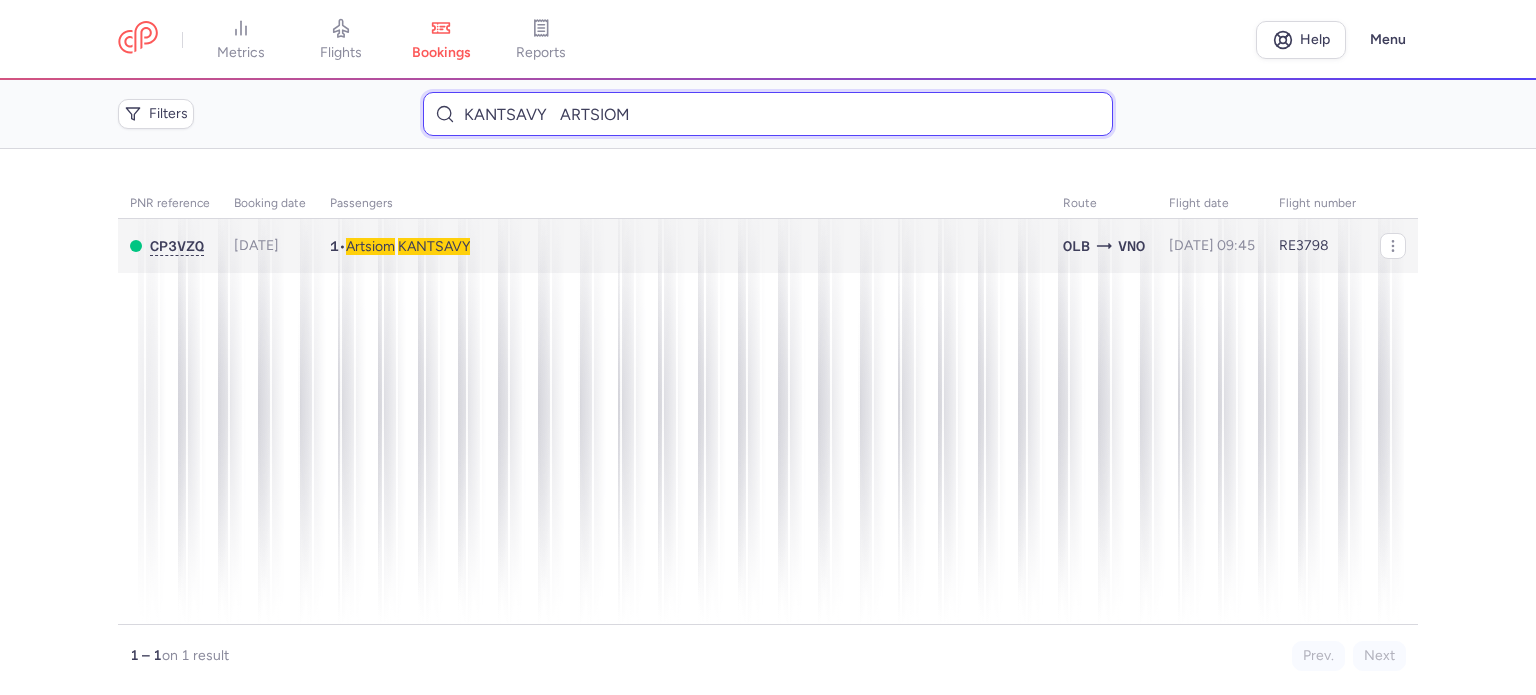 type on "KANTSAVY 	ARTSIOM" 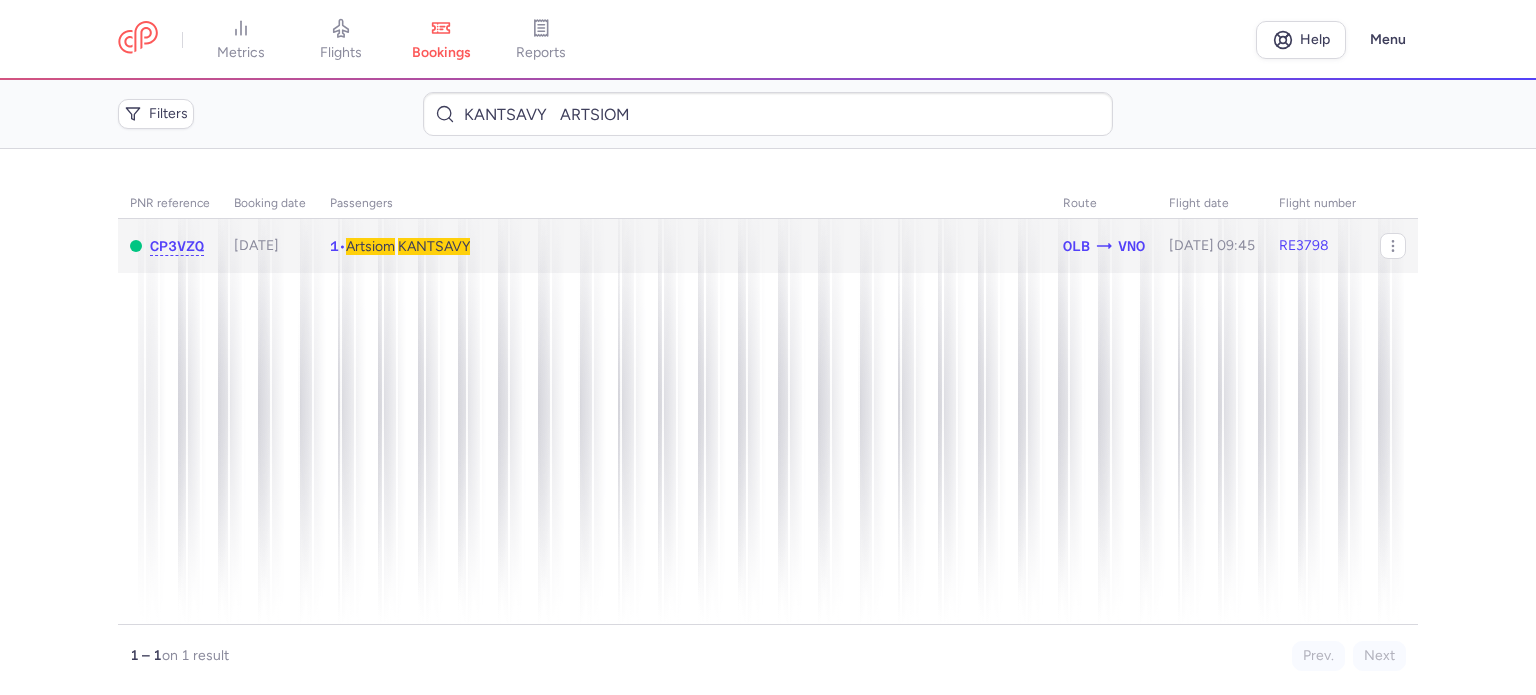 click on "KANTSAVY" at bounding box center (434, 246) 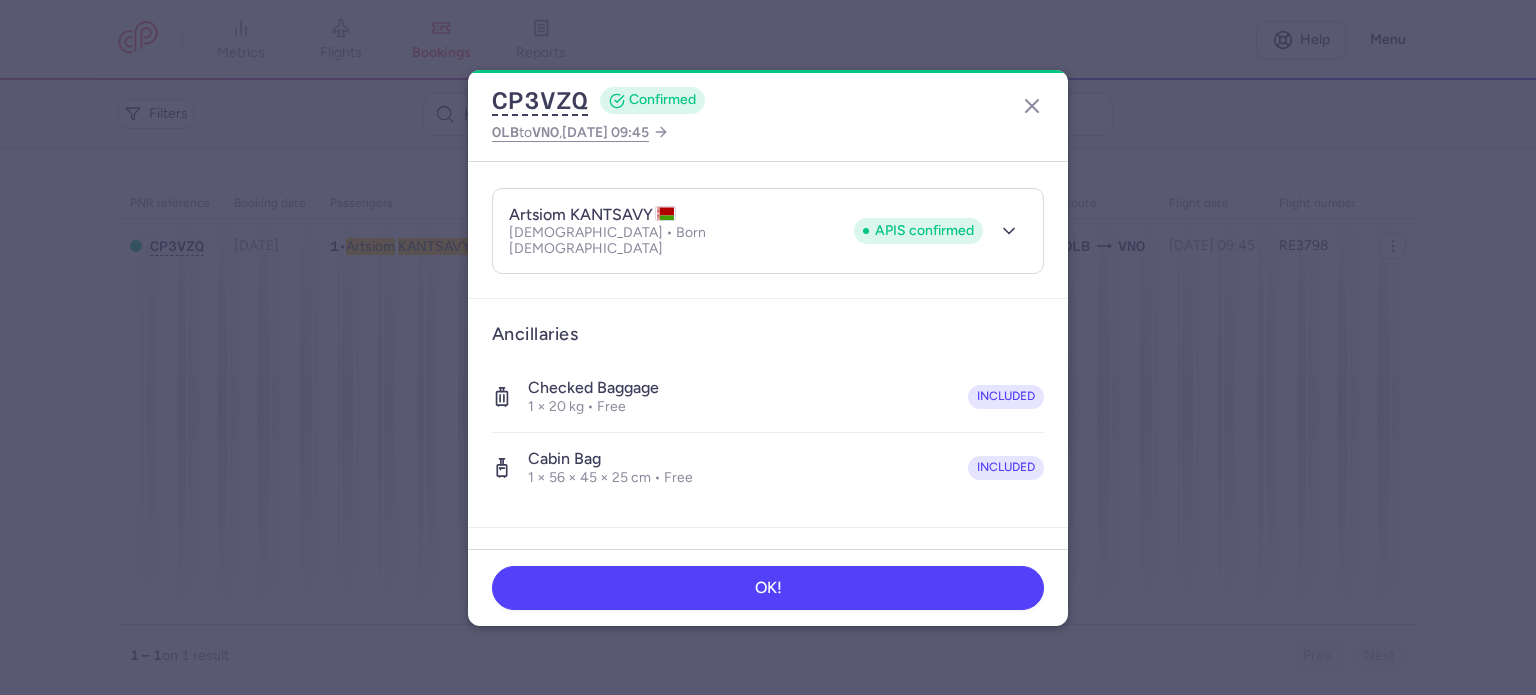 scroll, scrollTop: 423, scrollLeft: 0, axis: vertical 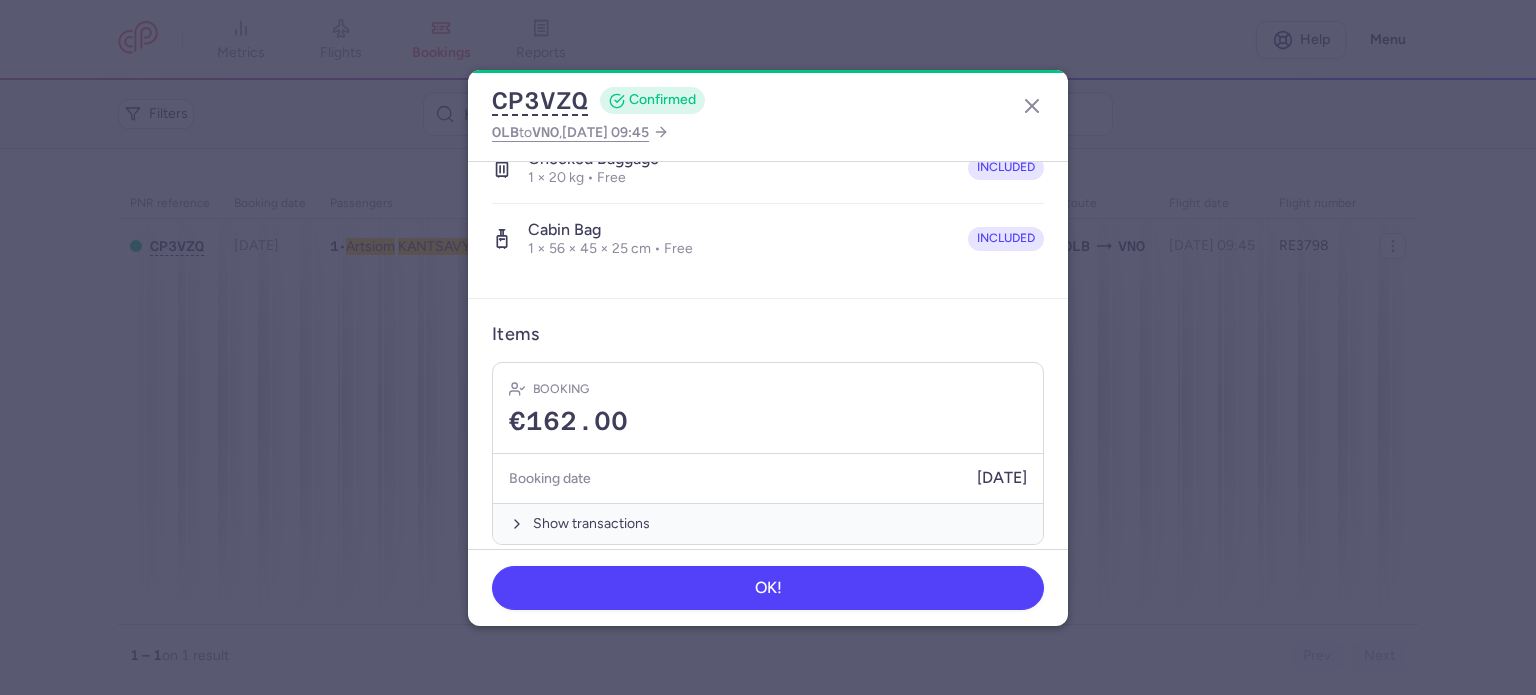 drag, startPoint x: 605, startPoint y: 505, endPoint x: 605, endPoint y: 475, distance: 30 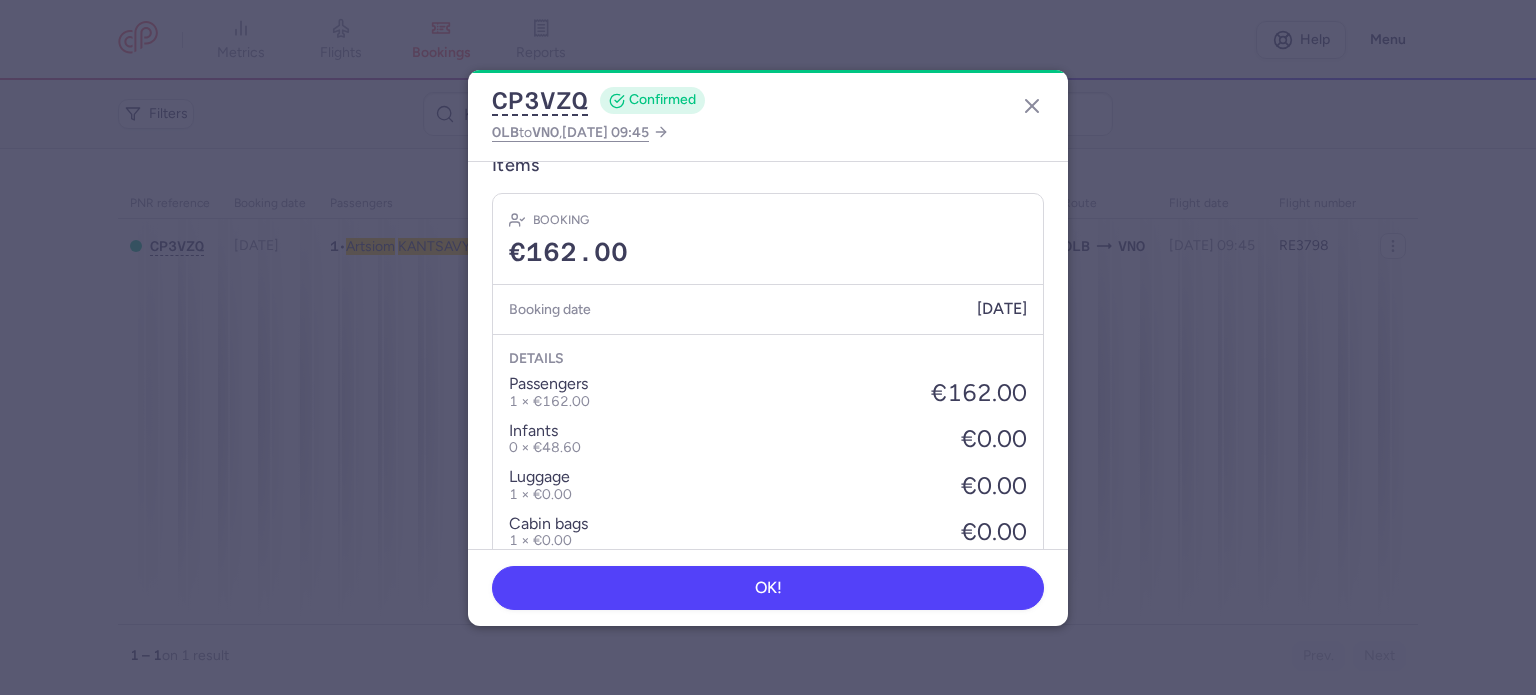 scroll, scrollTop: 723, scrollLeft: 0, axis: vertical 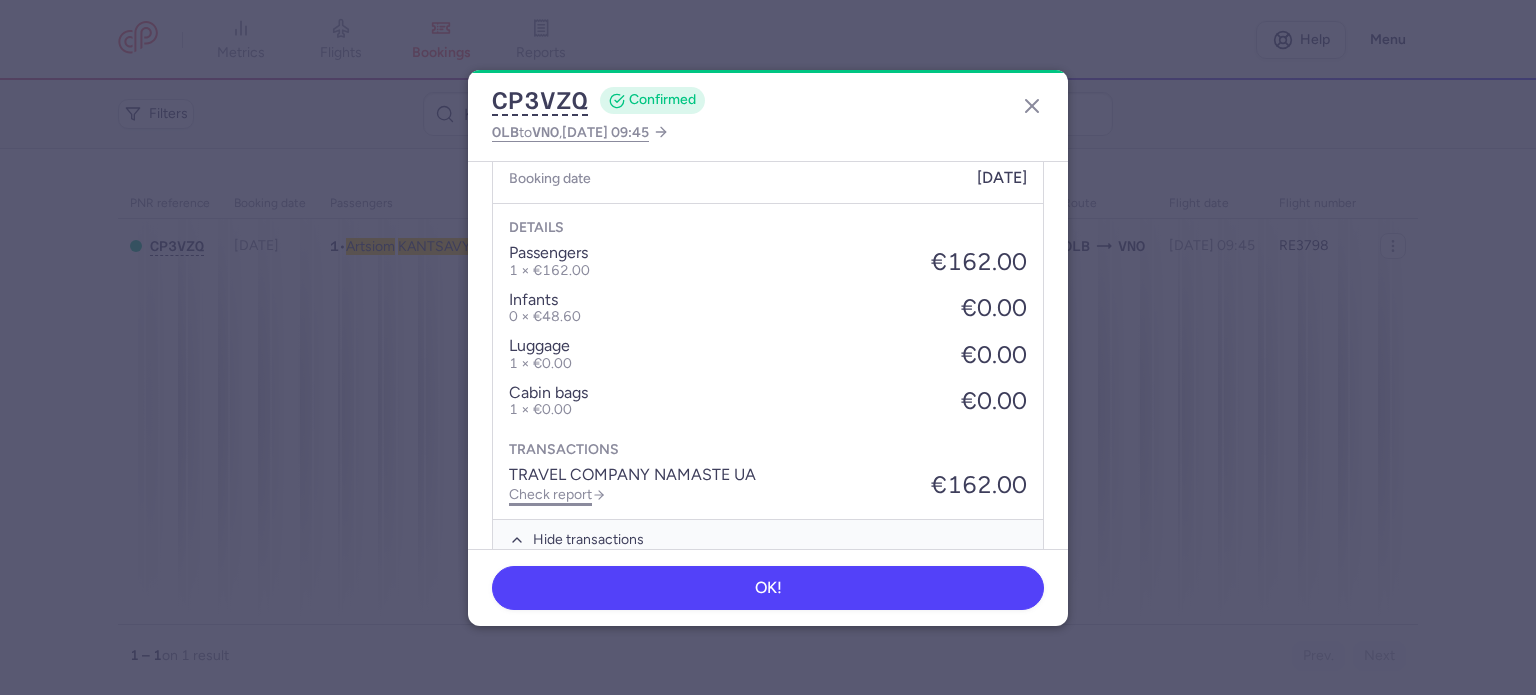 click on "Check report" 